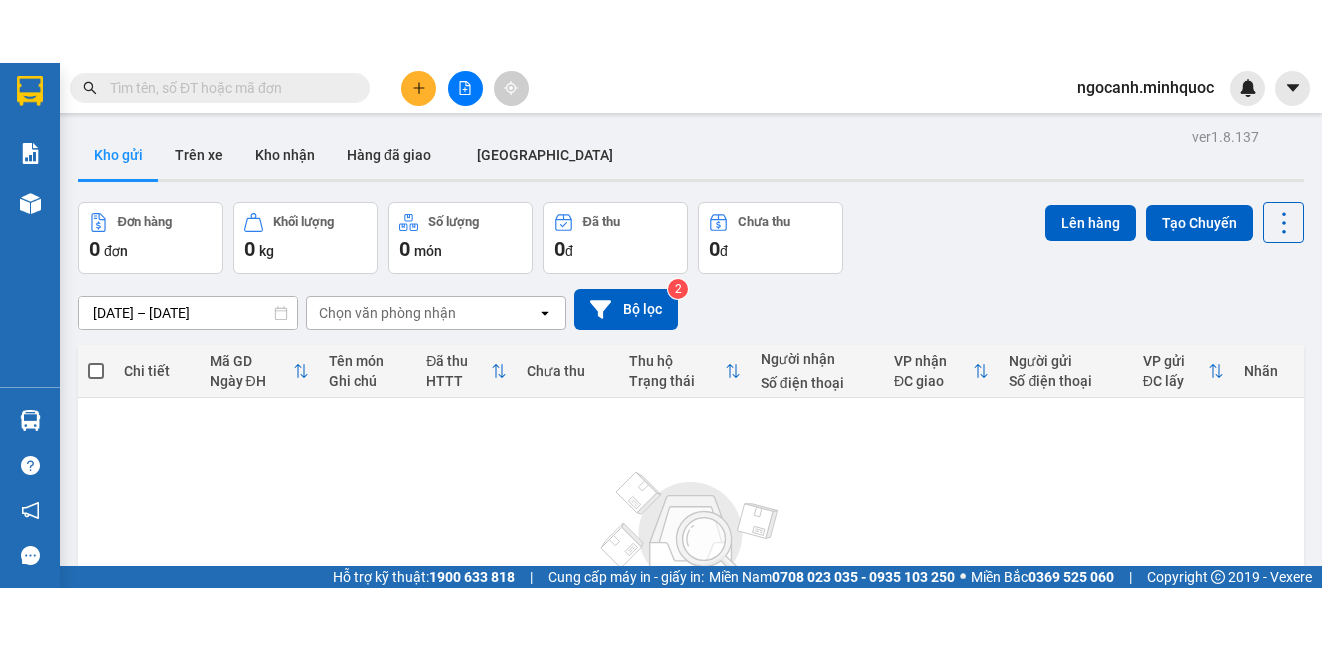 scroll, scrollTop: 0, scrollLeft: 0, axis: both 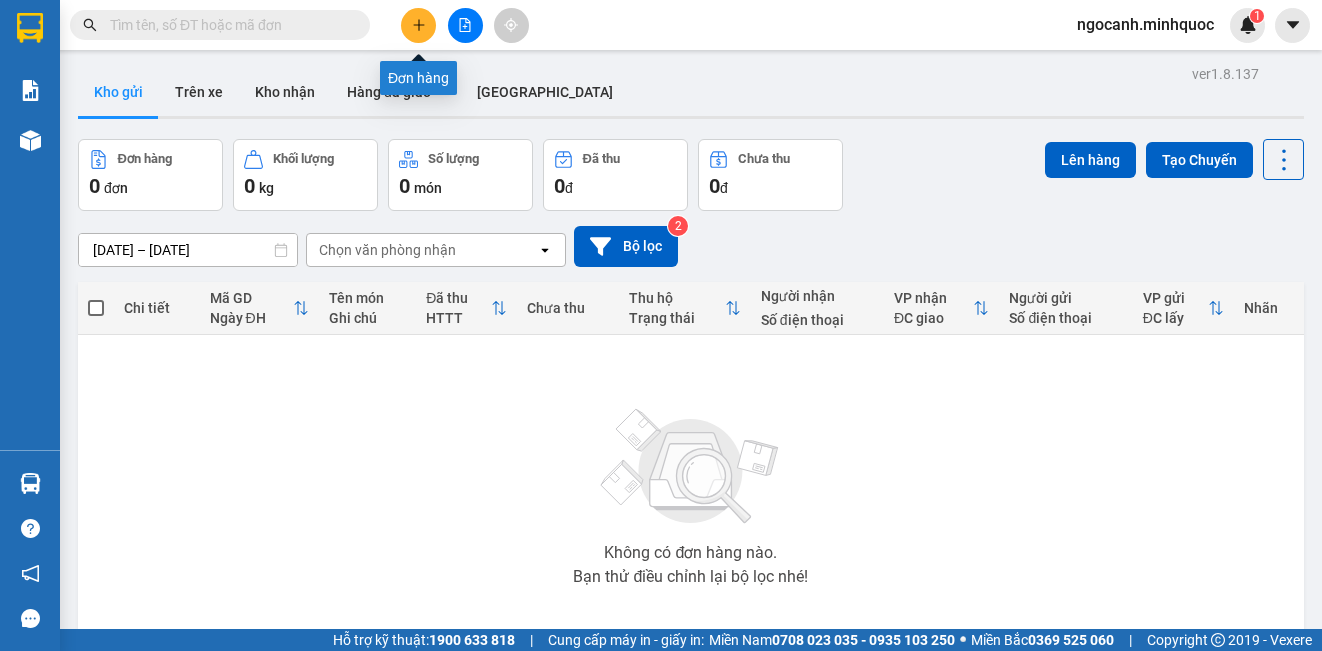click 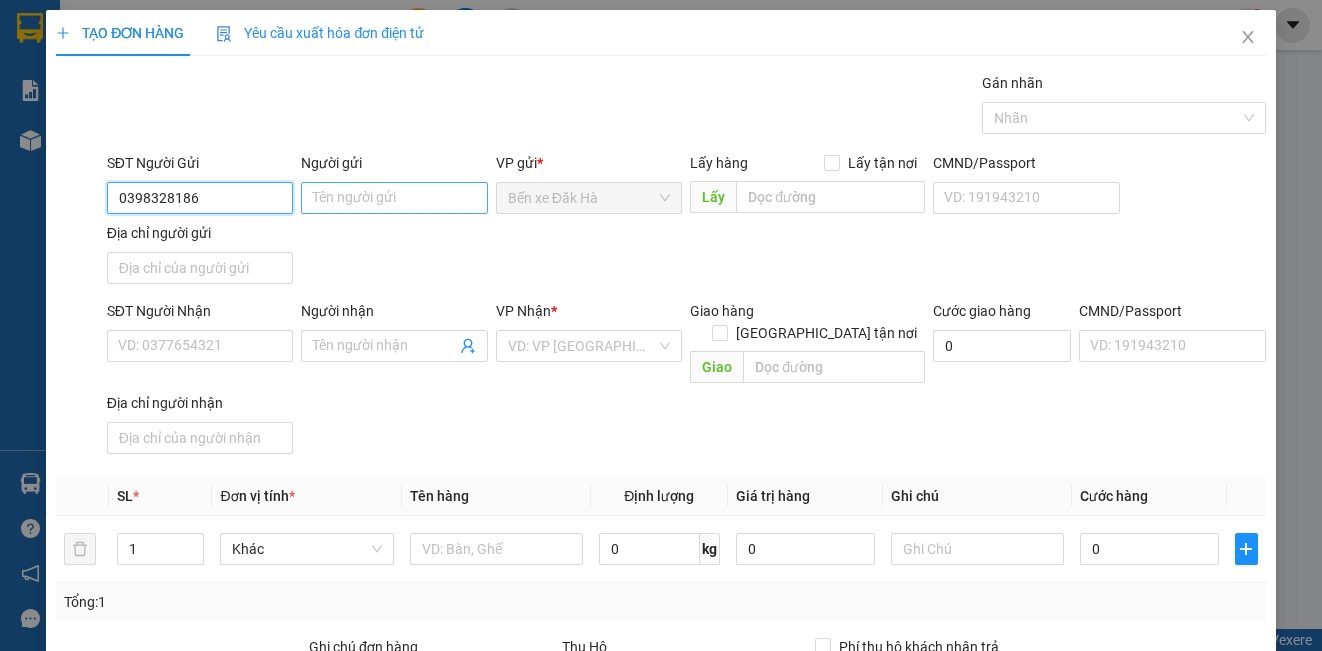type on "0398328186" 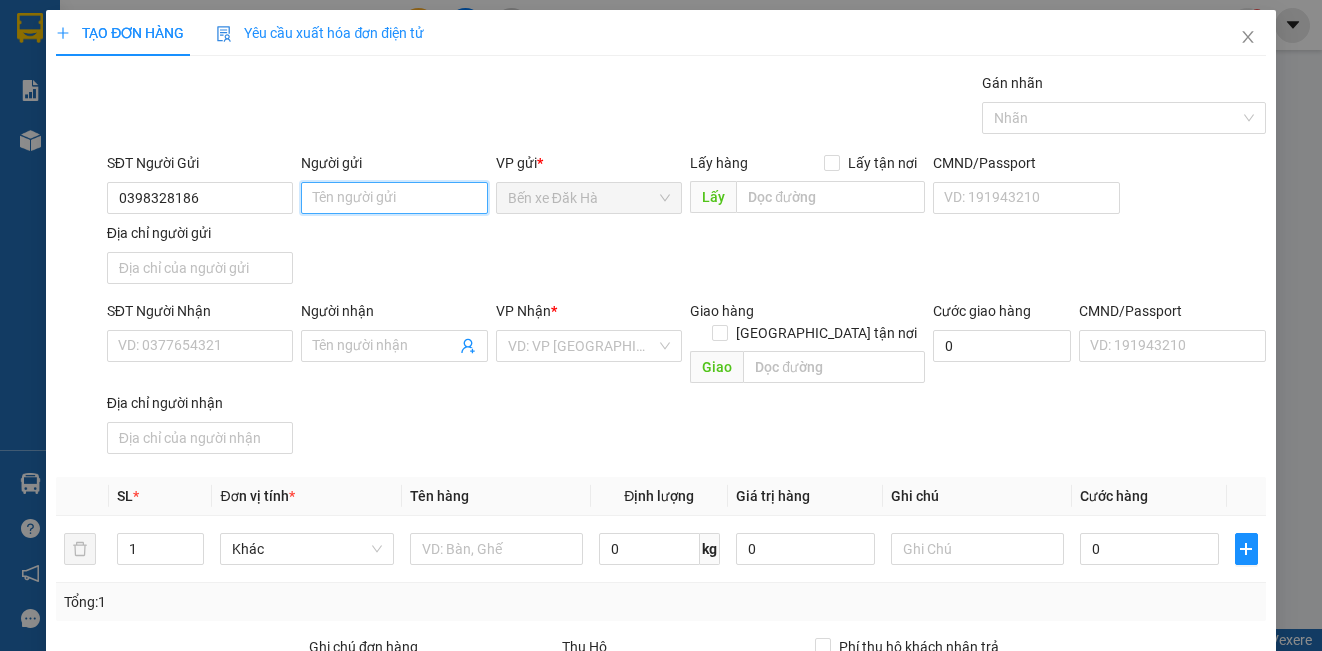 click on "Người gửi" at bounding box center (394, 198) 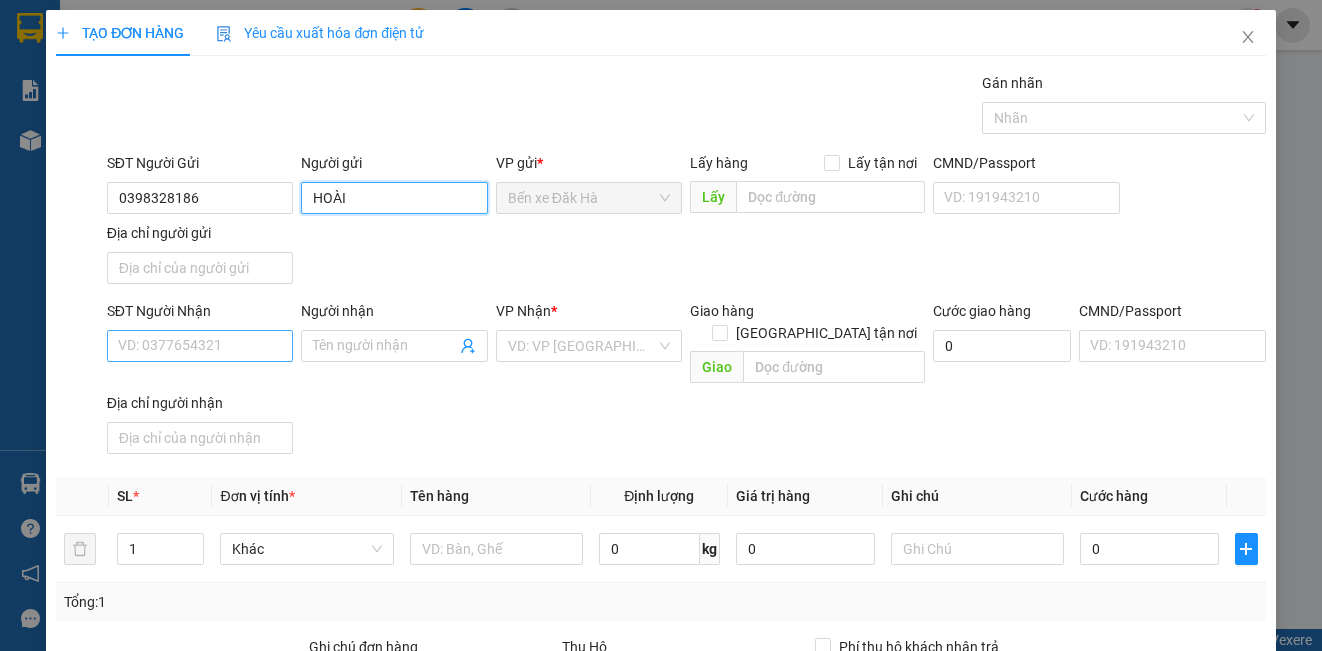 type on "HOÀI" 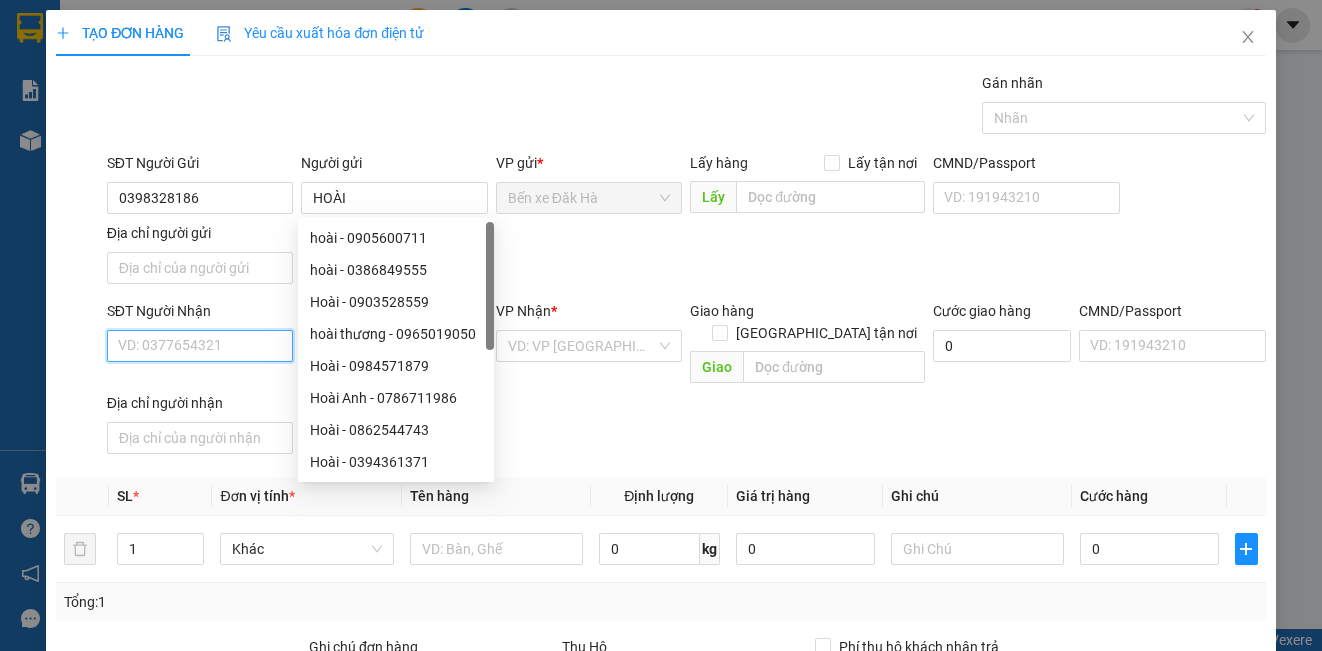 click on "SĐT Người Nhận" at bounding box center (200, 346) 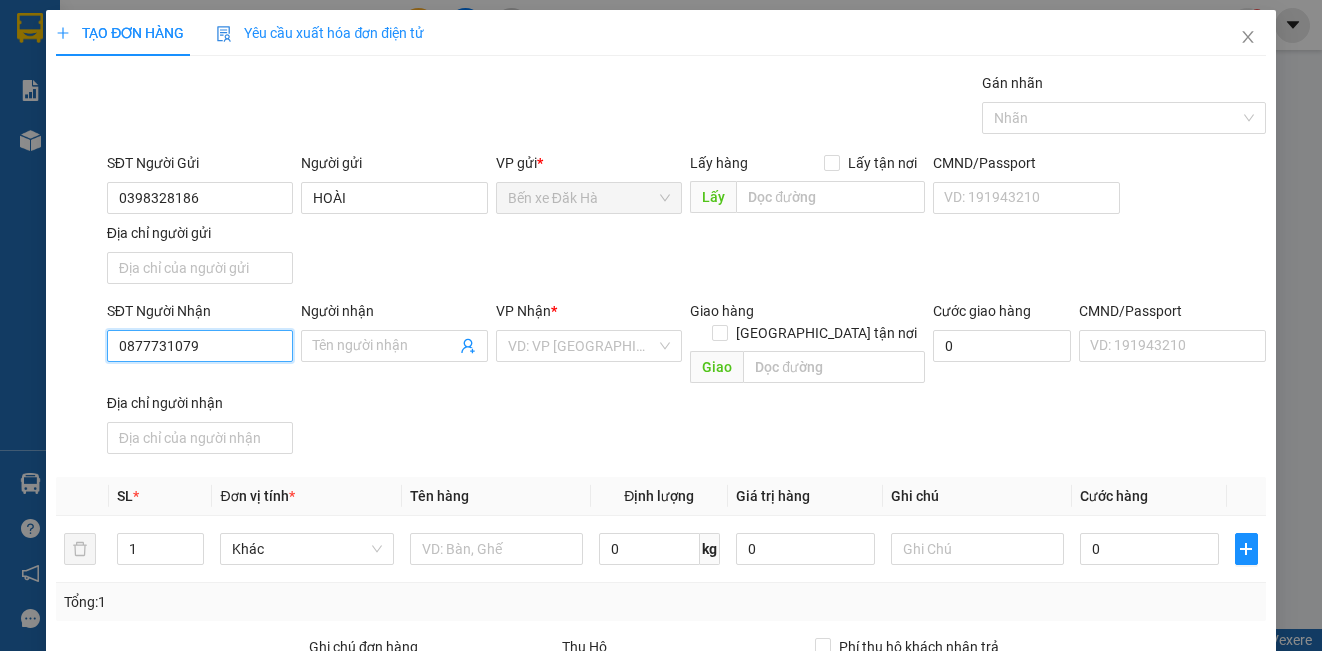 type on "0877731079" 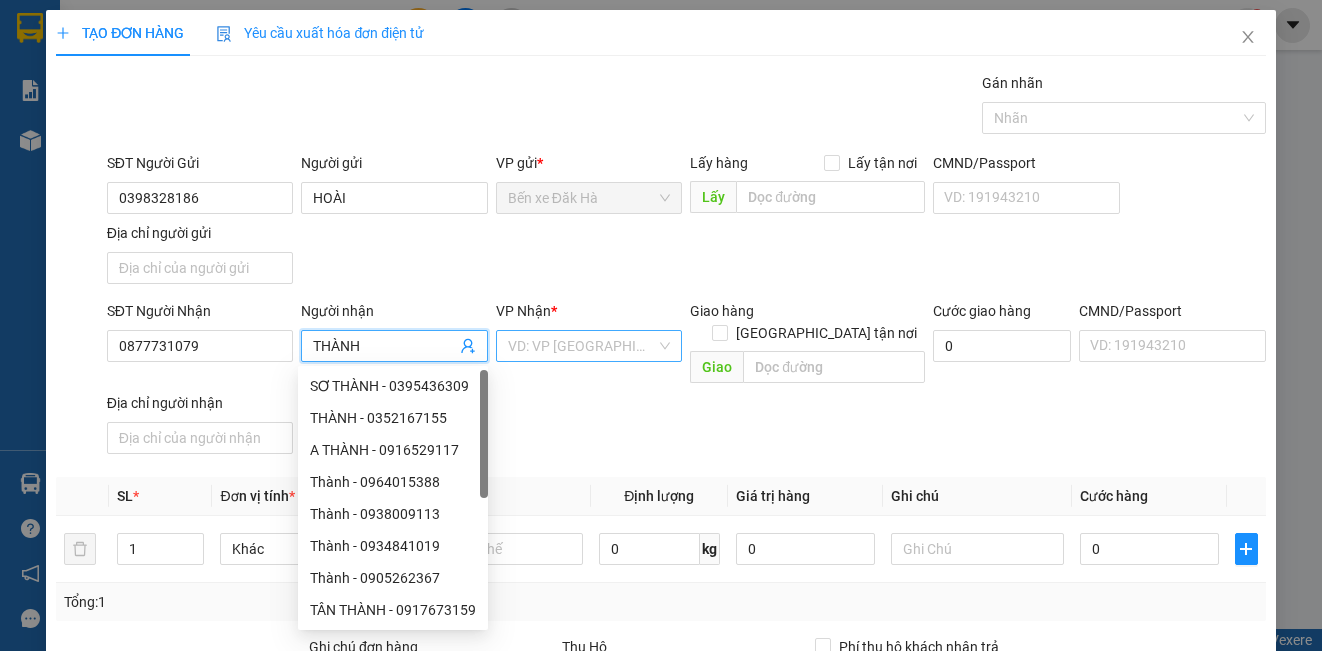 type on "THÀNH" 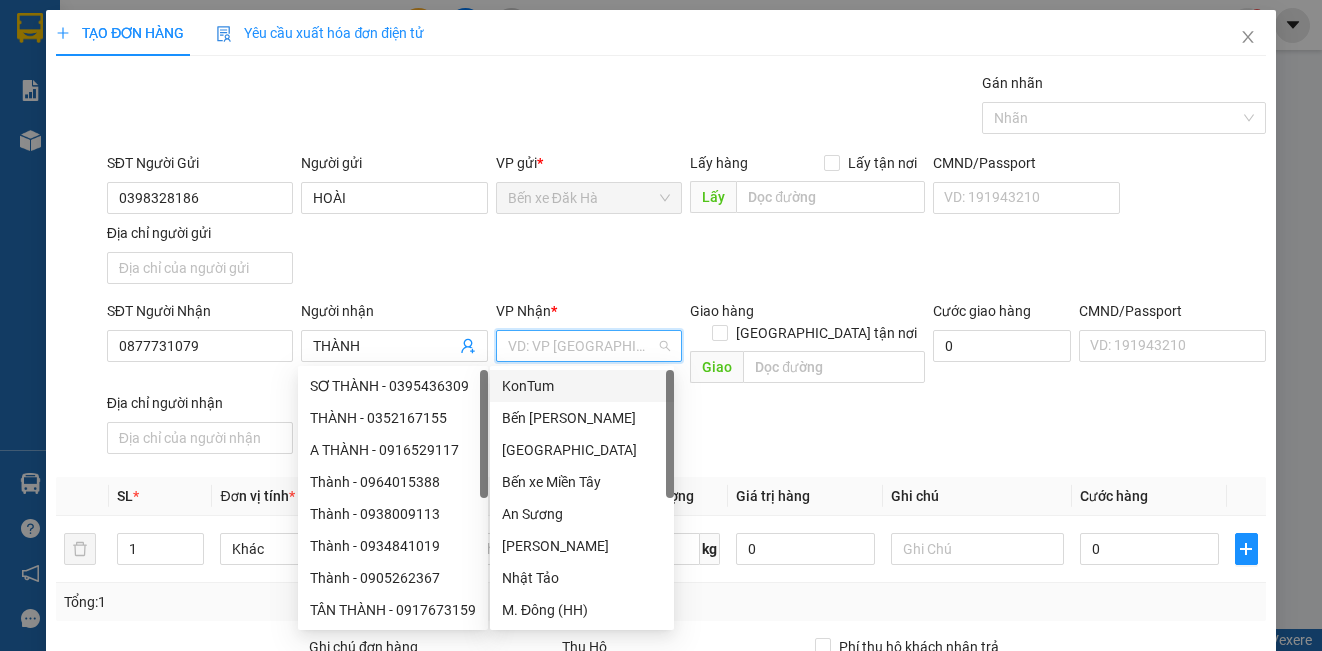 click at bounding box center (582, 346) 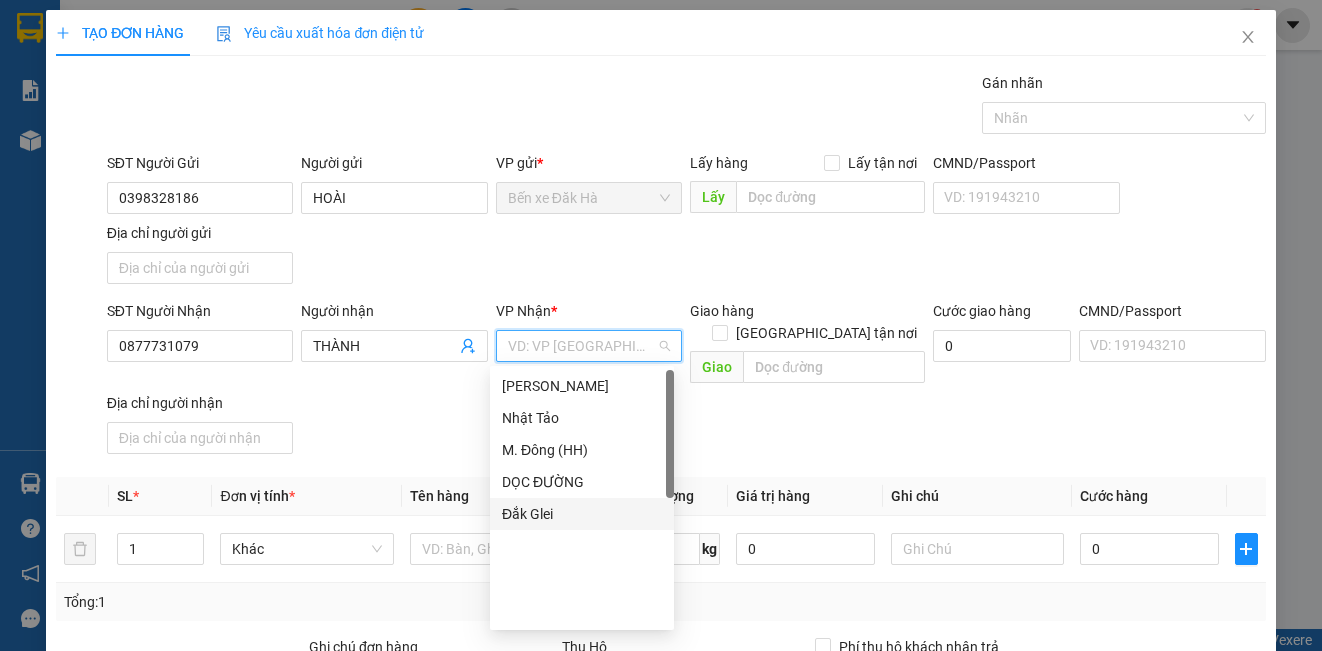 scroll, scrollTop: 0, scrollLeft: 0, axis: both 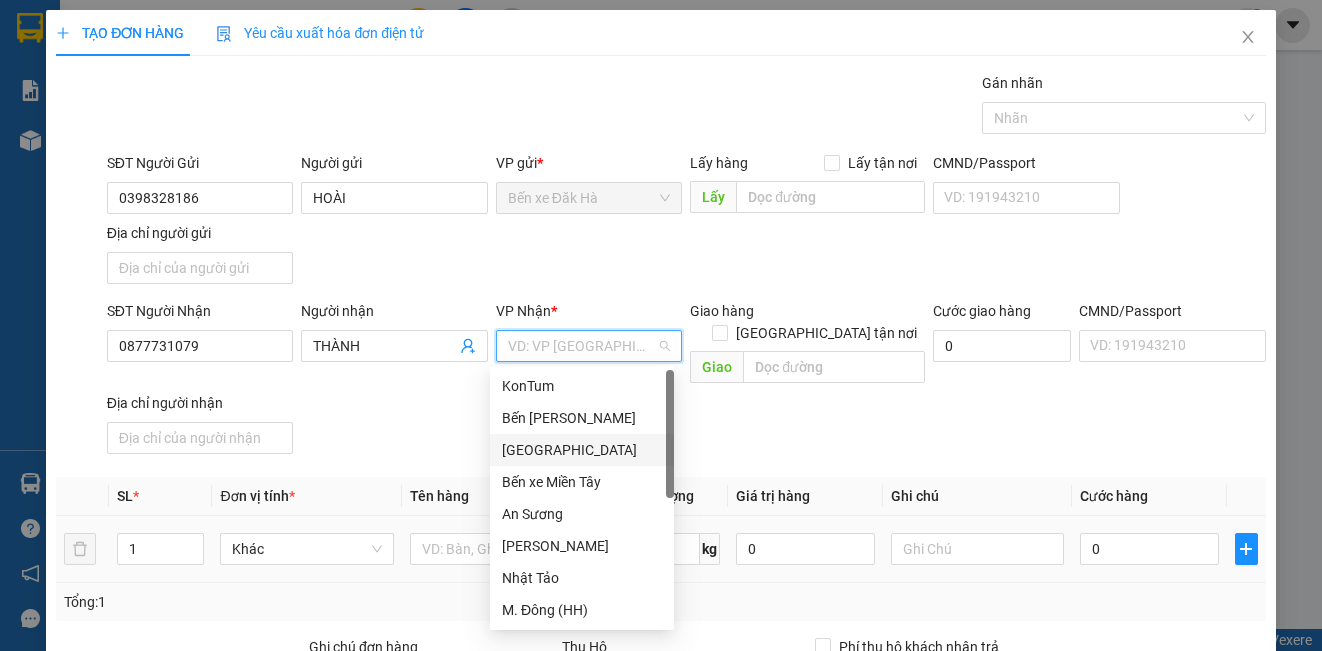 drag, startPoint x: 545, startPoint y: 439, endPoint x: 478, endPoint y: 504, distance: 93.34881 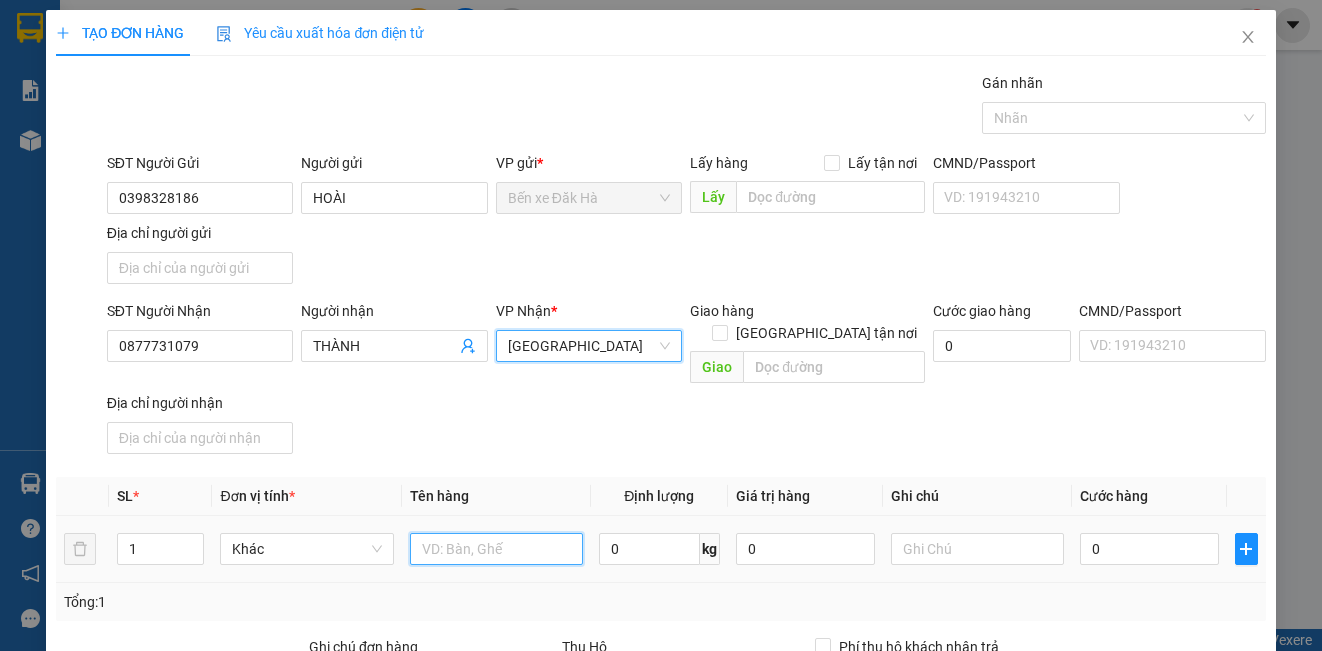 click at bounding box center [496, 549] 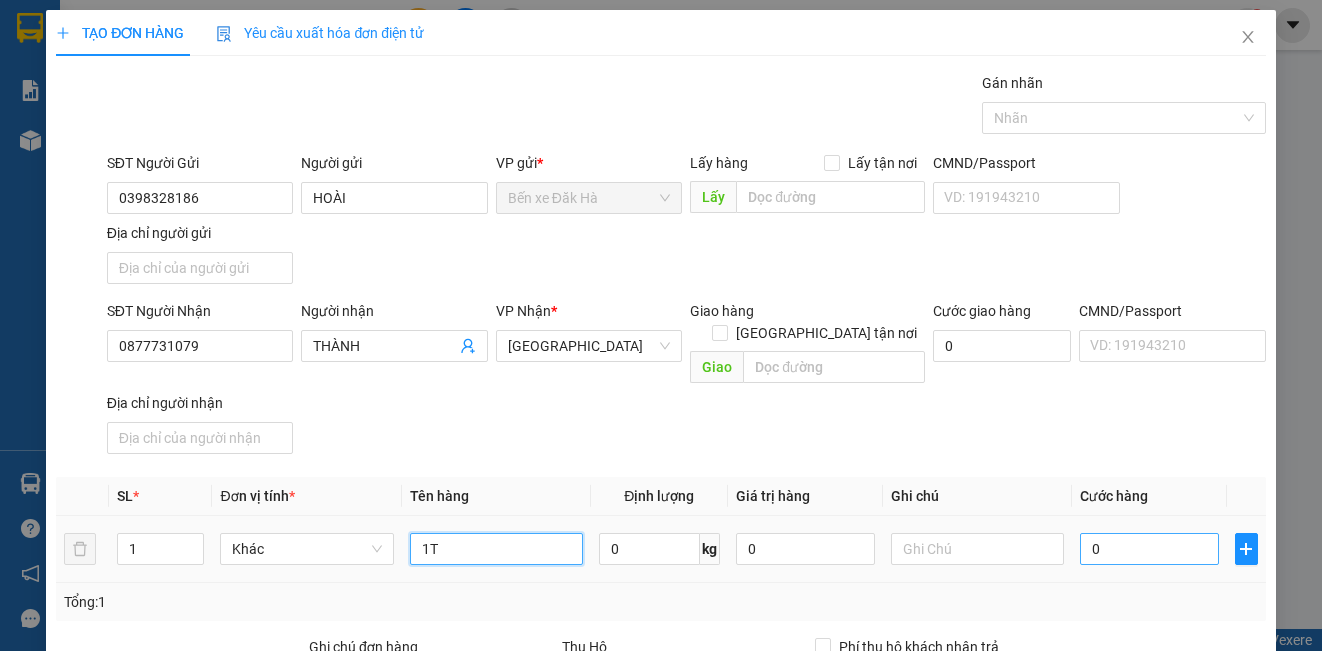 type on "1T" 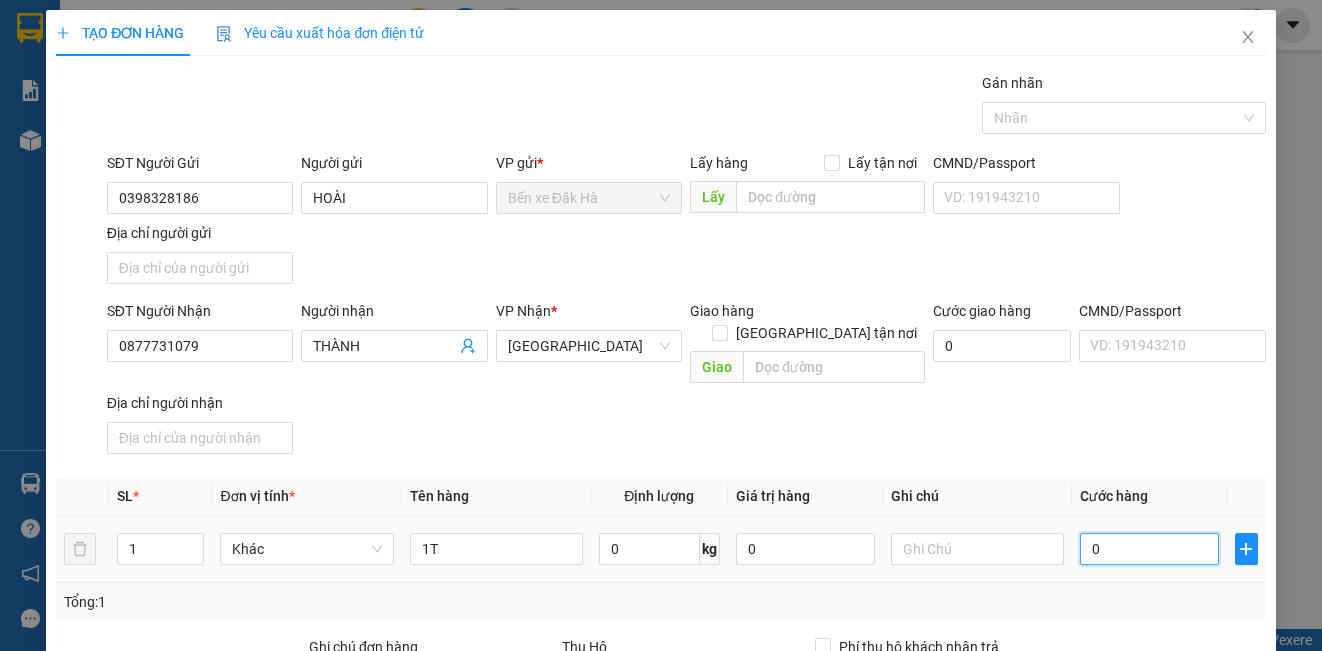 click on "0" at bounding box center (1149, 549) 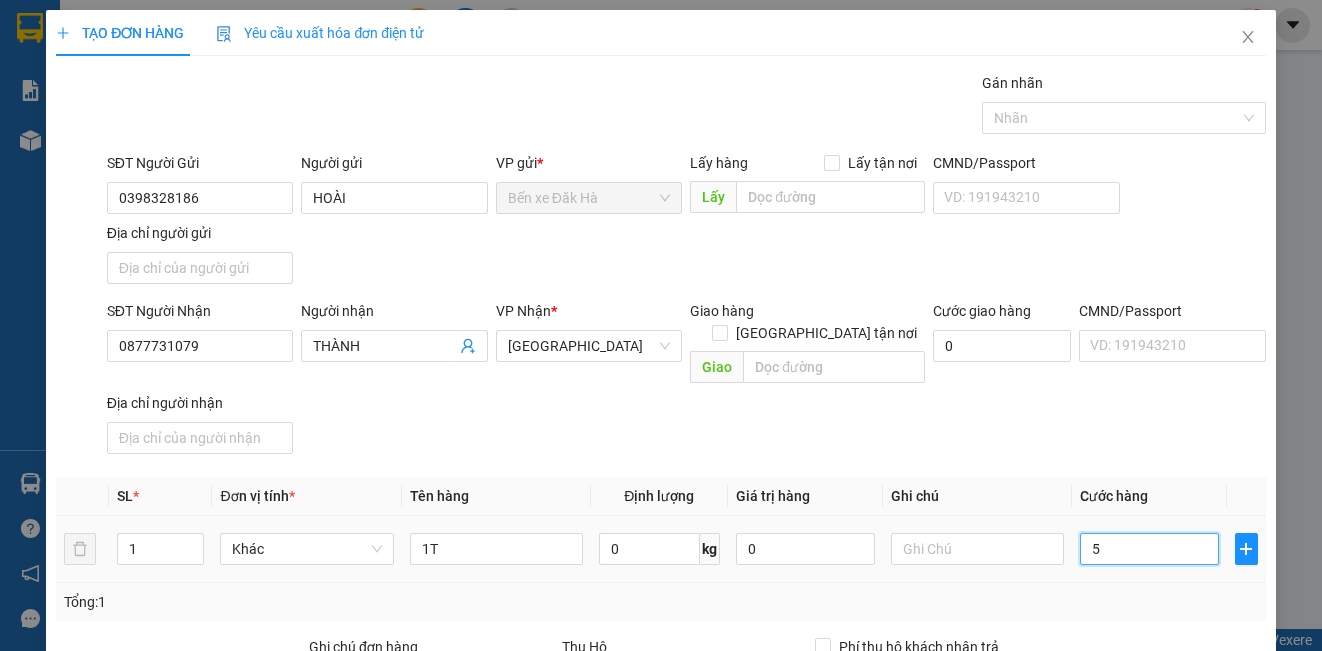 type on "50" 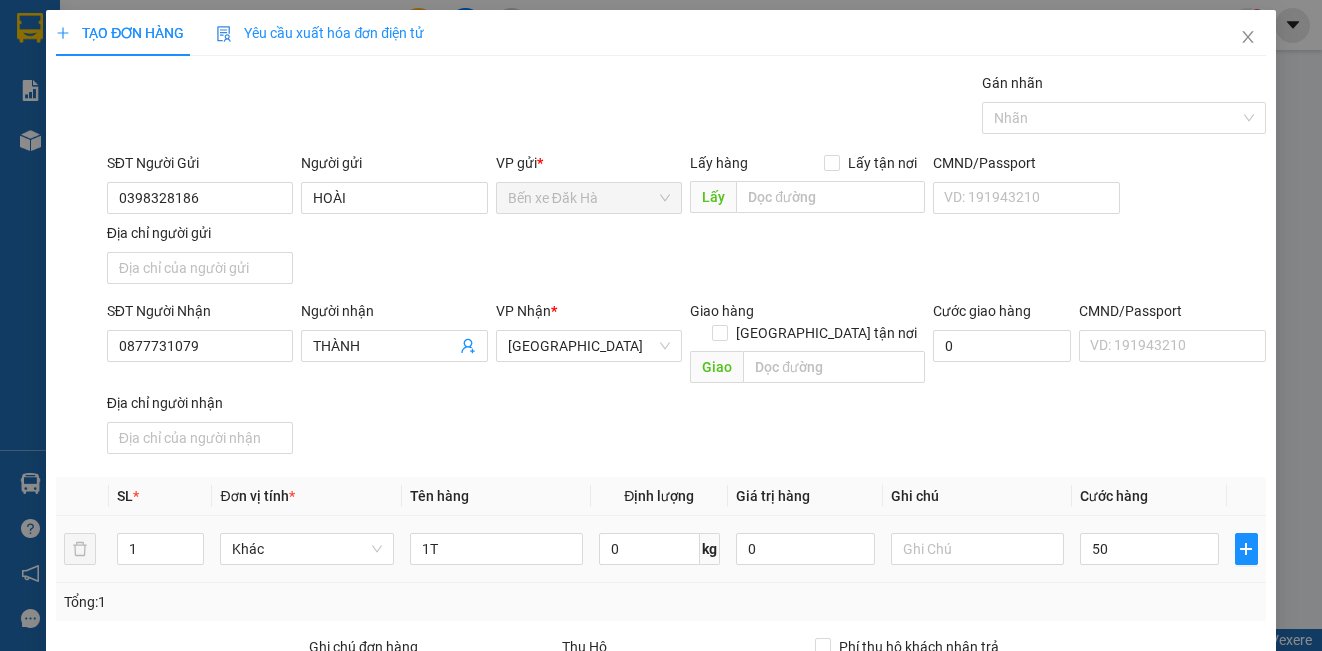 type on "50.000" 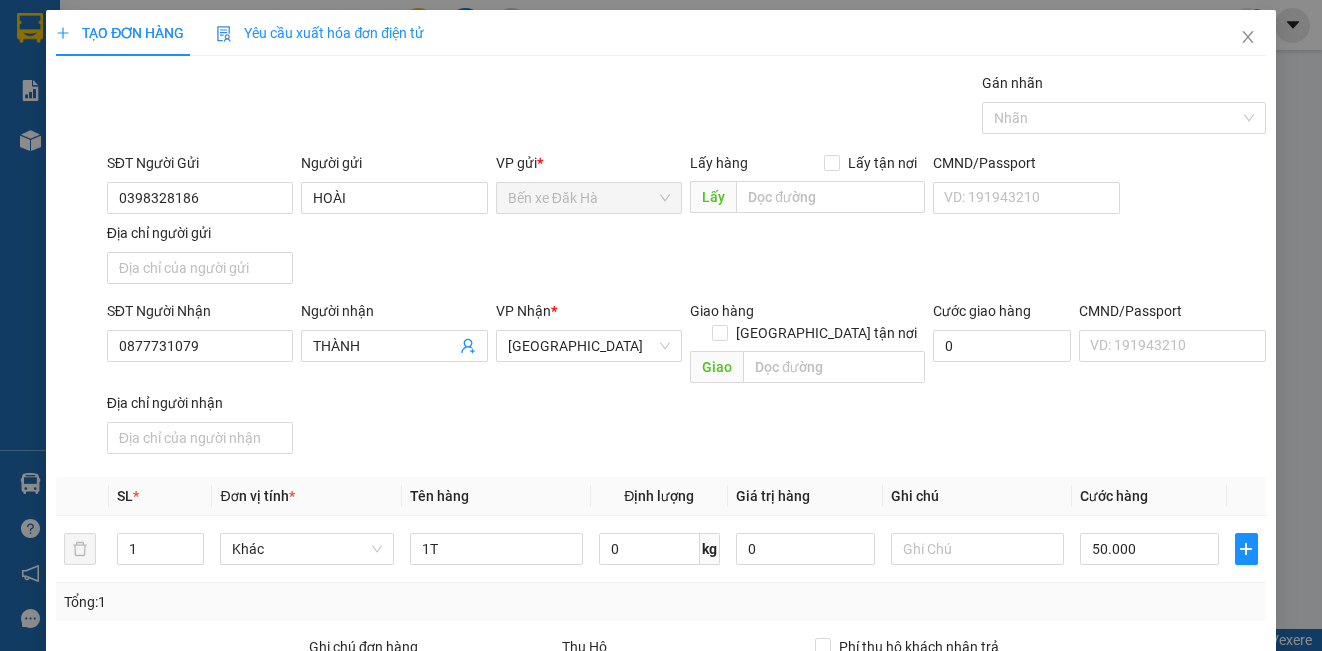 click on "SĐT Người Nhận 0877731079 Người nhận THÀNH VP Nhận  * [GEOGRAPHIC_DATA] Giao hàng Giao tận nơi Giao Cước giao hàng 0 CMND/Passport VD: [PASSPORT] Địa chỉ người nhận" at bounding box center [686, 381] 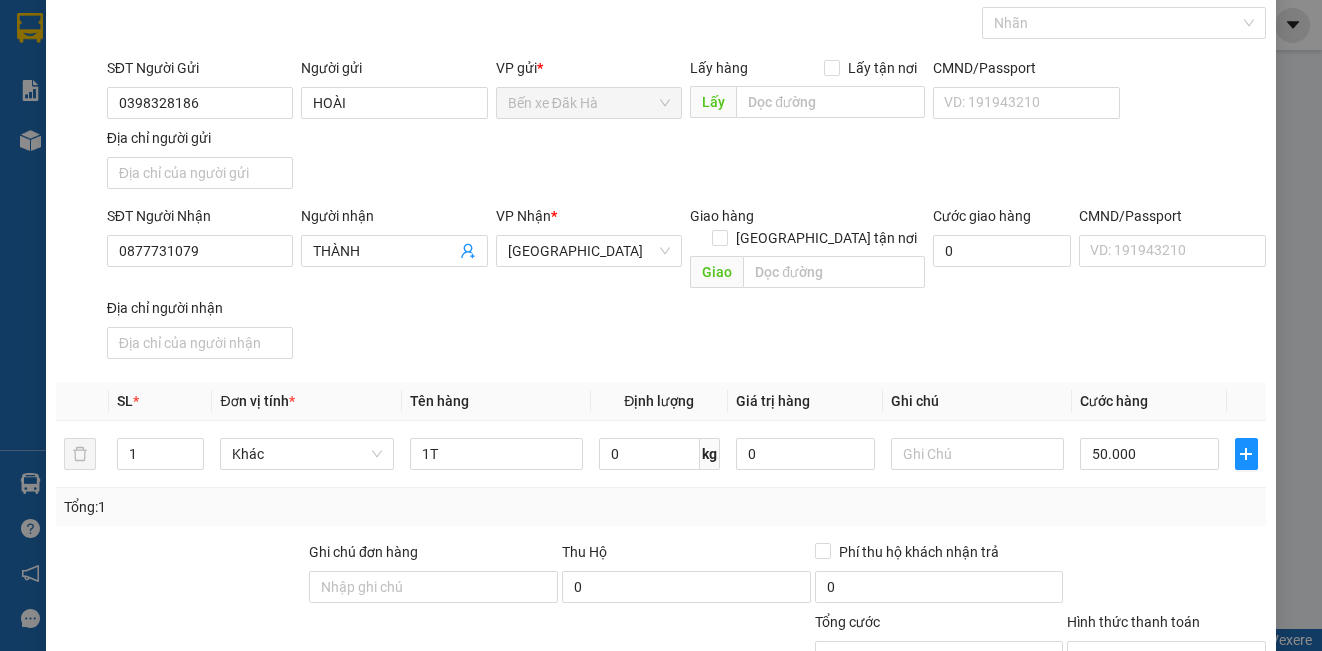 scroll, scrollTop: 229, scrollLeft: 0, axis: vertical 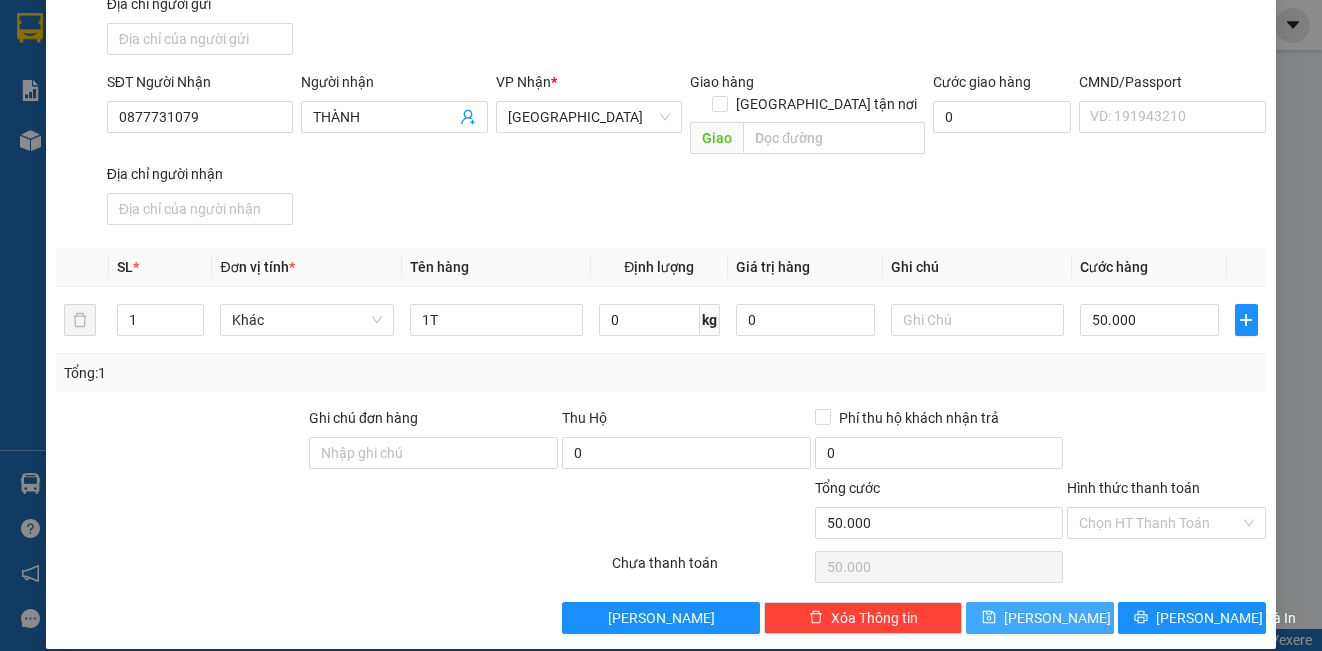 click on "[PERSON_NAME]" at bounding box center (1057, 618) 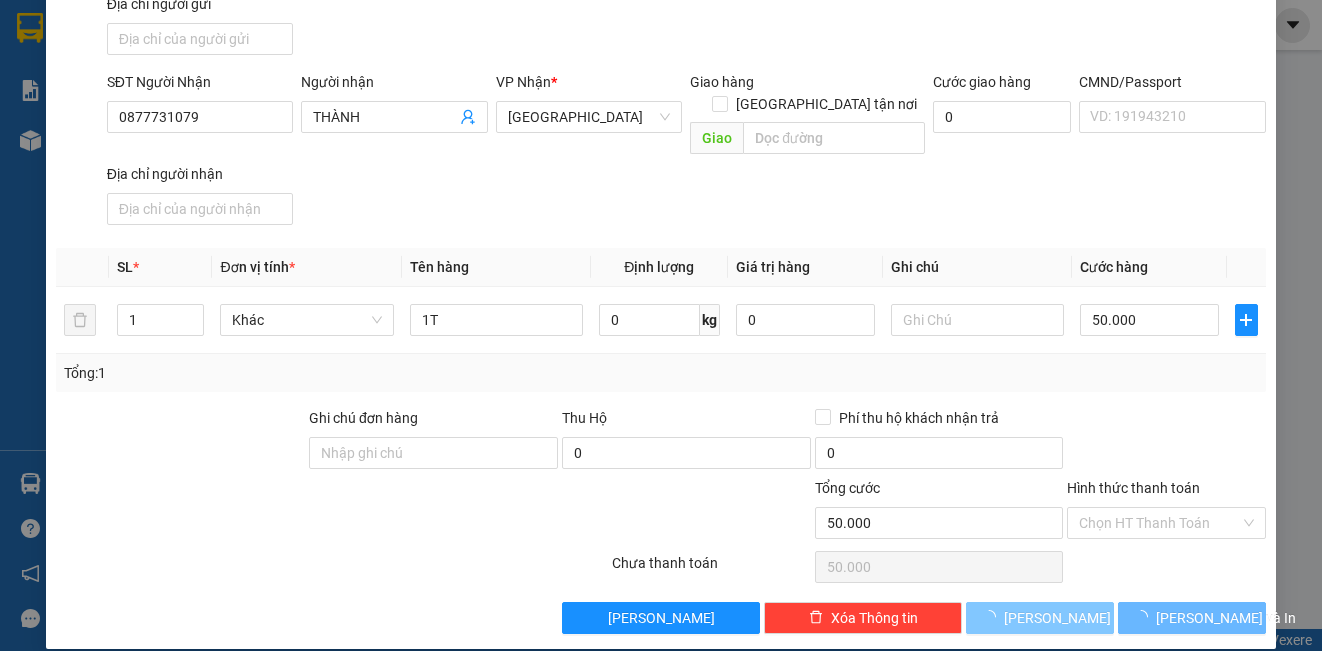 type 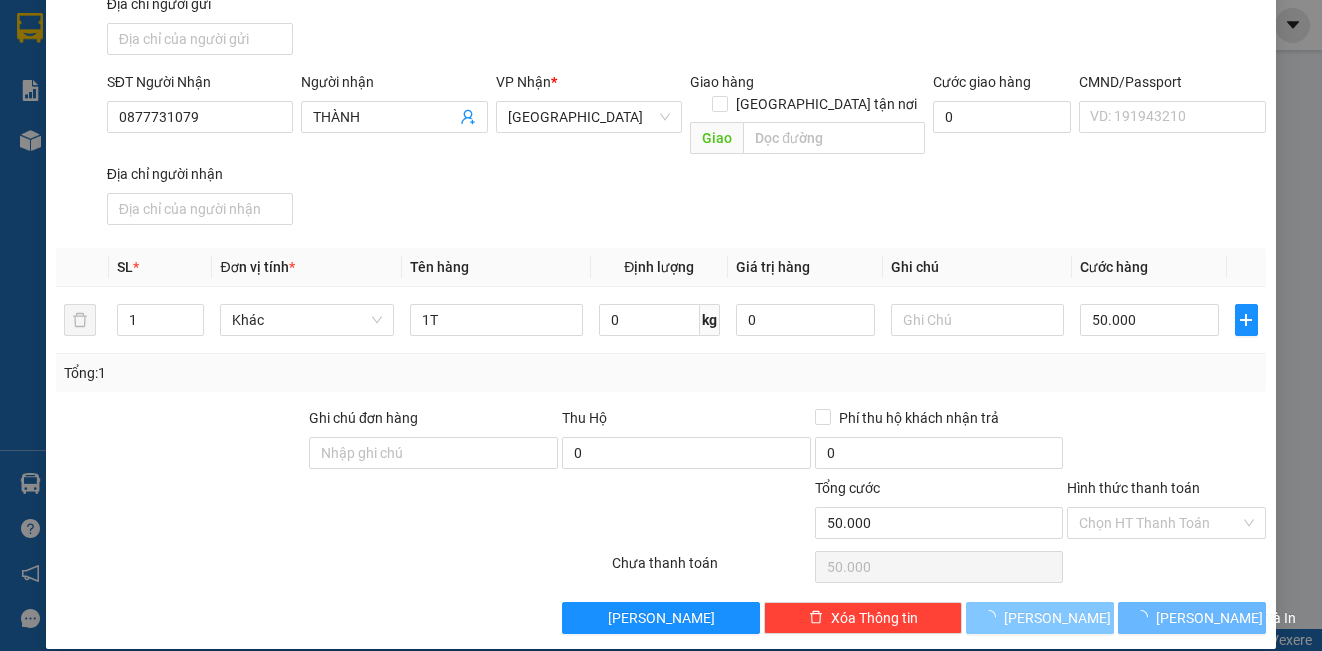 type 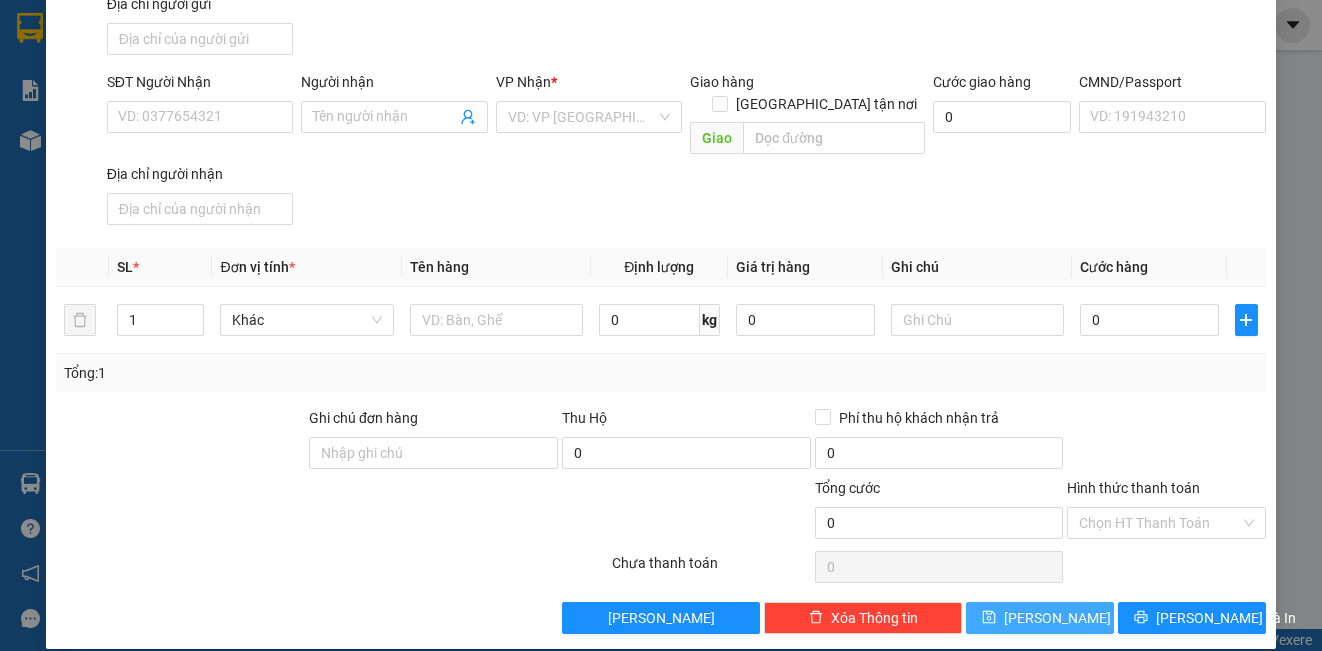 type 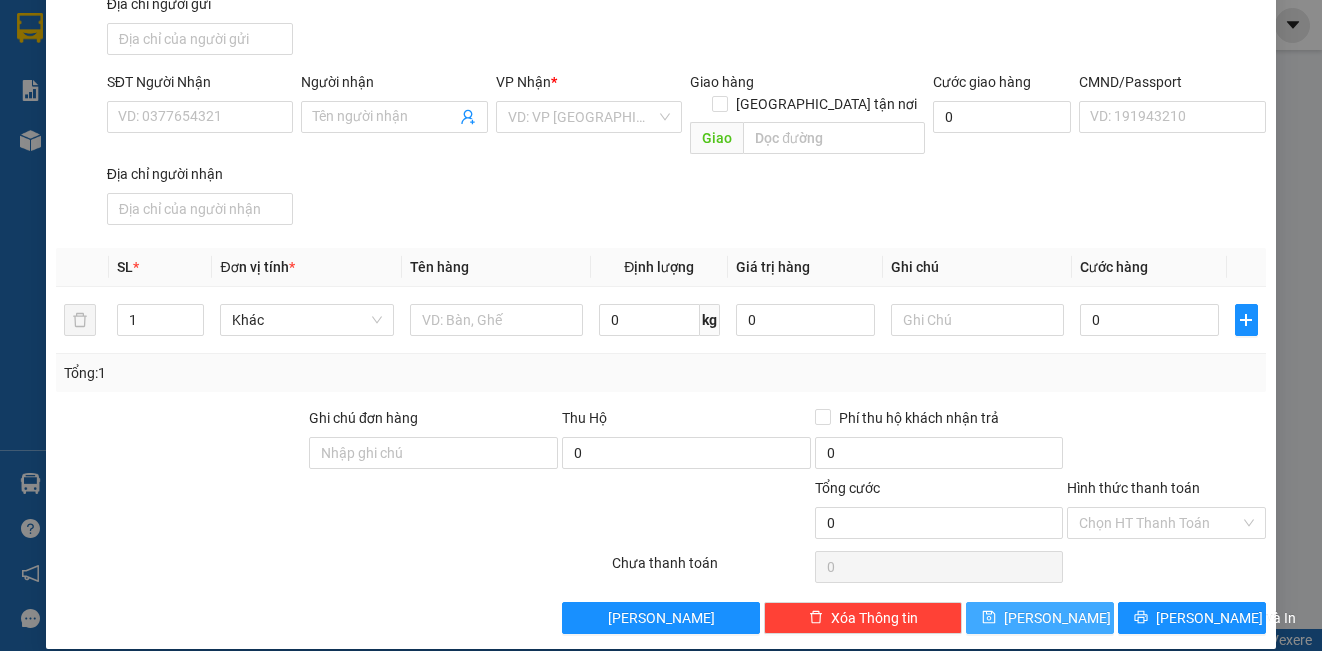 click on "[PERSON_NAME]" at bounding box center [1040, 618] 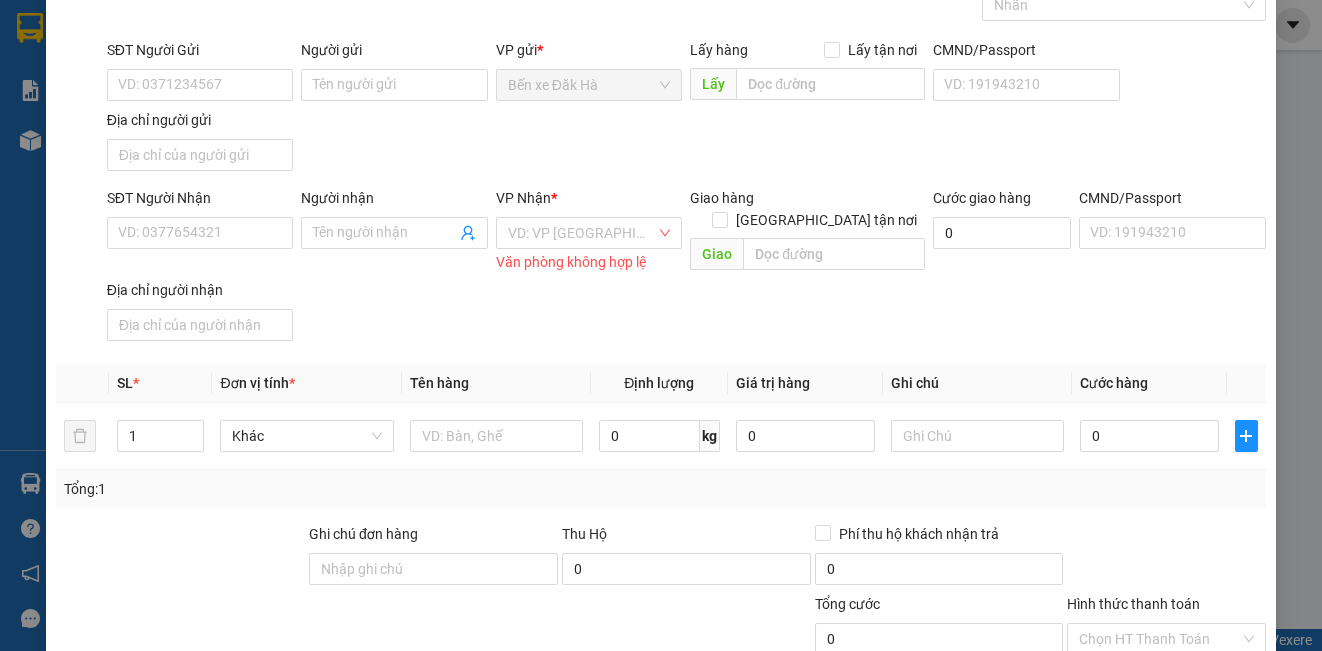 scroll, scrollTop: 0, scrollLeft: 0, axis: both 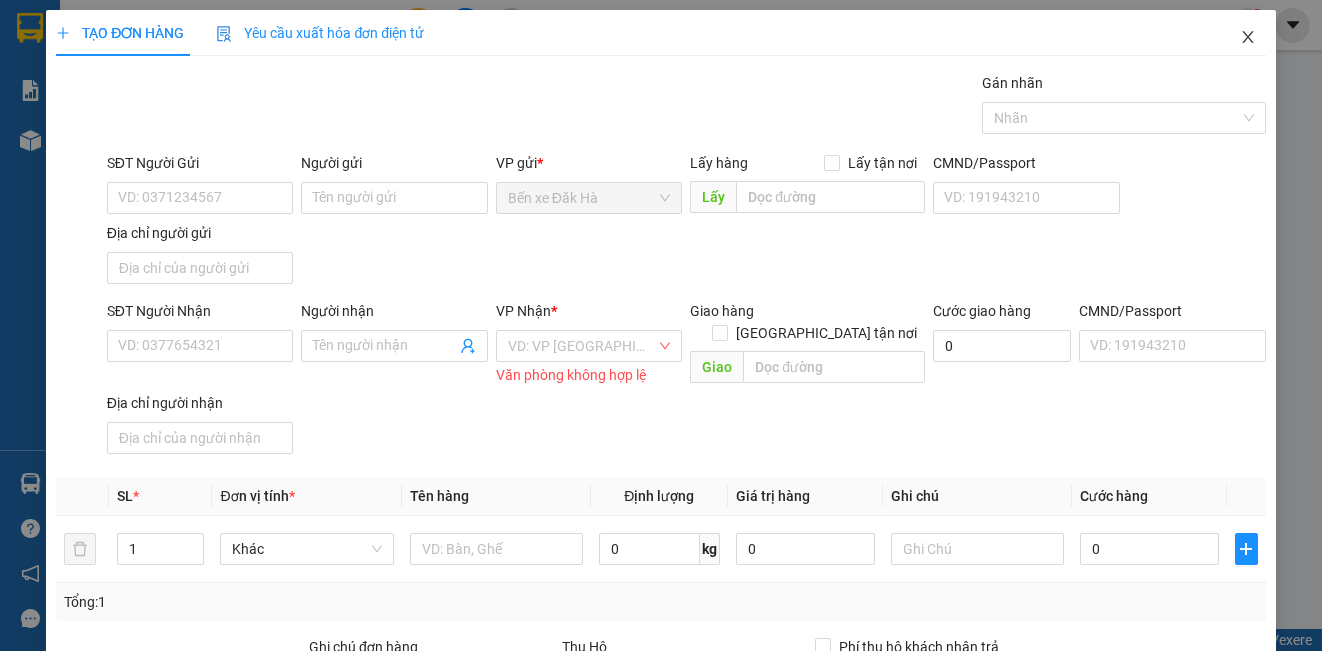 click at bounding box center [1248, 38] 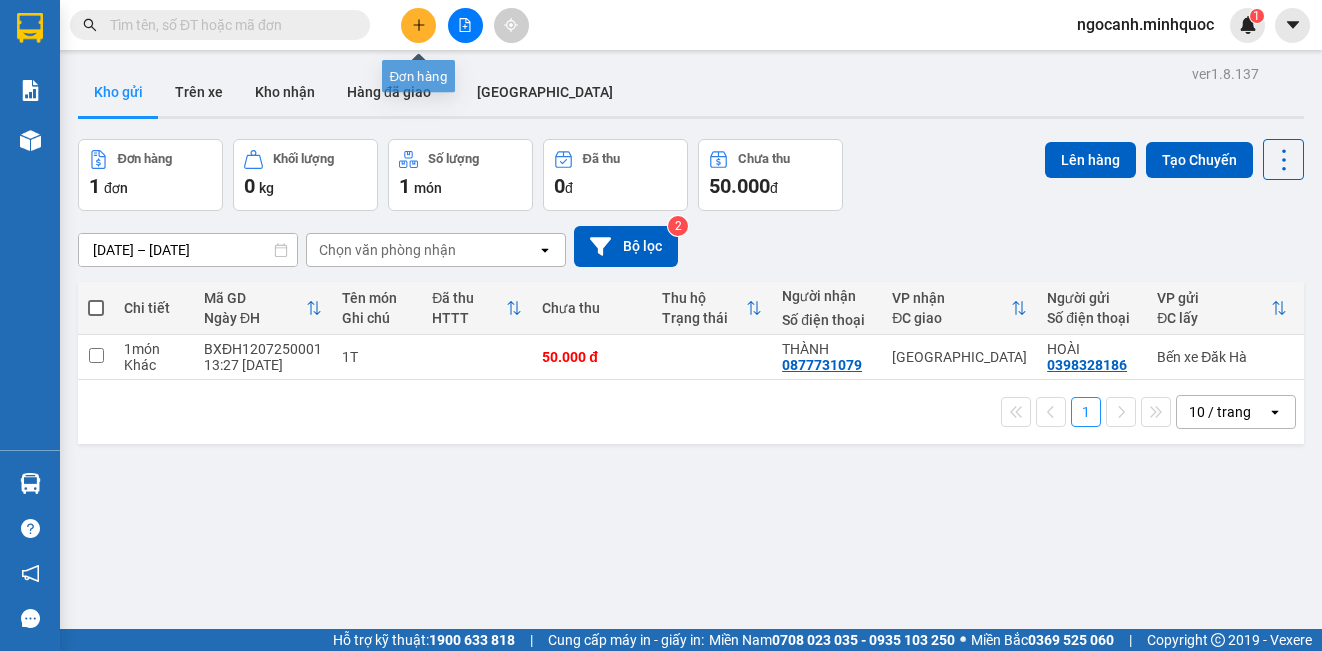 click 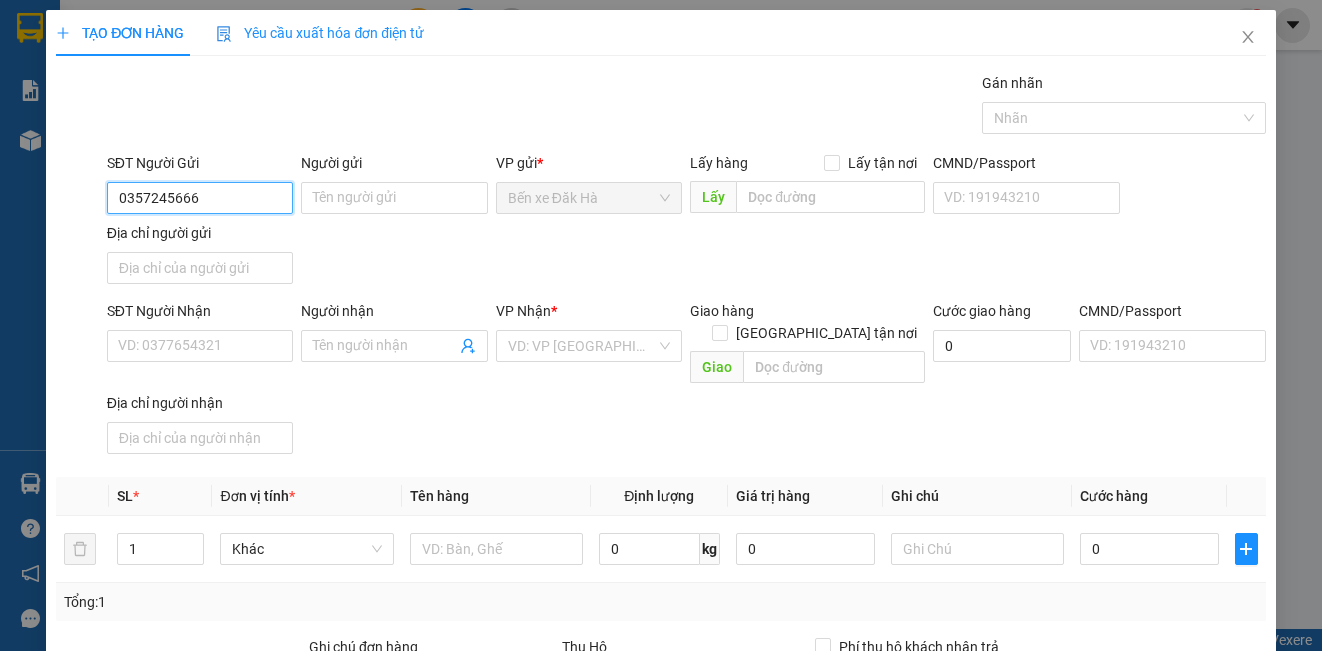 type on "0357245666" 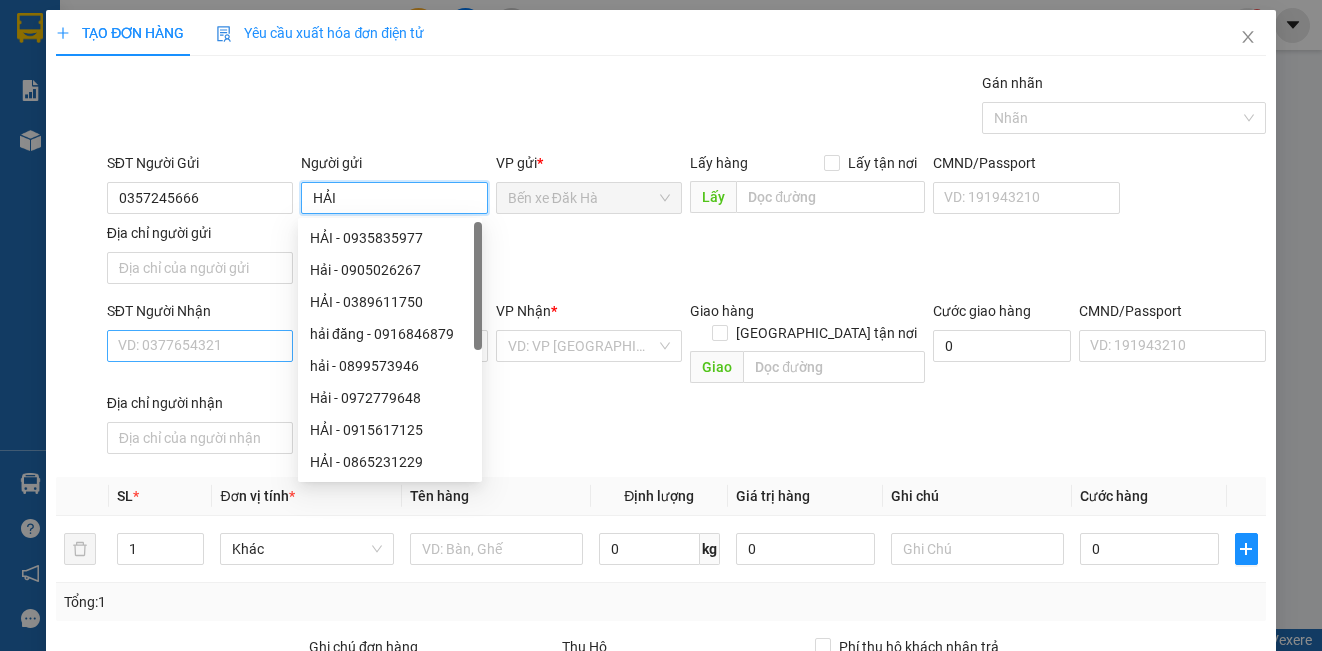 type on "HẢI" 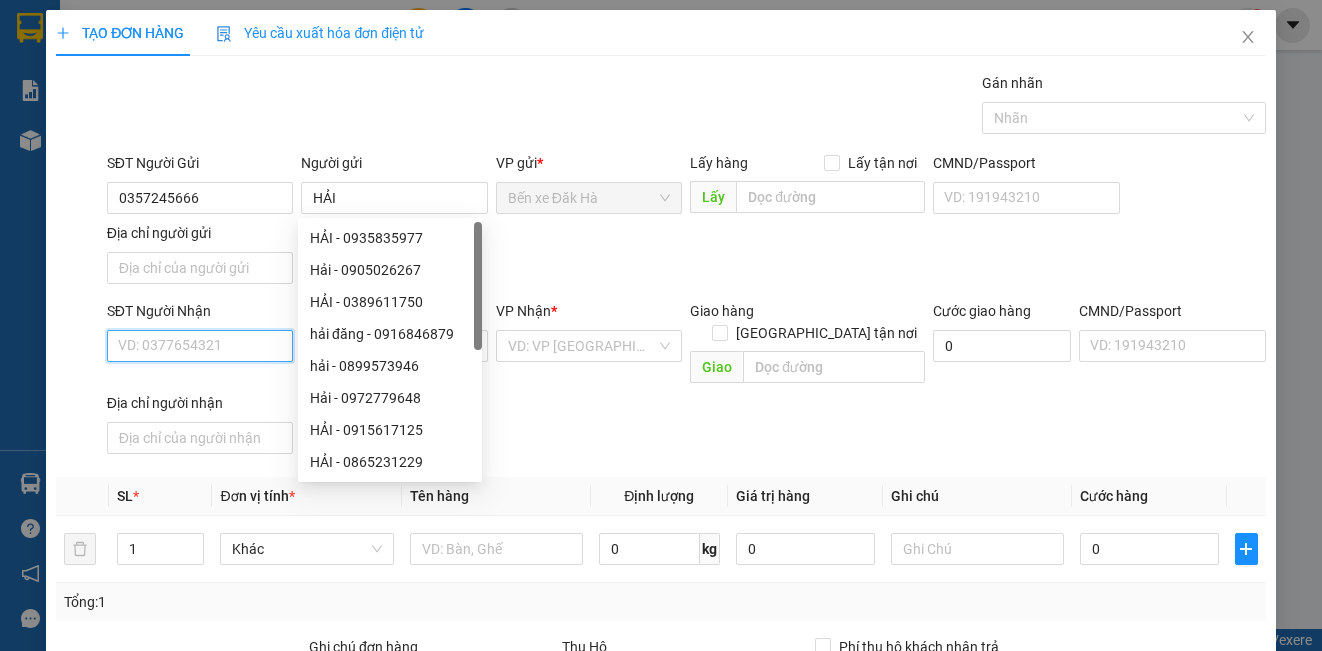 click on "SĐT Người Nhận" at bounding box center [200, 346] 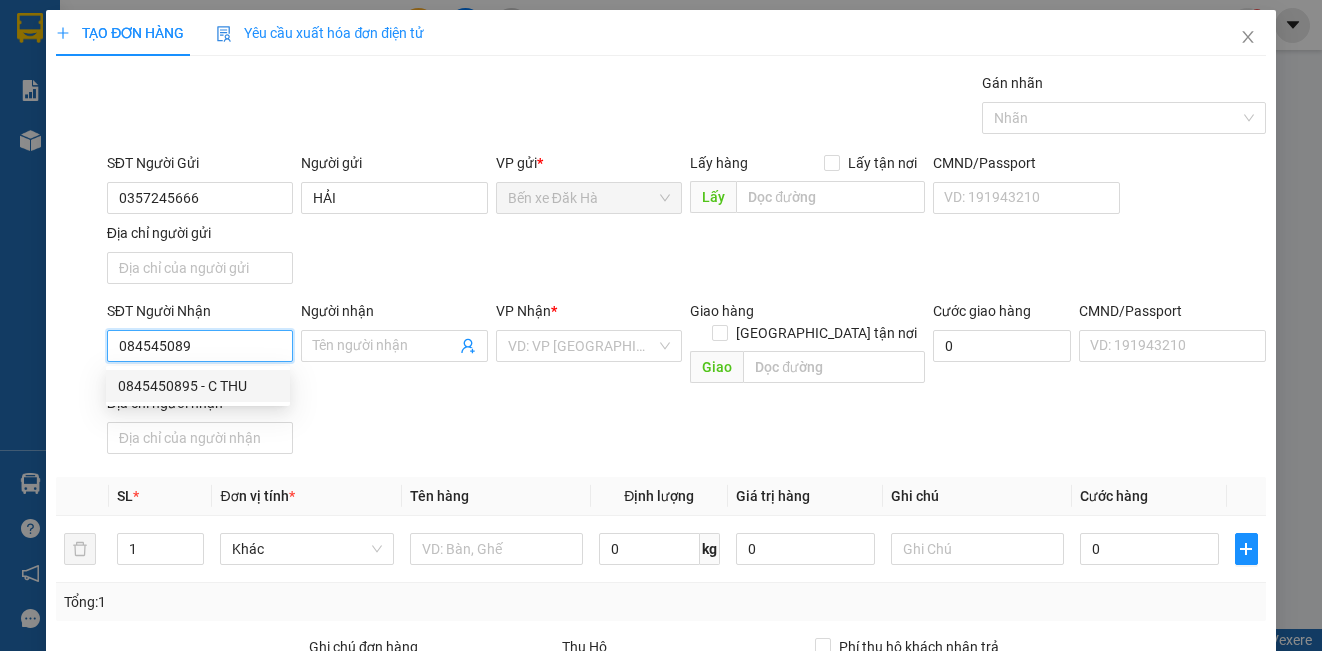 click on "0845450895 - C THU" at bounding box center (198, 386) 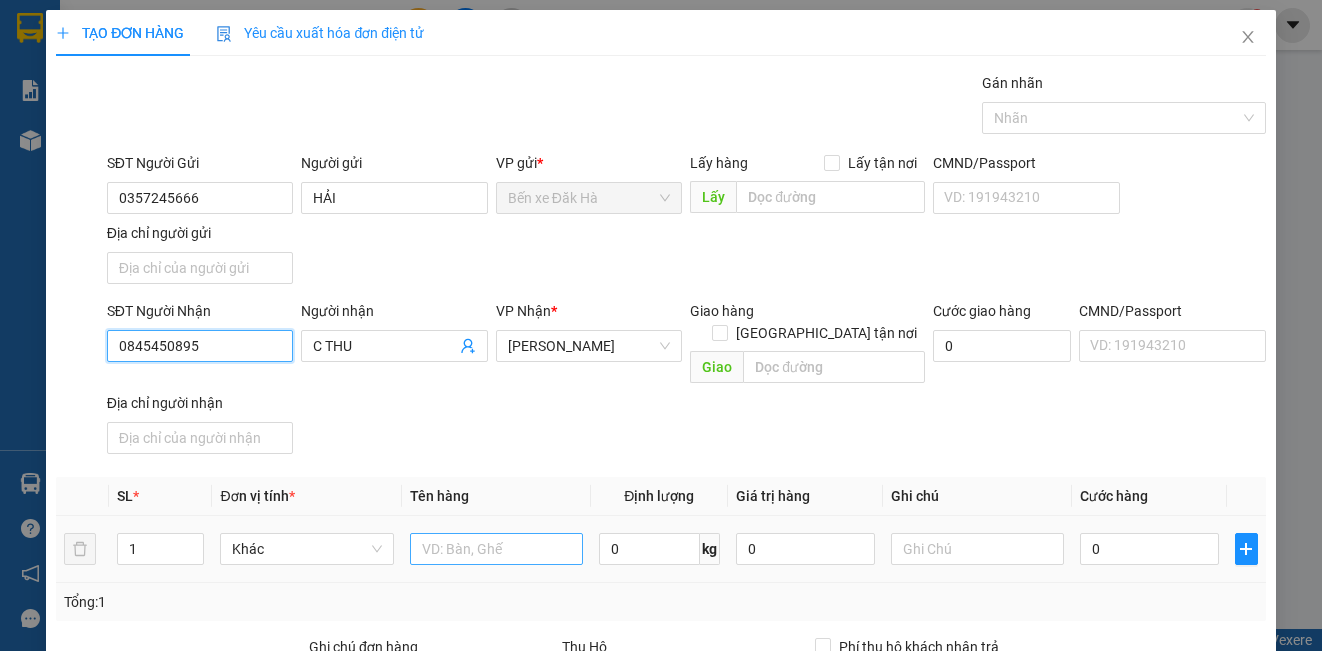 type on "0845450895" 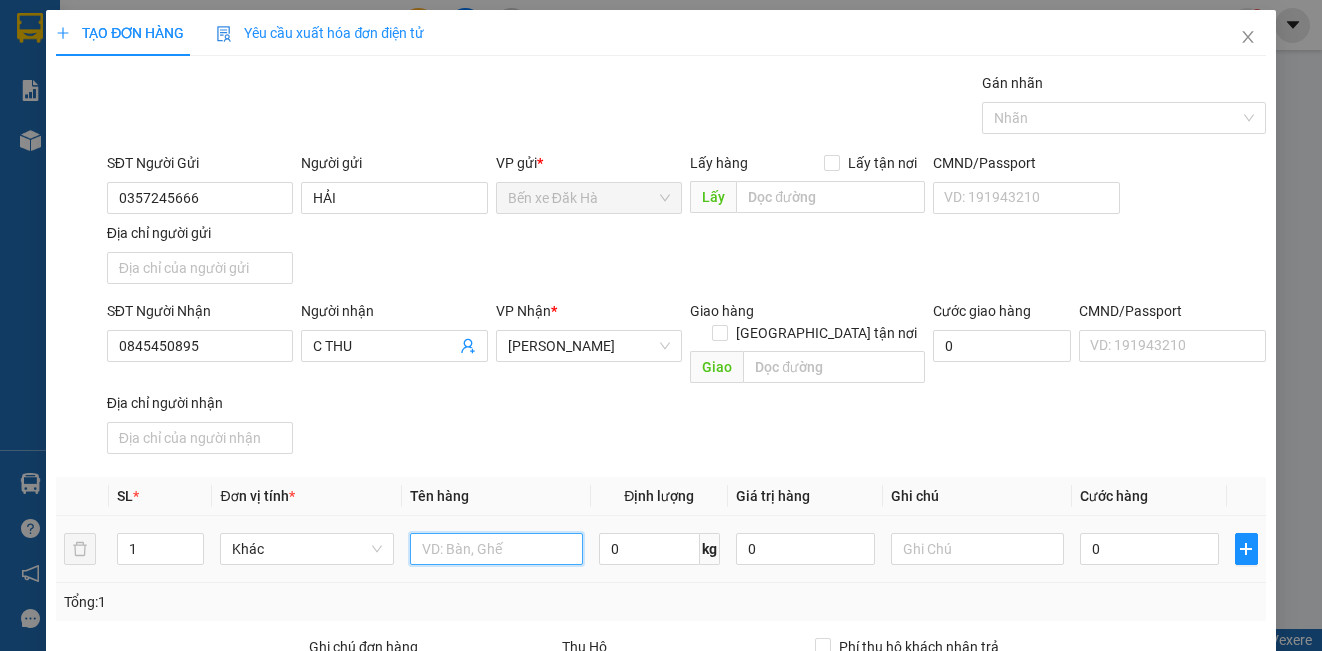 click at bounding box center [496, 549] 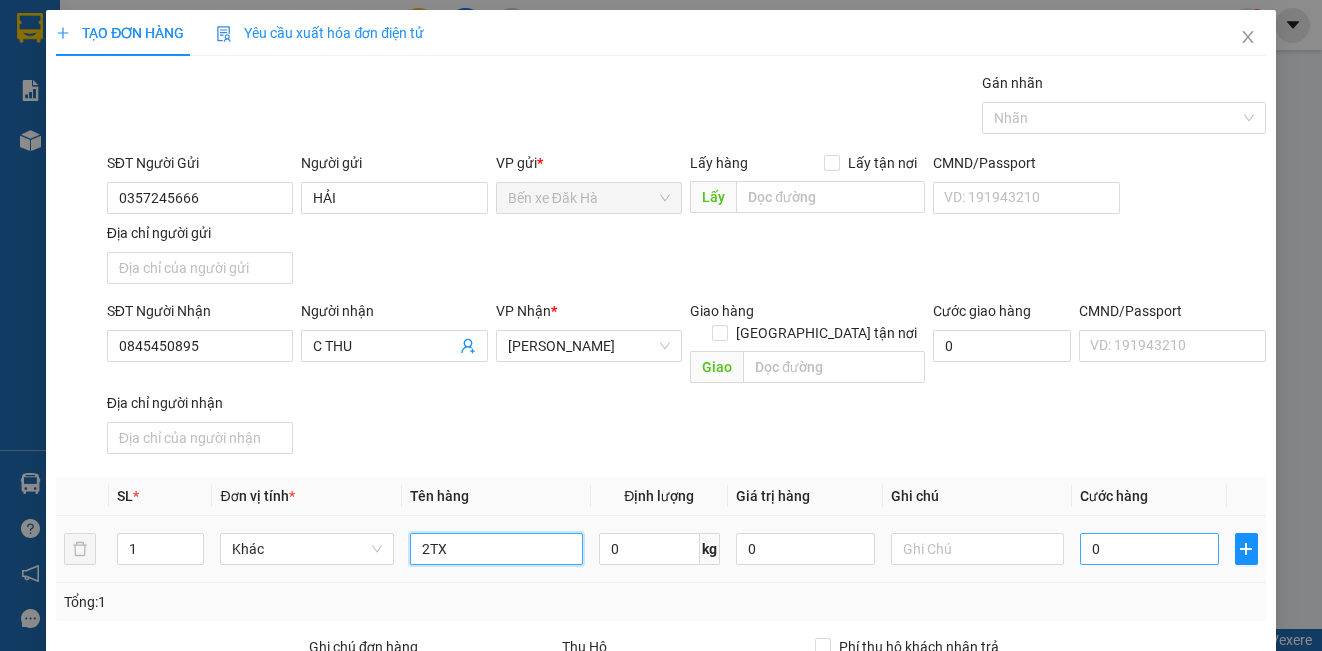 type on "2TX" 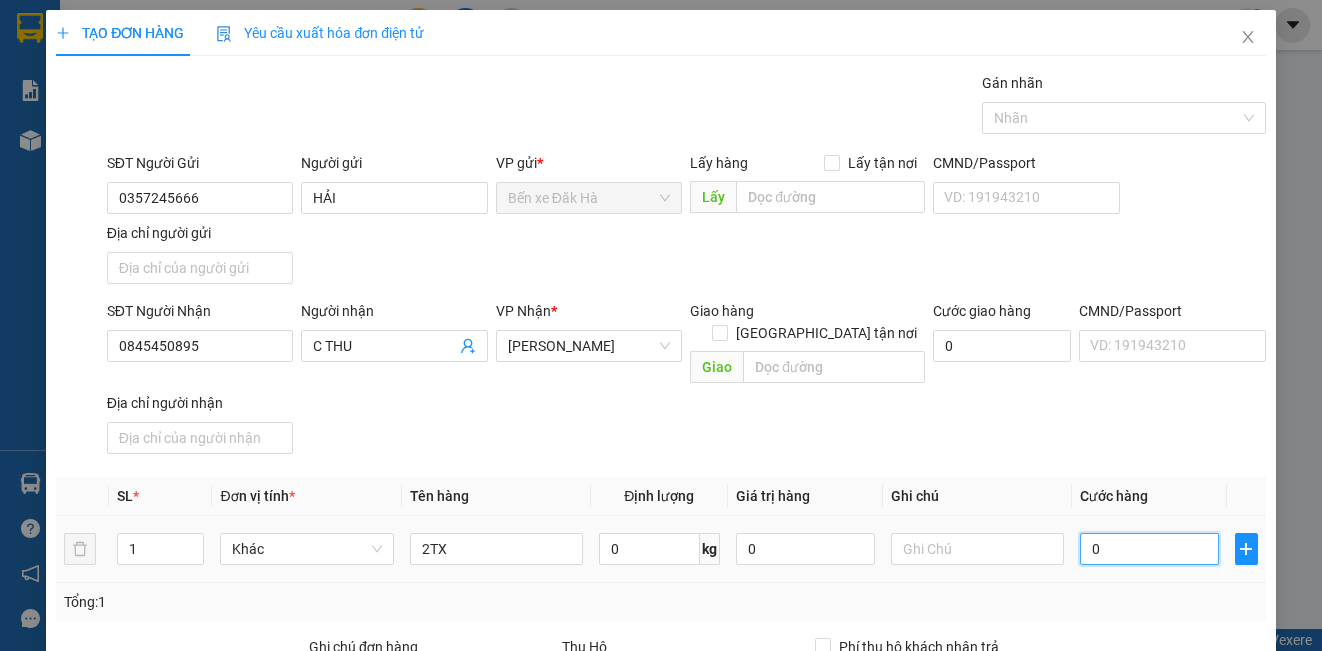 click on "0" at bounding box center [1149, 549] 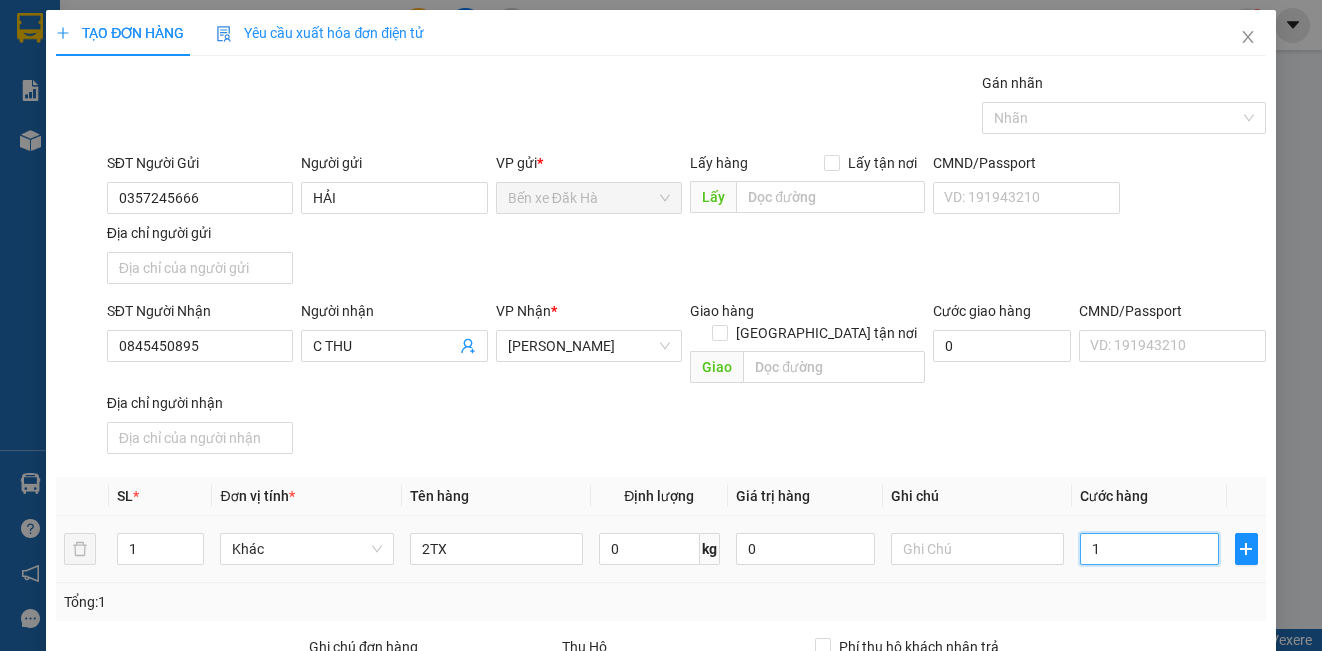 type on "10" 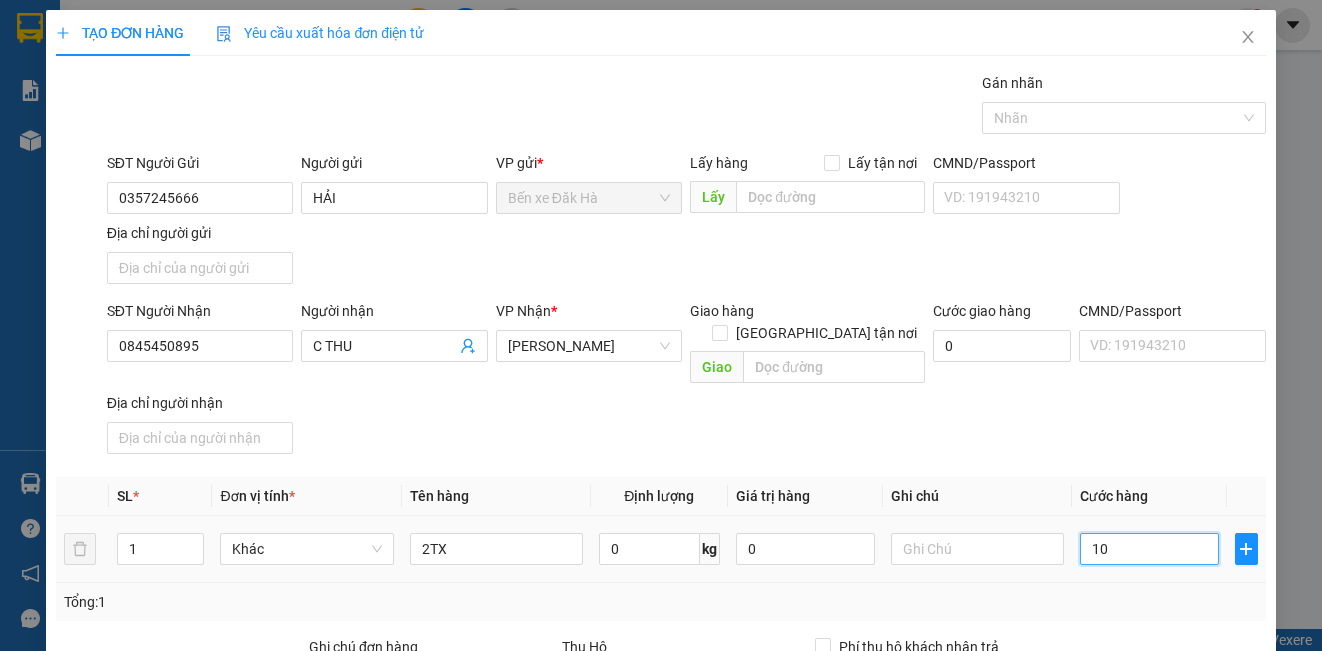 type on "100" 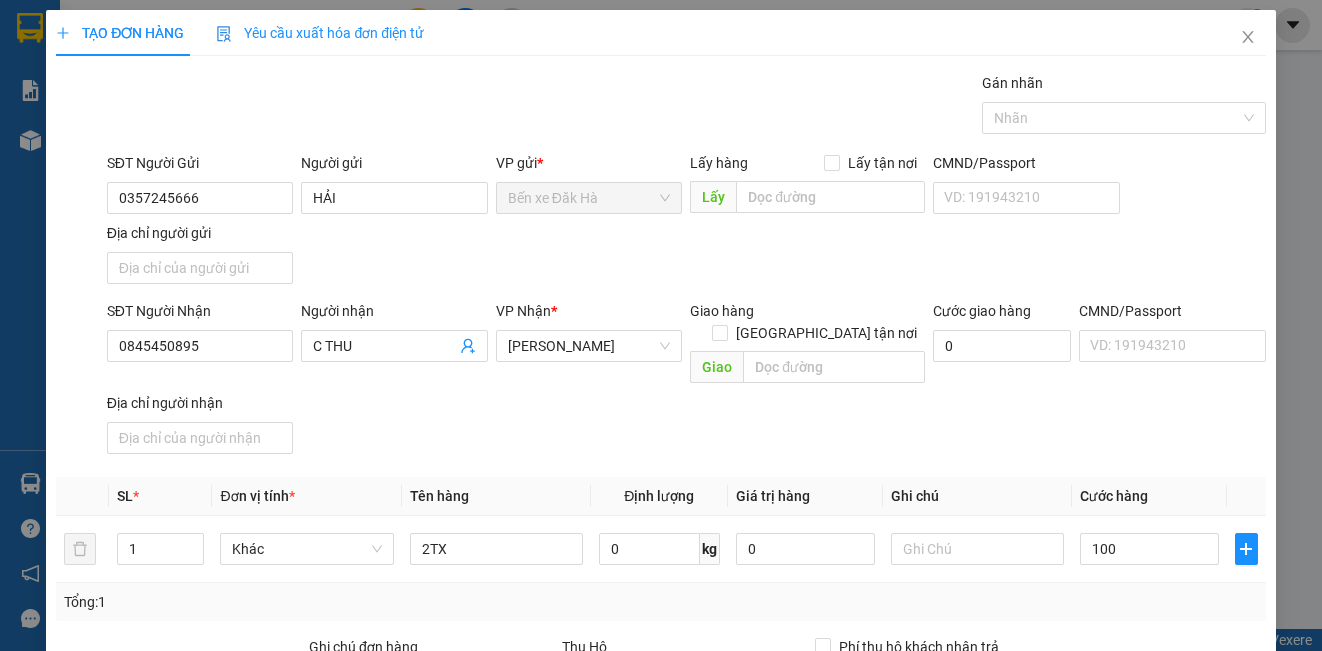 type on "100.000" 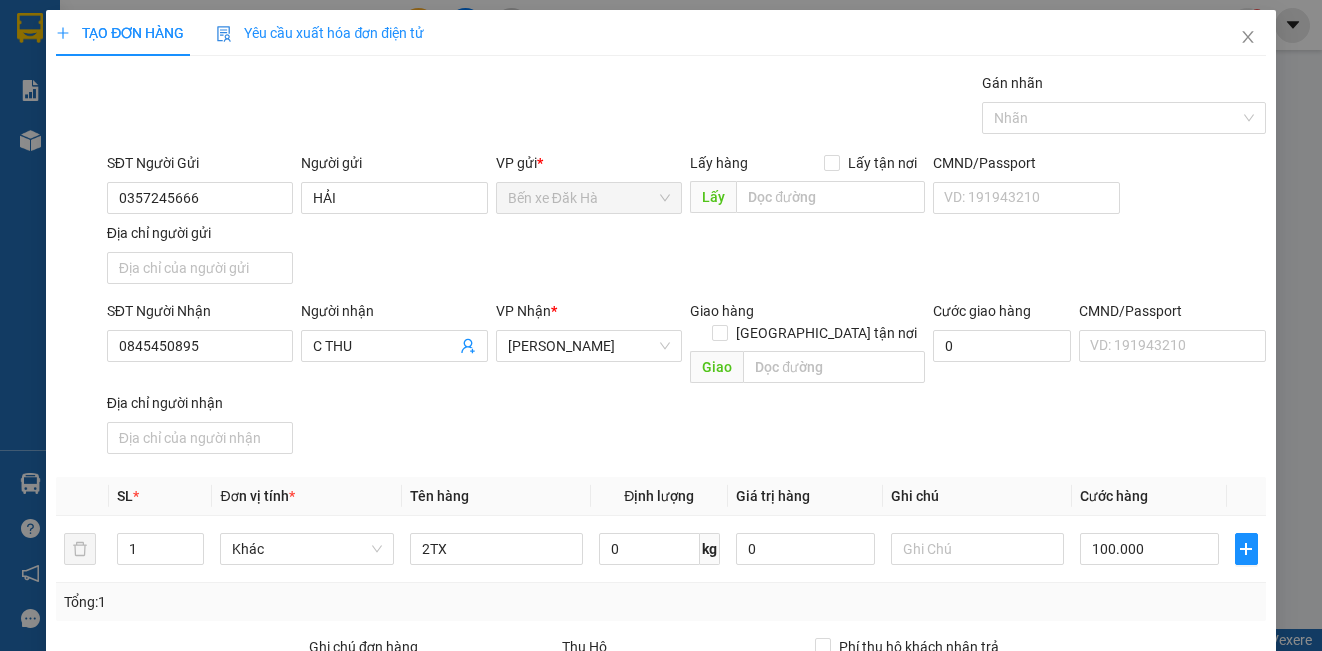 click on "SĐT Người Nhận 0845450895 Người nhận C THU VP Nhận  * [PERSON_NAME] hàng [GEOGRAPHIC_DATA] tận nơi Giao Cước giao hàng 0 CMND/Passport VD: [PASSPORT] Địa chỉ người nhận" at bounding box center (686, 381) 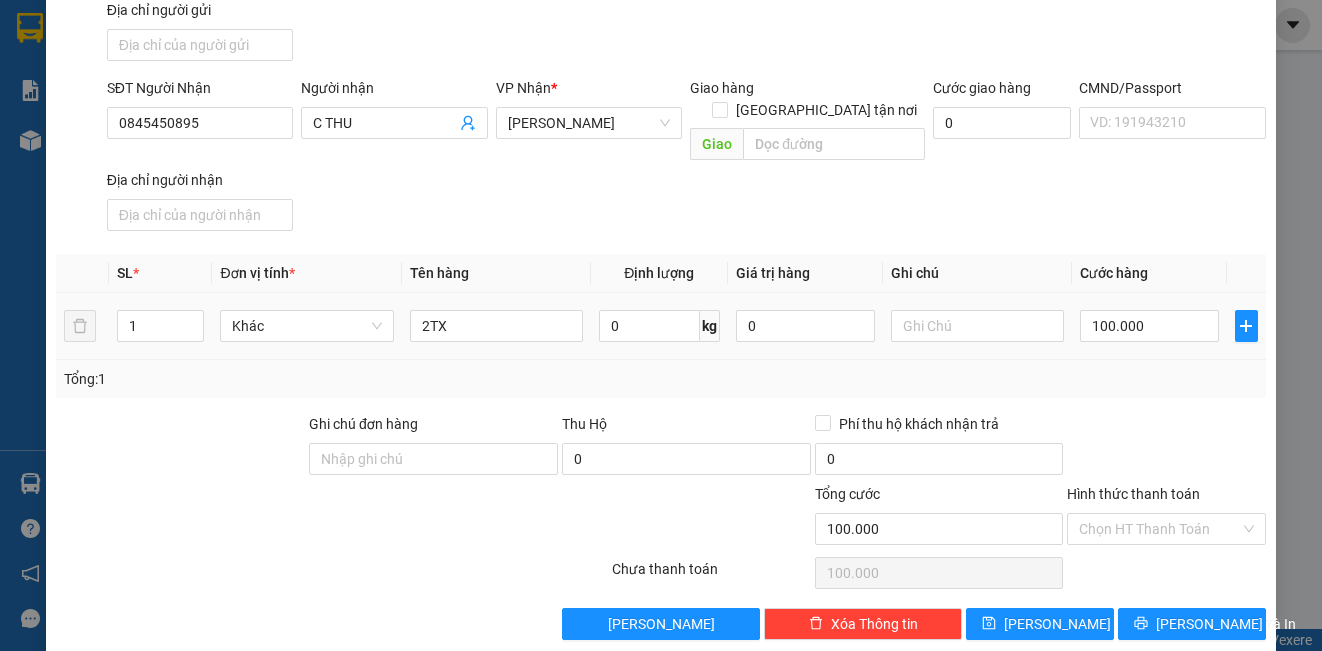 scroll, scrollTop: 229, scrollLeft: 0, axis: vertical 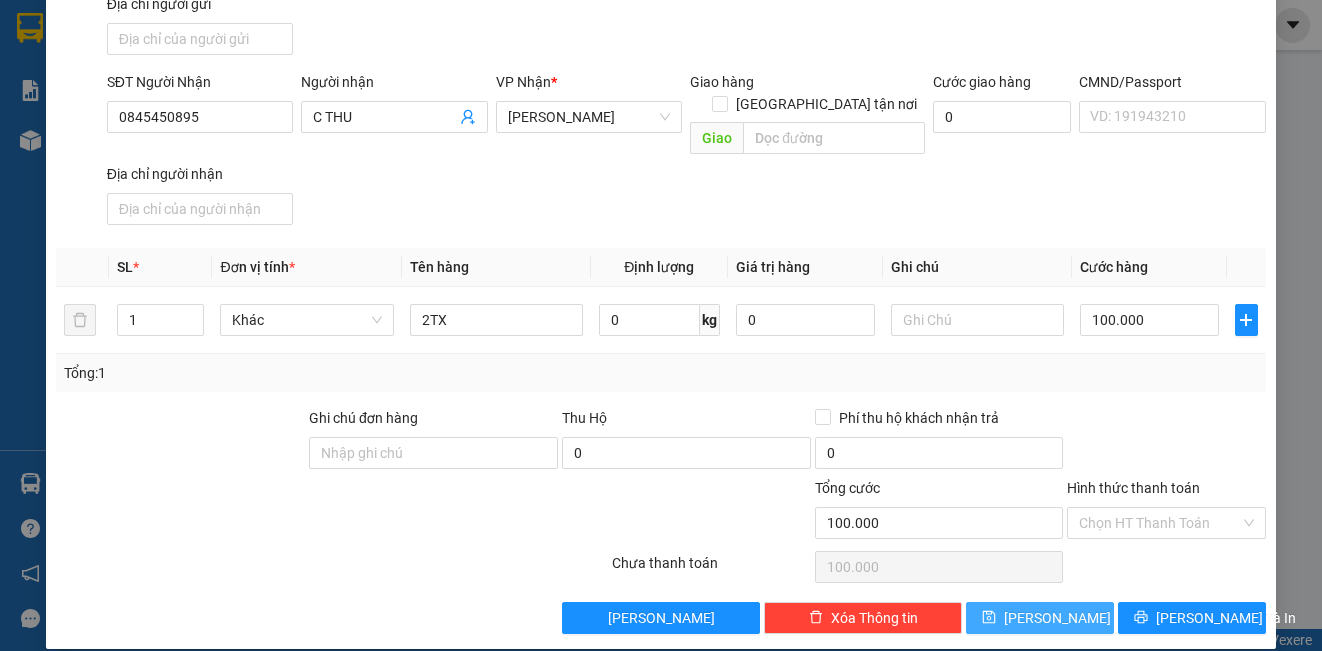 click 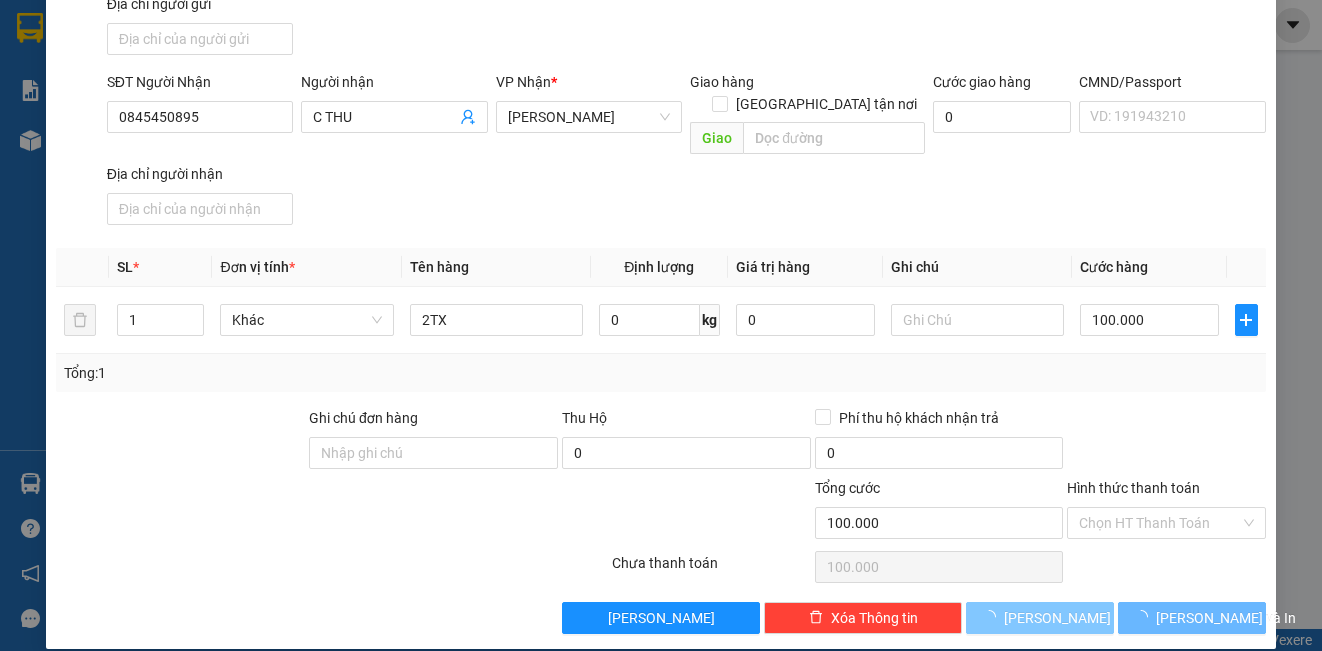 type 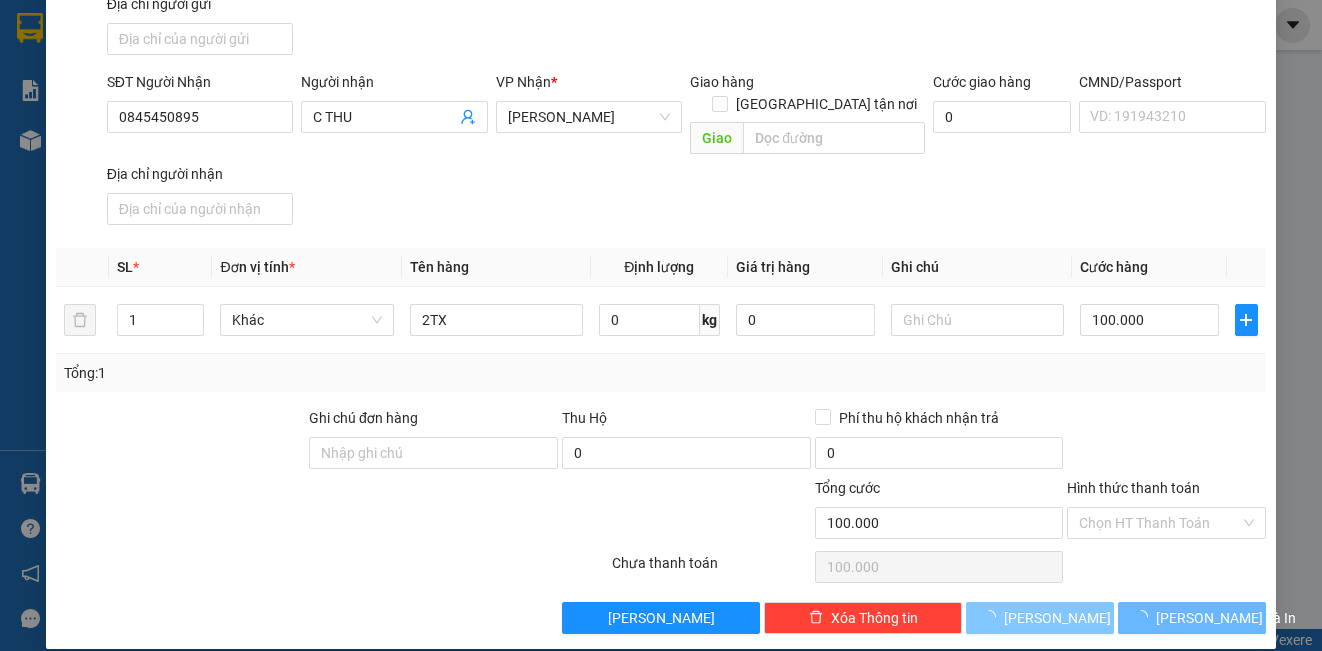 type 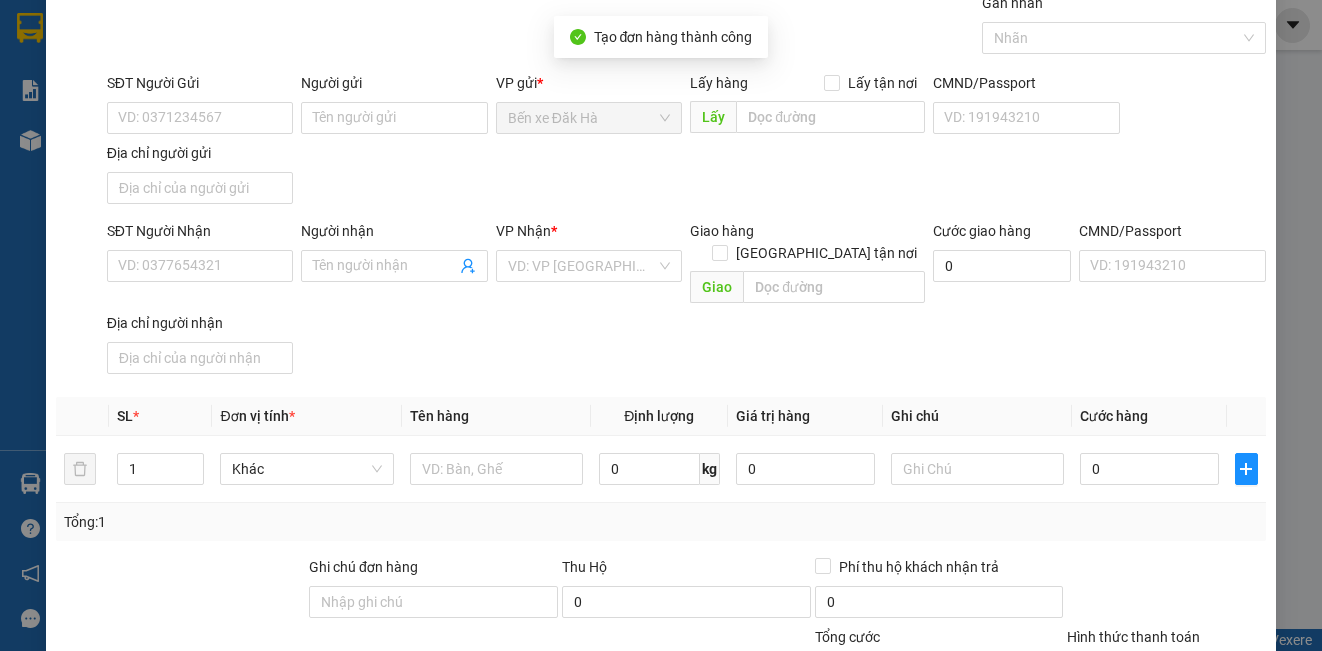 scroll, scrollTop: 0, scrollLeft: 0, axis: both 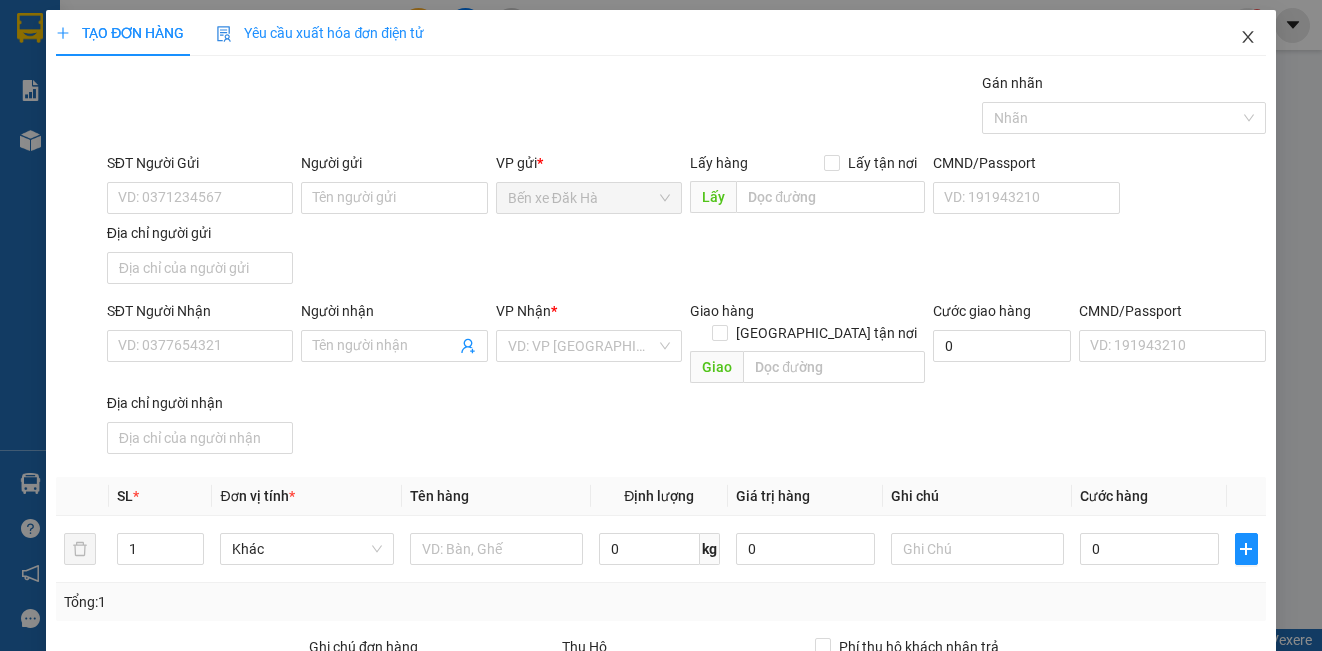 click 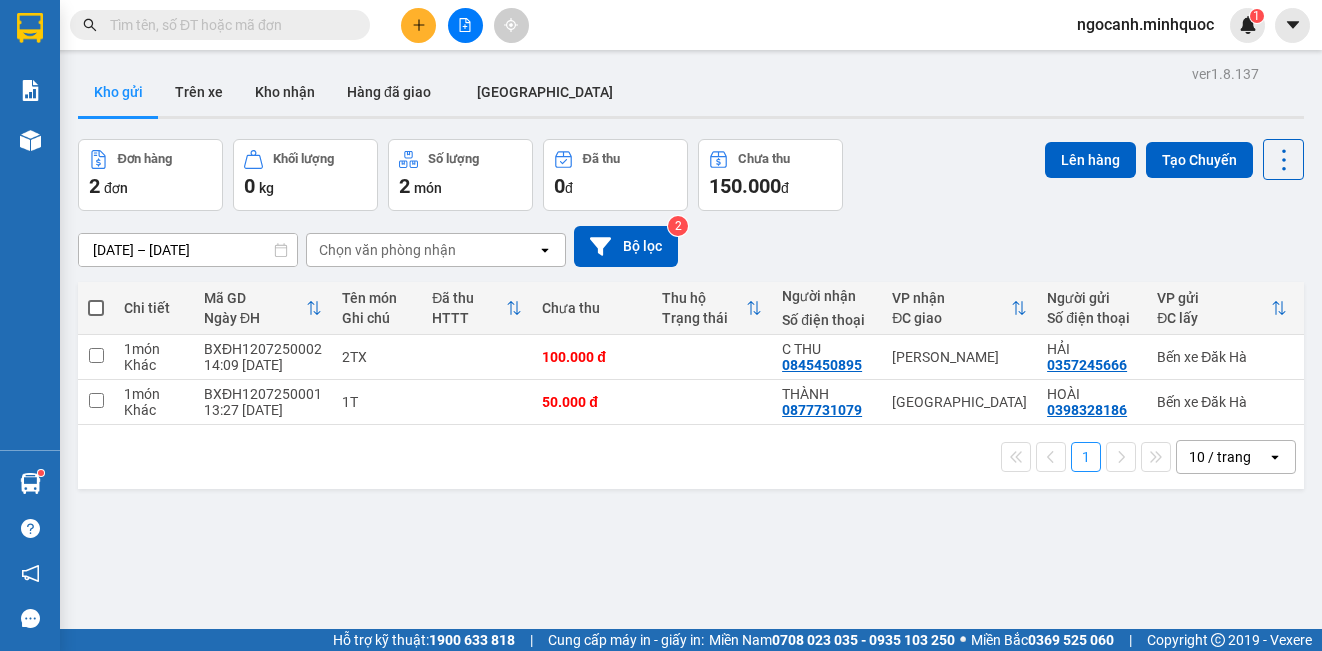 click 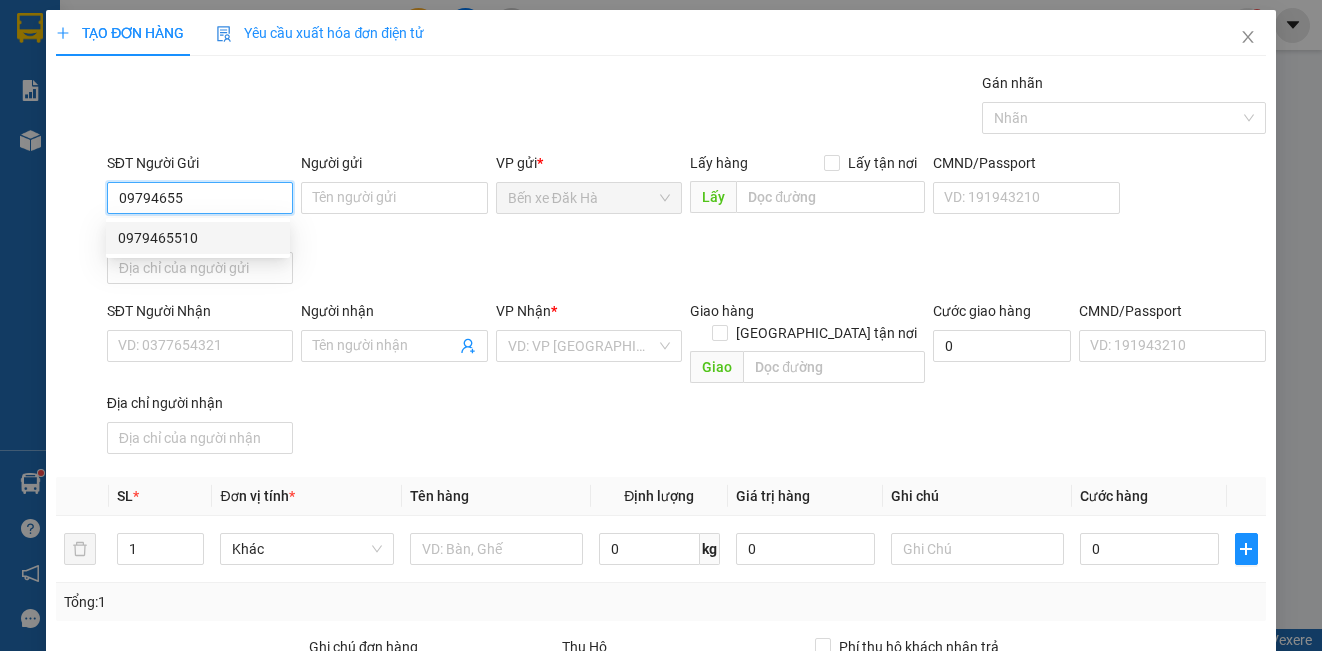 click on "0979465510" at bounding box center [198, 238] 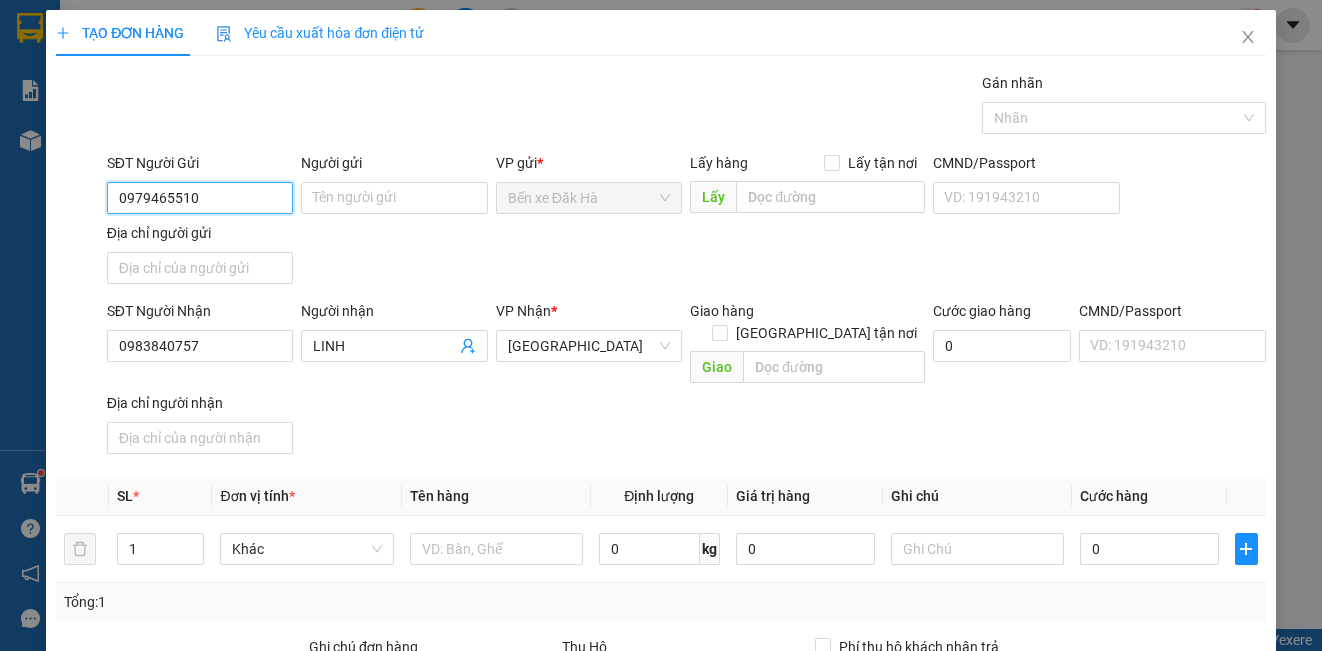 type on "0979465510" 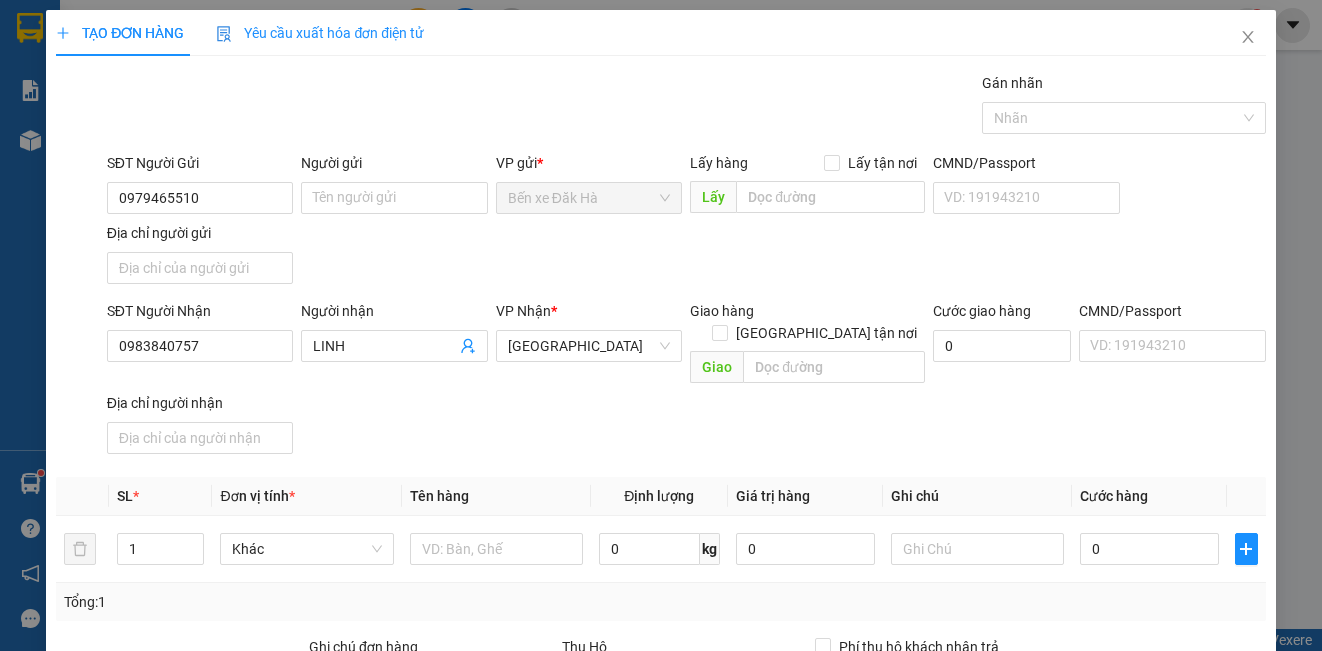 click on "Tên hàng" at bounding box center (496, 496) 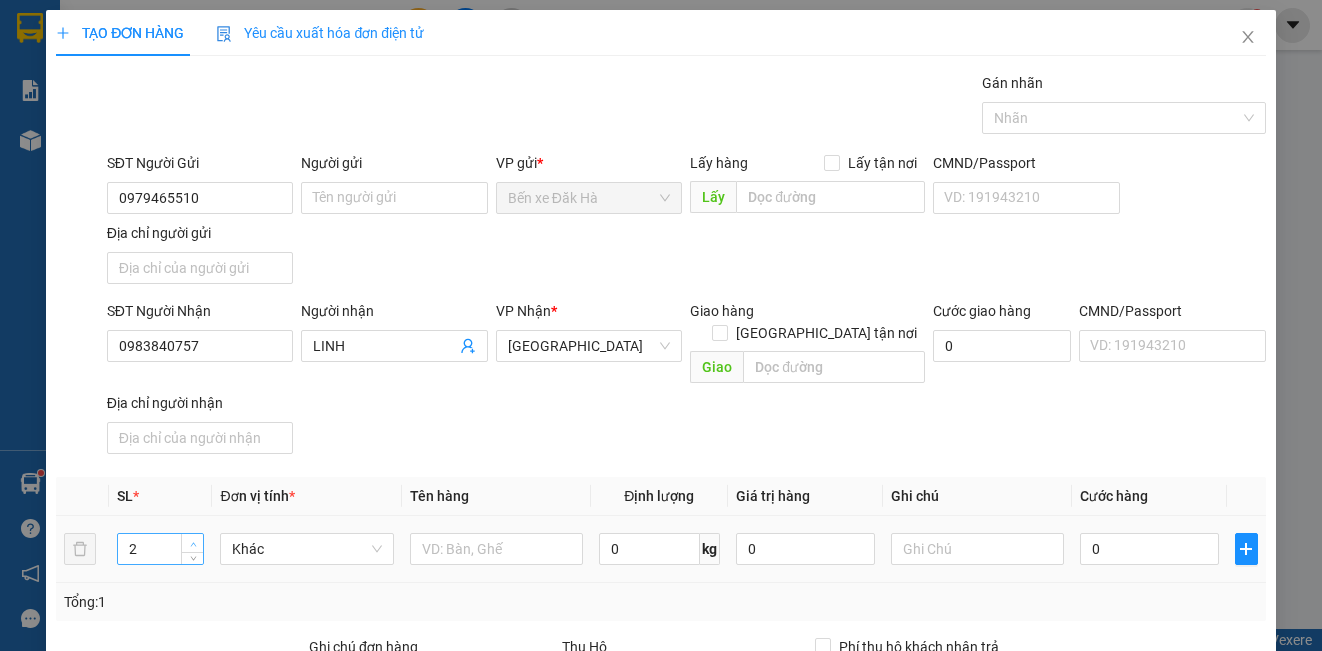 click at bounding box center [193, 544] 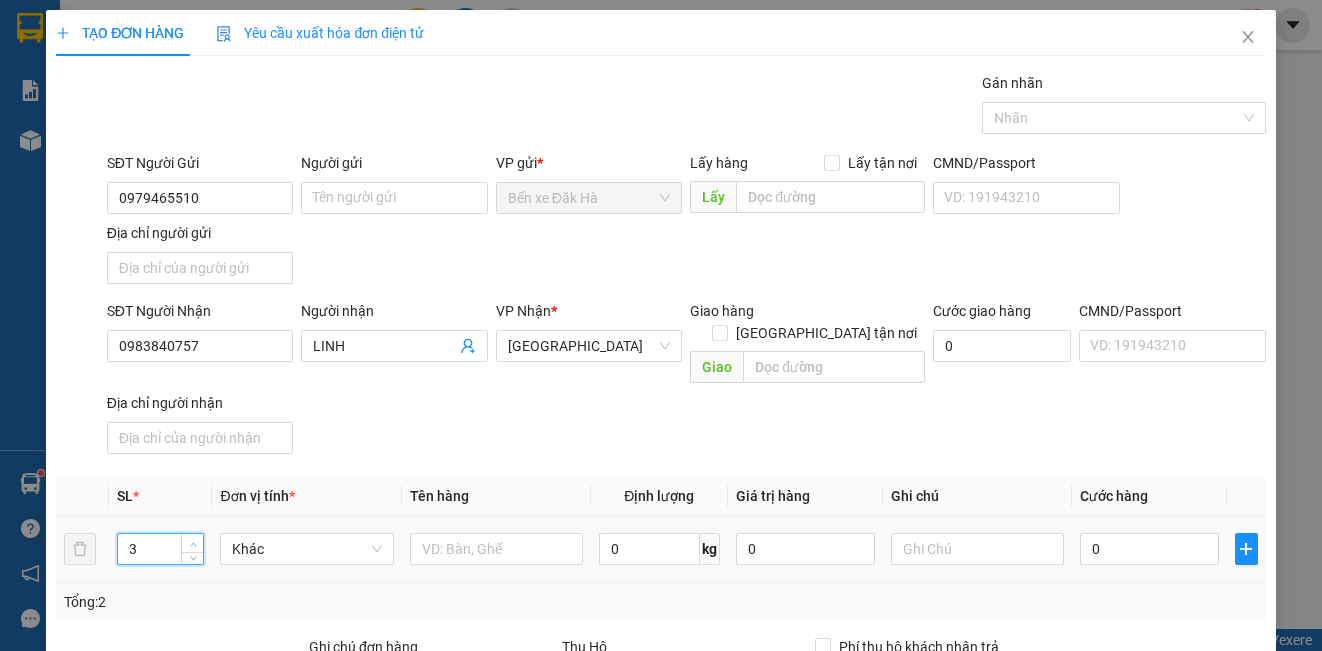 click at bounding box center [193, 544] 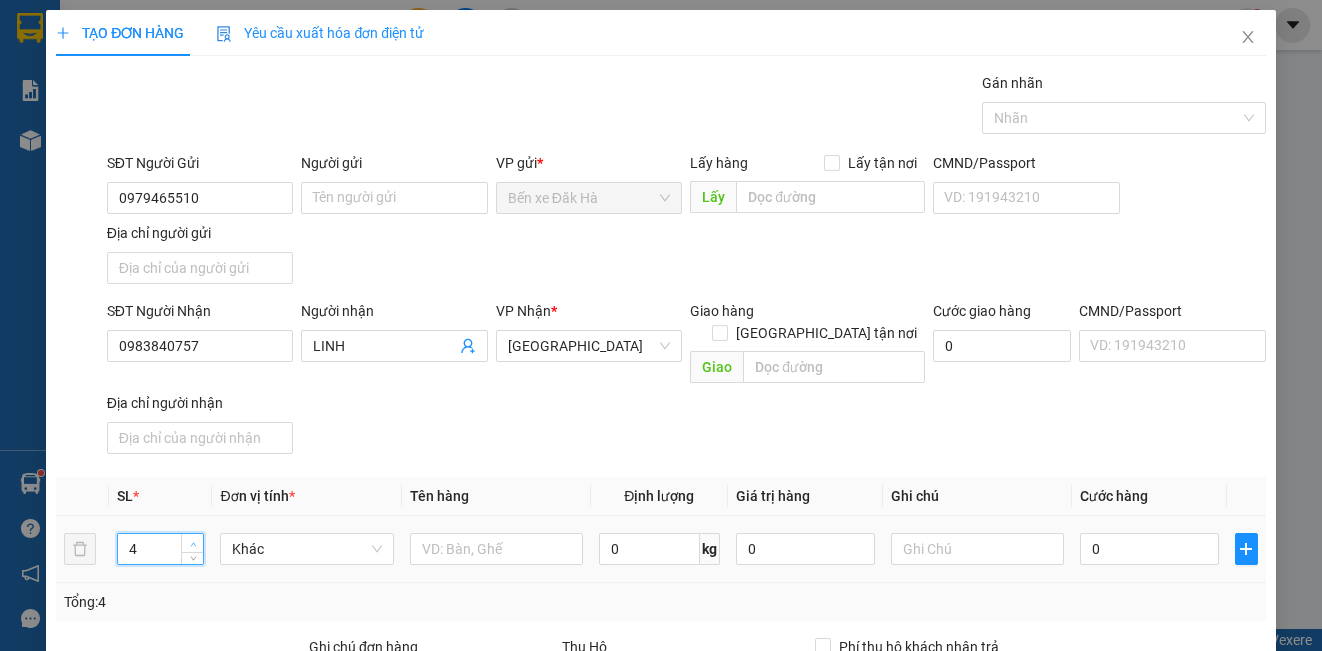 click at bounding box center (193, 544) 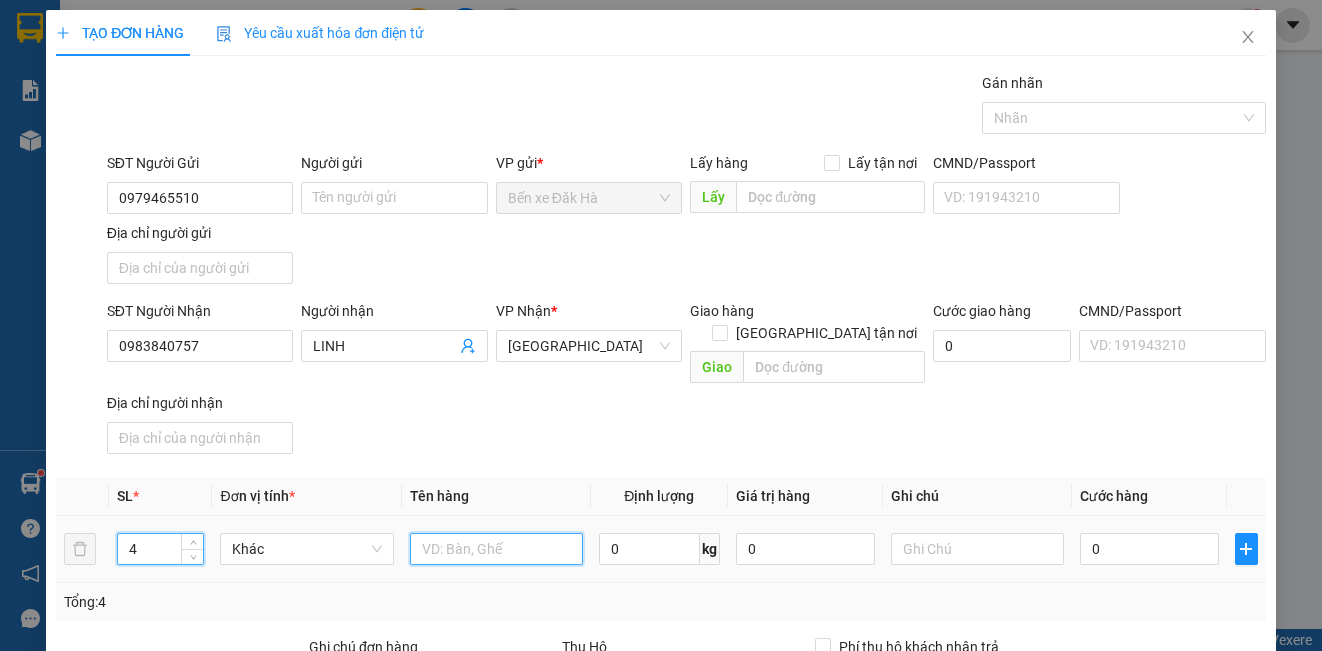 click at bounding box center [496, 549] 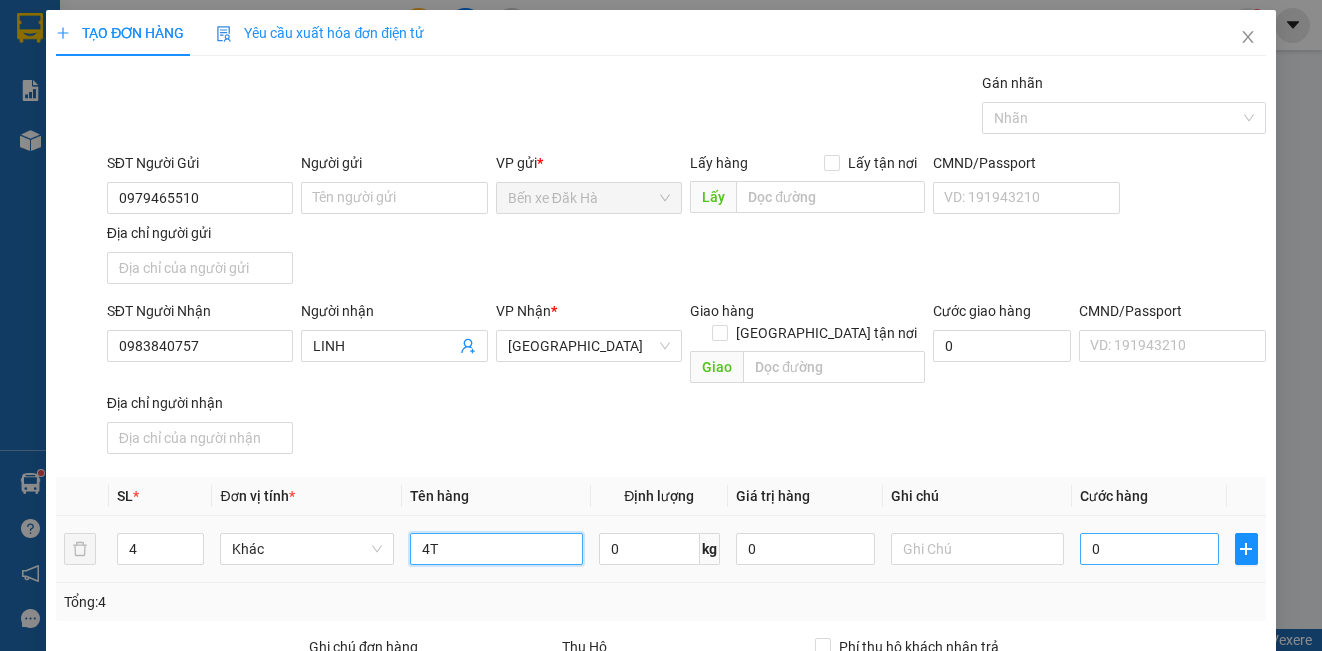type on "4T" 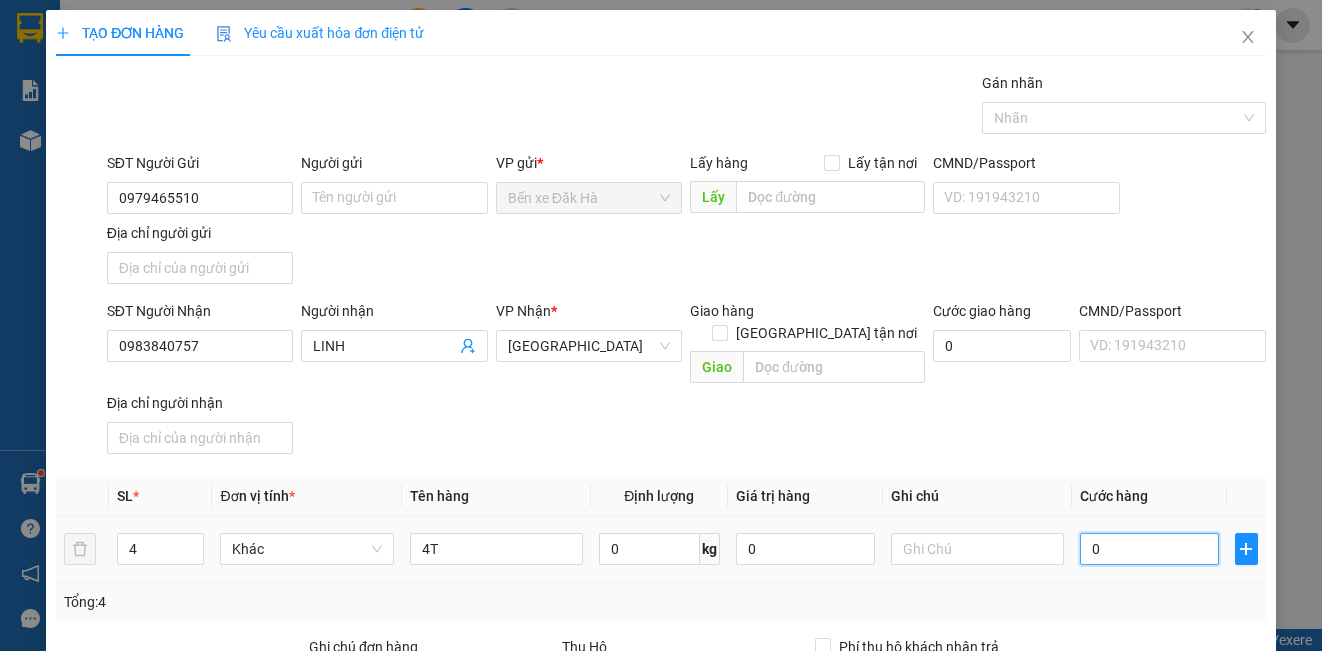 click on "0" at bounding box center (1149, 549) 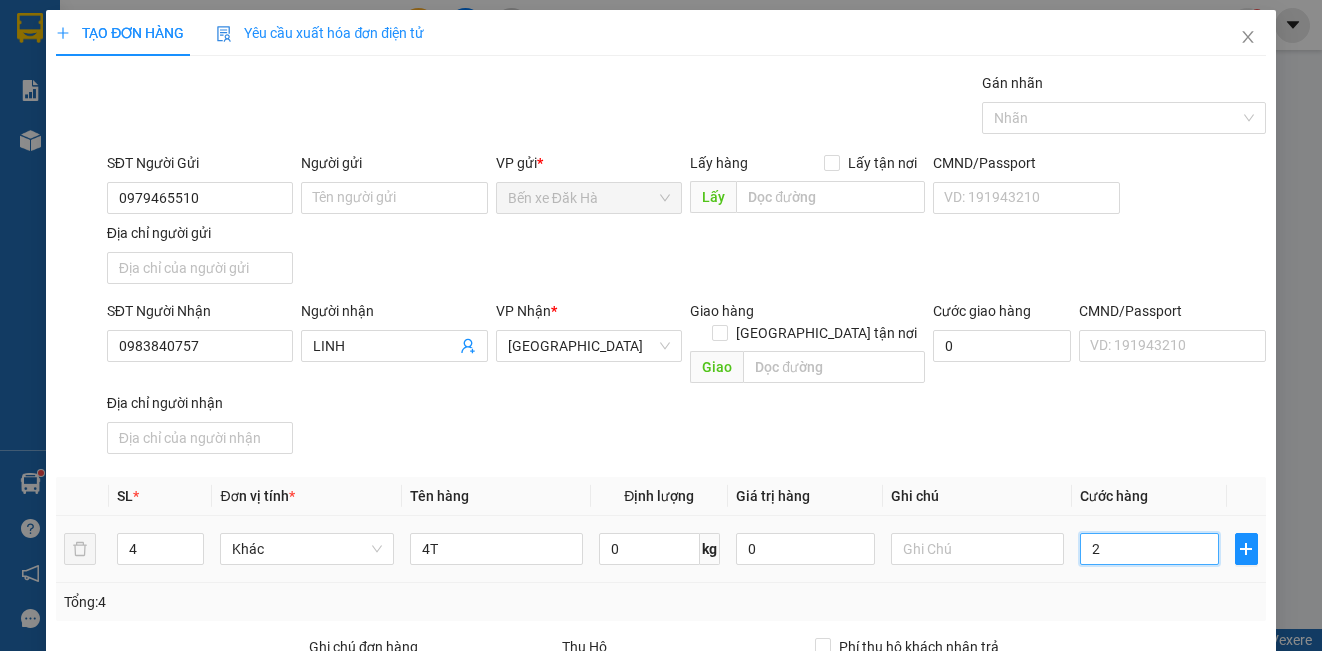 type on "2" 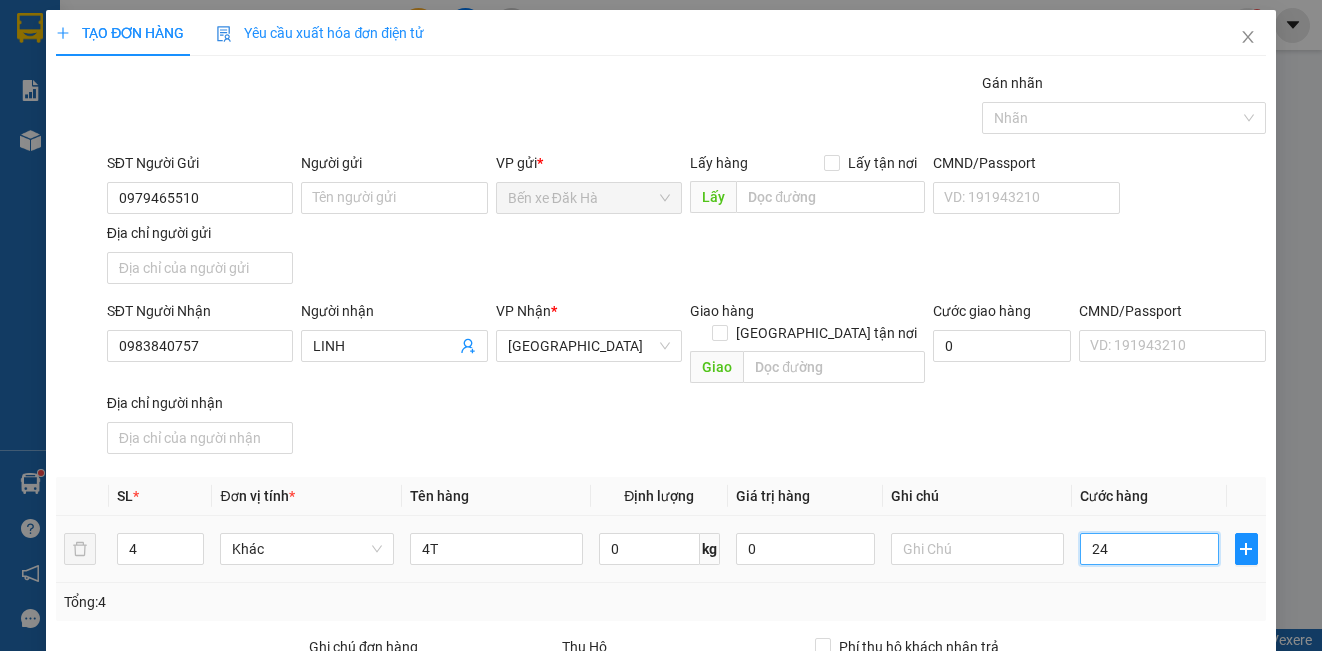 type on "240" 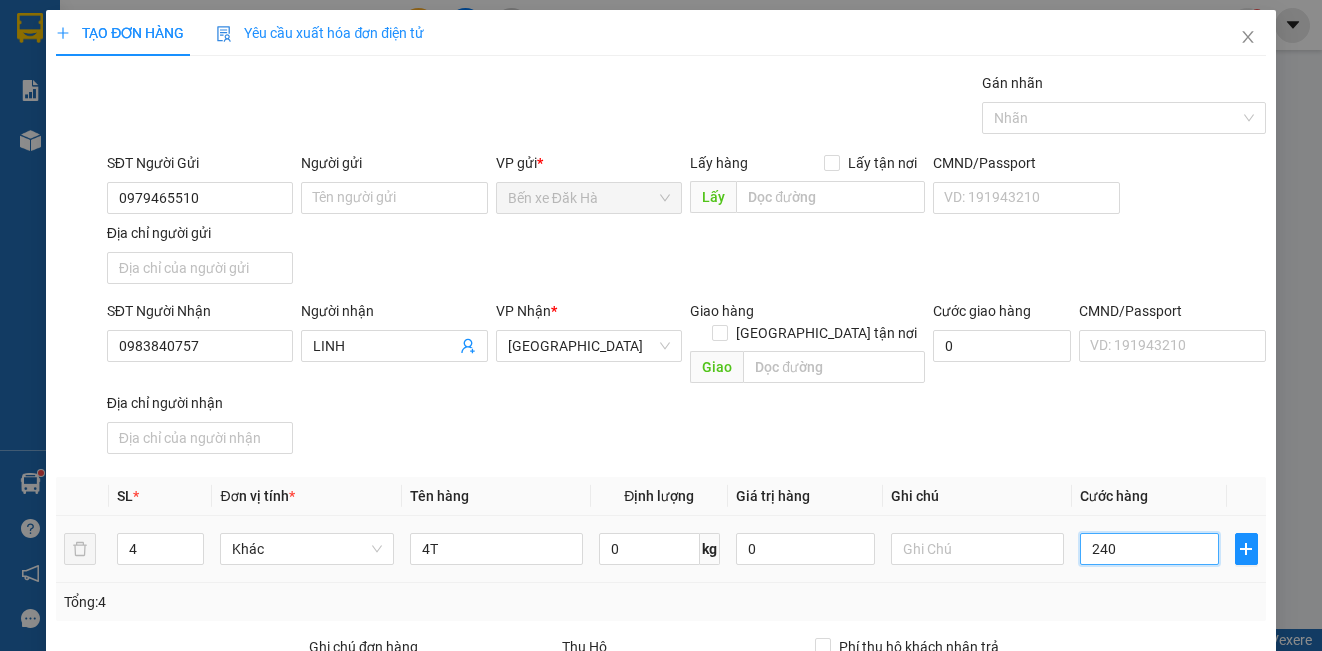 type on "240" 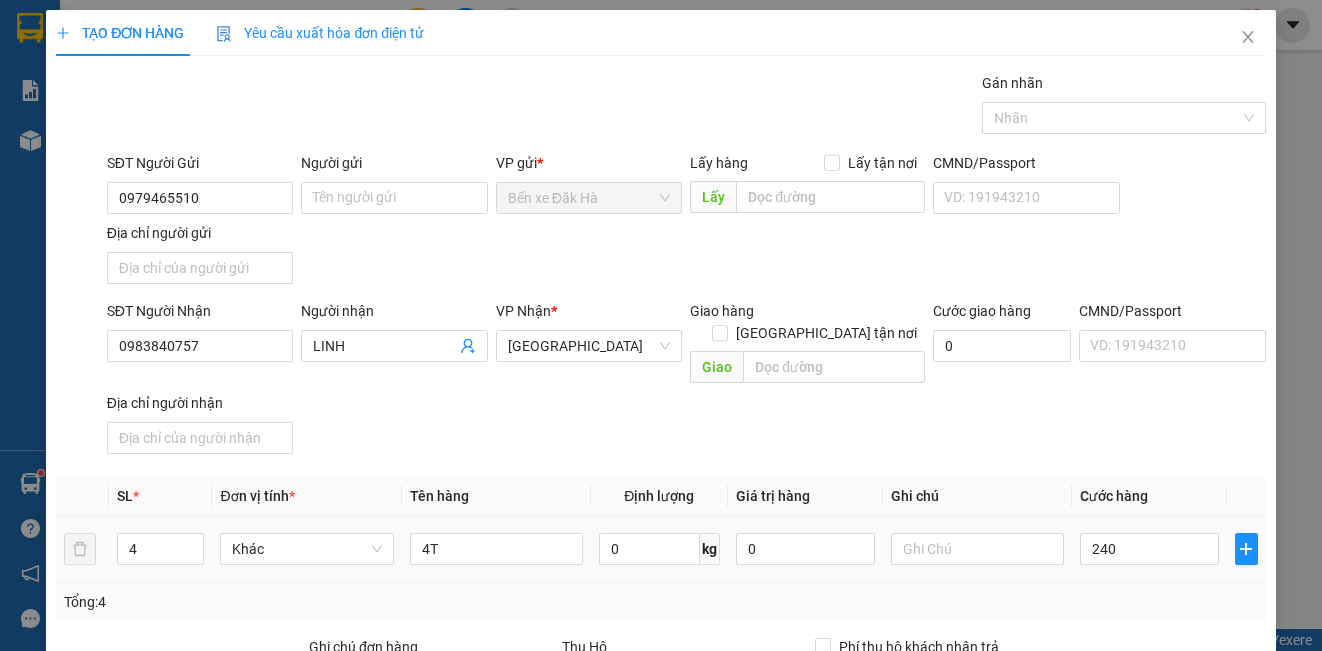 type on "240.000" 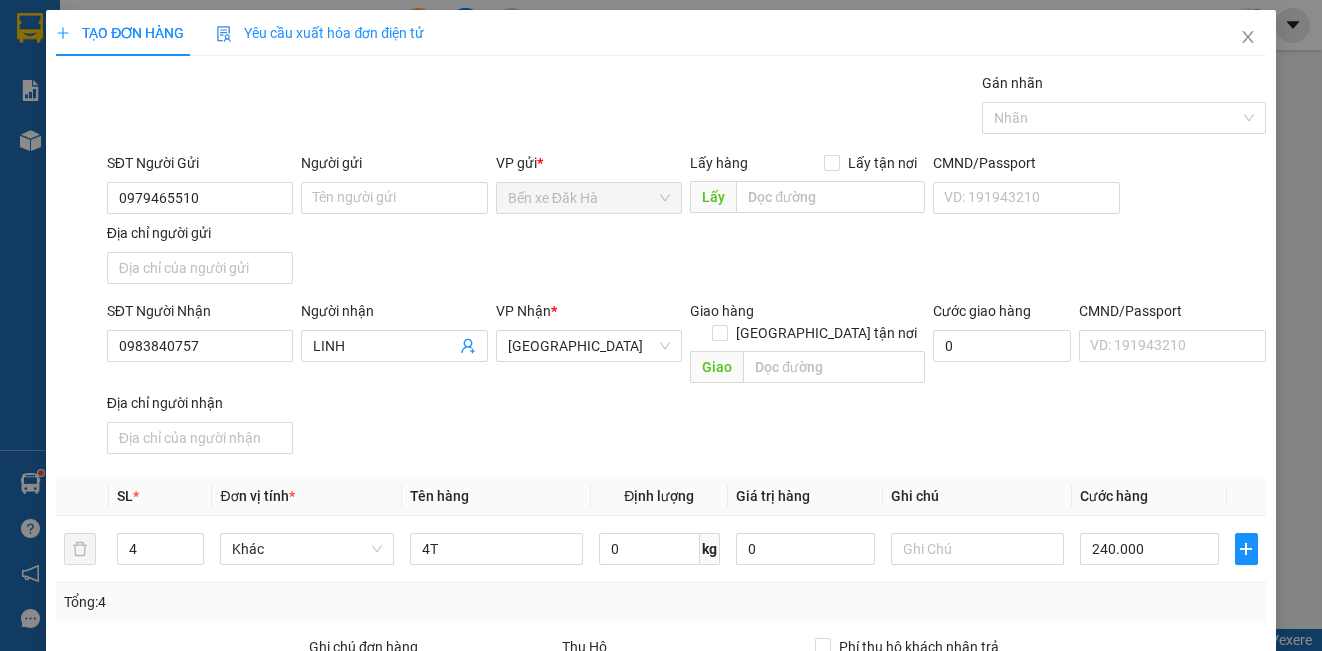 click on "SĐT Người Nhận 0983840757 Người nhận LINH VP Nhận  * [GEOGRAPHIC_DATA] Giao hàng Giao tận nơi Giao Cước giao hàng 0 CMND/Passport VD: [PASSPORT] Địa chỉ người nhận" at bounding box center [686, 381] 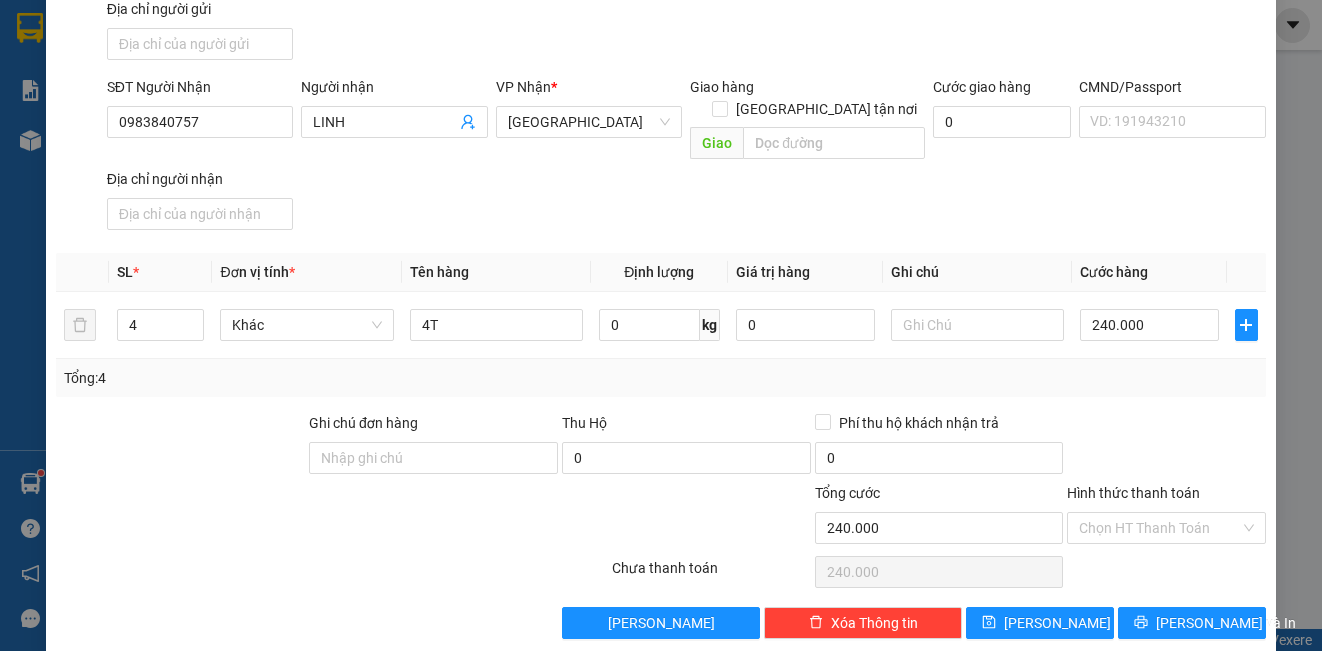 scroll, scrollTop: 229, scrollLeft: 0, axis: vertical 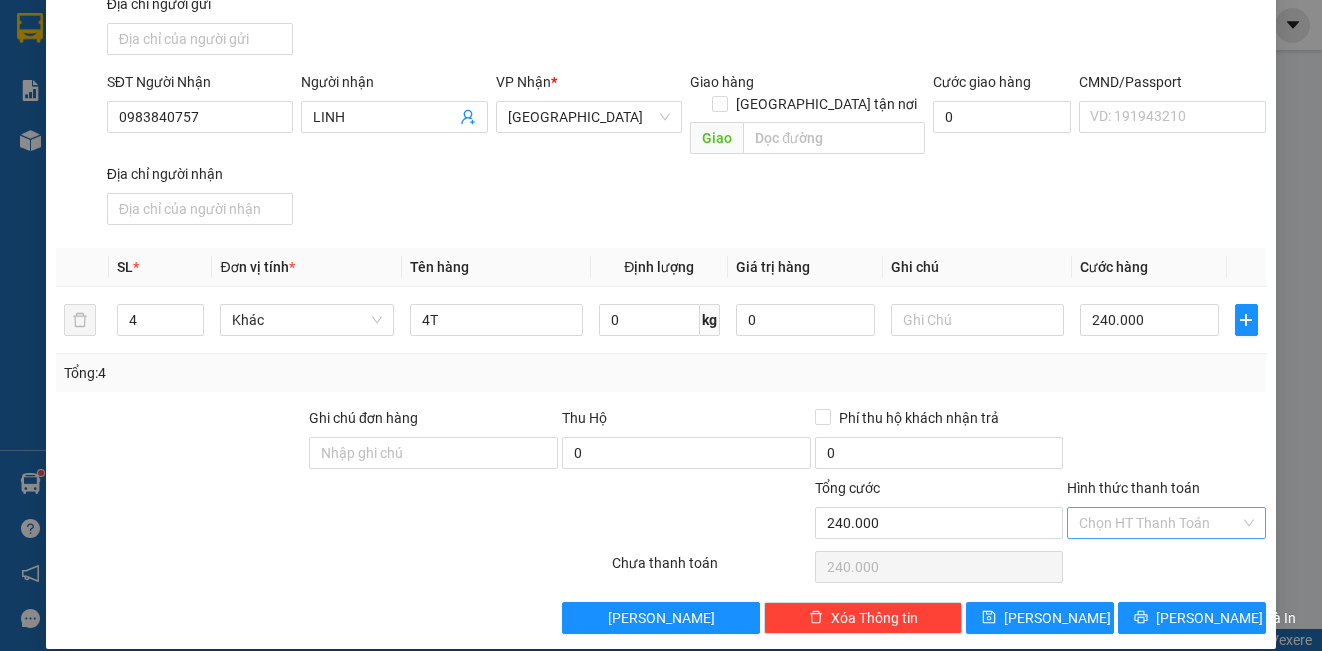 click on "Hình thức thanh toán" at bounding box center [1159, 523] 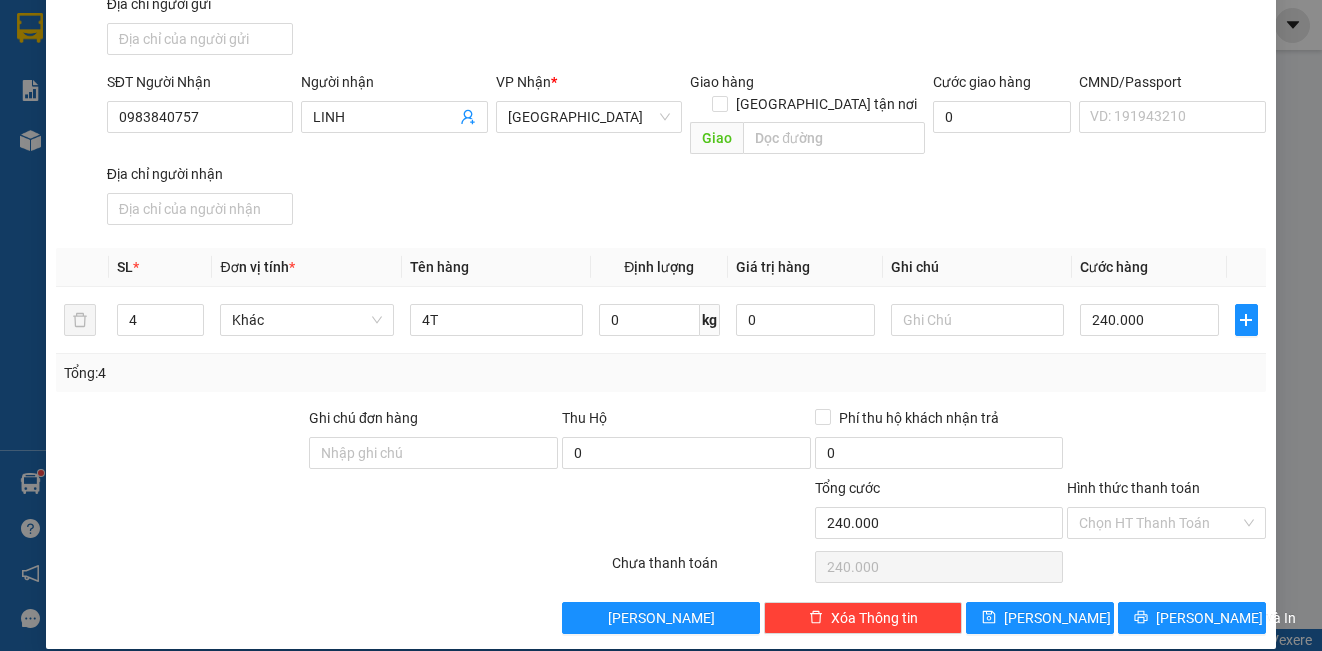 drag, startPoint x: 1105, startPoint y: 524, endPoint x: 1098, endPoint y: 557, distance: 33.734257 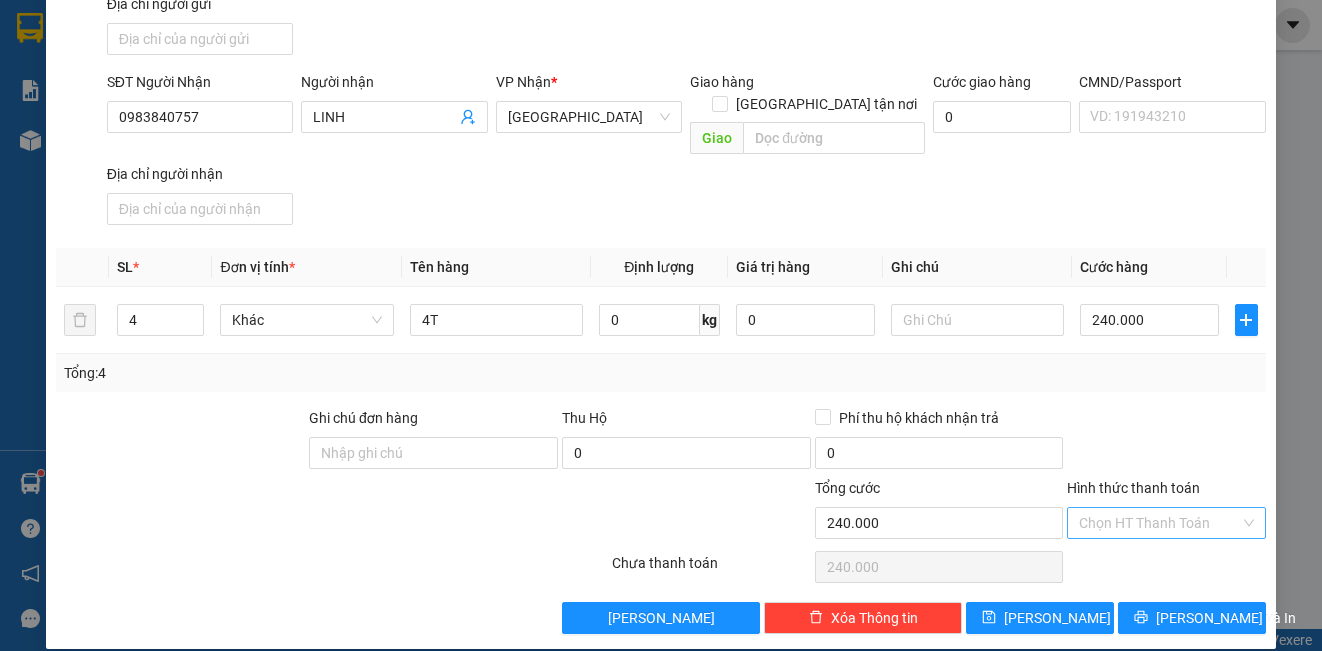 click on "Hình thức thanh toán" at bounding box center (1159, 523) 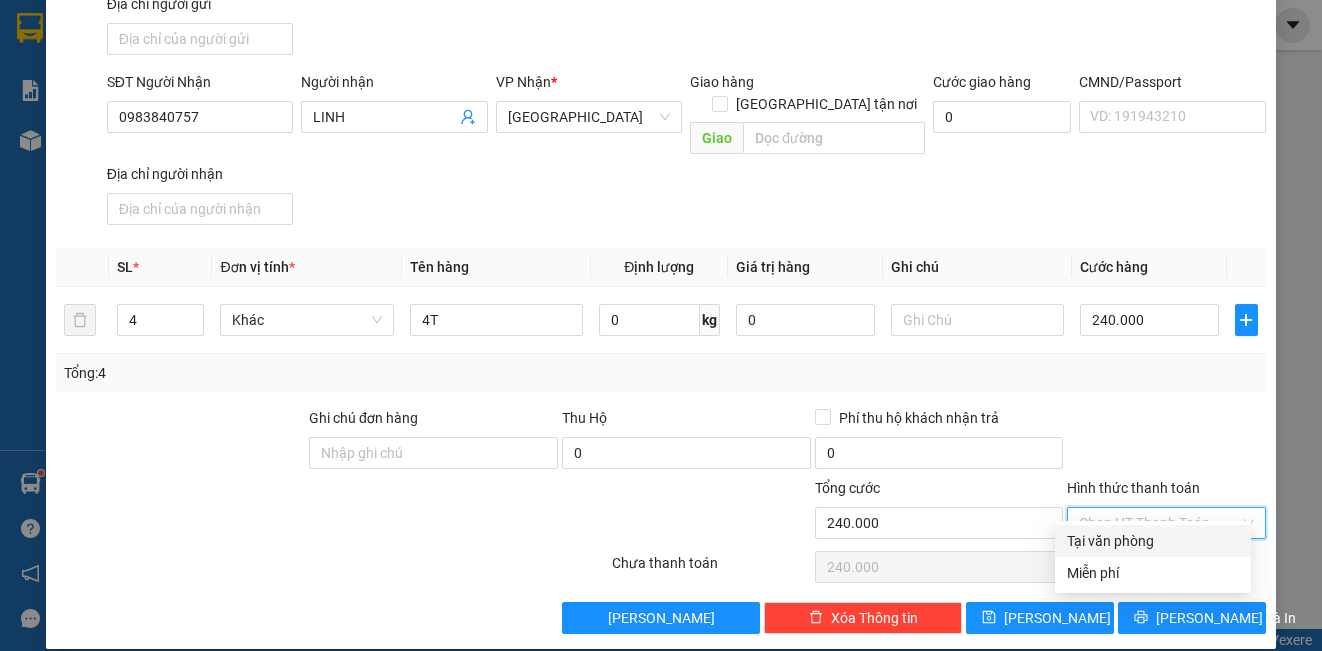 click on "Transit Pickup Surcharge Ids Transit Deliver Surcharge Ids Transit Deliver Surcharge Transit Deliver Surcharge Gán nhãn   Nhãn SĐT Người Gửi 0979465510 Người gửi Tên người gửi VP gửi  * Bến xe Đăk Hà Lấy hàng Lấy tận nơi Lấy CMND/Passport VD: [PASSPORT] Địa chỉ người gửi SĐT Người Nhận 0983840757 Người nhận LINH VP Nhận  * [GEOGRAPHIC_DATA] Giao hàng Giao tận nơi Giao Cước giao hàng 0 CMND/Passport VD: [PASSPORT] Địa chỉ người nhận SL  * Đơn vị tính  * Tên hàng  Định lượng Giá trị hàng Ghi chú Cước hàng                   4 Khác 4T 0 kg 0 240.000 Tổng:  4 Ghi chú đơn hàng Thu Hộ 0 Phí thu hộ khách nhận trả 0 Tổng cước 240.000 Hình thức thanh toán Chọn HT Thanh Toán Số tiền thu trước 0 Chưa thanh toán 240.000 Chọn HT Thanh Toán Lưu nháp Xóa Thông tin [PERSON_NAME] và In Tại văn phòng Miễn phí Tại văn phòng Miễn phí" at bounding box center [660, 238] 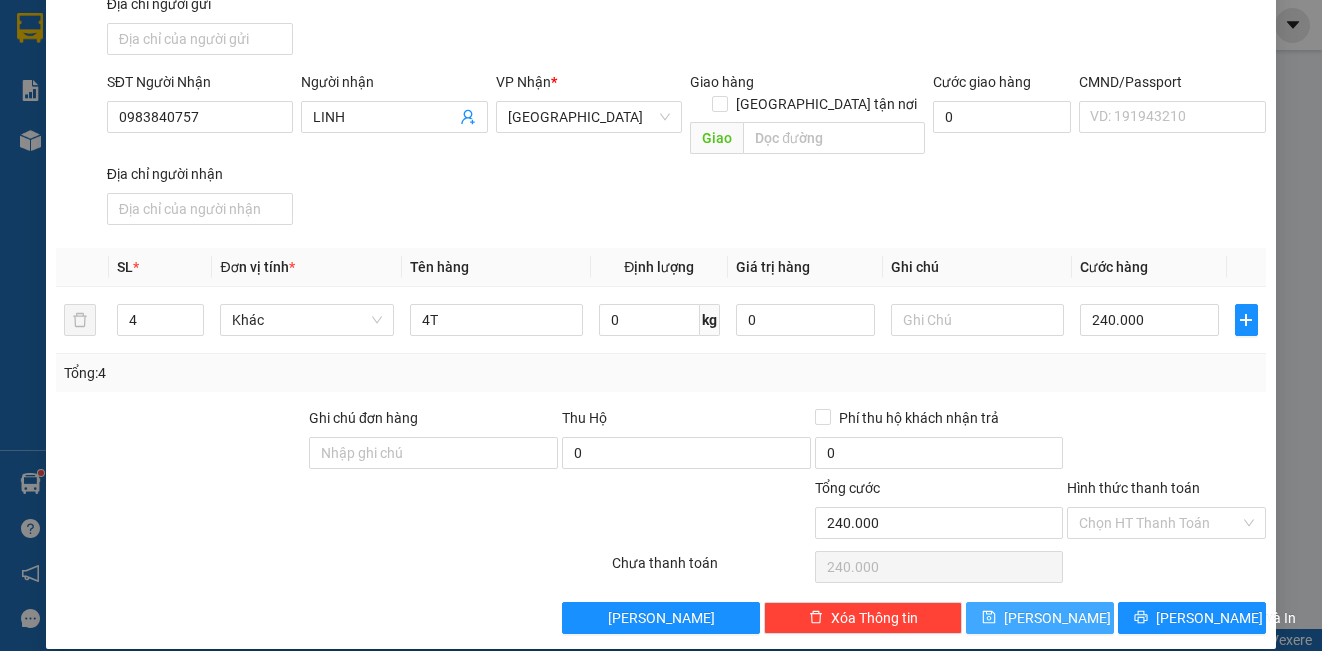 click on "[PERSON_NAME]" at bounding box center [1040, 618] 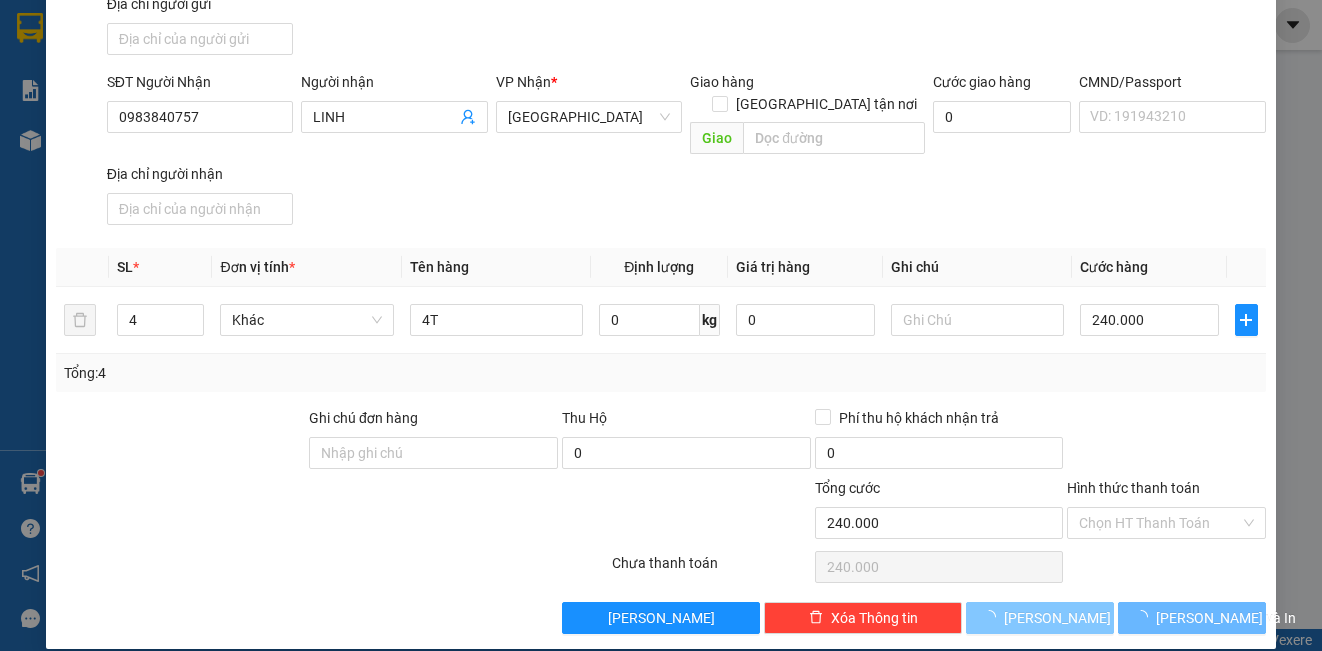 click on "[PERSON_NAME]" at bounding box center (1040, 618) 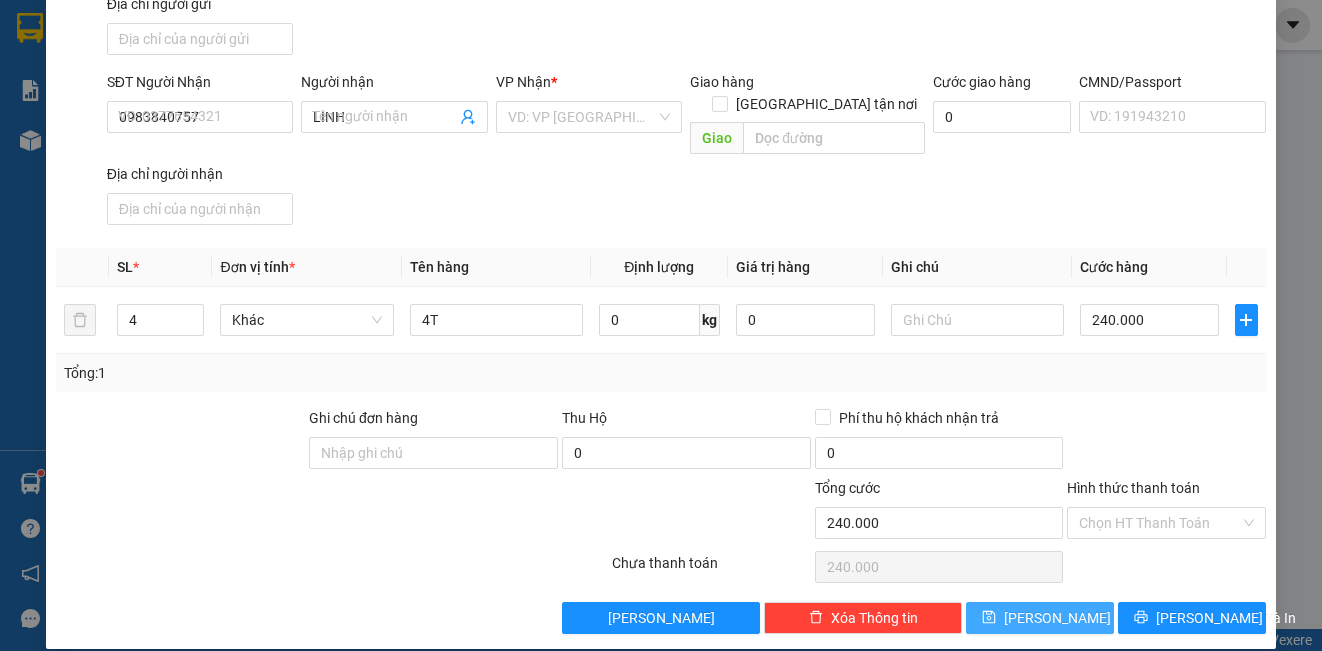 type 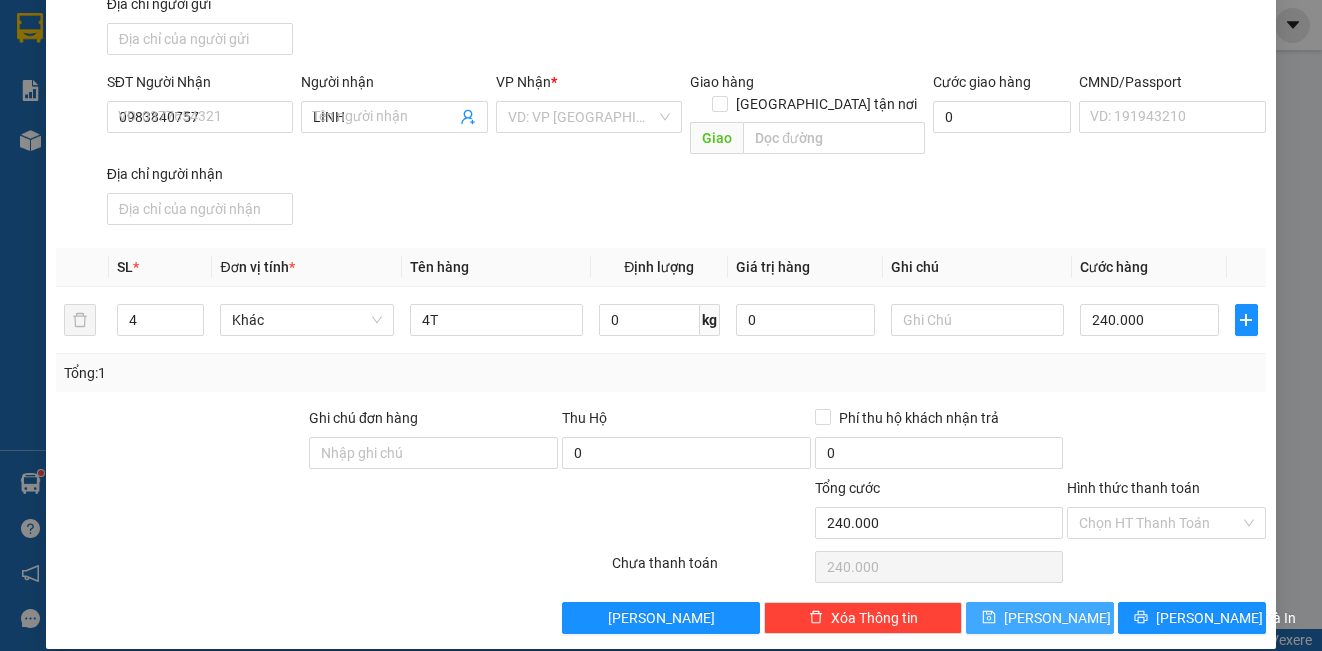 type 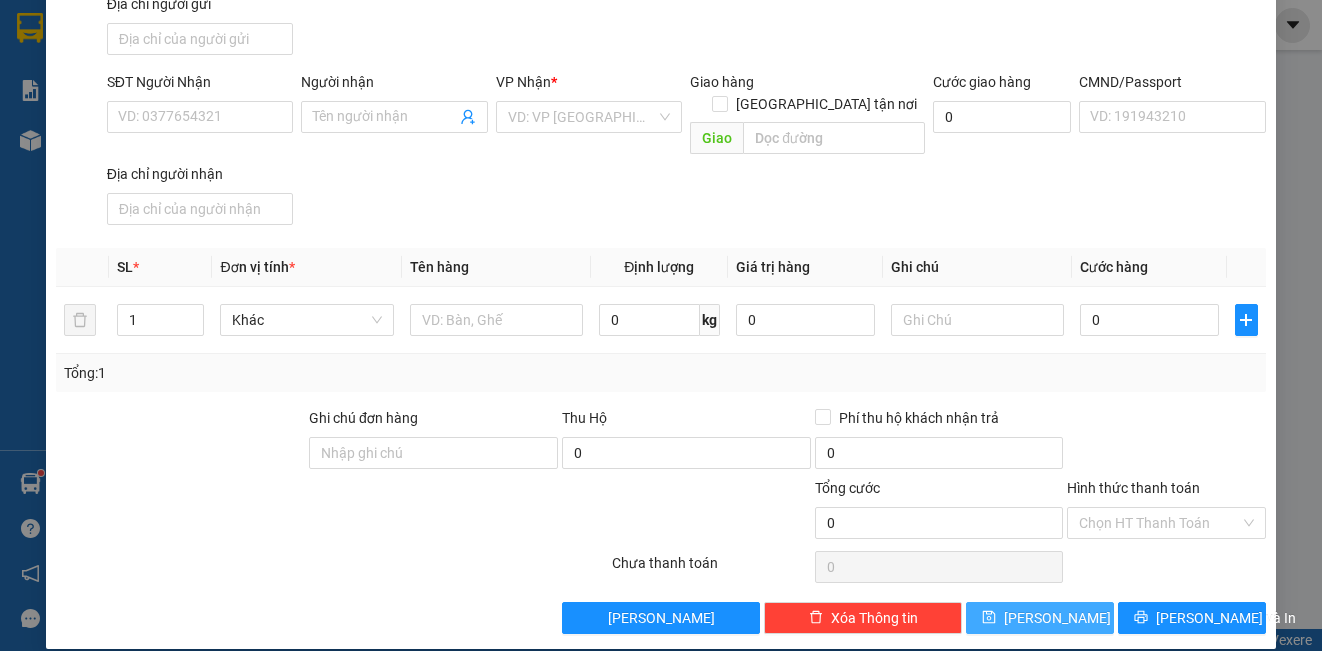 scroll, scrollTop: 0, scrollLeft: 0, axis: both 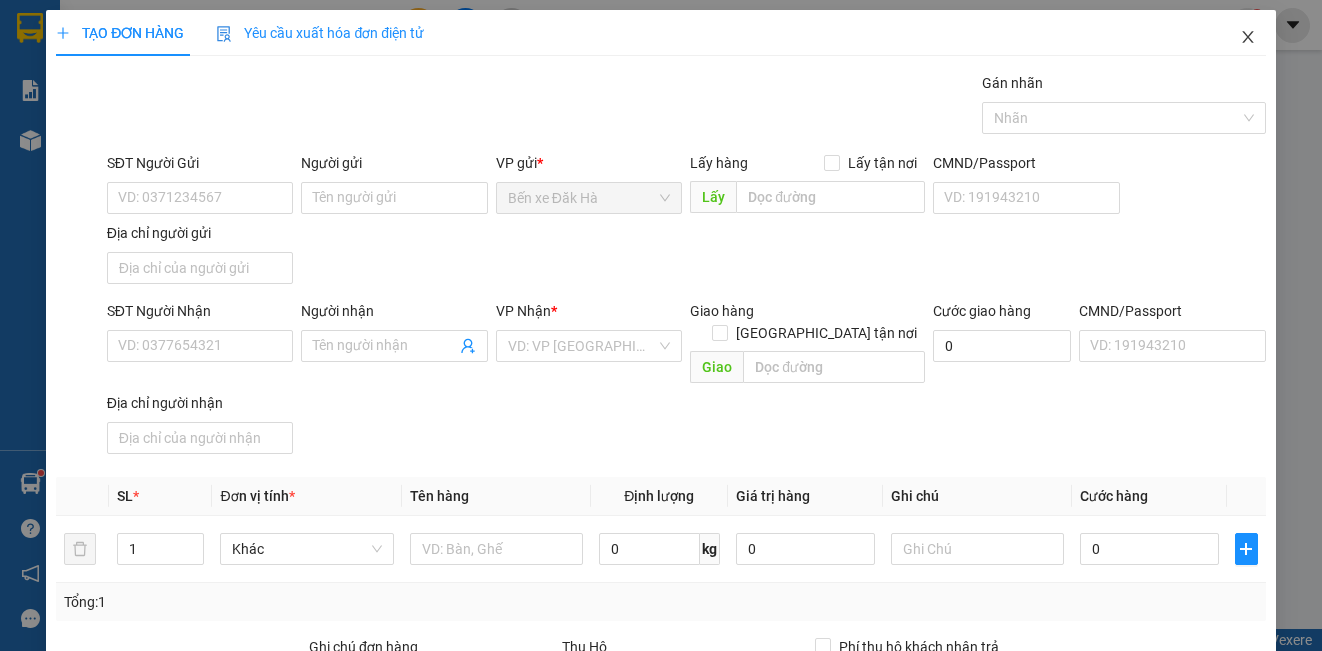 click 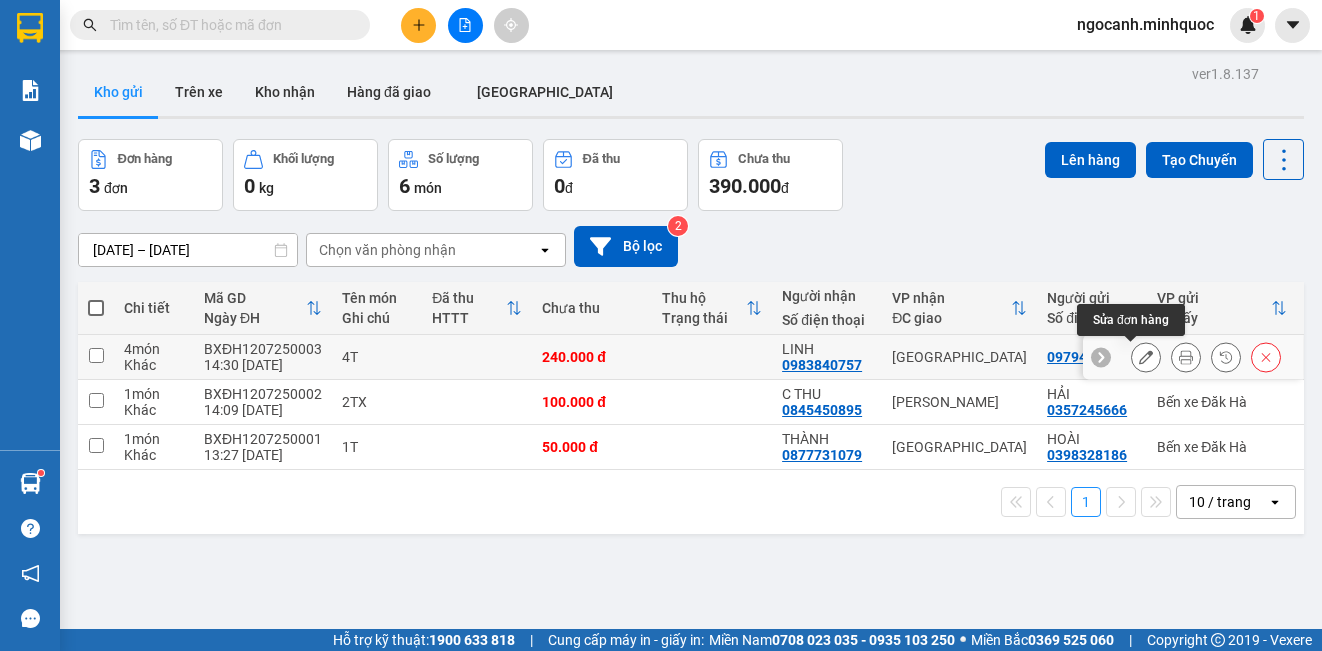 click 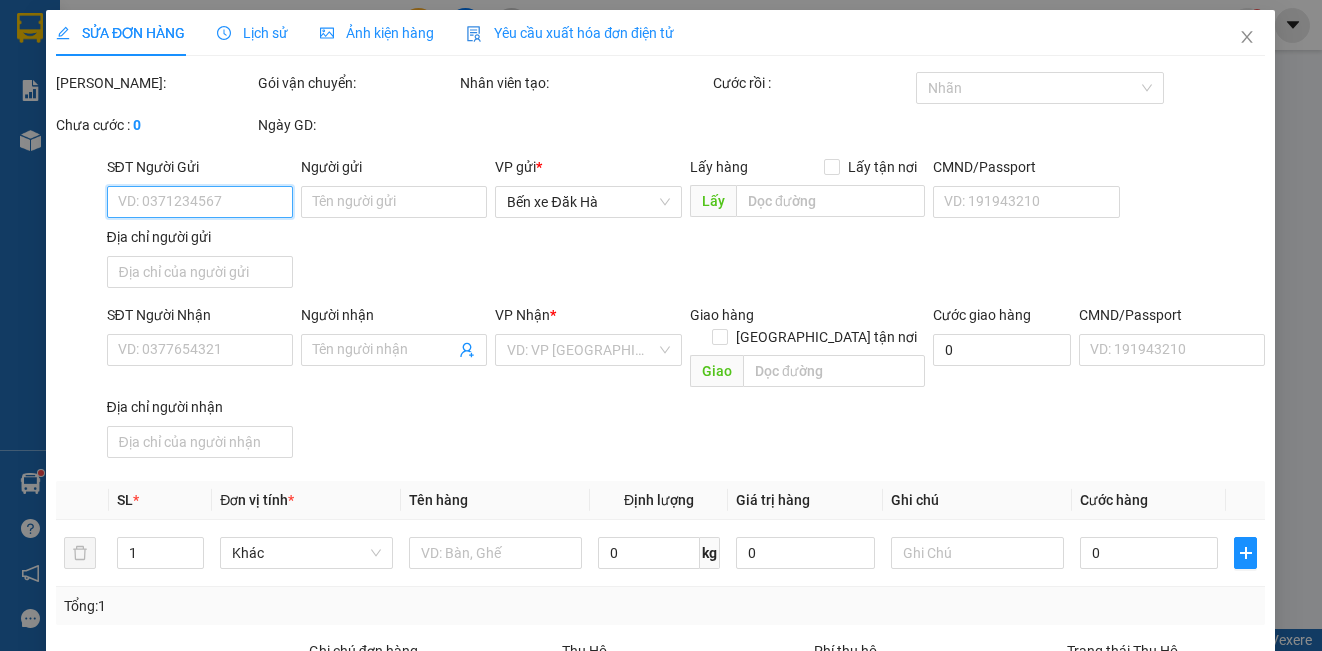 type on "0979465510" 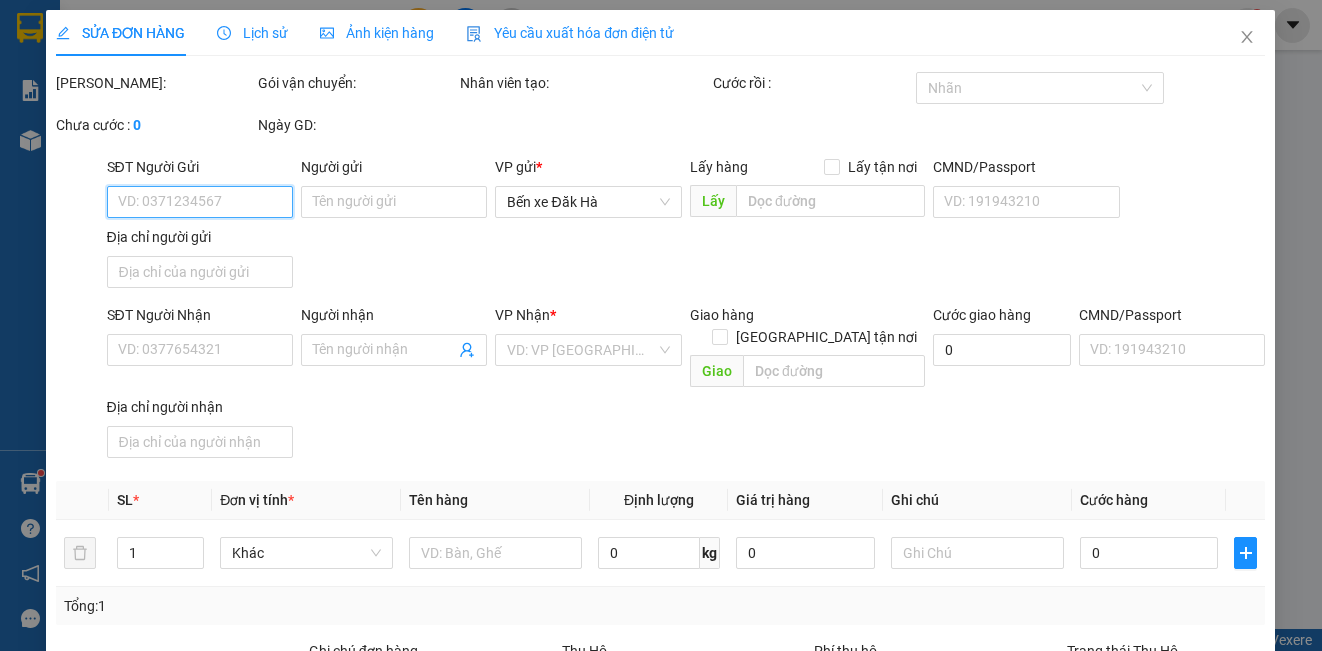 type on "LINH" 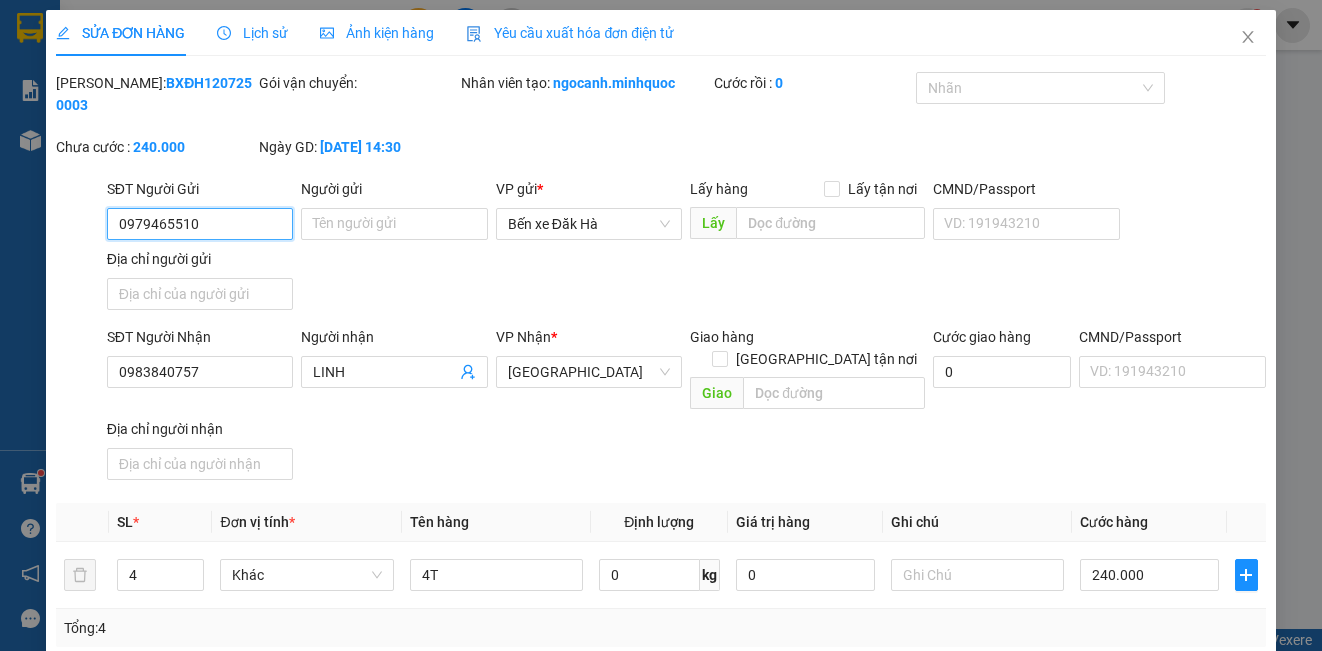 scroll, scrollTop: 223, scrollLeft: 0, axis: vertical 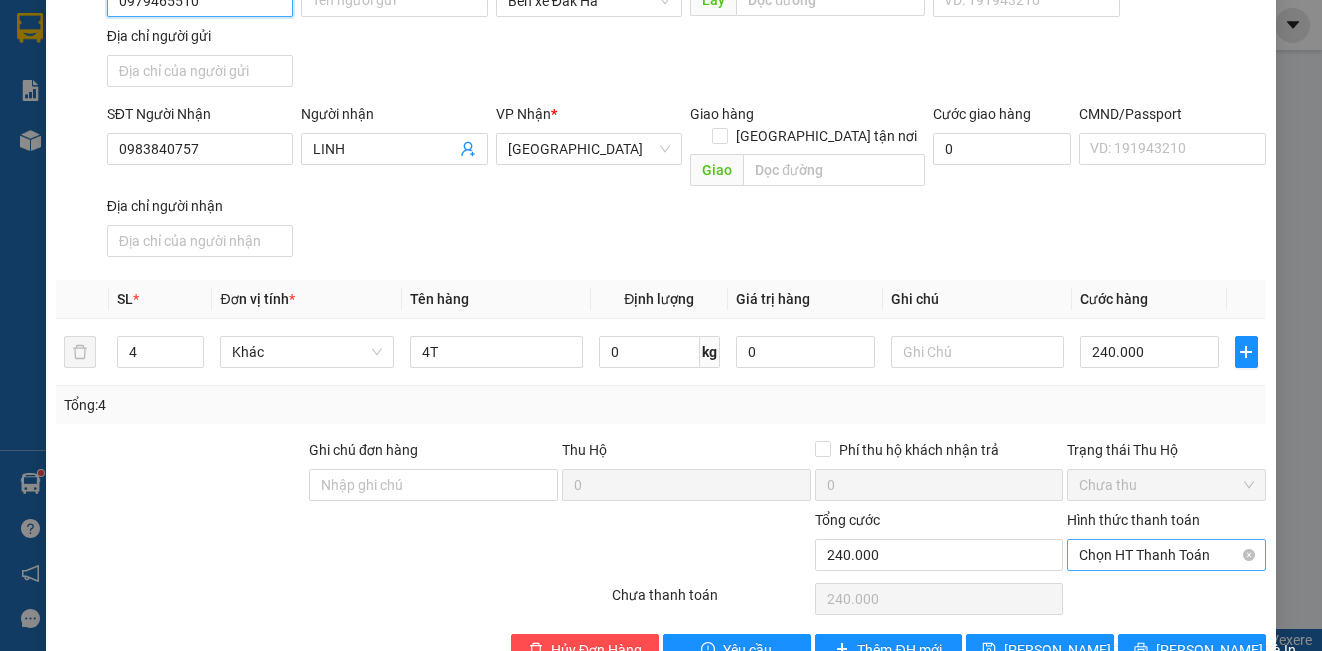 click on "Chọn HT Thanh Toán" at bounding box center [1166, 555] 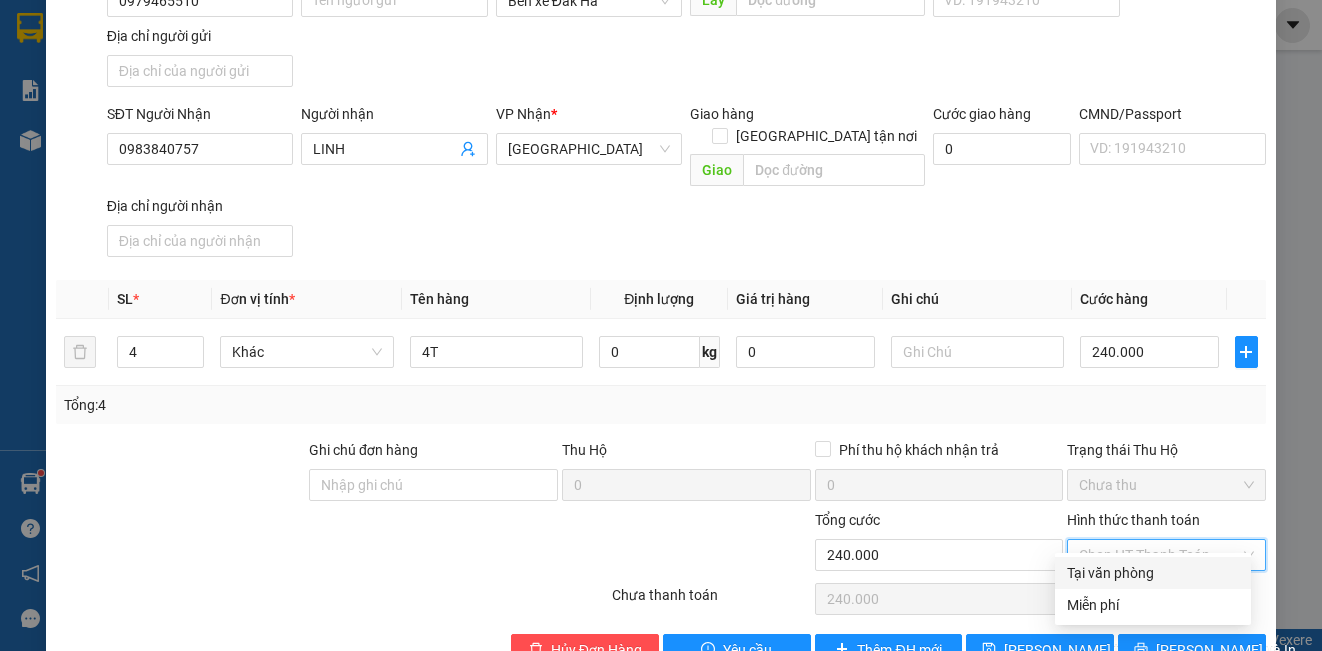 click on "Tại văn phòng" at bounding box center (1153, 573) 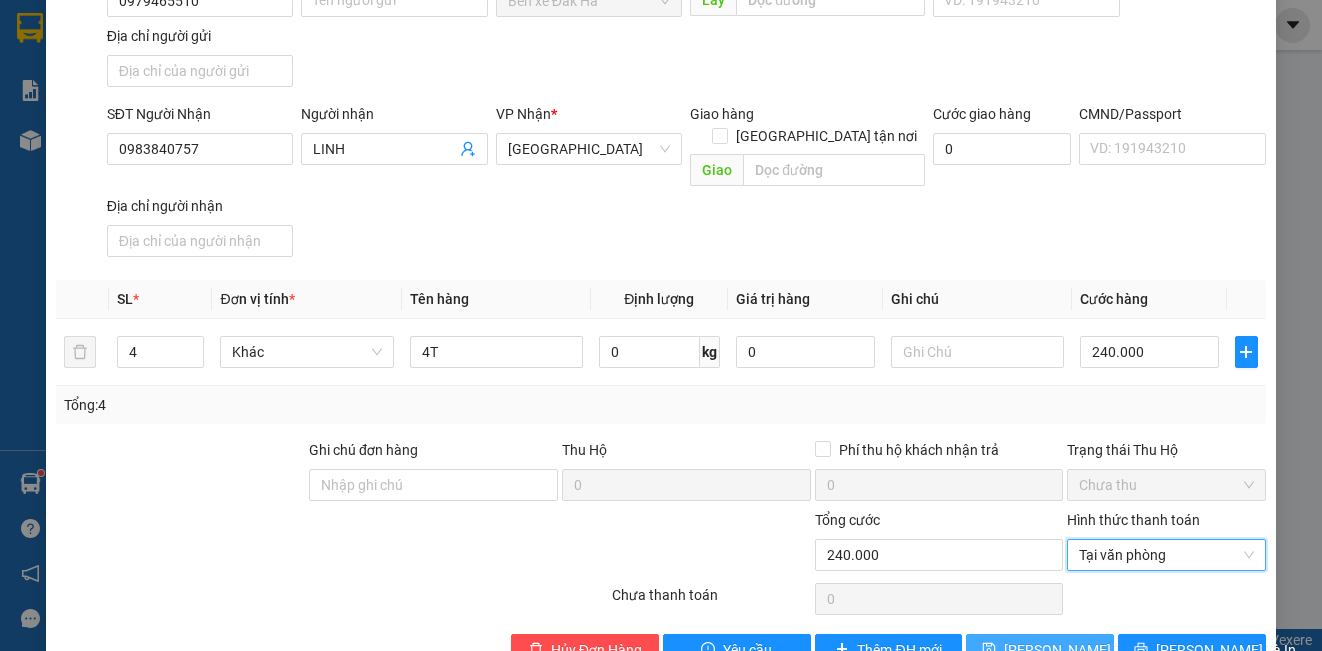 click on "[PERSON_NAME] thay đổi" at bounding box center (1084, 650) 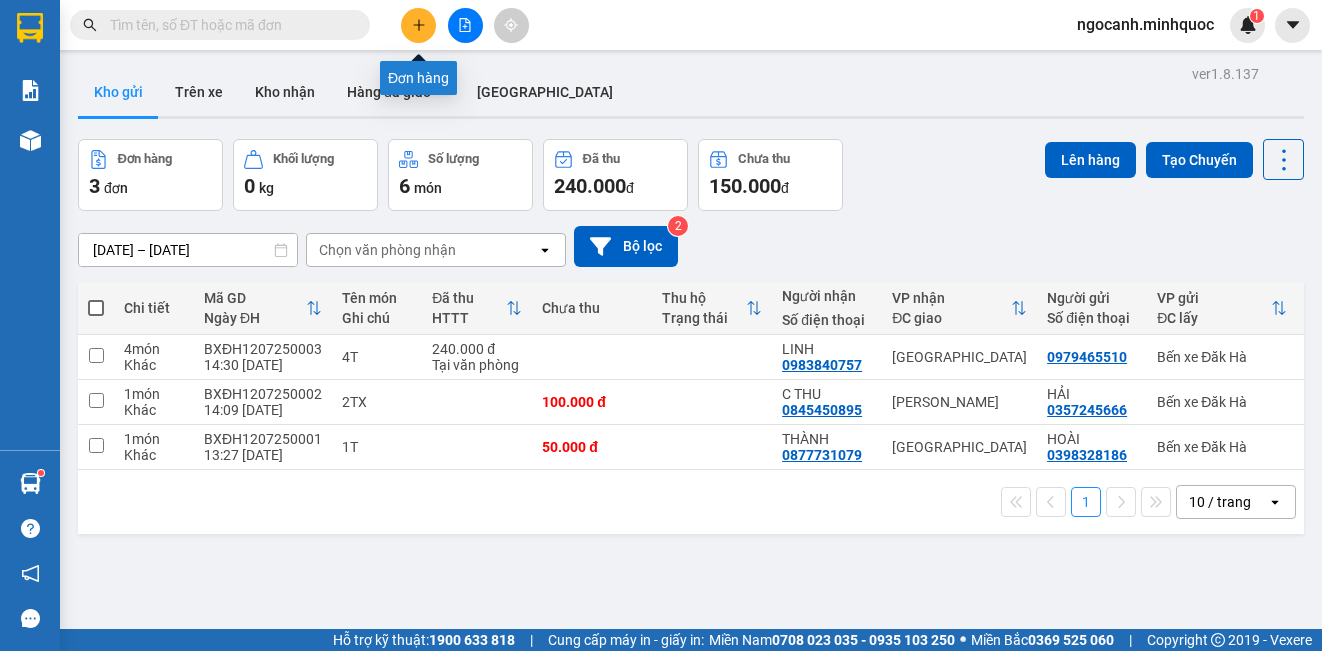 click 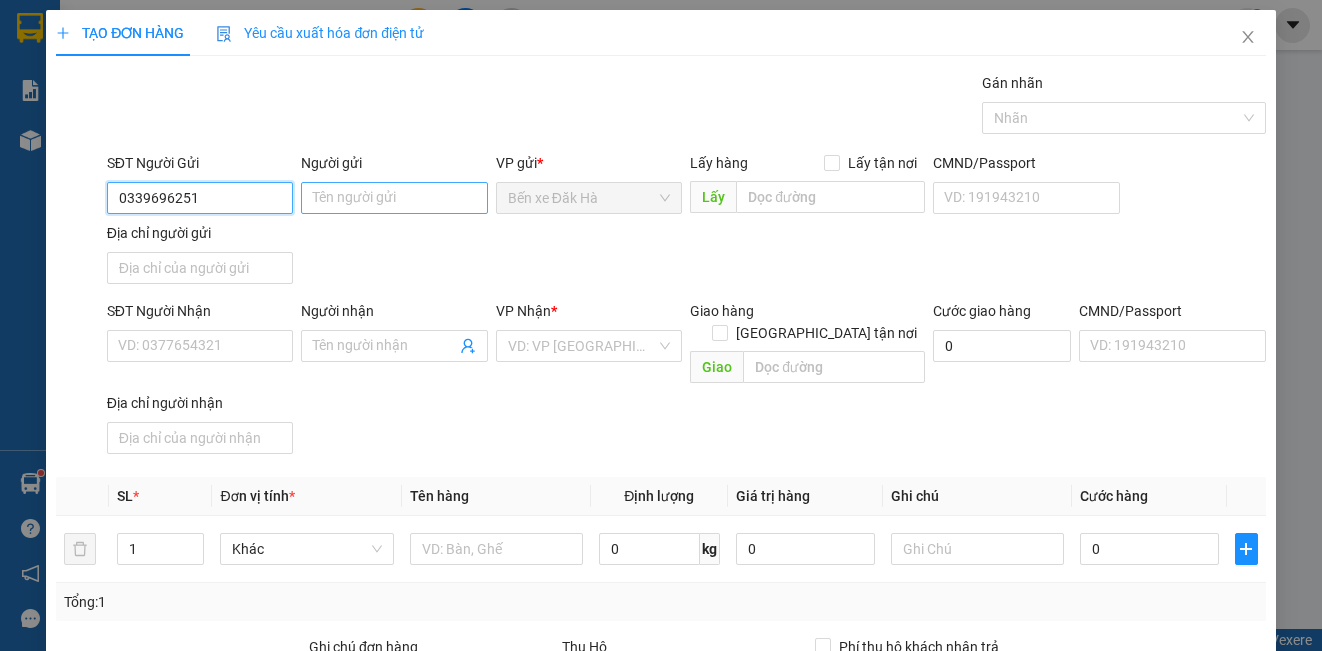 type on "0339696251" 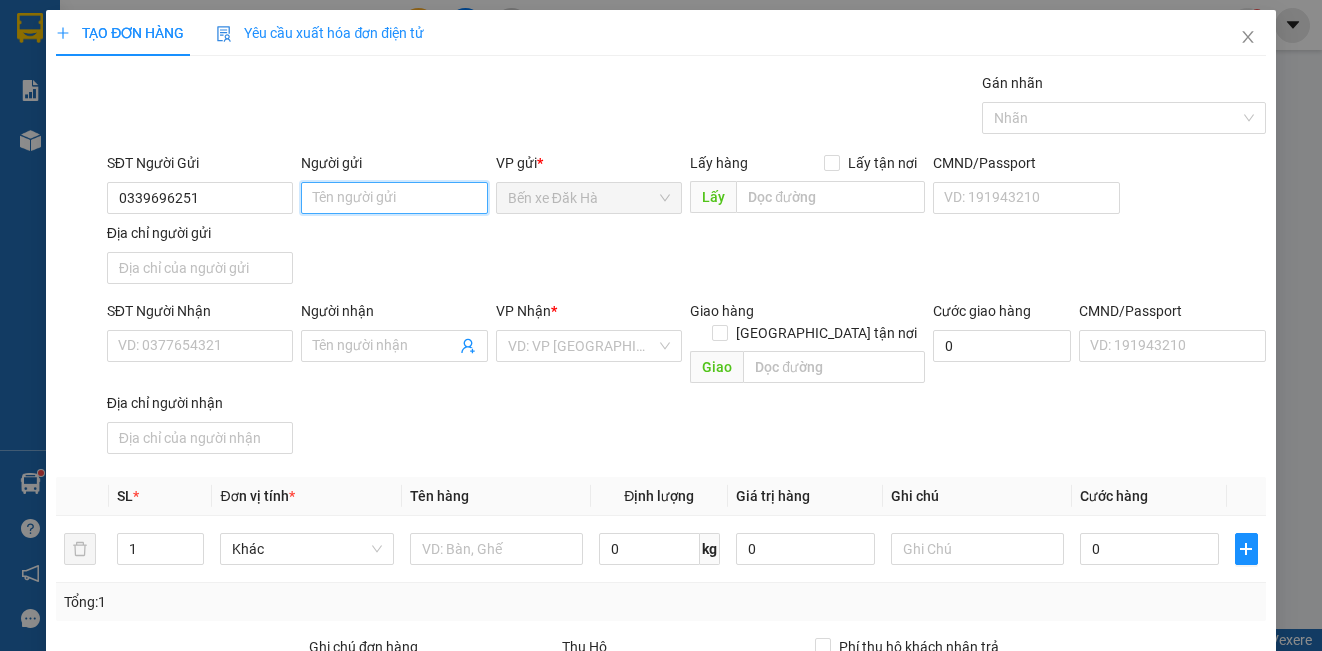 click on "Người gửi" at bounding box center (394, 198) 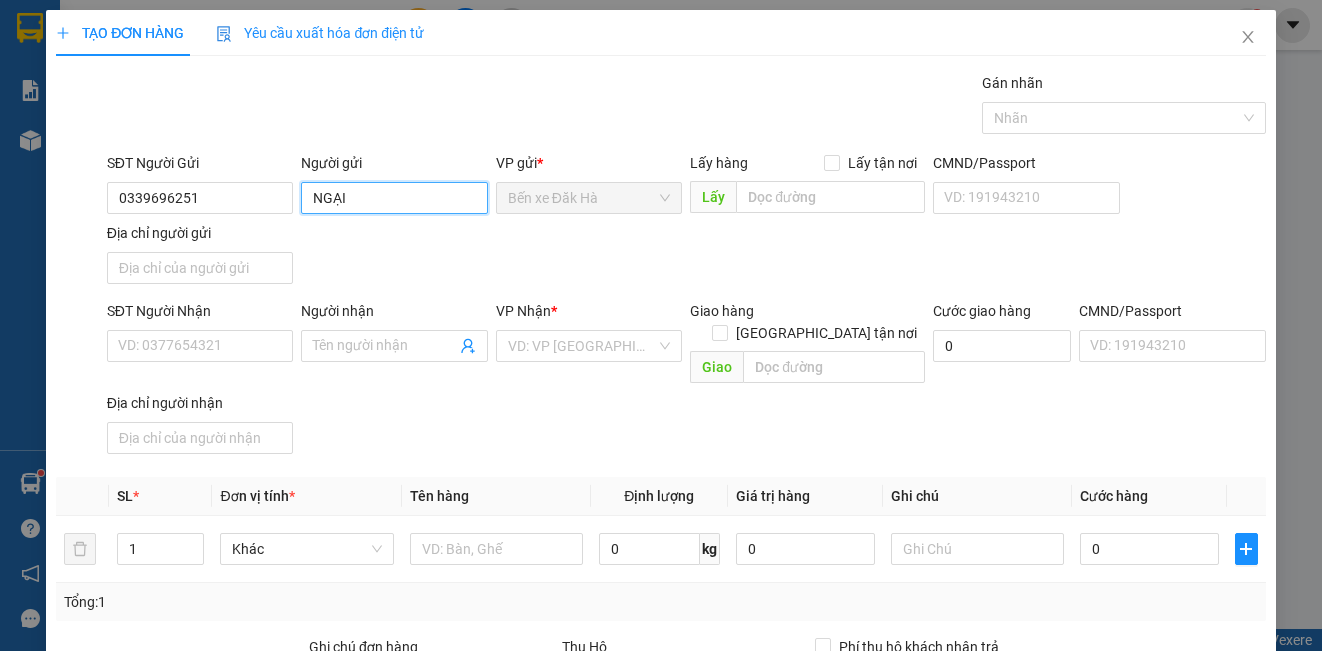 type on "NGẠI" 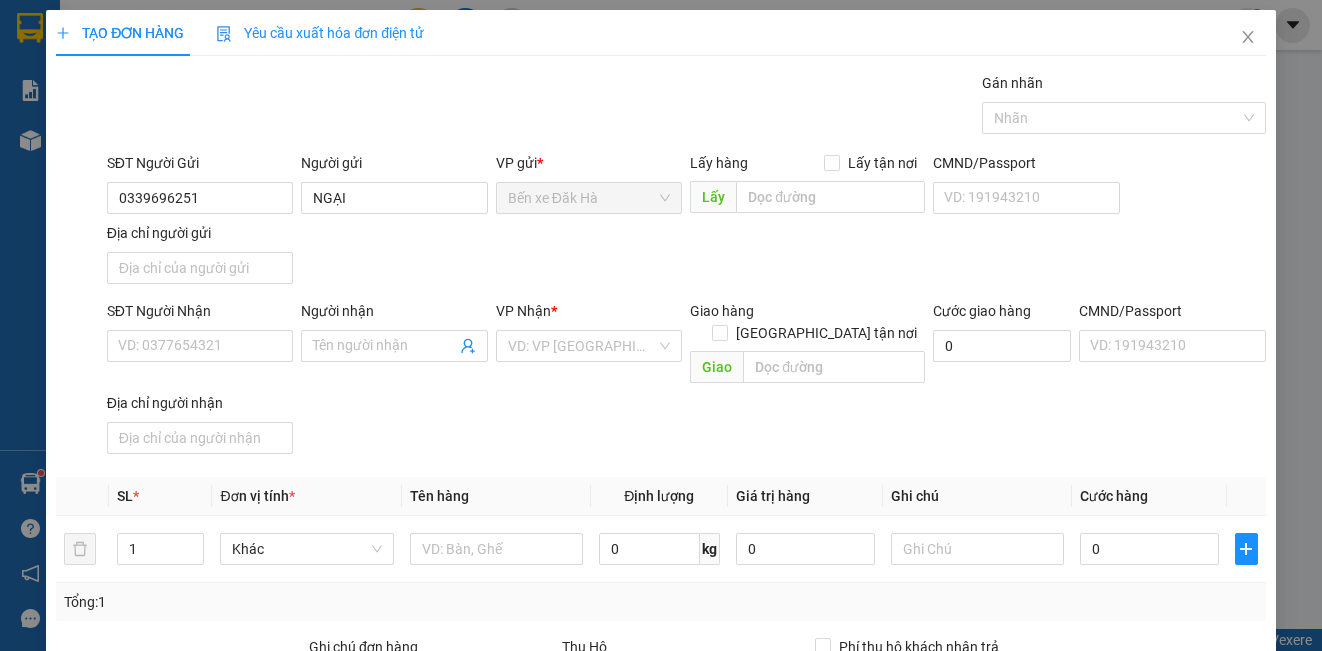 click on "SĐT Người Nhận" at bounding box center [200, 311] 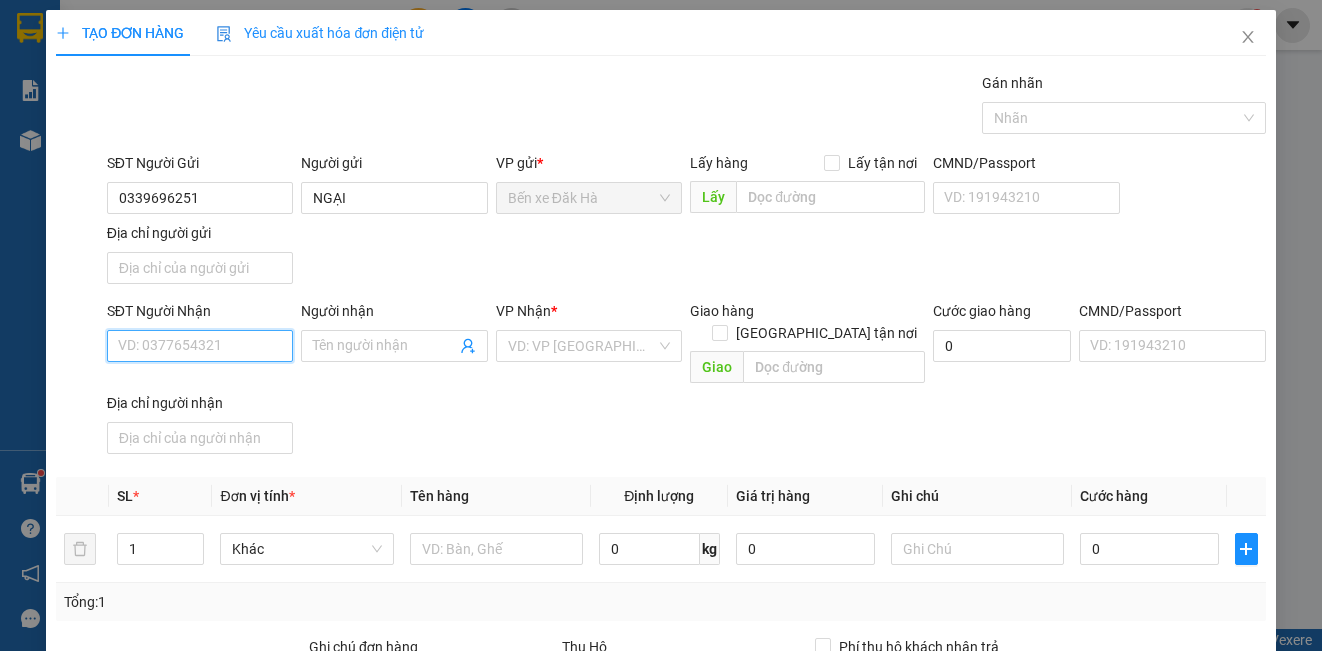 click on "SĐT Người Nhận" at bounding box center (200, 346) 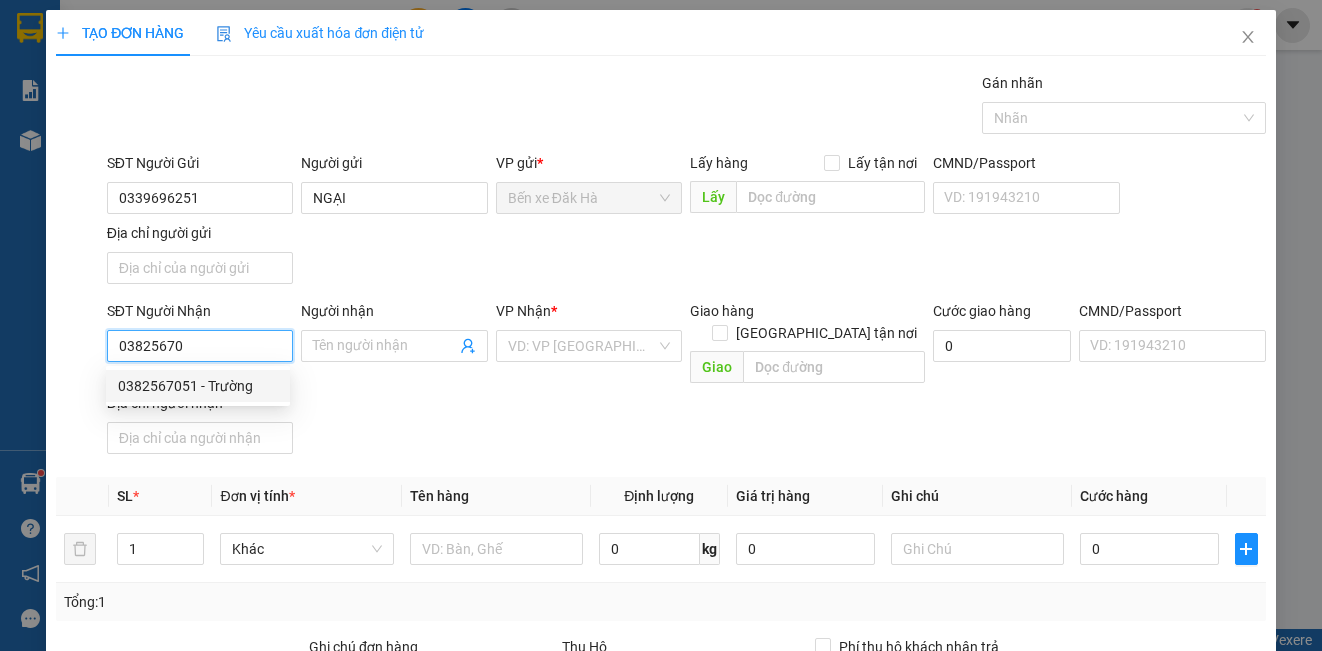 click on "0382567051 - Trường" at bounding box center [198, 386] 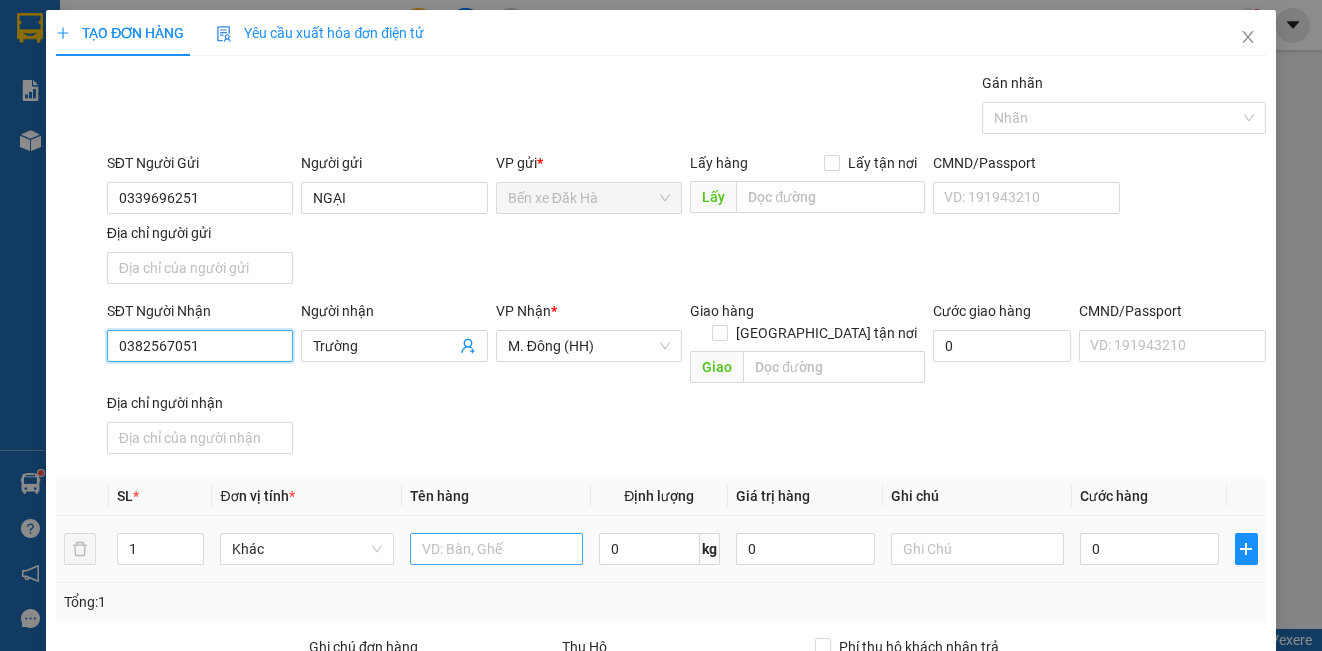 type on "0382567051" 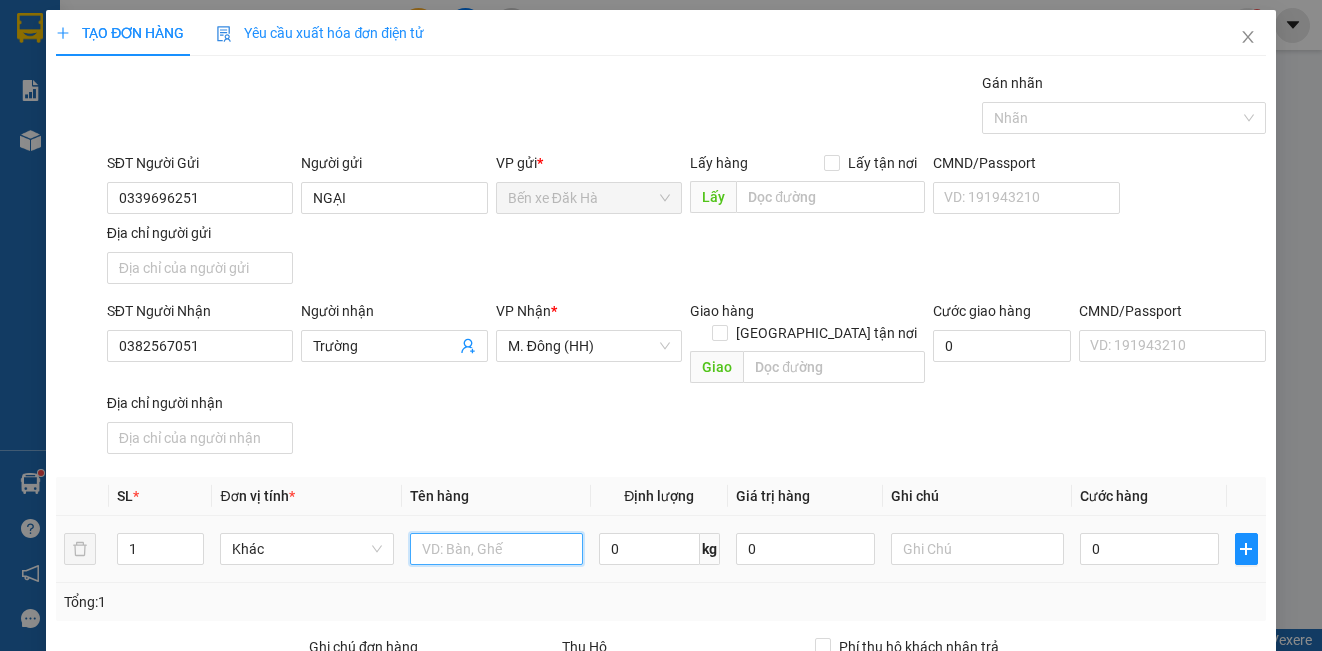 click at bounding box center [496, 549] 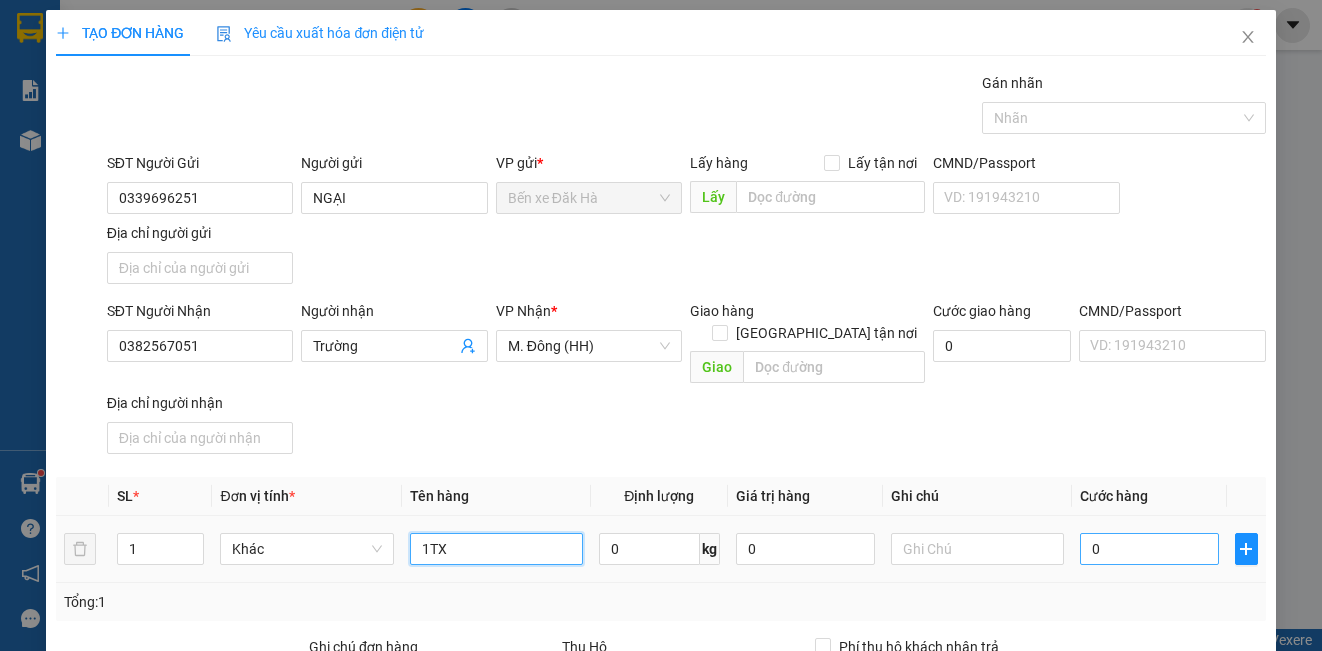 type on "1TX" 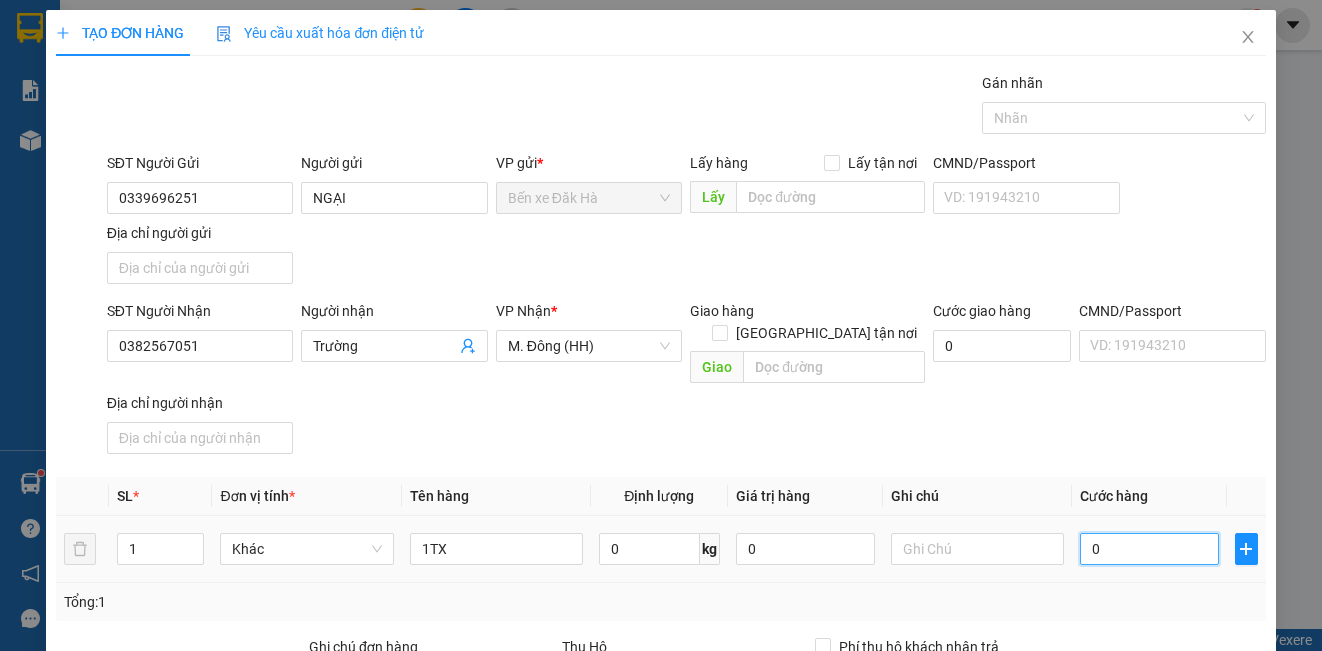 click on "0" at bounding box center [1149, 549] 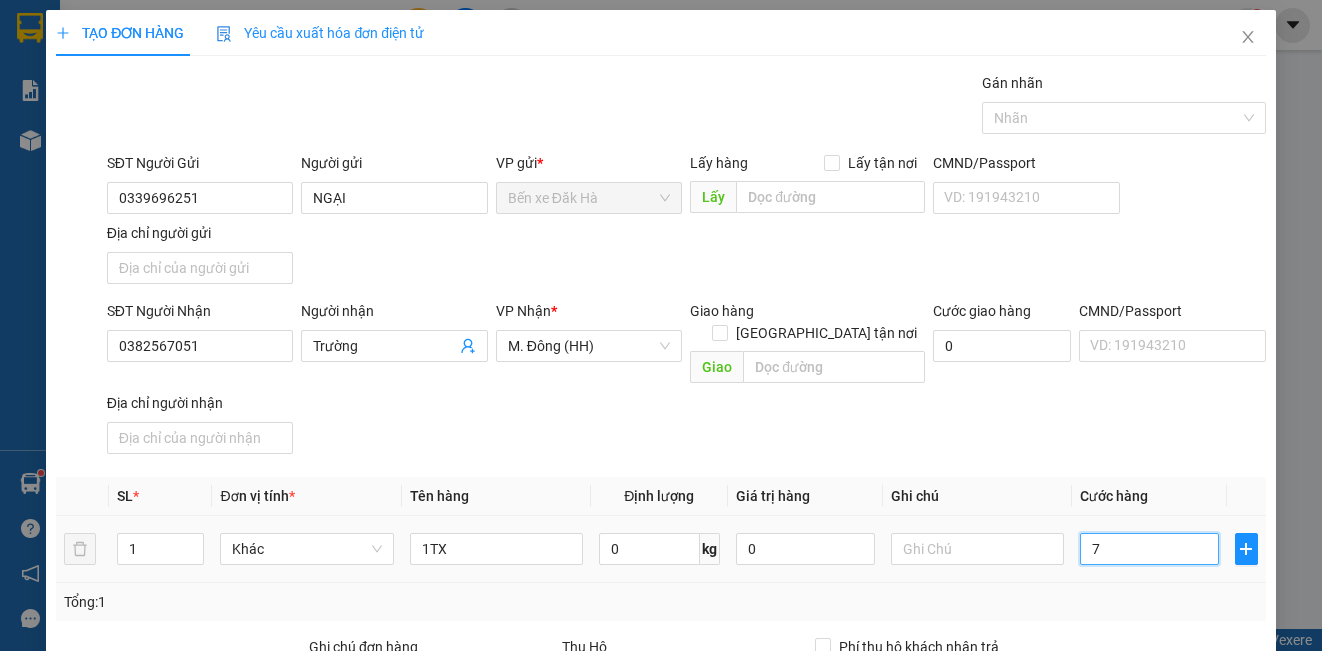 type on "70" 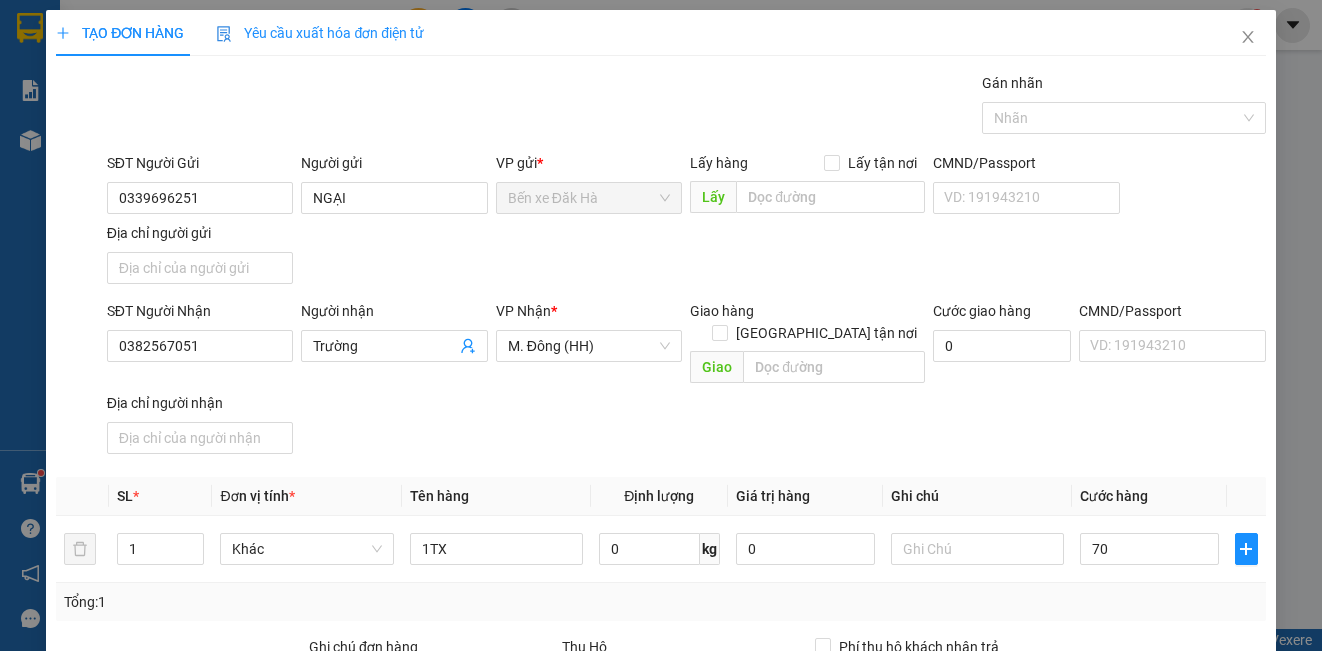 type on "70.000" 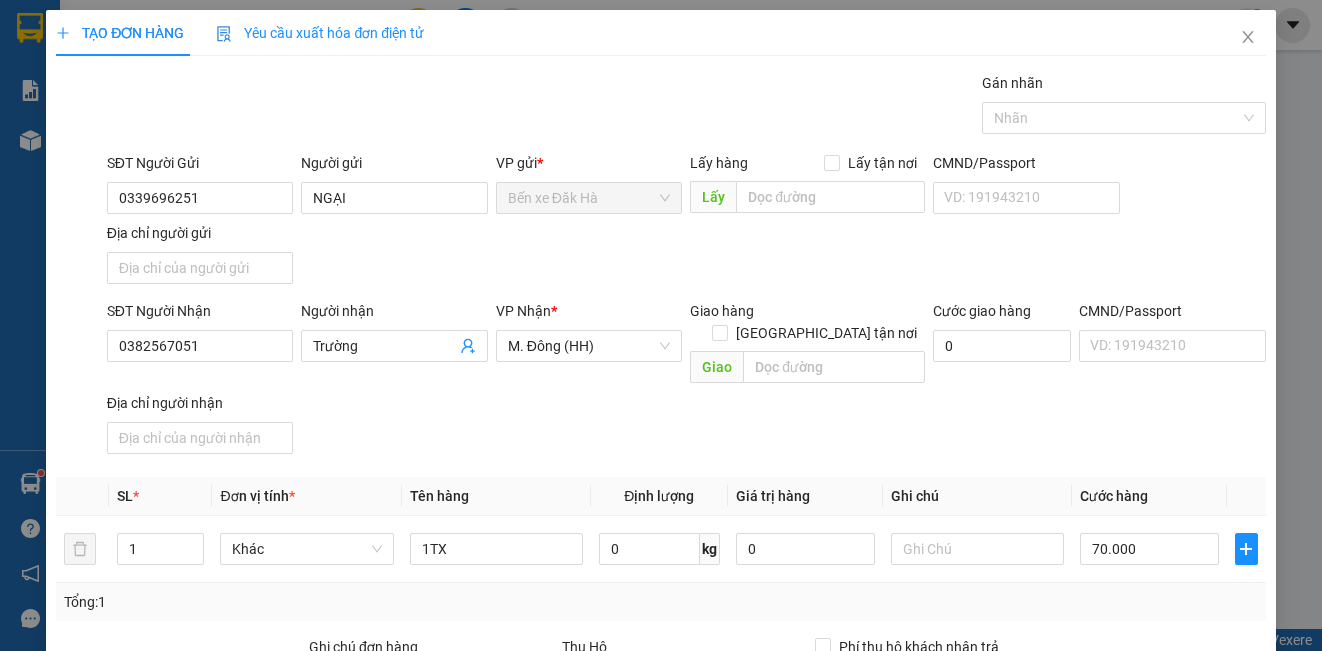 click on "SĐT Người Nhận 0382567051 Người nhận Trường VP Nhận  * M. Đông (HH) Giao hàng Giao tận nơi Giao Cước giao hàng 0 CMND/Passport VD: [PASSPORT] Địa chỉ người nhận" at bounding box center (686, 381) 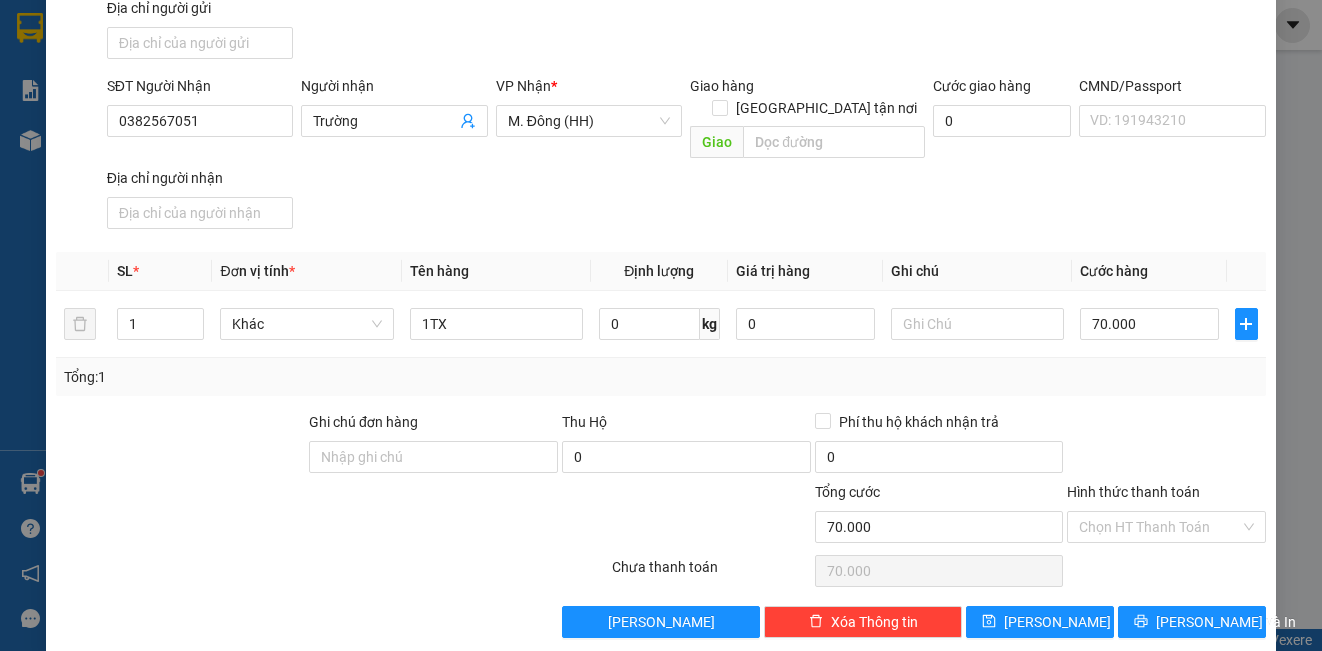 scroll, scrollTop: 229, scrollLeft: 0, axis: vertical 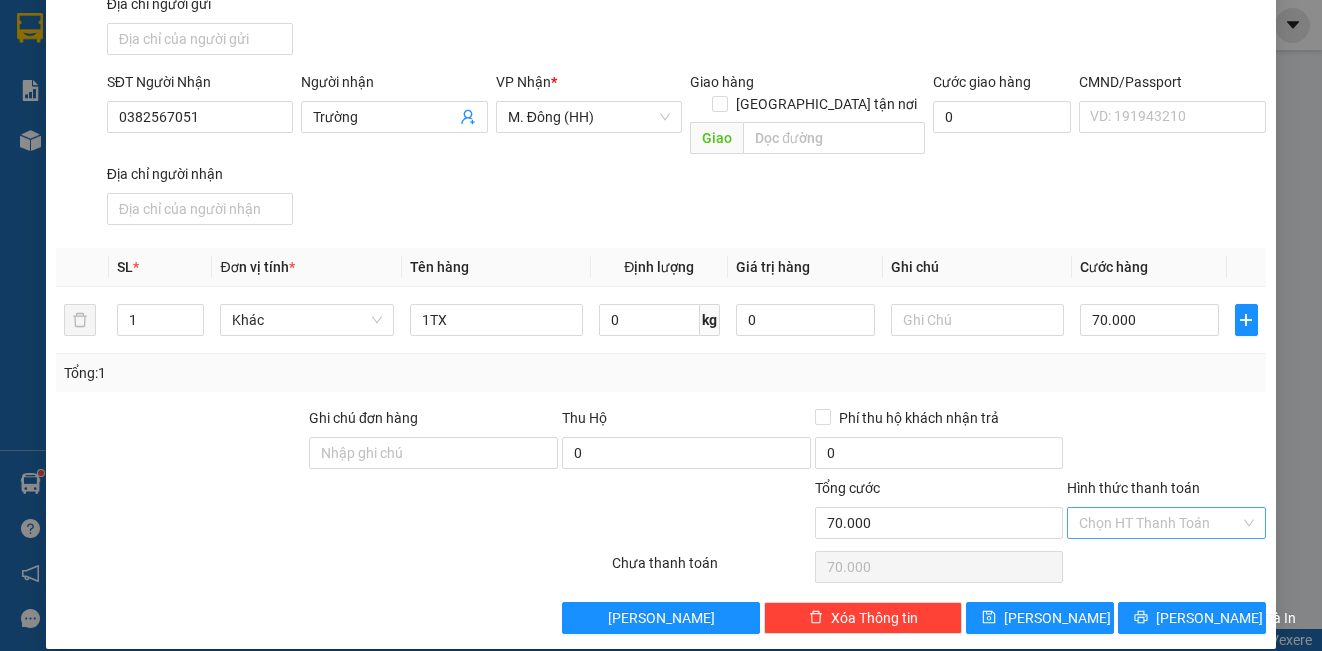 click on "Hình thức thanh toán" at bounding box center [1159, 523] 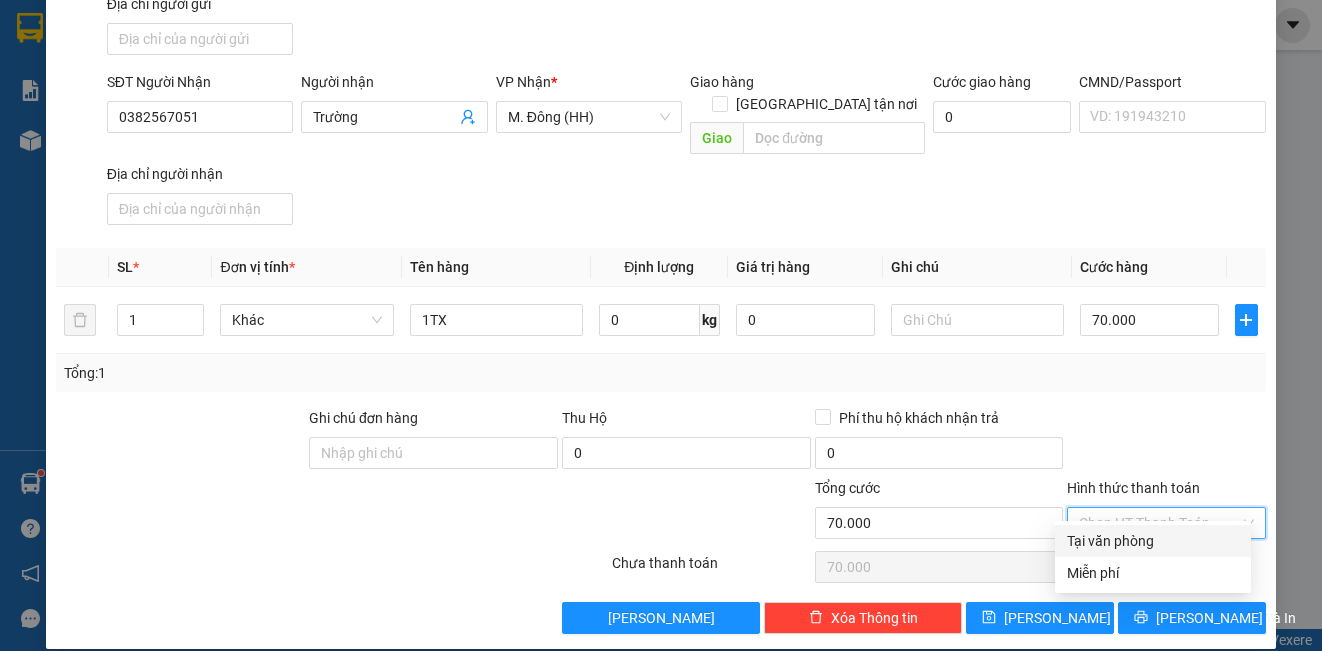 click on "Tại văn phòng" at bounding box center (1153, 541) 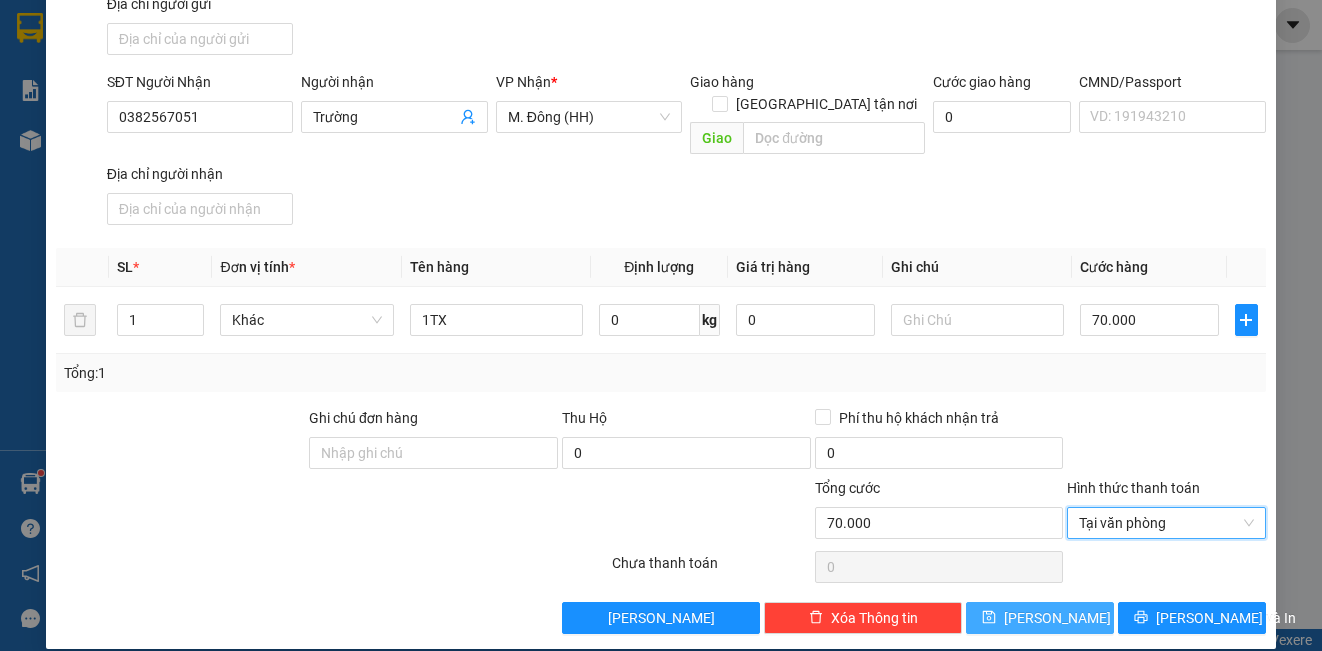 click on "[PERSON_NAME]" at bounding box center [1040, 618] 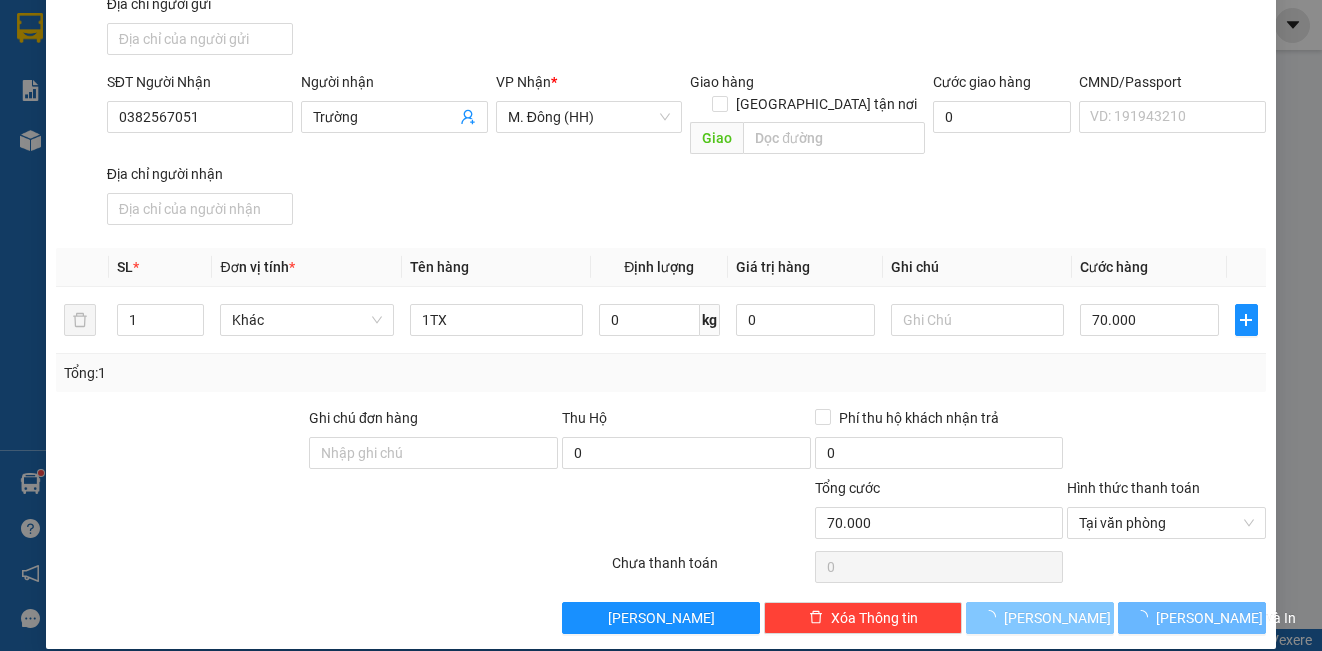 type 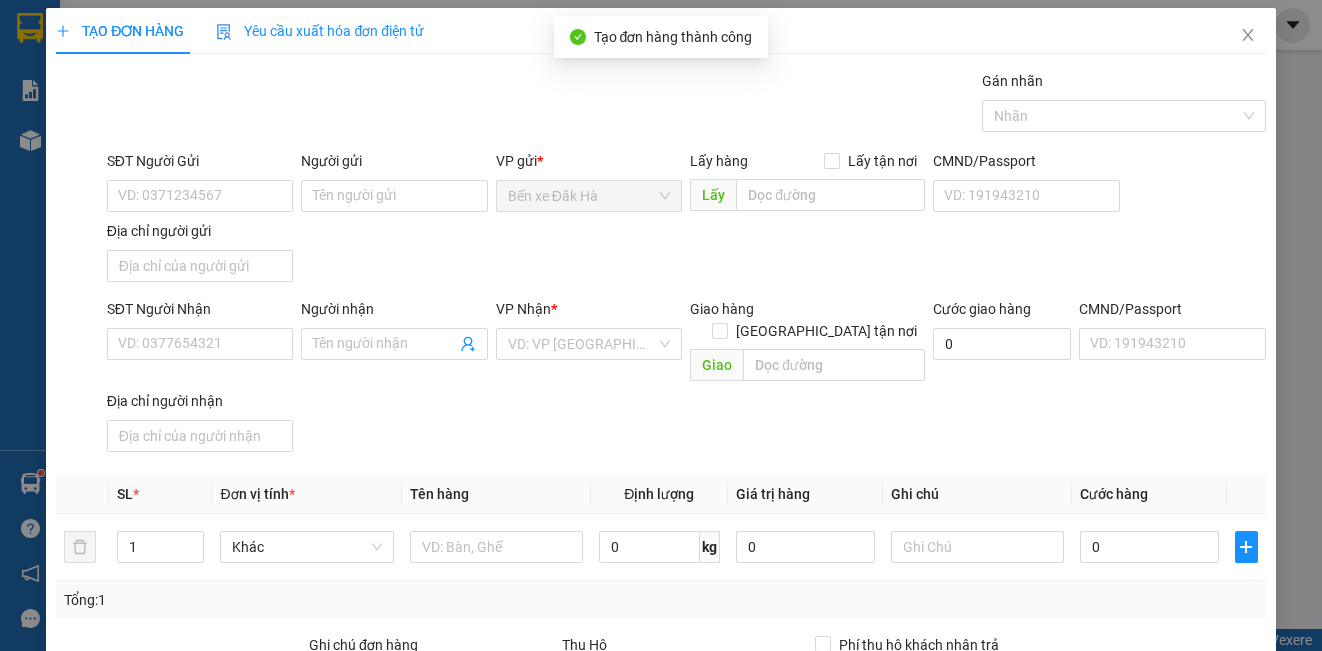 scroll, scrollTop: 0, scrollLeft: 0, axis: both 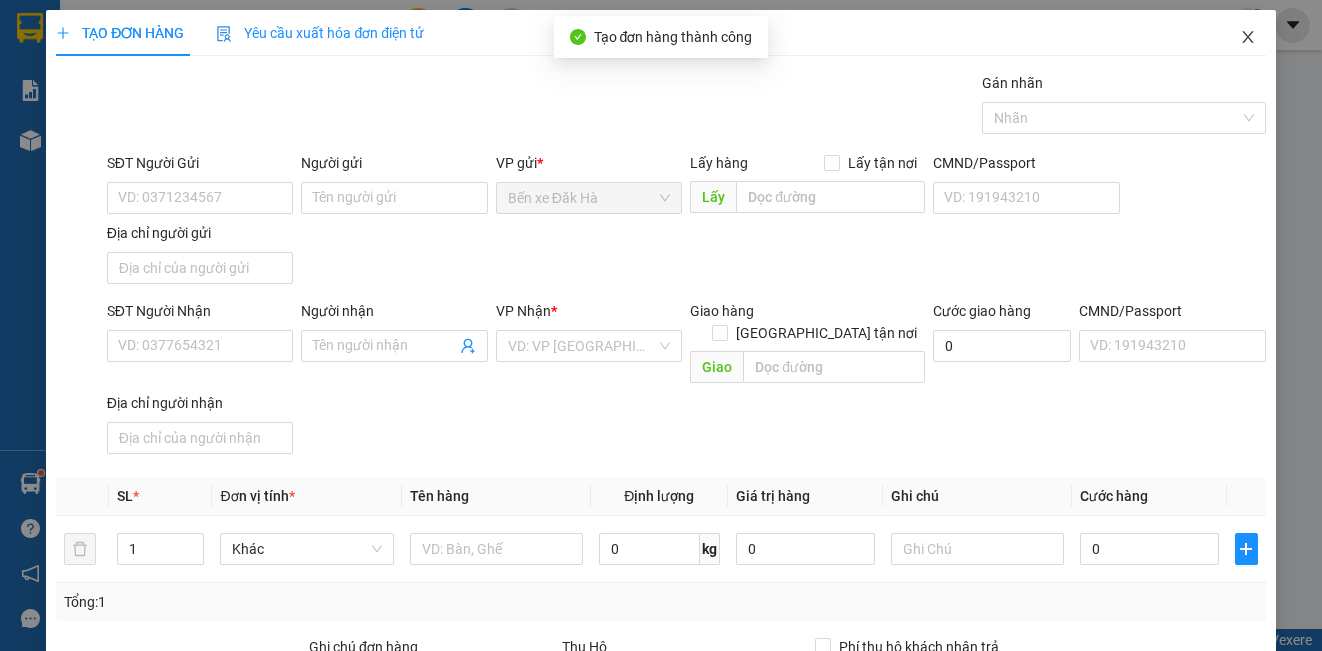 click 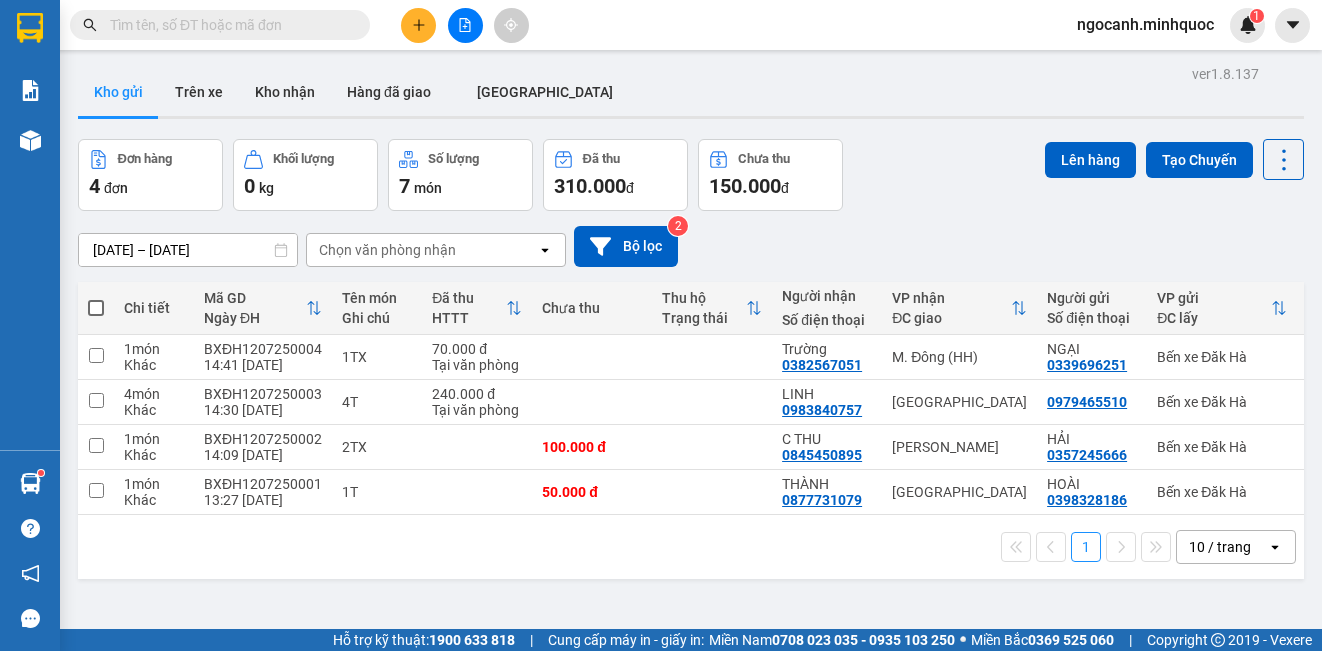 click at bounding box center [418, 25] 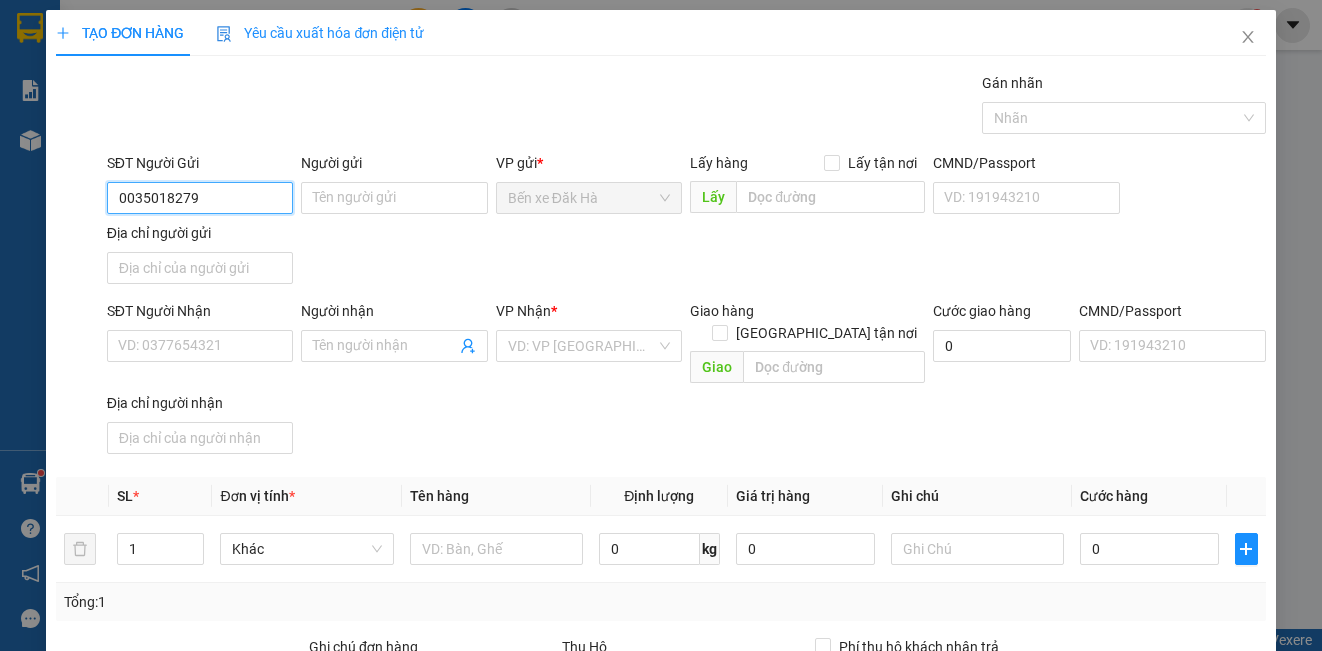 click on "0035018279" at bounding box center (200, 198) 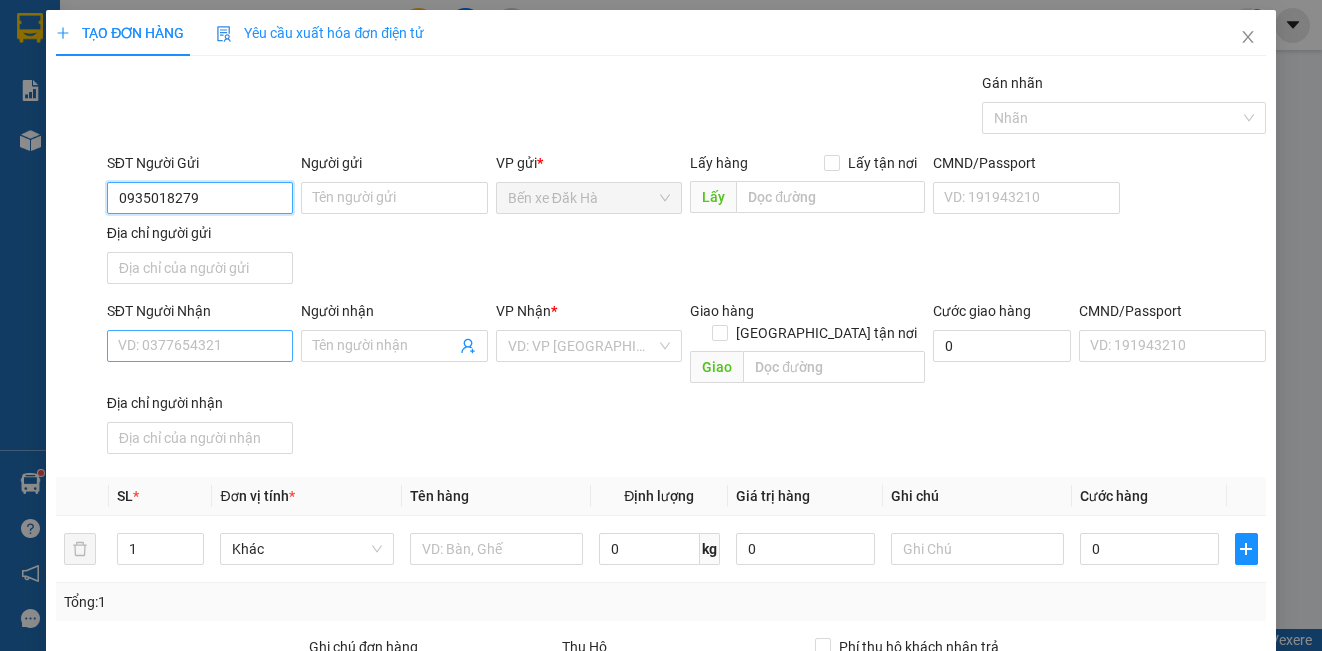 type on "0935018279" 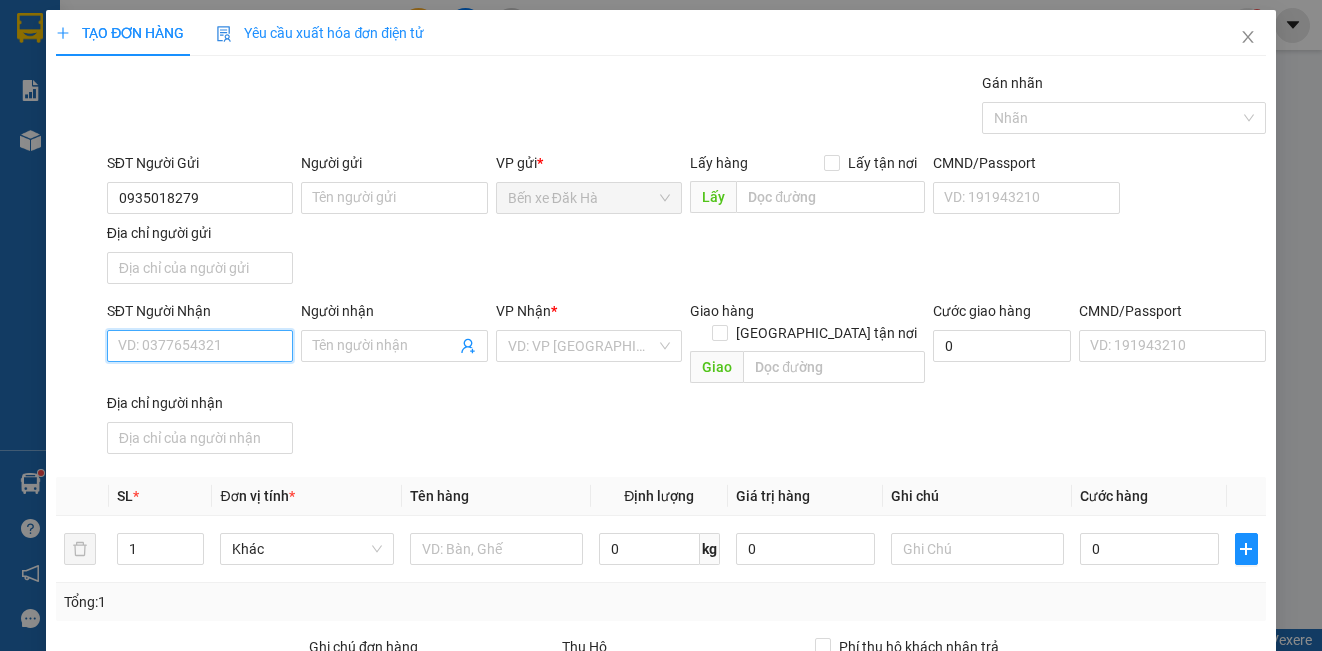 click on "SĐT Người Nhận" at bounding box center [200, 346] 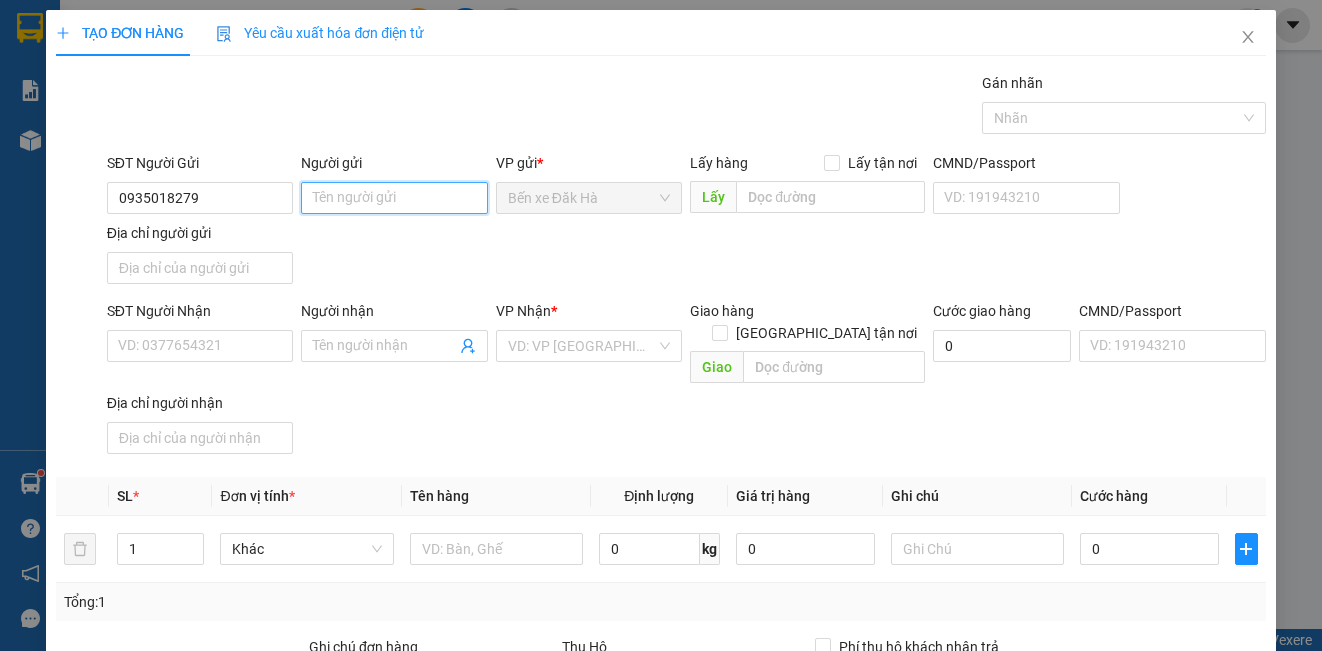 click on "Người gửi" at bounding box center (394, 198) 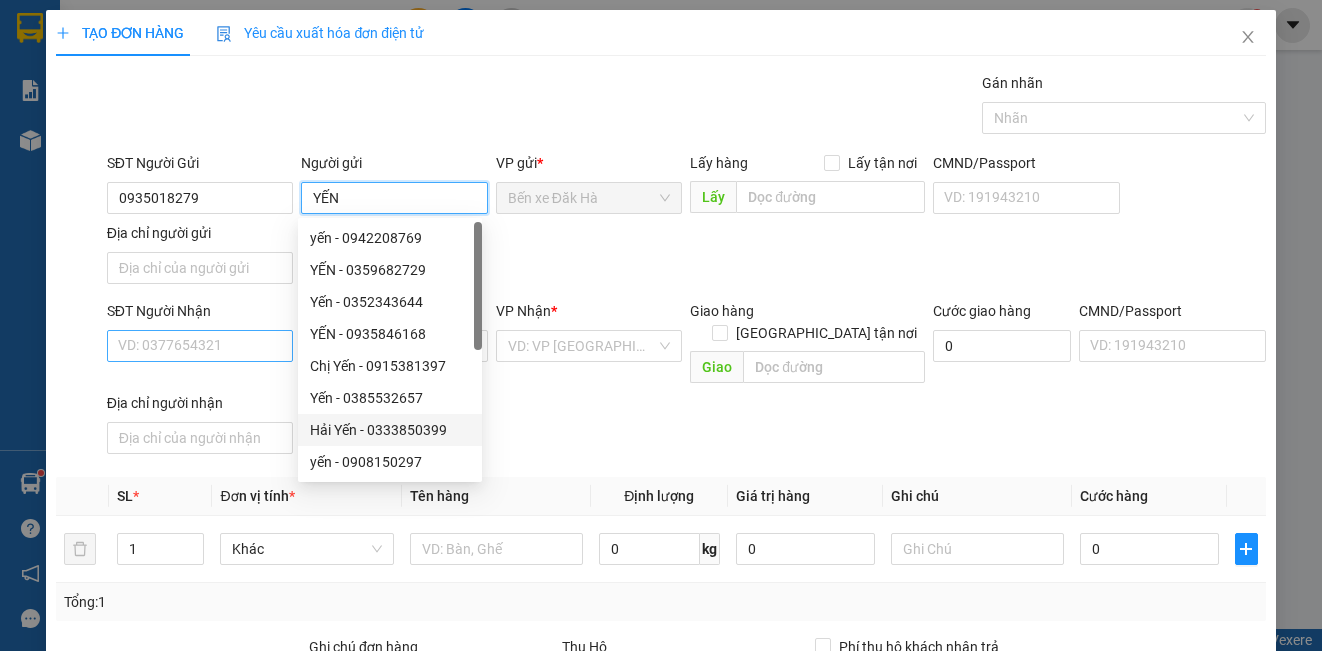 type on "YẾN" 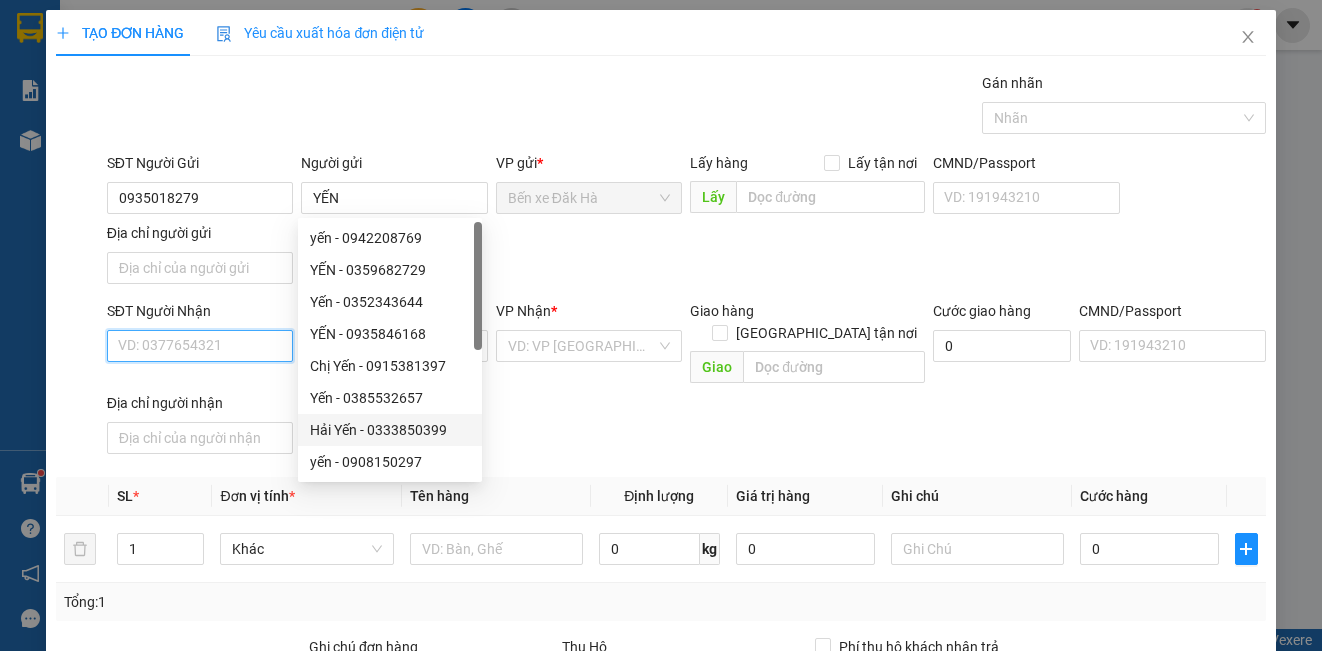 click on "SĐT Người Nhận" at bounding box center (200, 346) 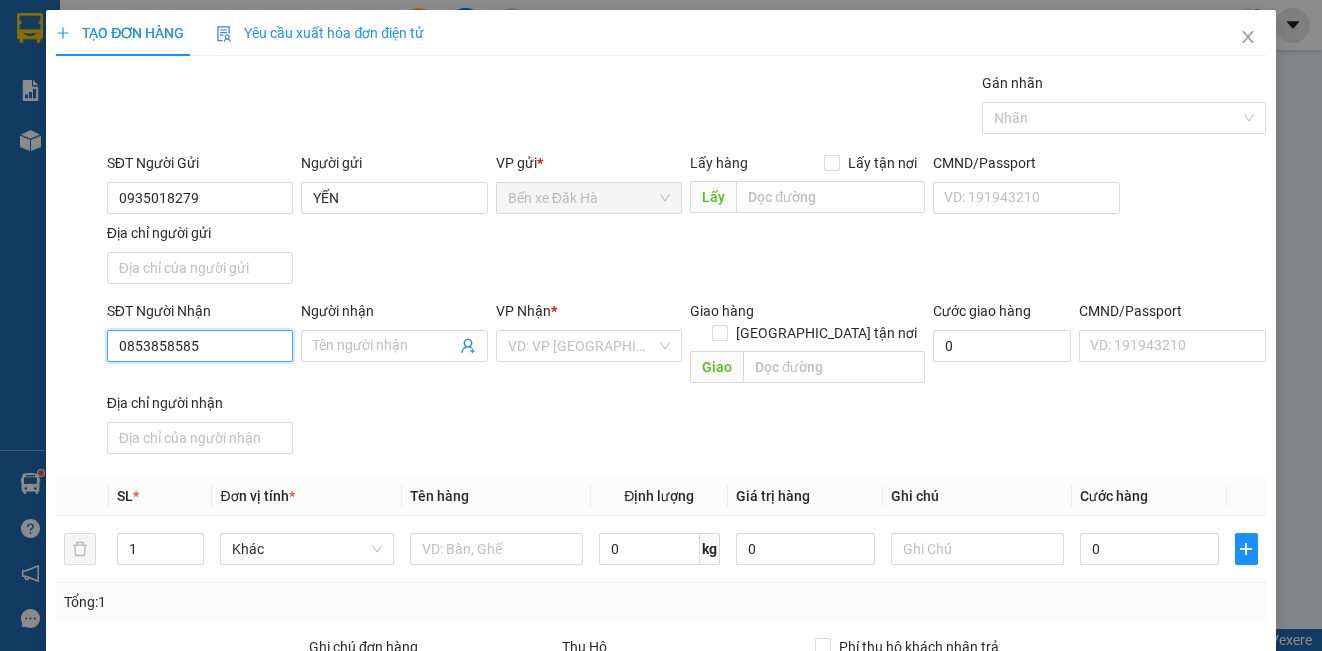 type on "0853858585" 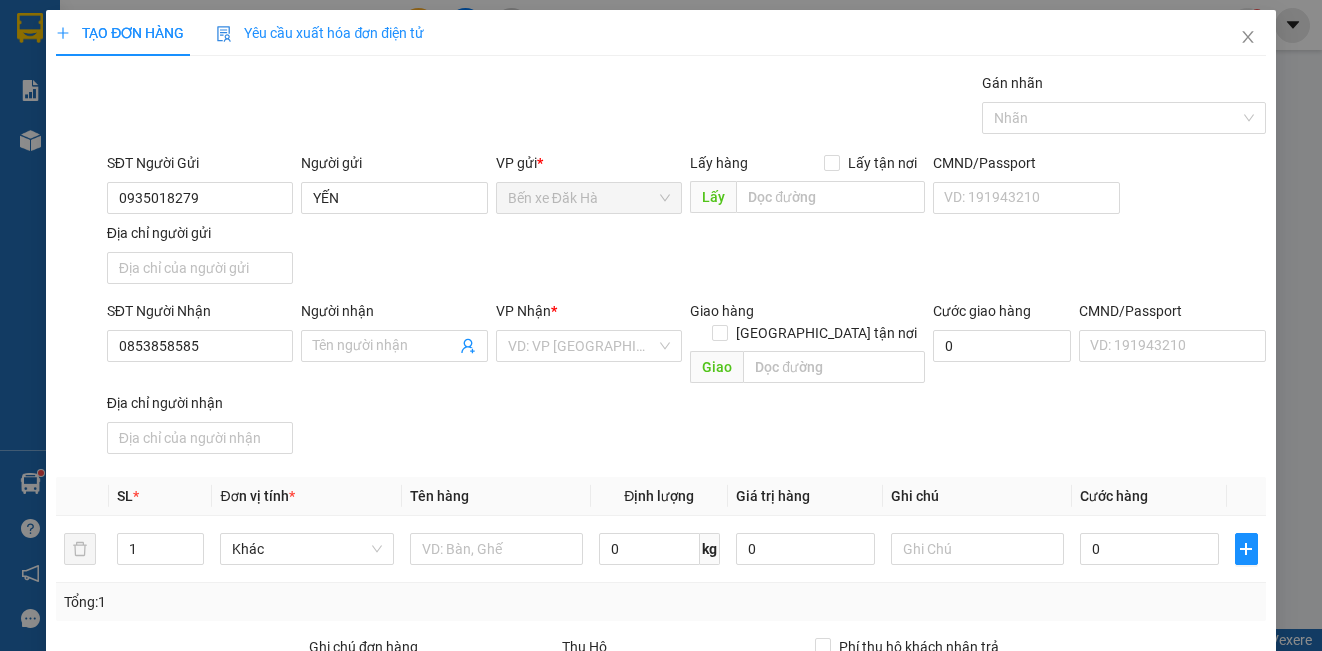 click on "Người nhận" at bounding box center [394, 315] 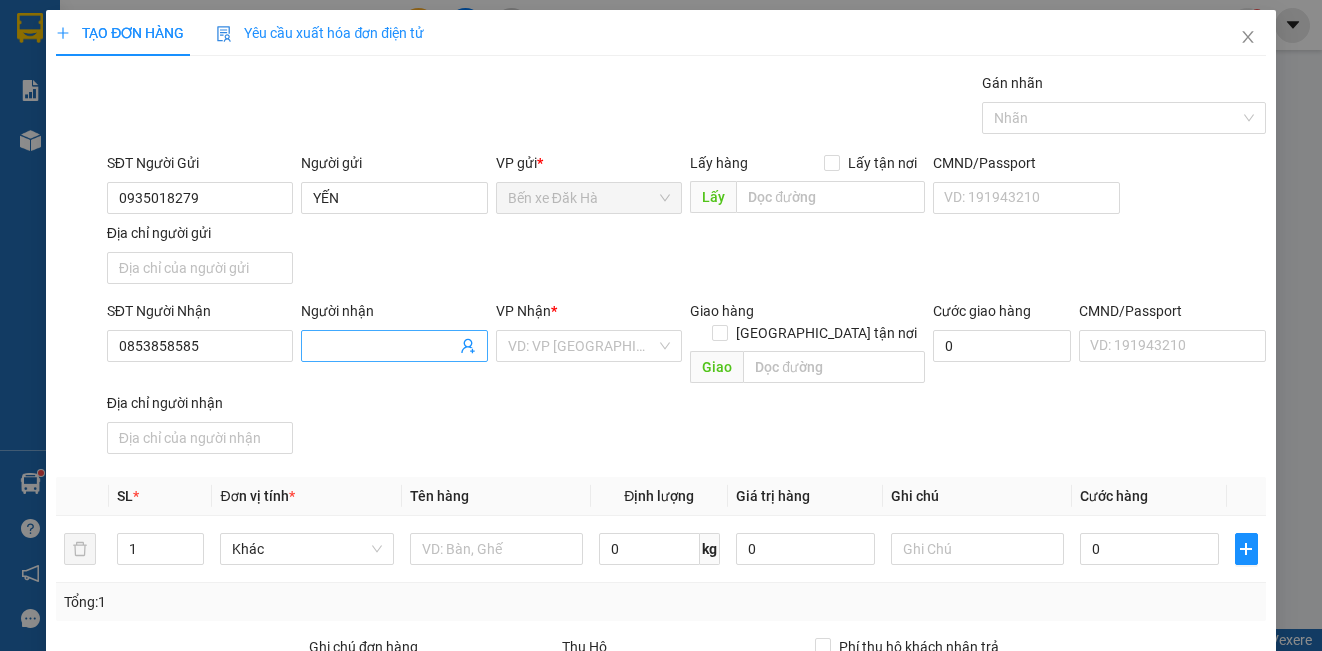 click on "Người nhận" at bounding box center [384, 346] 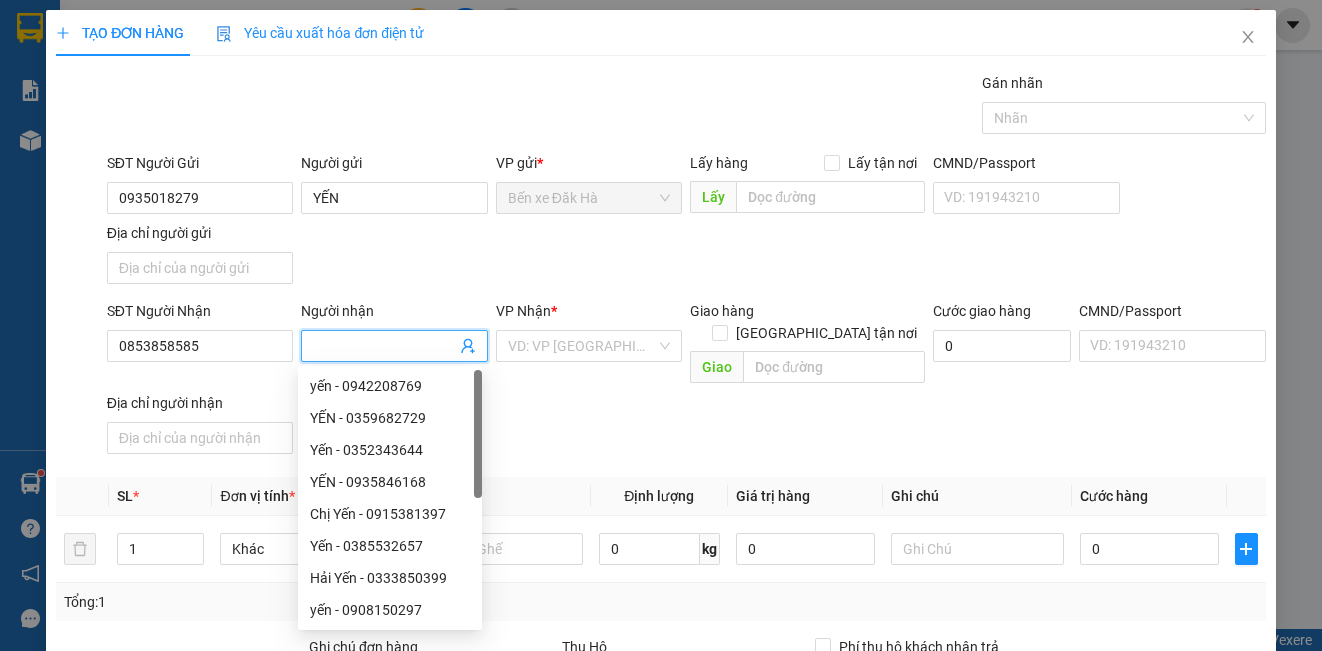 type on "D" 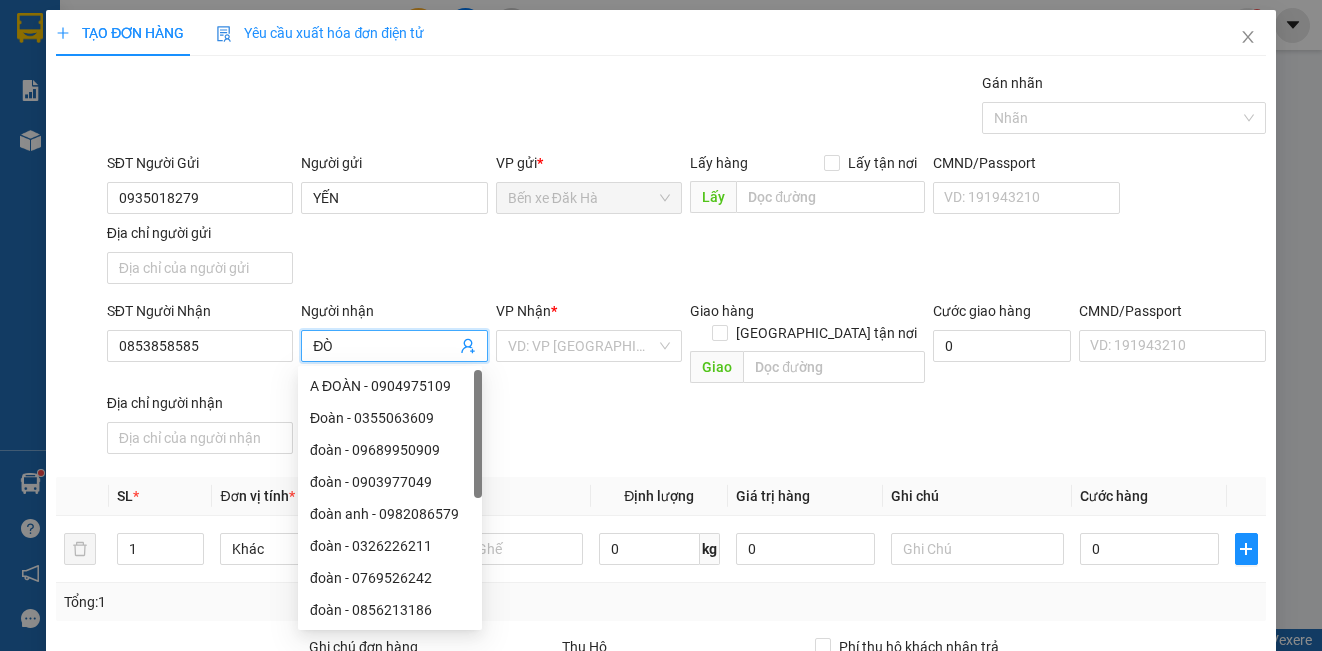 type on "Đ" 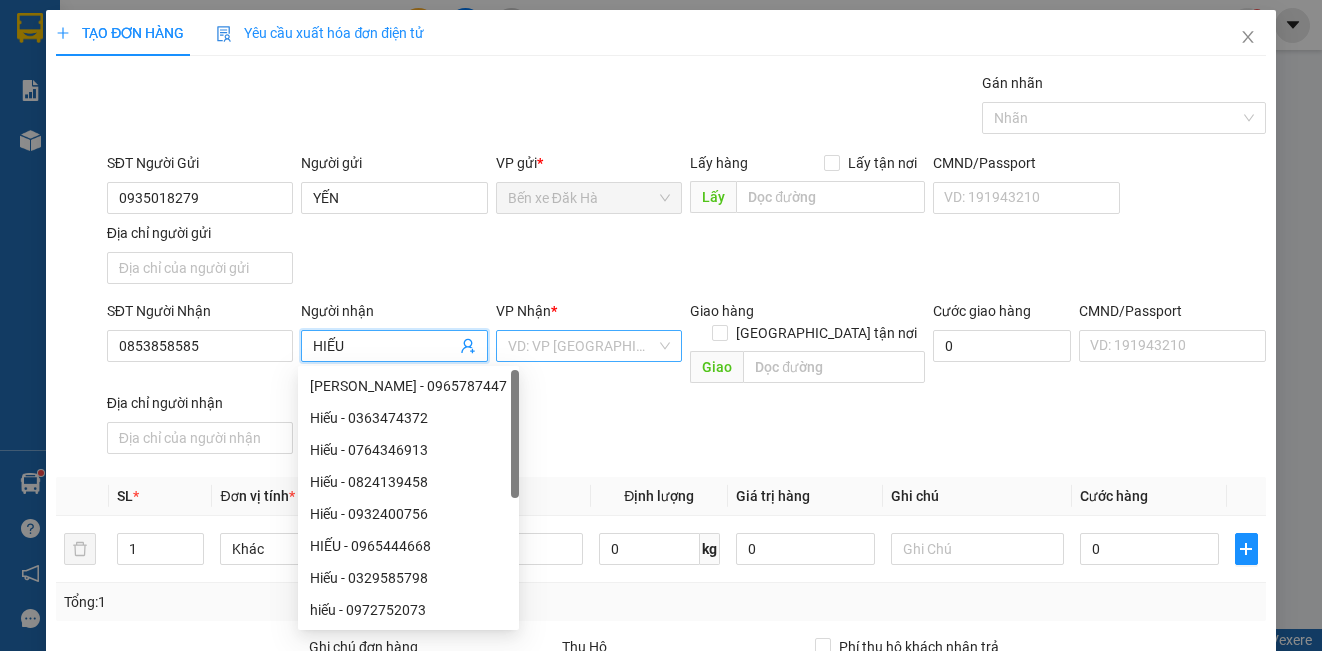 type on "HIẾU" 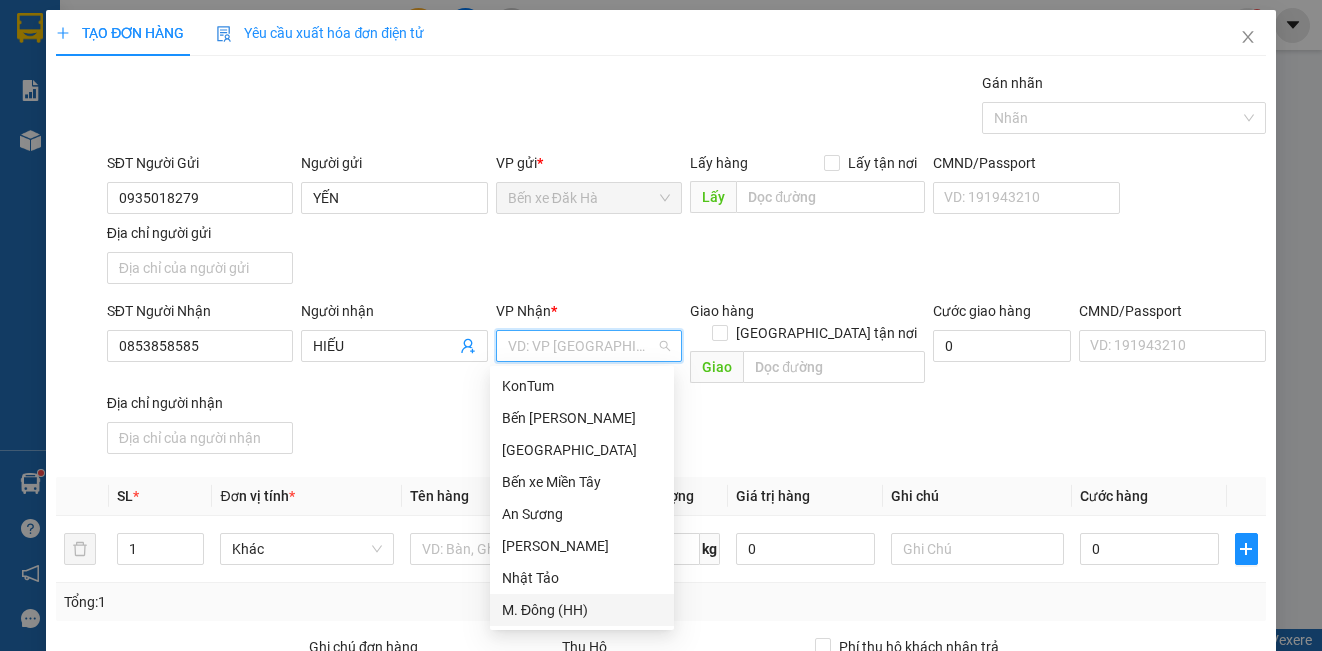 click on "M. Đông (HH)" at bounding box center [582, 610] 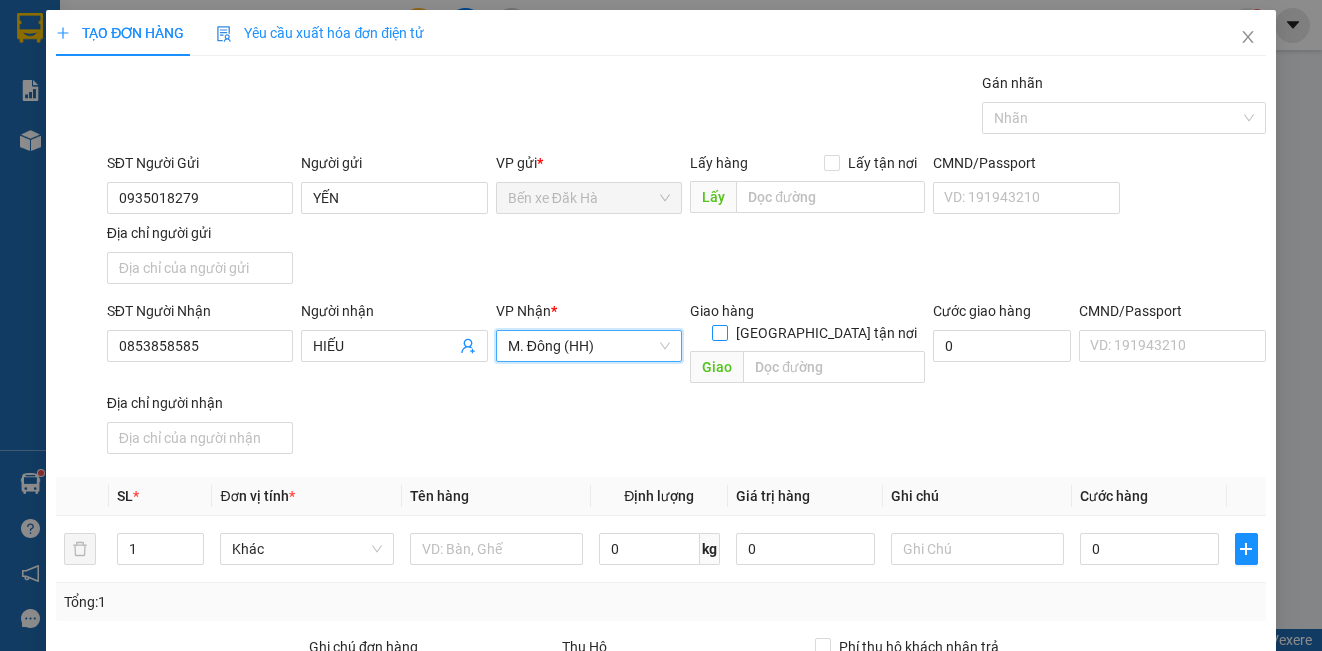 click on "[GEOGRAPHIC_DATA] tận nơi" at bounding box center (826, 333) 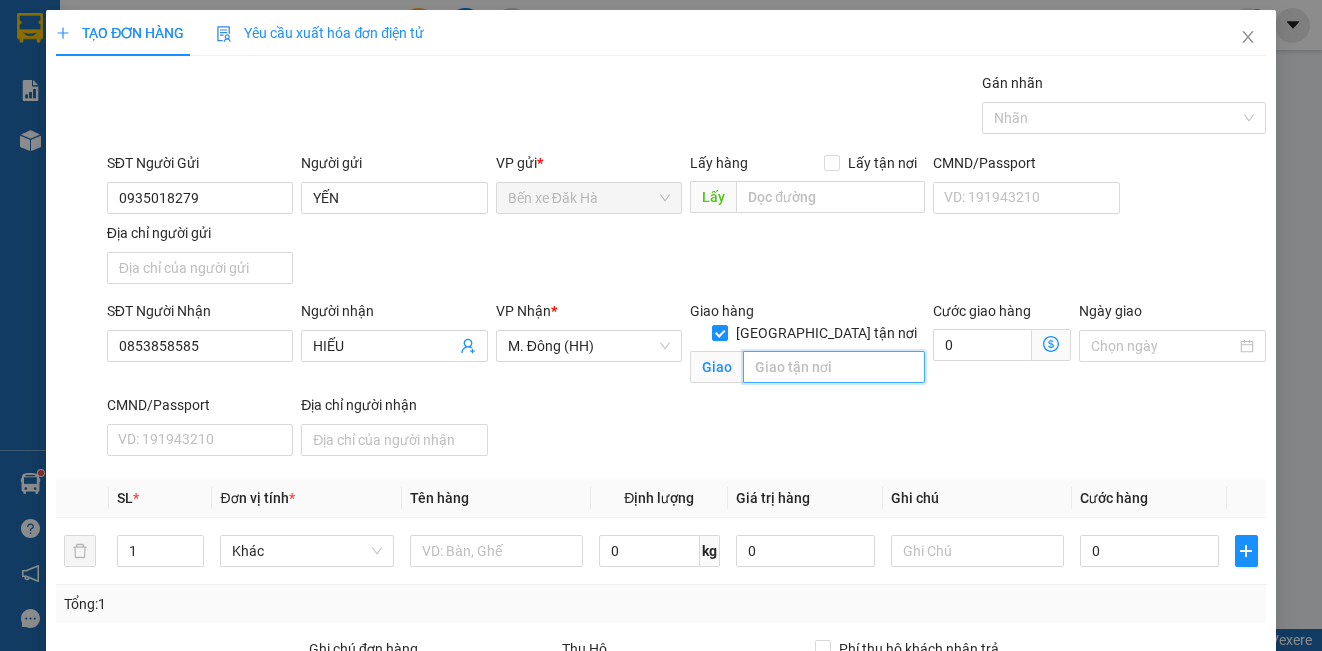 click at bounding box center (834, 367) 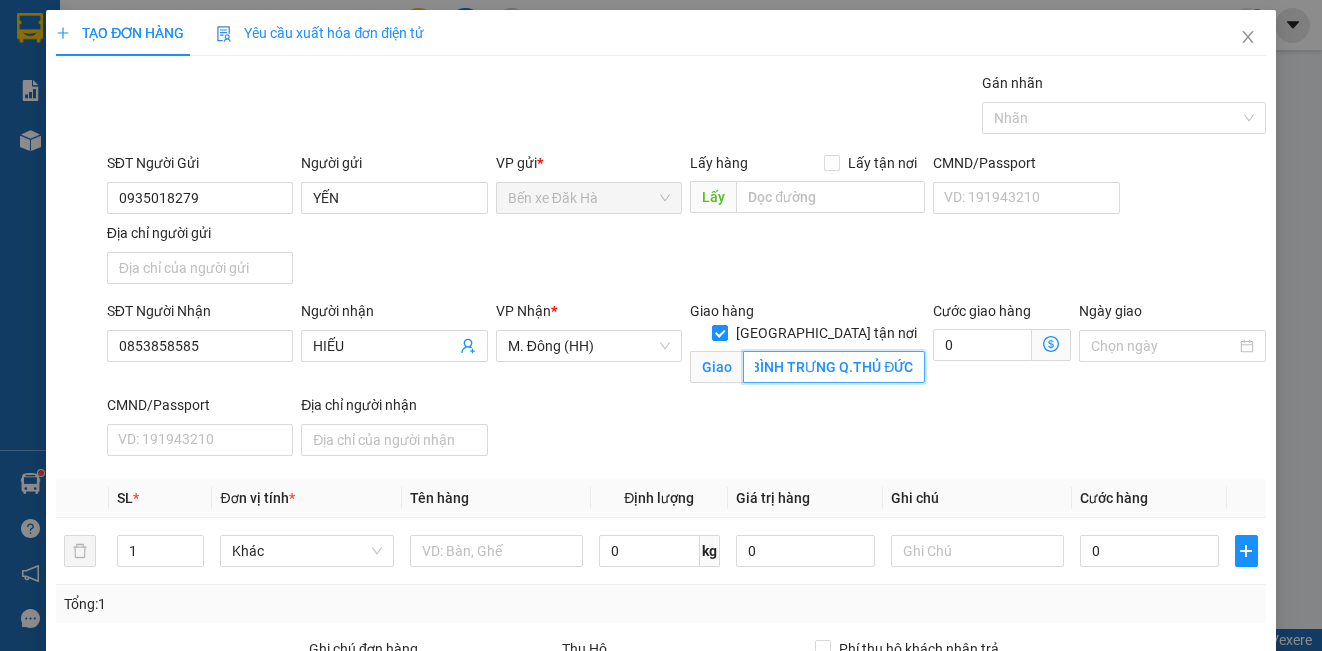 scroll, scrollTop: 0, scrollLeft: 19, axis: horizontal 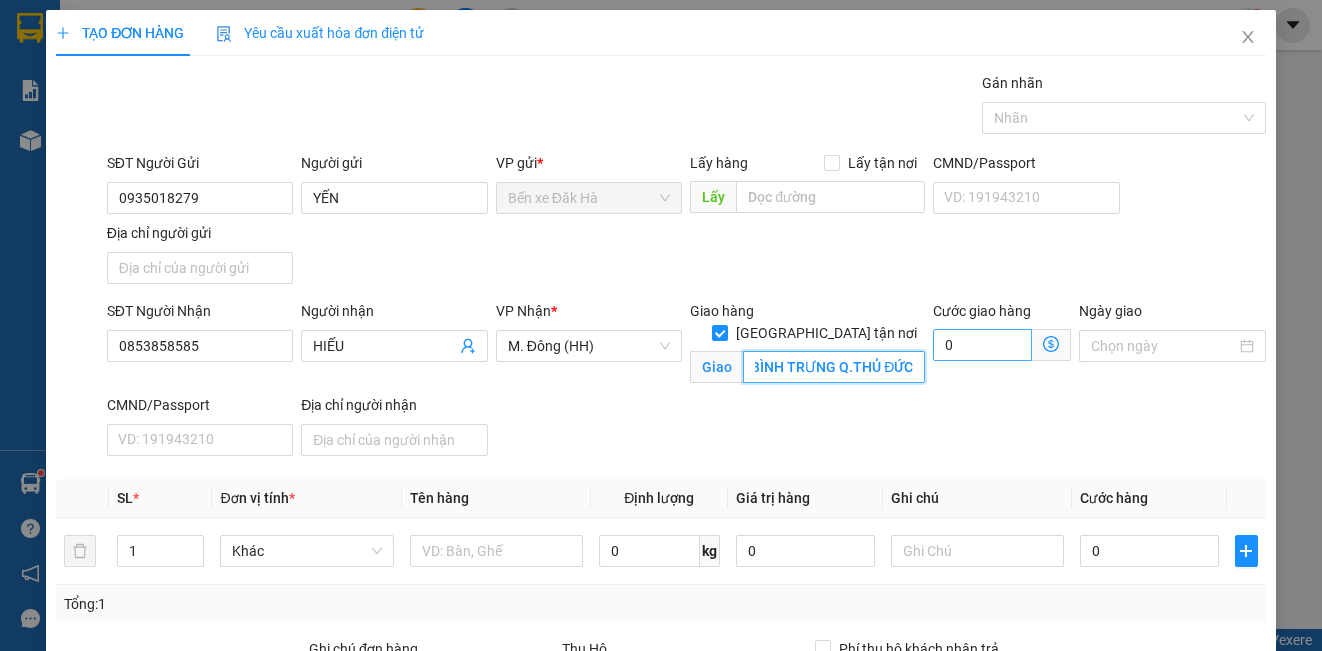 type on "P BÌNH TRƯNG Q.THỦ ĐỨC" 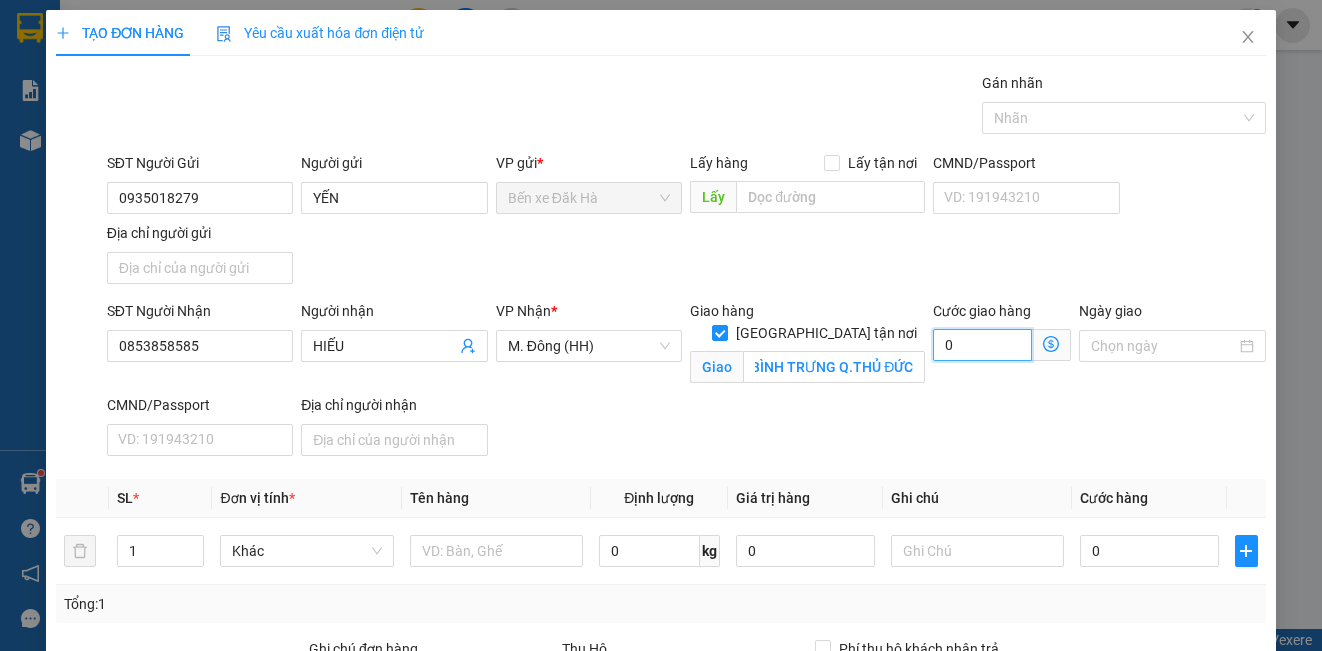 scroll, scrollTop: 0, scrollLeft: 0, axis: both 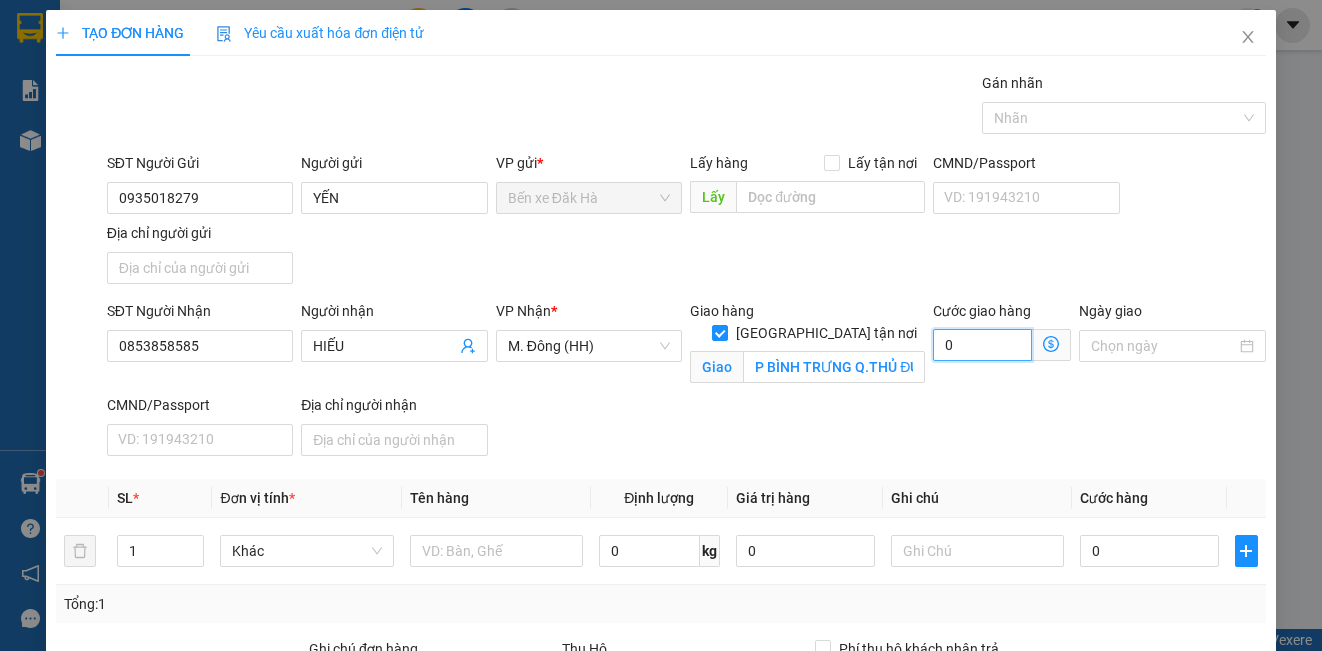 click on "0" at bounding box center (982, 345) 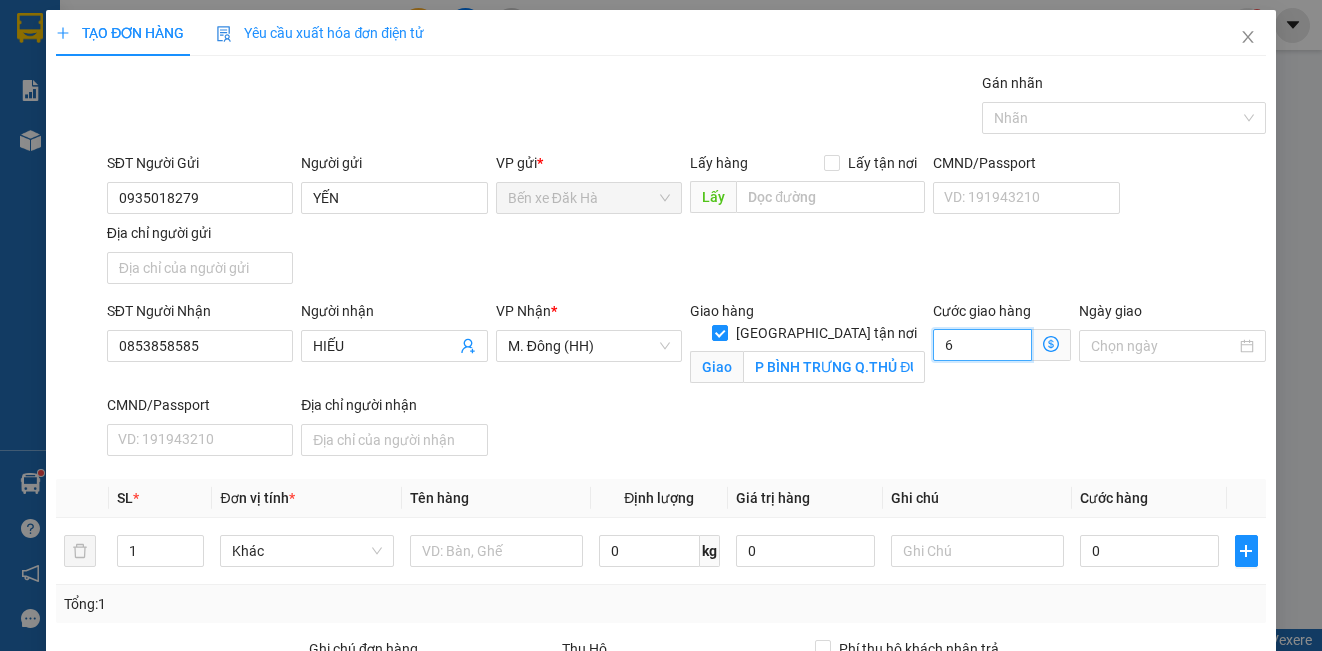 type on "60" 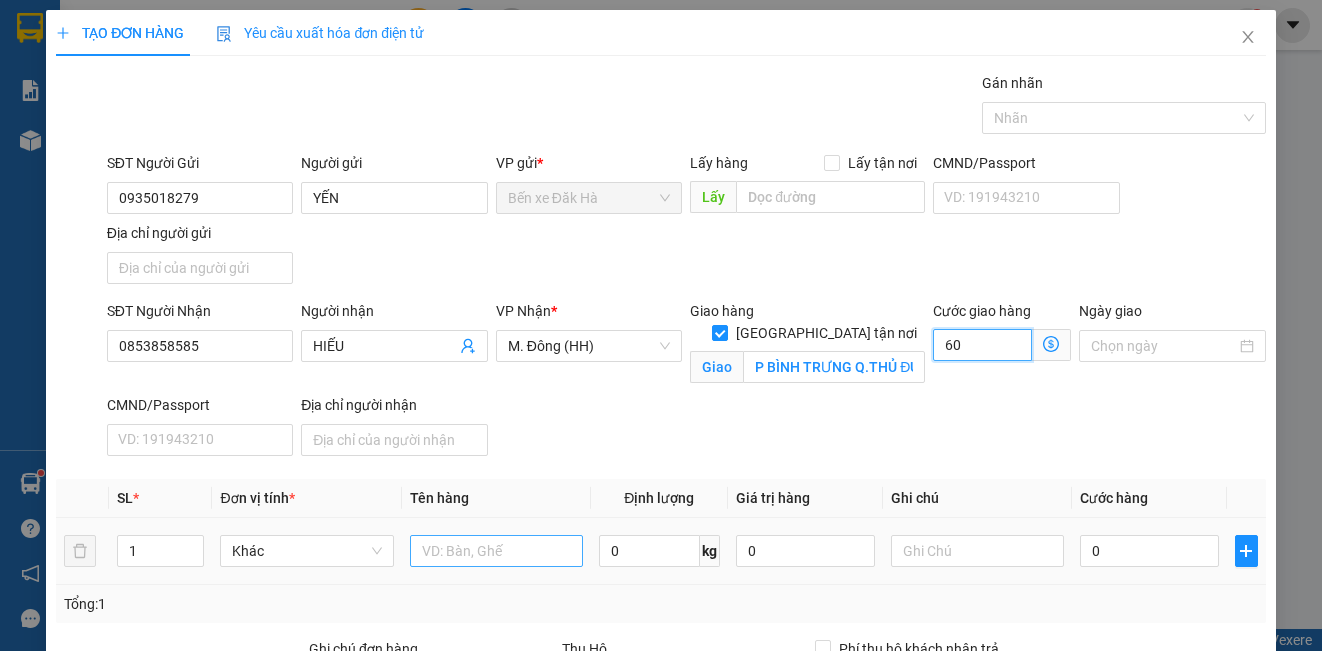 type on "60" 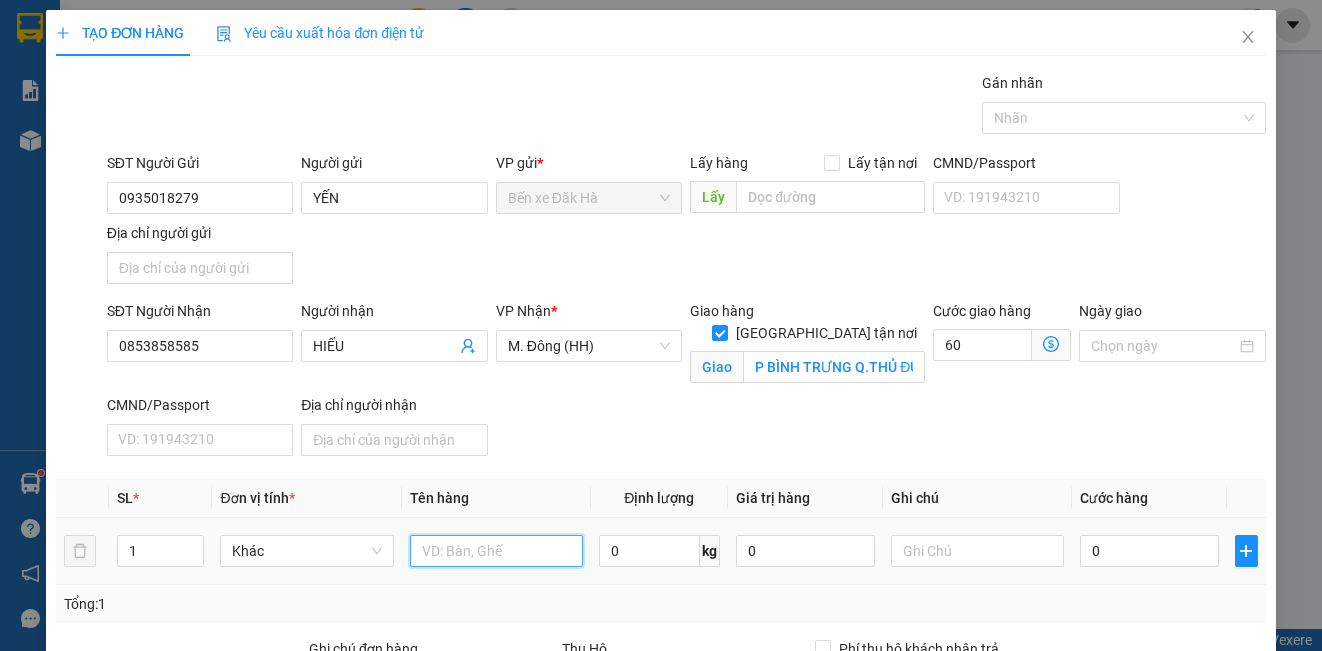 type on "60.000" 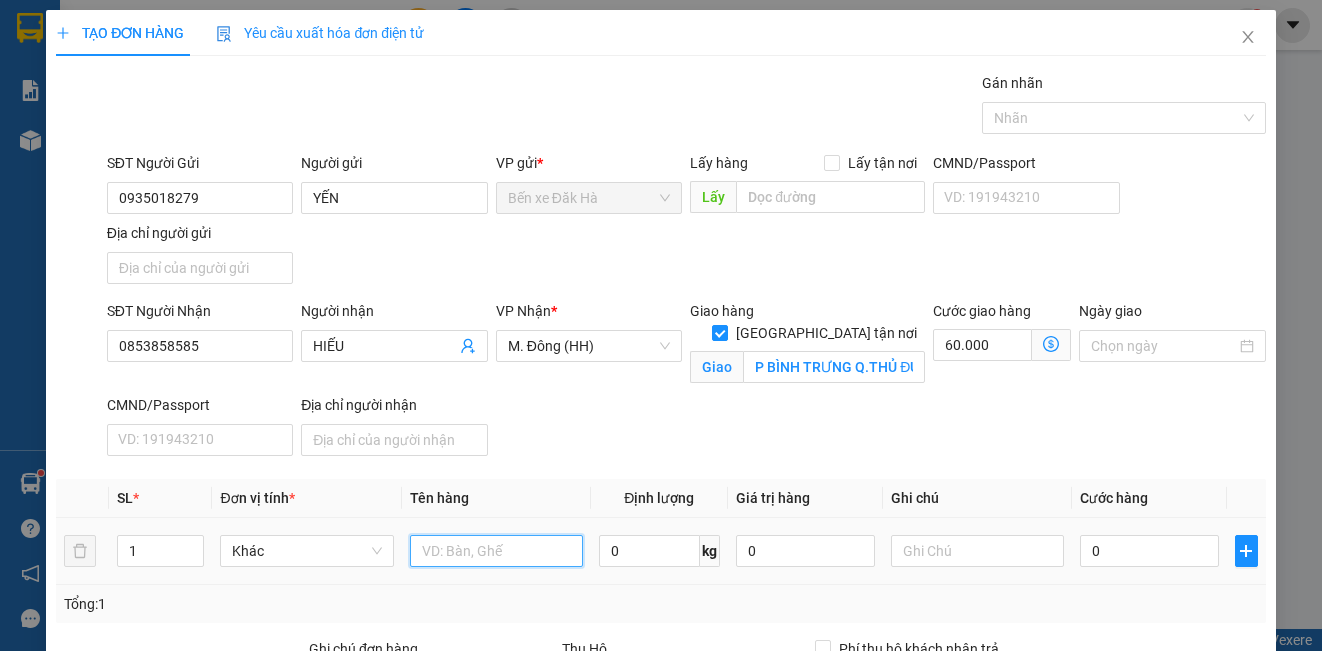click at bounding box center [496, 551] 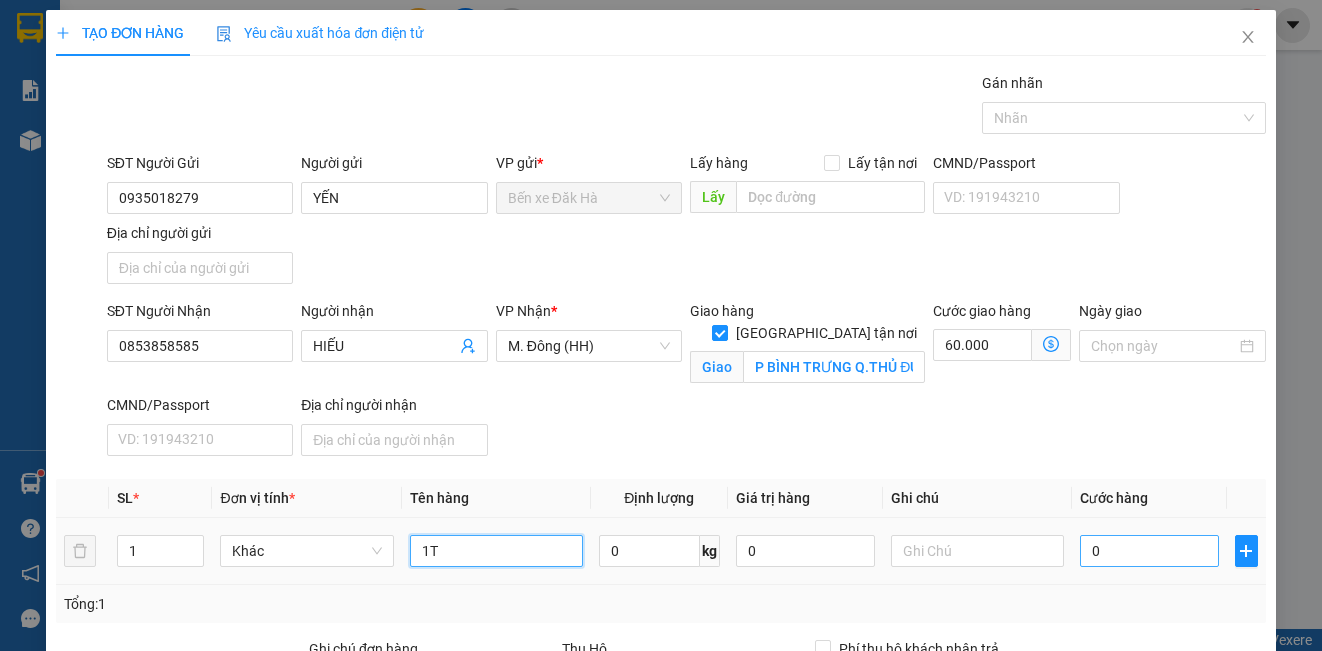 type on "1T" 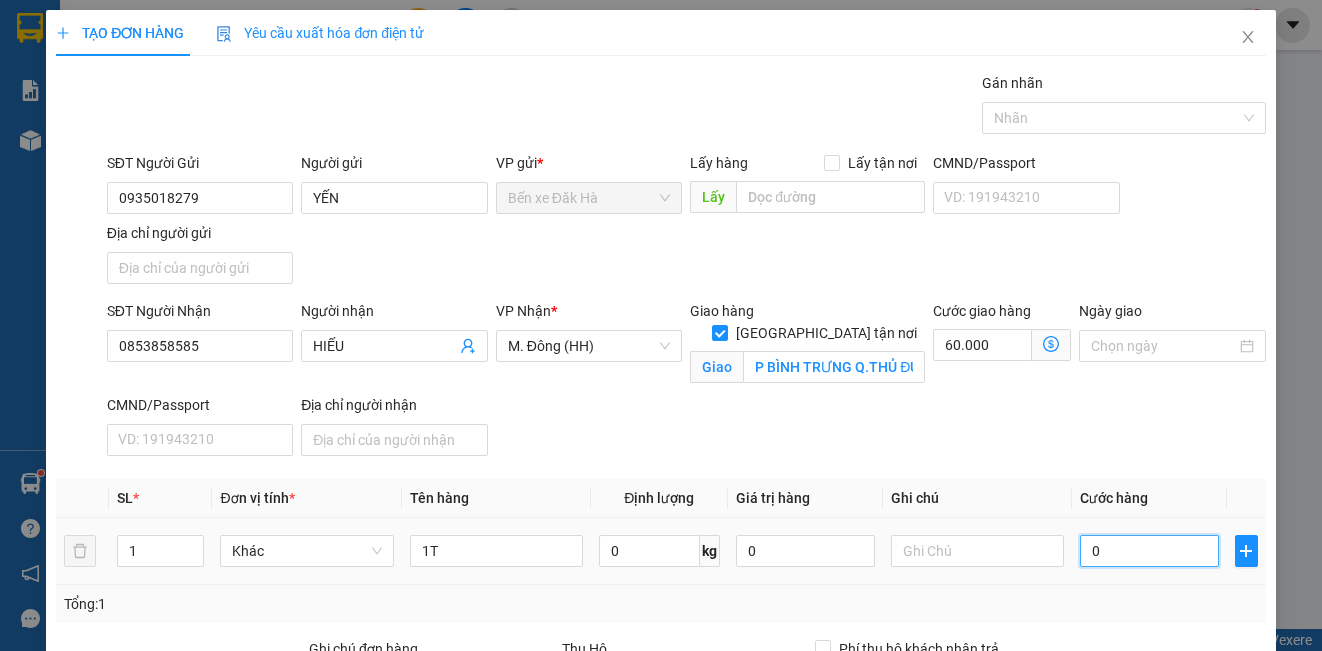click on "0" at bounding box center (1149, 551) 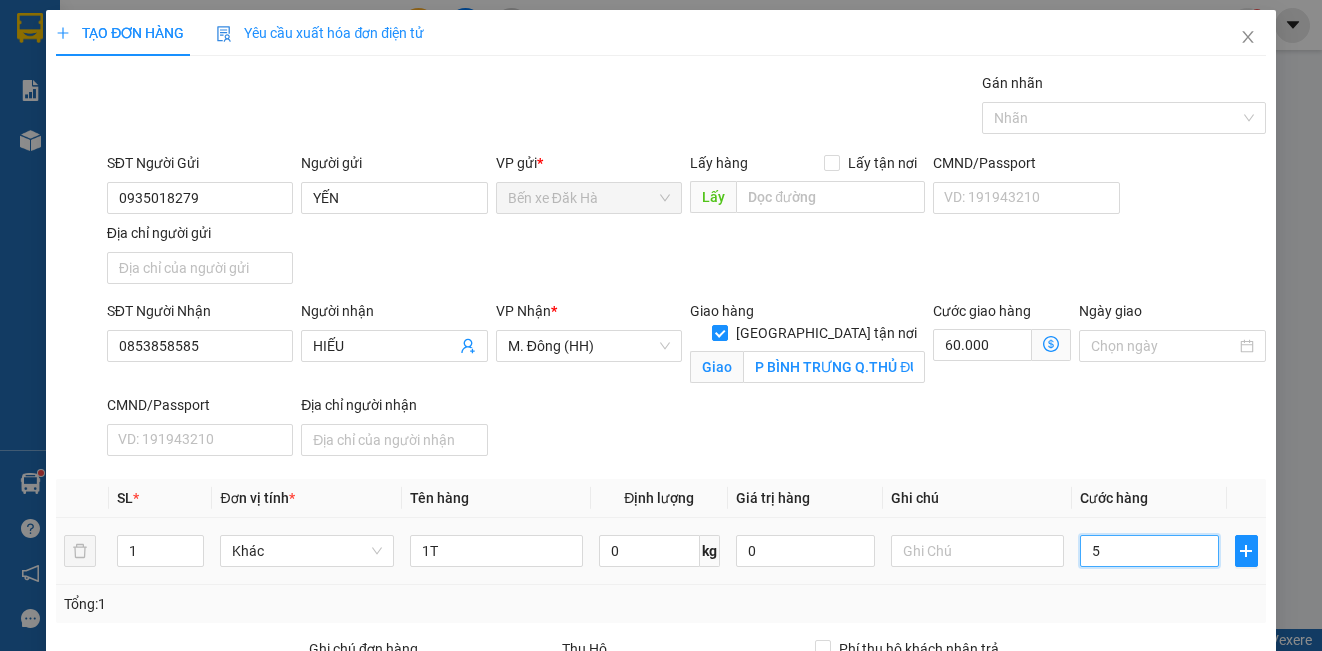 type on "50" 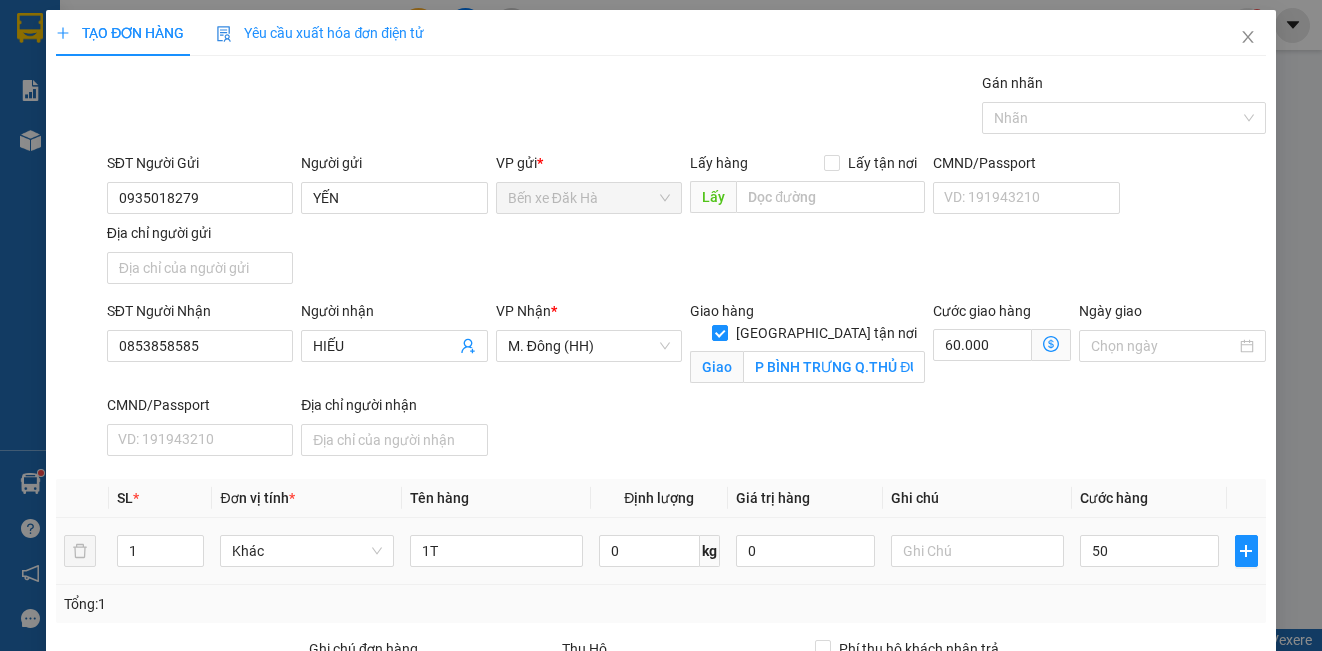 type on "50.000" 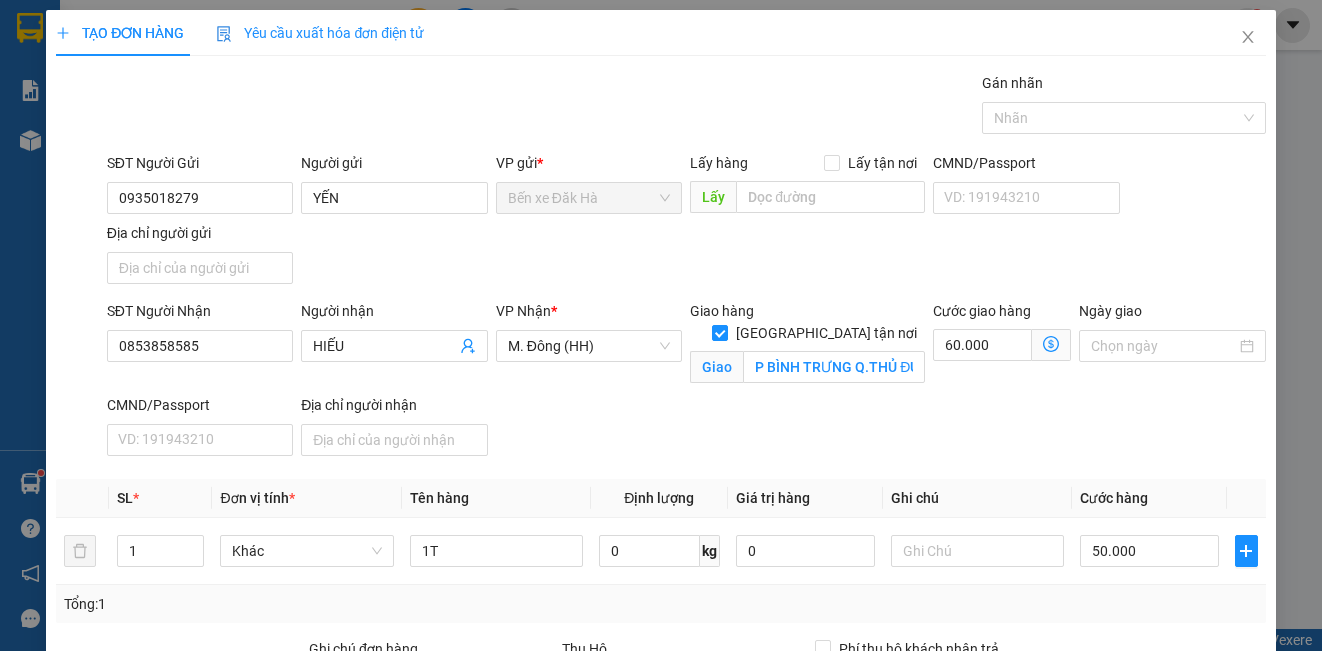 click on "SĐT Người Nhận 0853858585 Người nhận HIẾU VP Nhận  * M. Đông (HH) Giao hàng [GEOGRAPHIC_DATA] tận nơi Giao P BÌNH TRƯNG Q.THỦ ĐỨC Cước giao hàng 60.000 Ngày giao CMND/Passport VD: [PASSPORT] Địa chỉ người nhận" at bounding box center [686, 382] 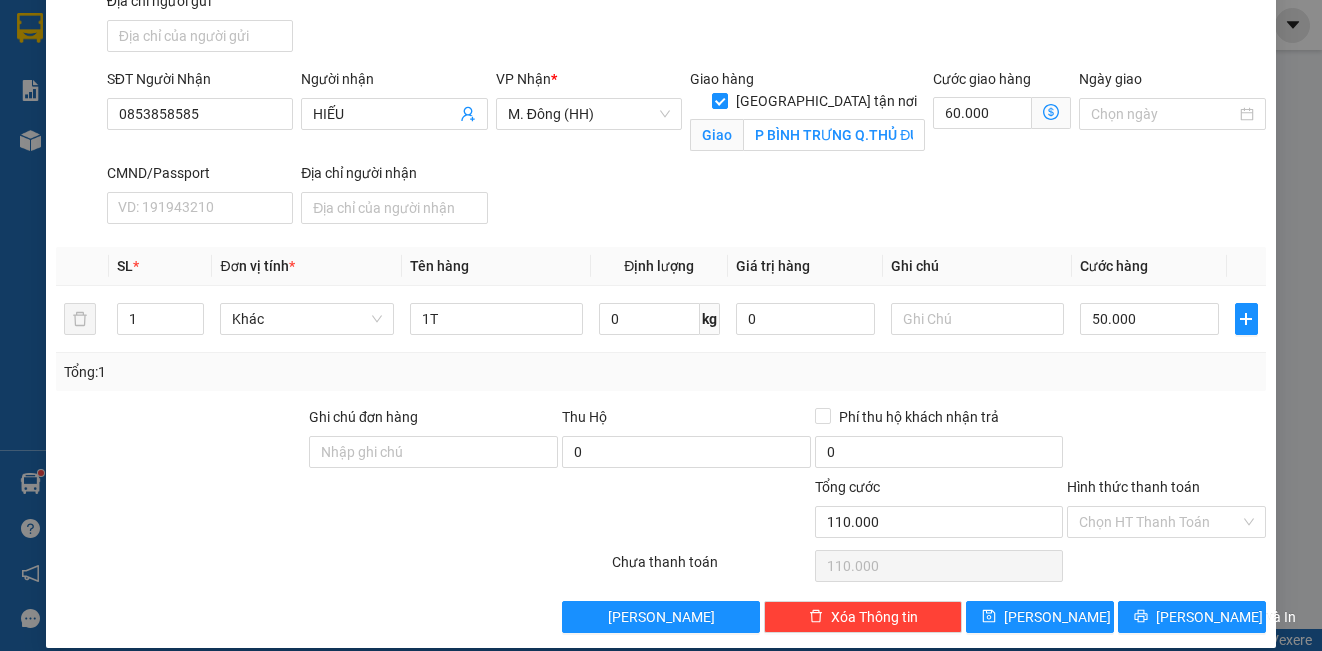 scroll, scrollTop: 253, scrollLeft: 0, axis: vertical 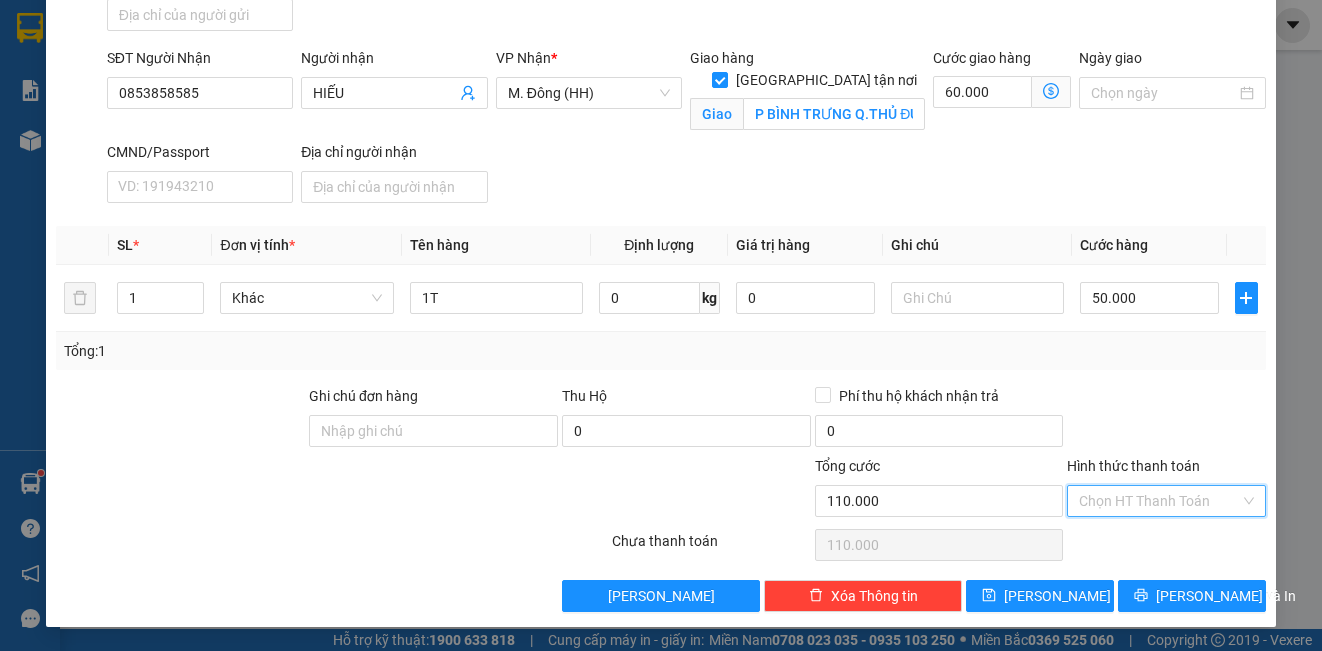 click on "Hình thức thanh toán" at bounding box center (1159, 501) 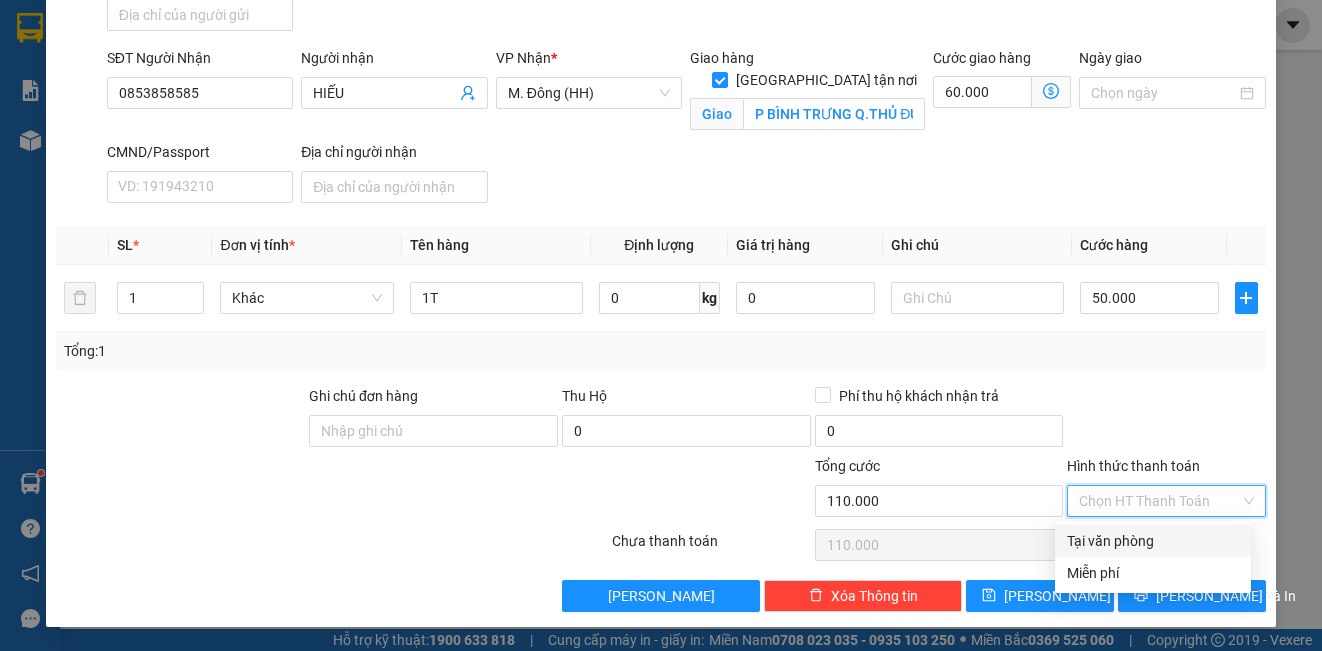 click on "Tại văn phòng" at bounding box center [1153, 541] 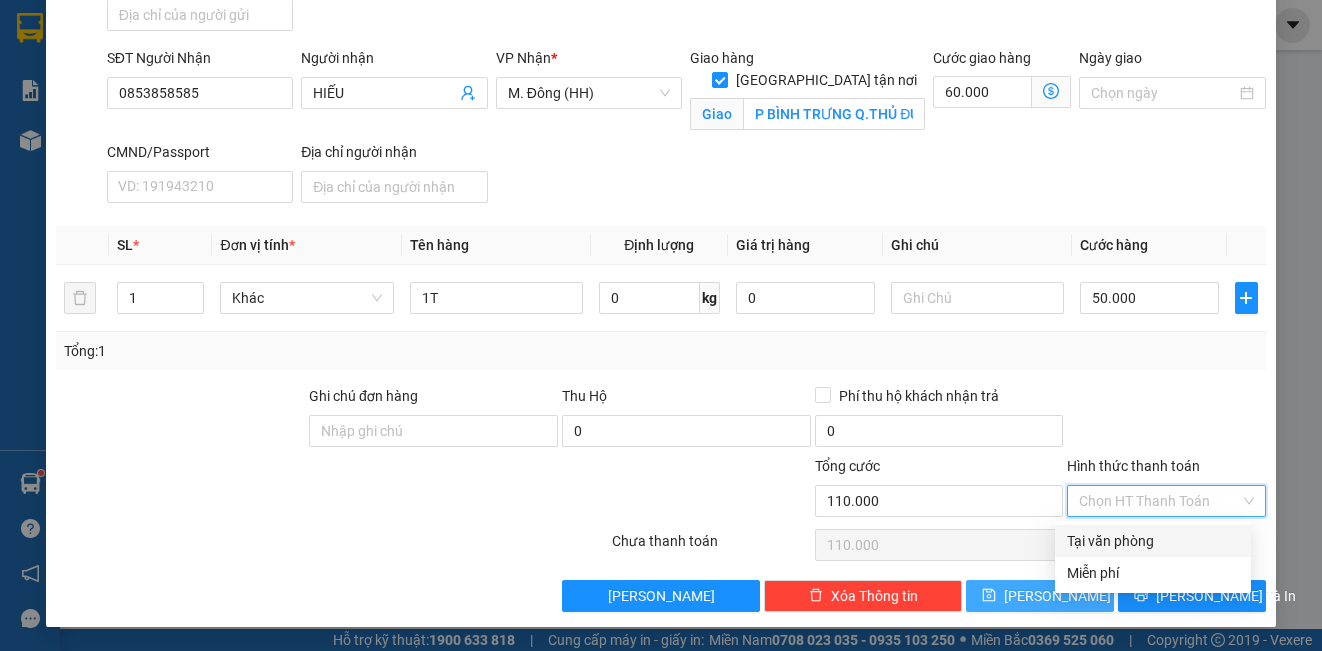 type on "0" 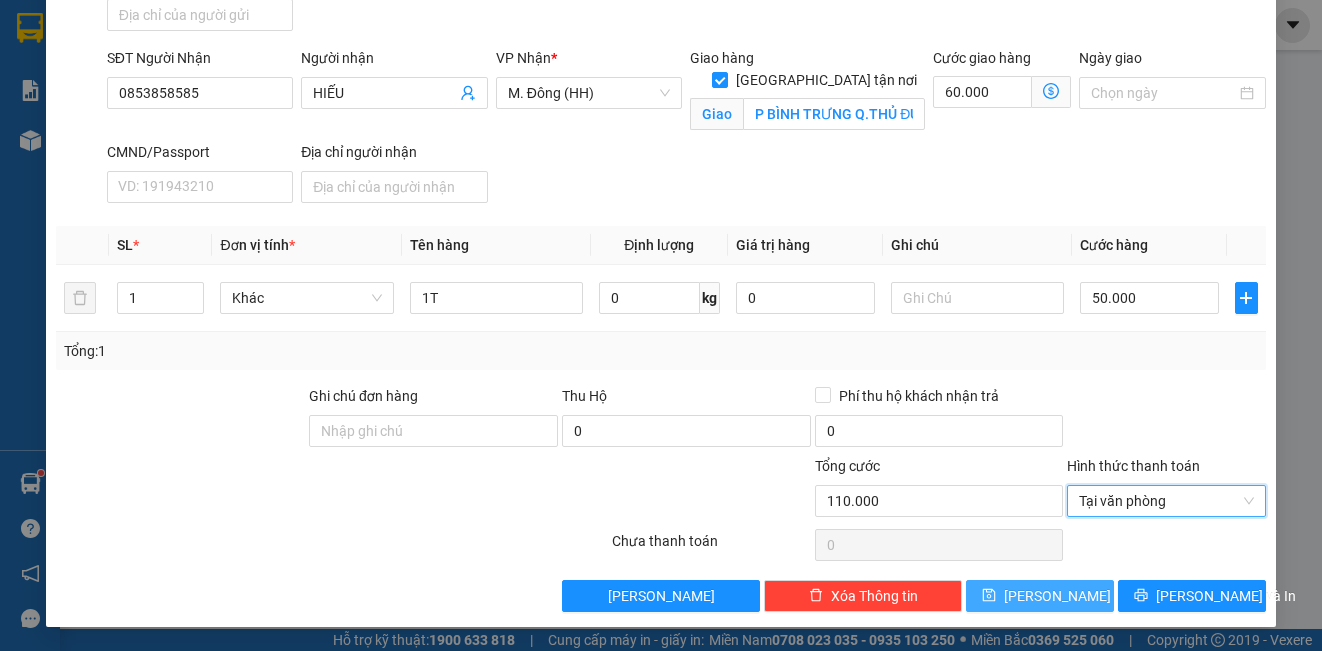 click on "[PERSON_NAME]" at bounding box center [1057, 596] 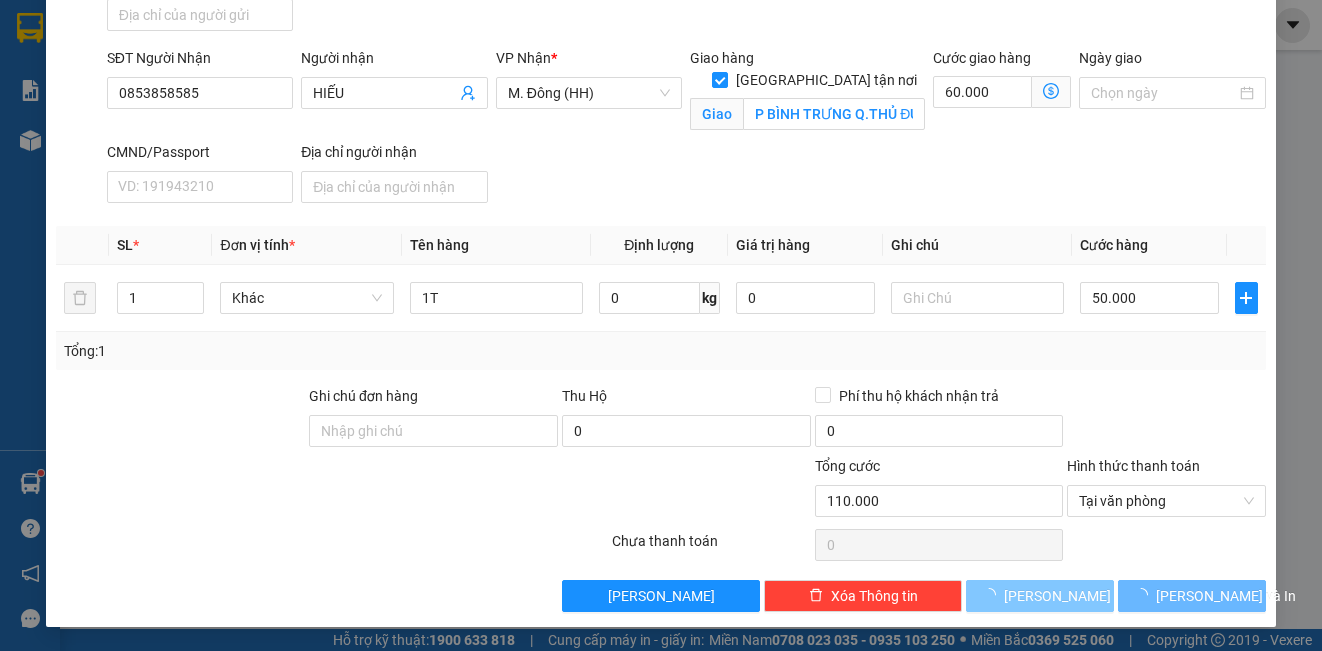 type 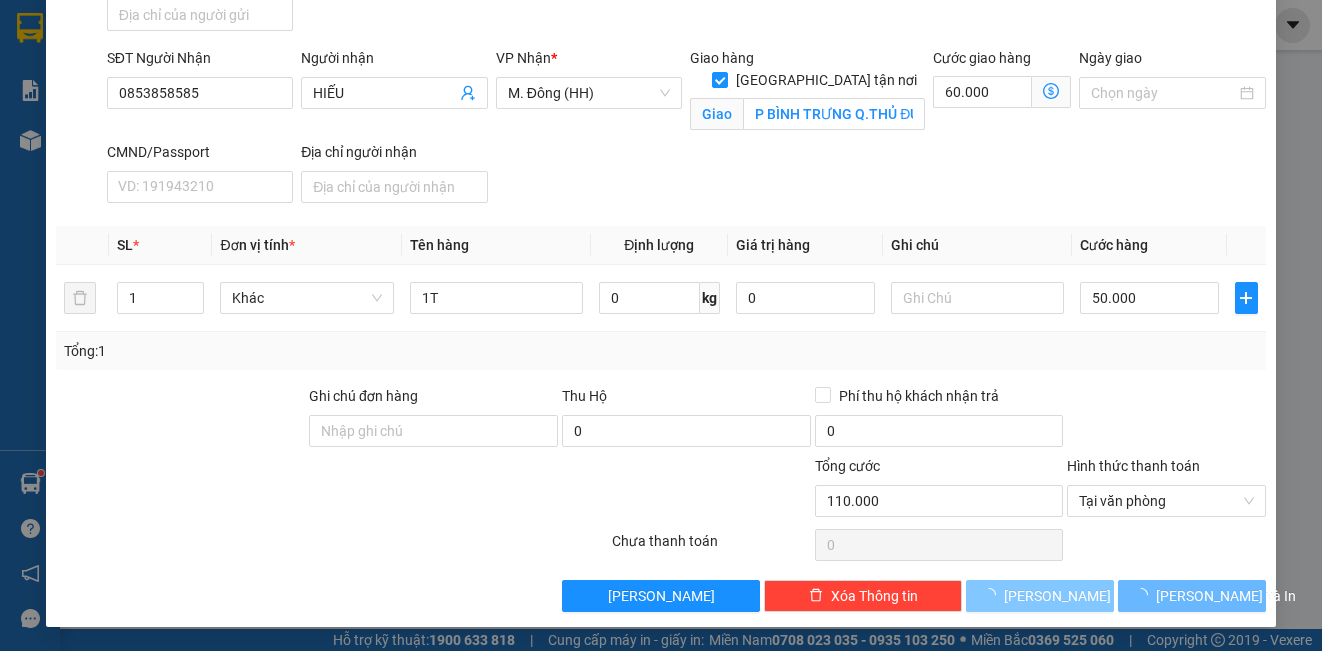 type 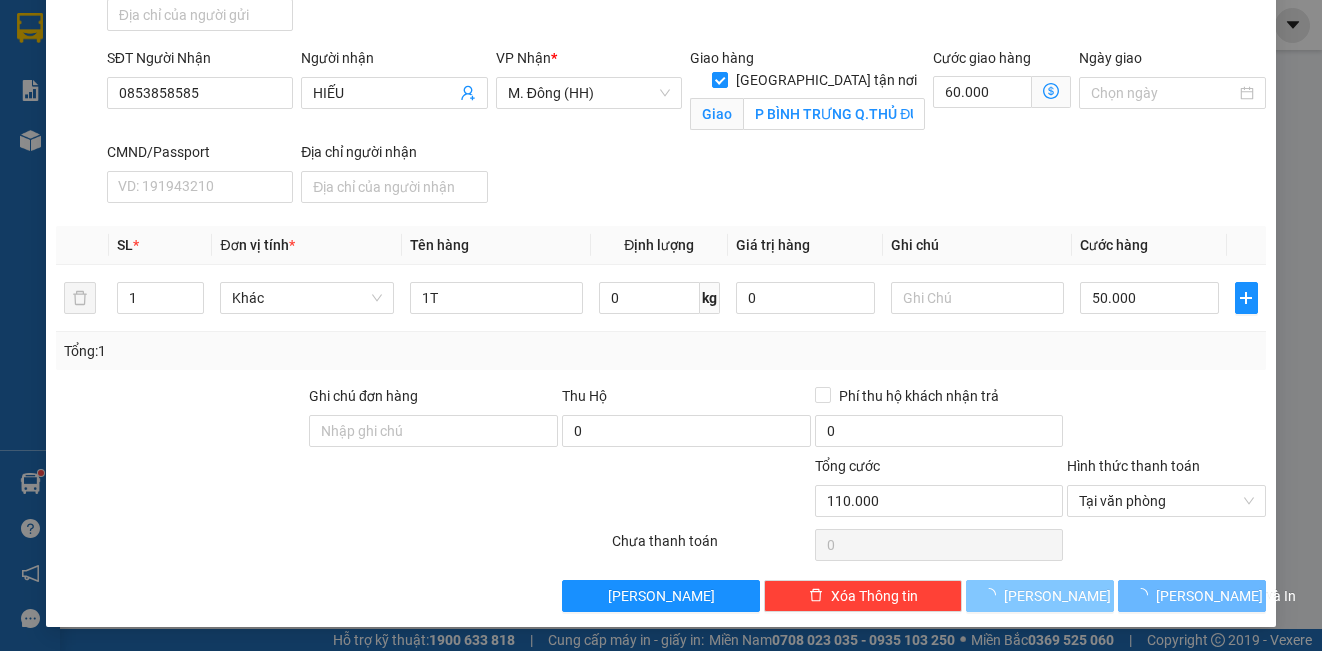 type 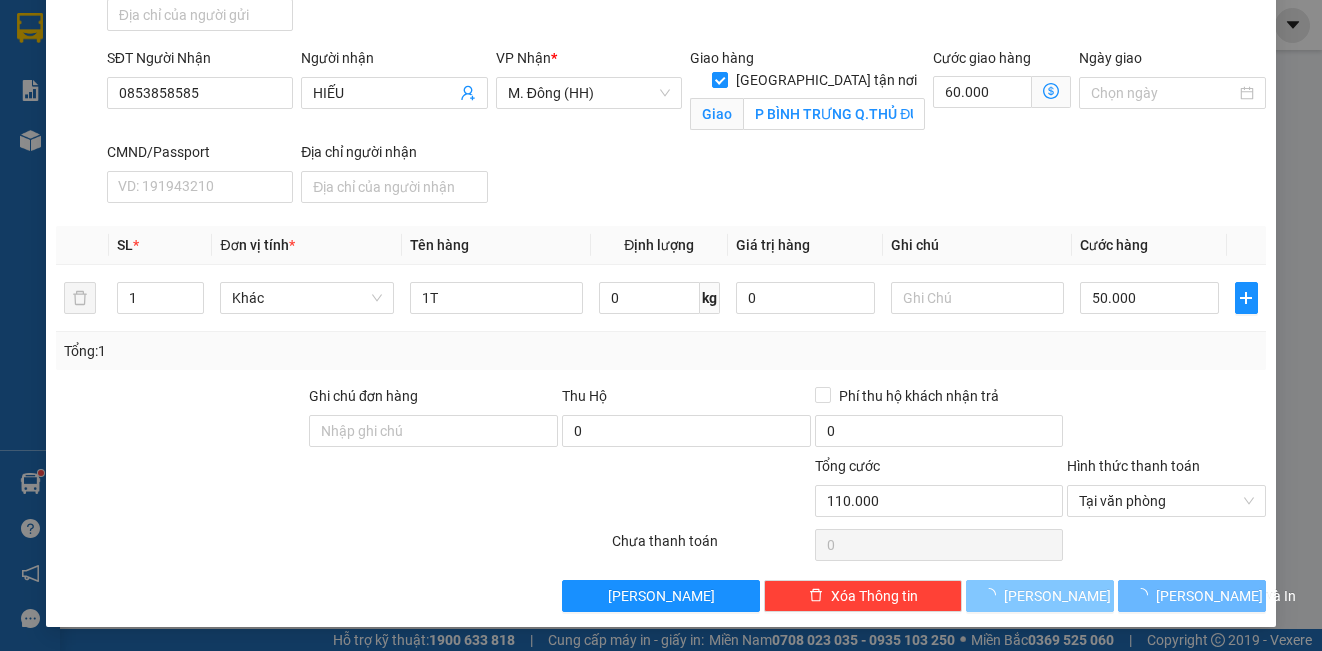 type 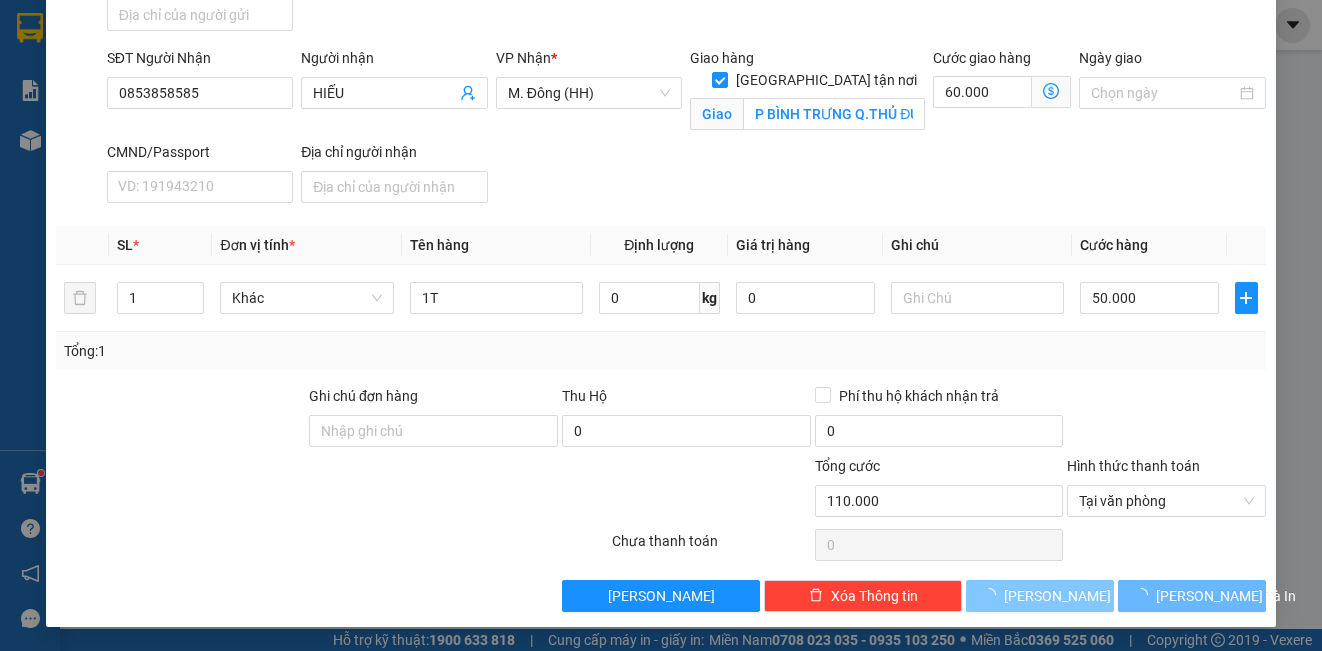 type 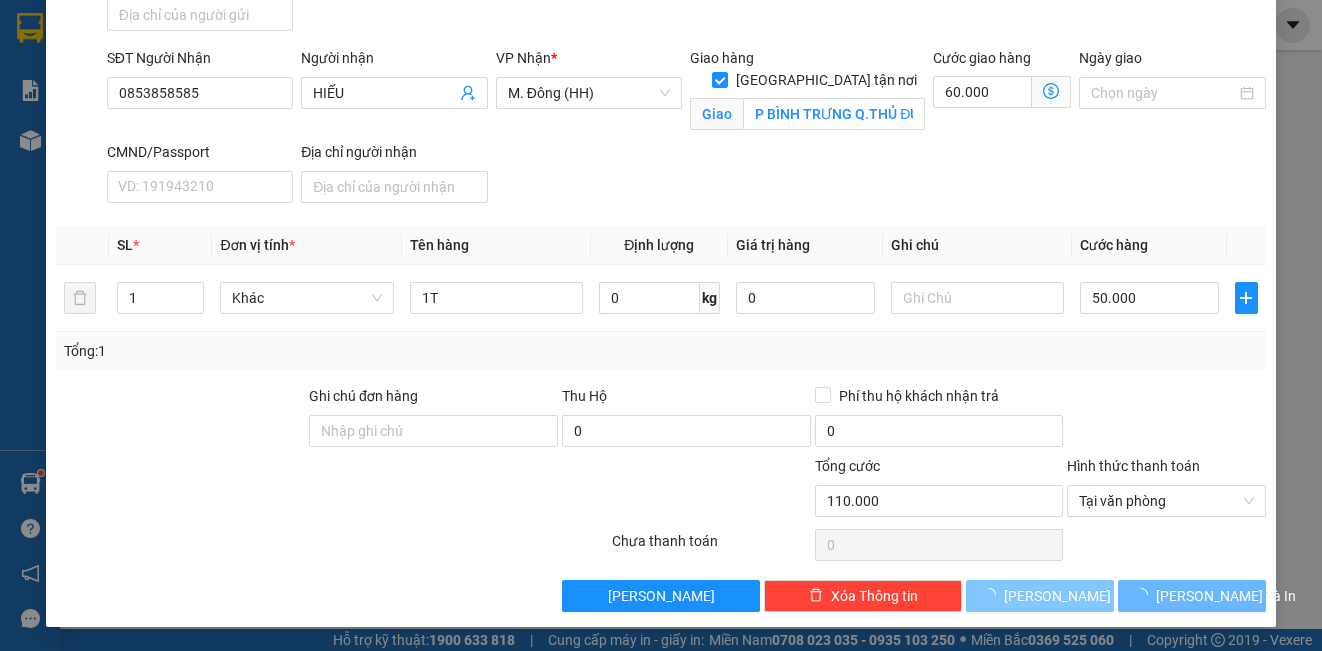 type 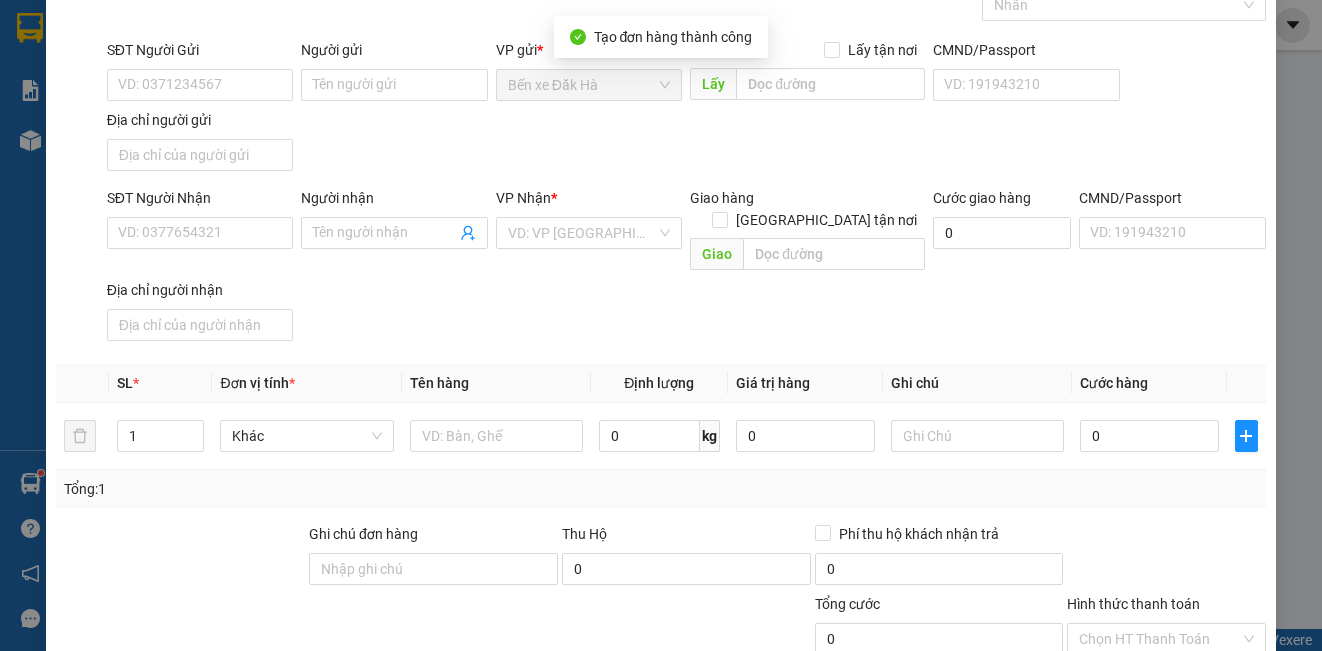 scroll, scrollTop: 29, scrollLeft: 0, axis: vertical 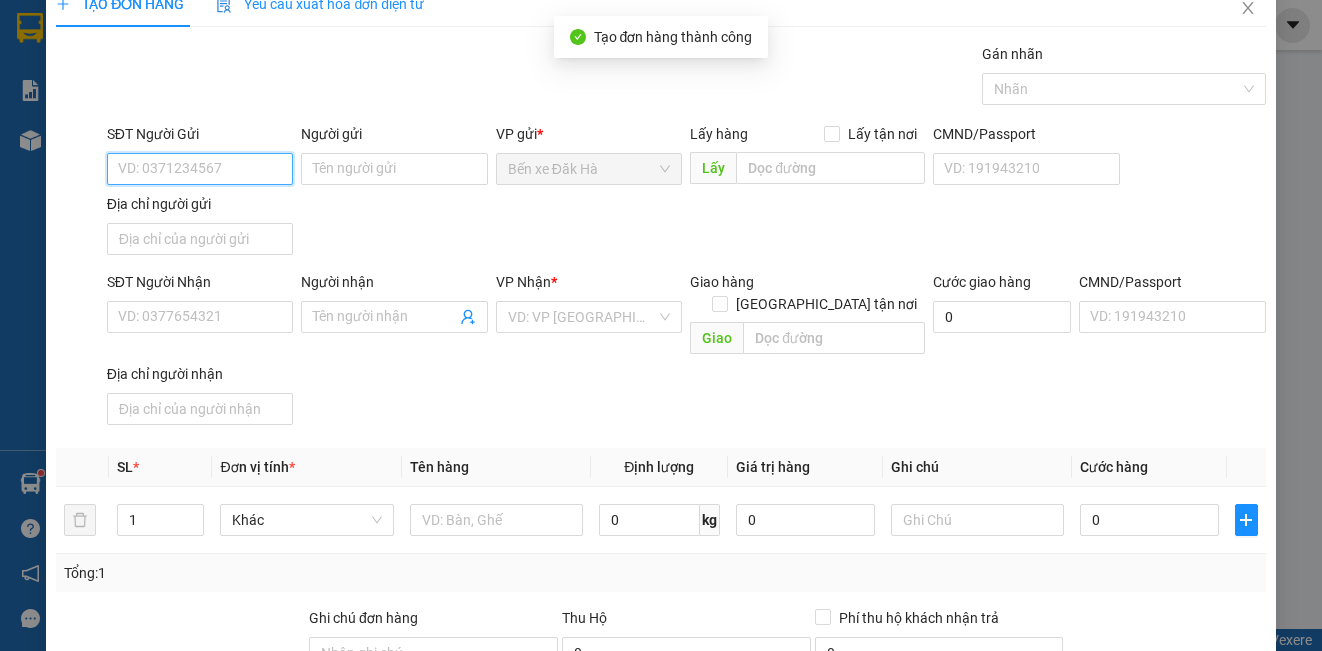 click on "SĐT Người Gửi" at bounding box center [200, 169] 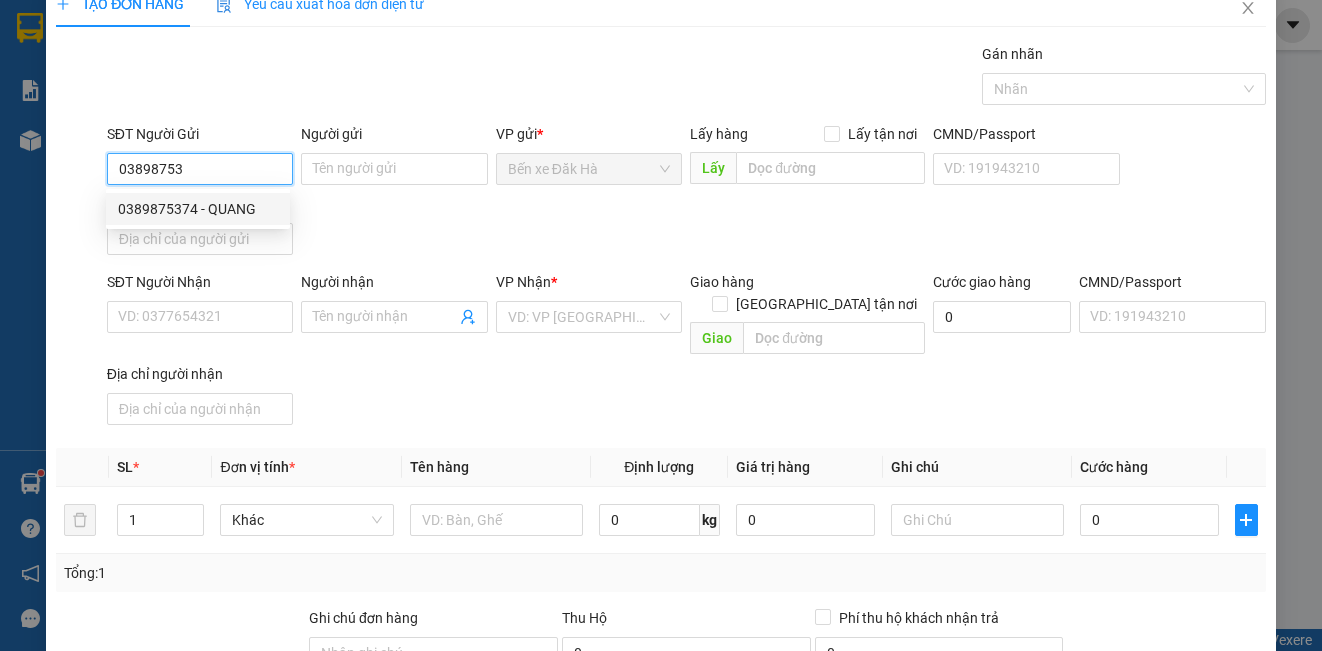 click on "0389875374 - QUANG" at bounding box center (198, 209) 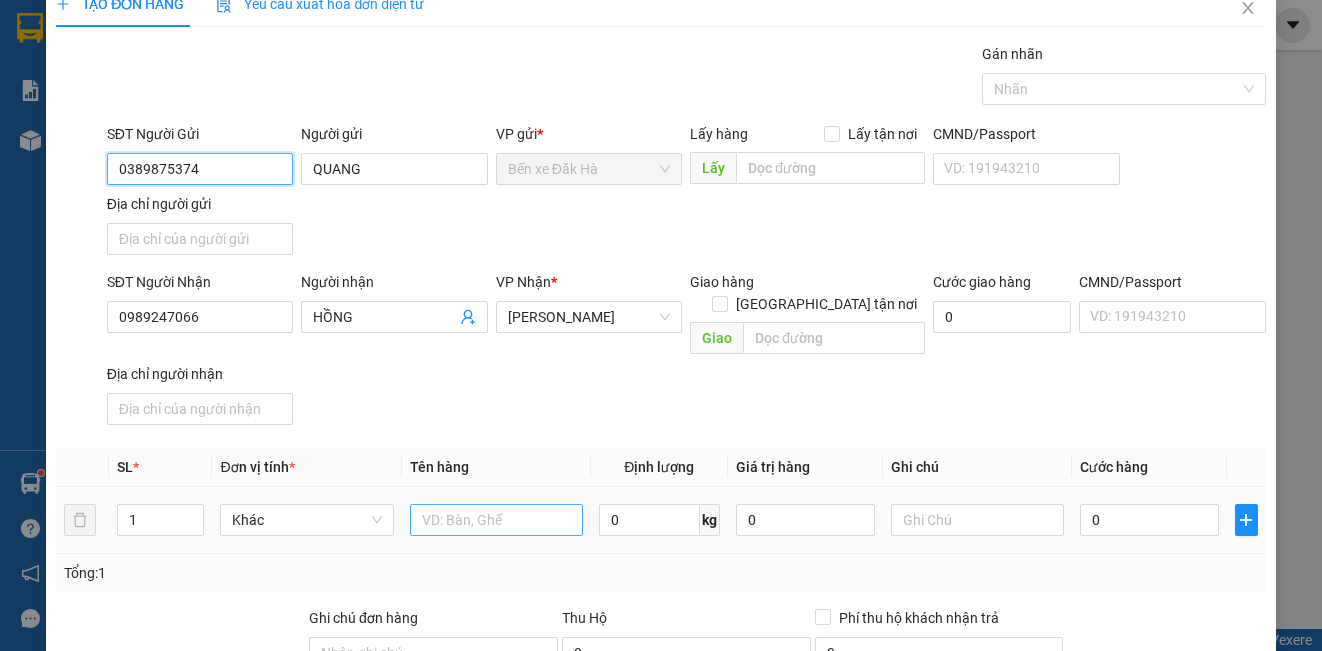 type on "0389875374" 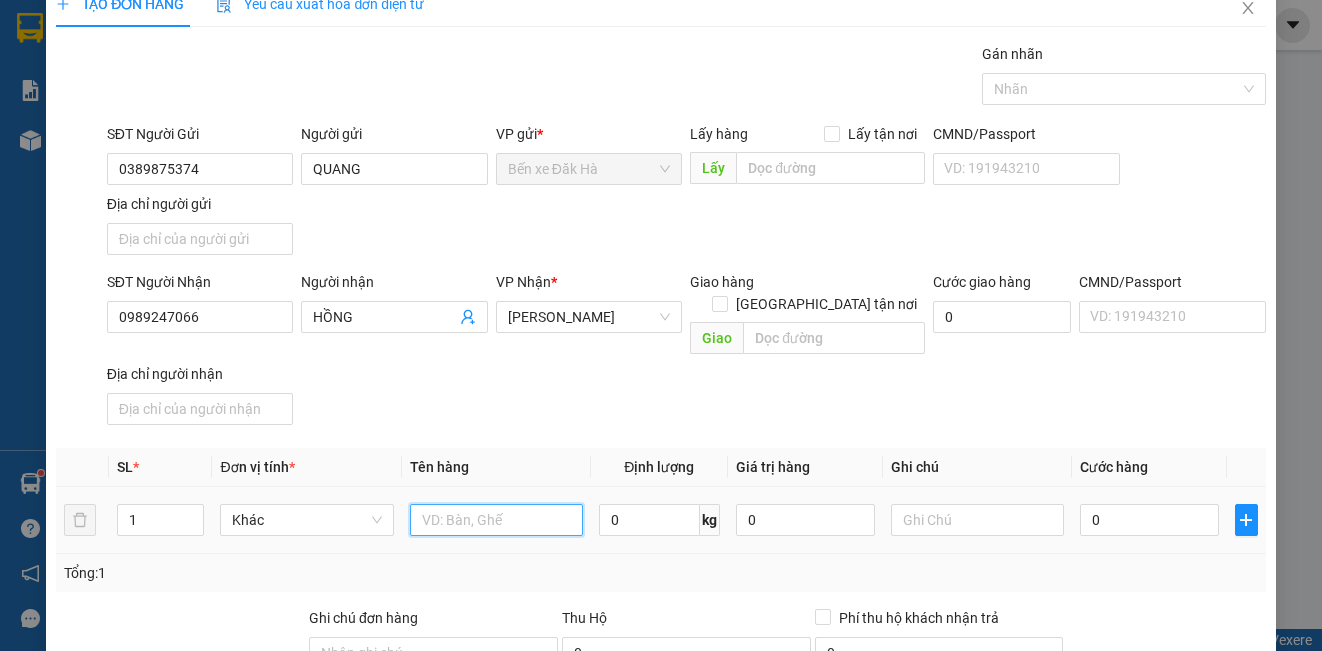 click at bounding box center [496, 520] 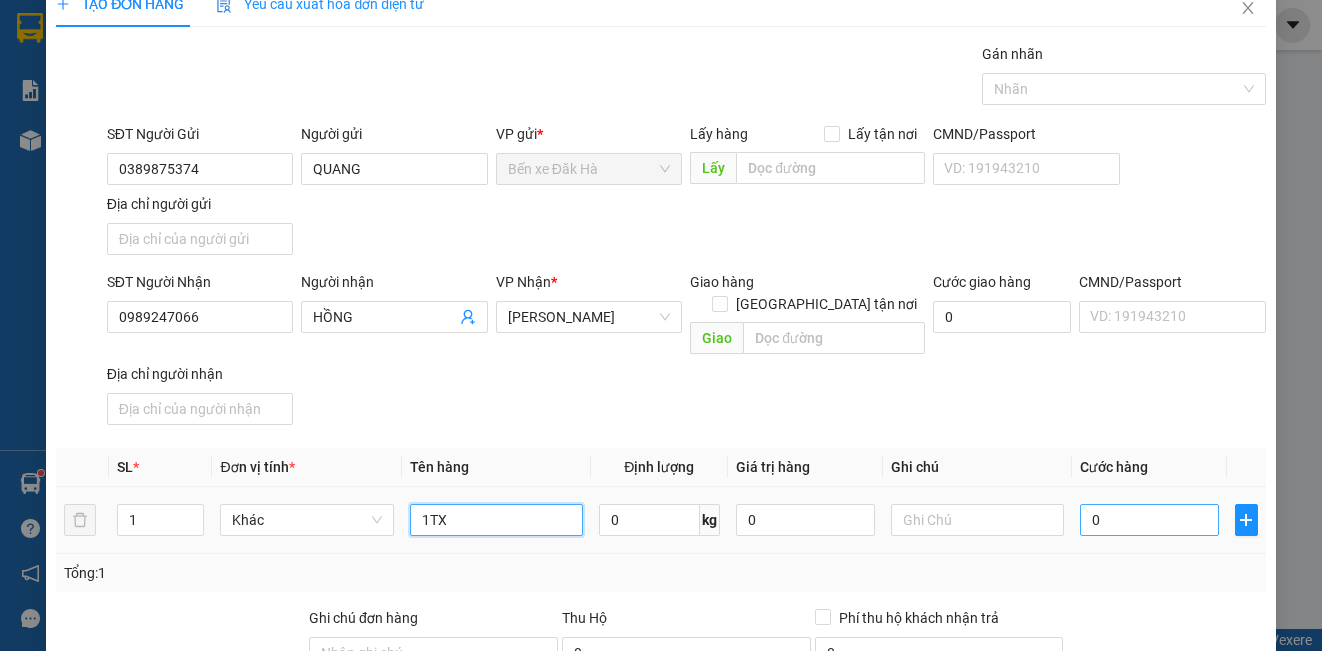 type on "1TX" 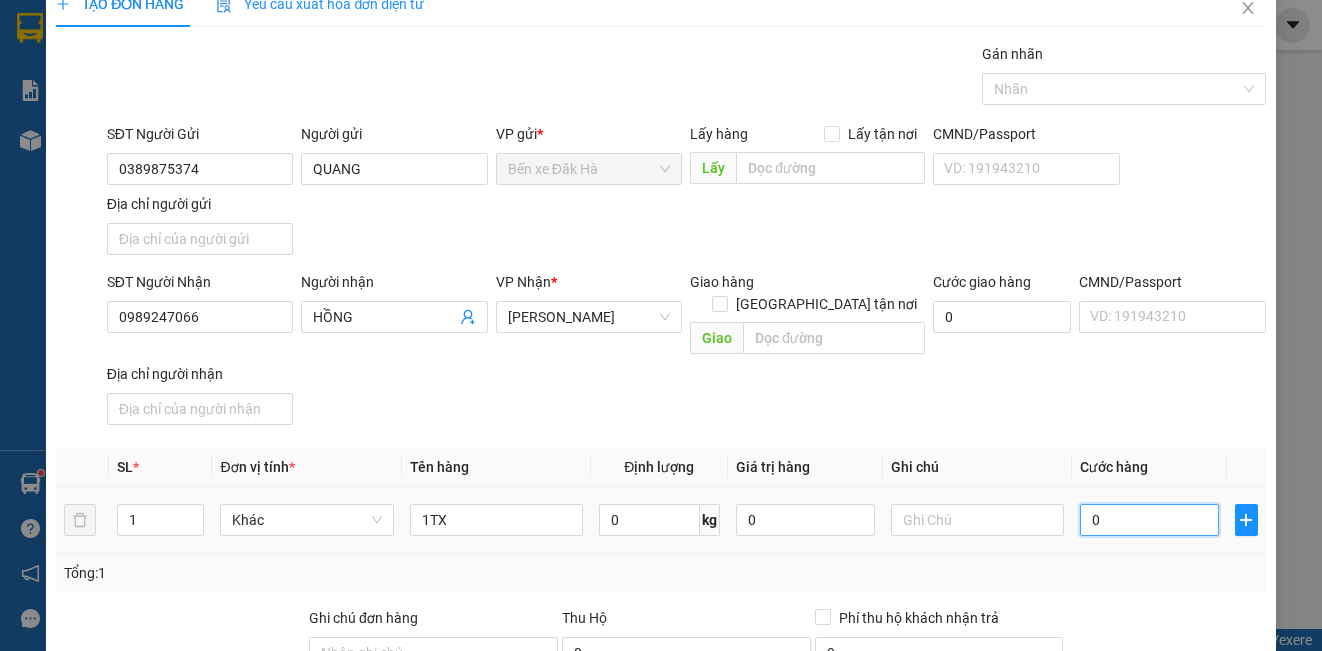 click on "0" at bounding box center (1149, 520) 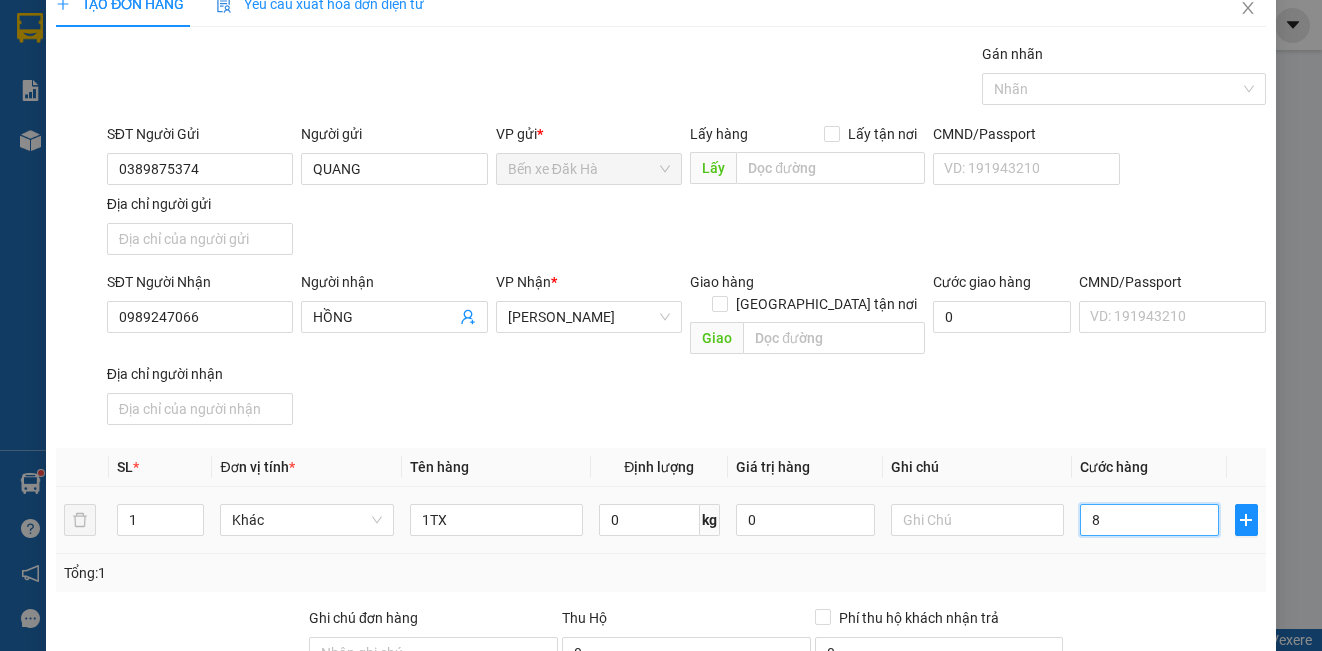 type on "80" 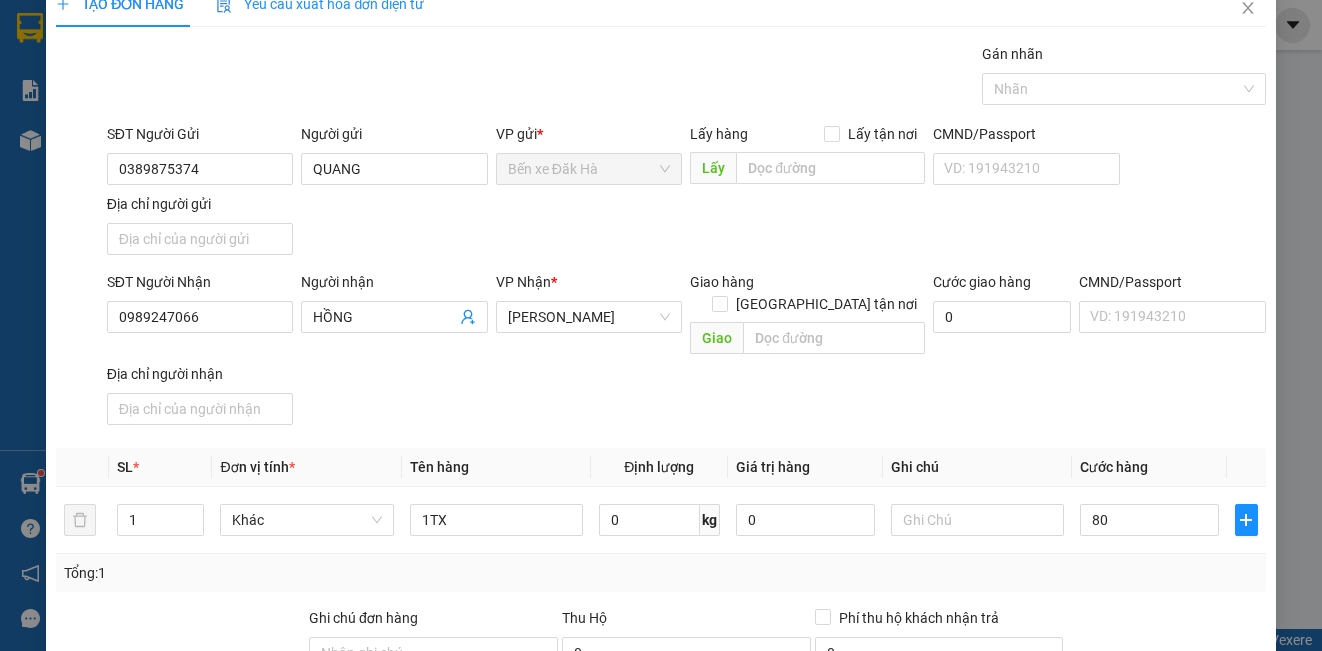 type on "80.000" 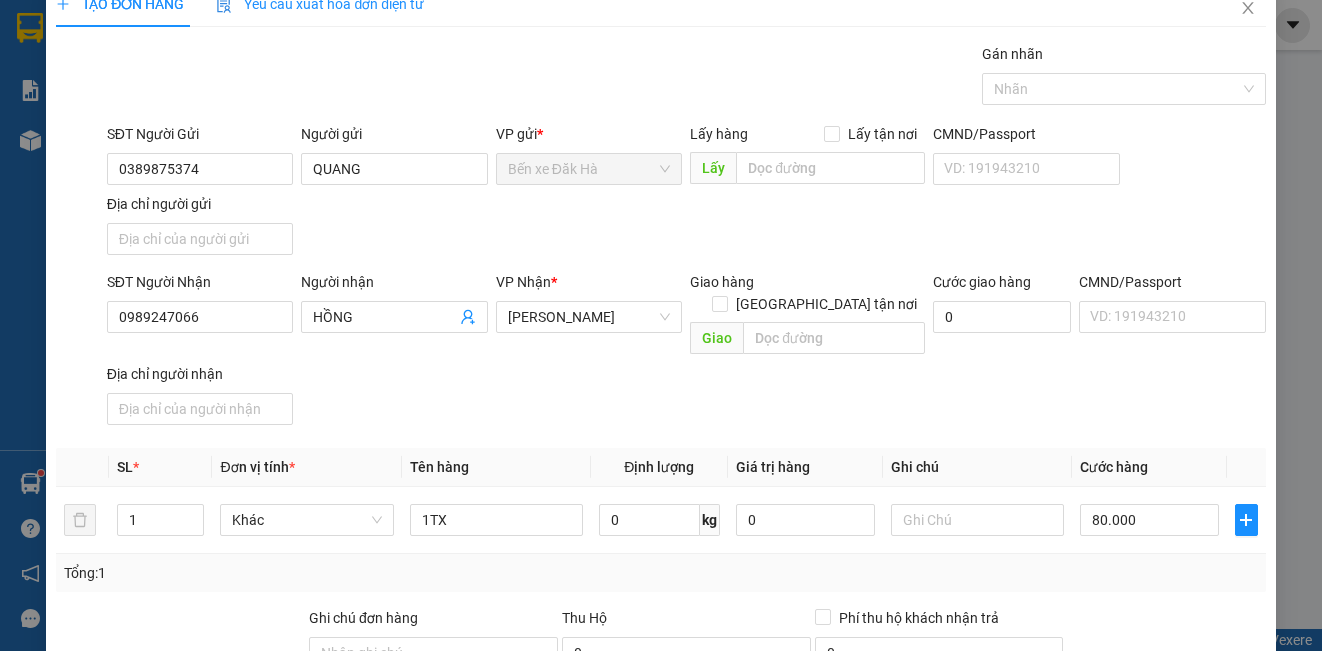 click on "SĐT Người Nhận 0989247066 Người nhận HỒNG VP Nhận  * [PERSON_NAME] hàng Giao tận nơi Giao Cước giao hàng 0 CMND/Passport VD: [PASSPORT] Địa chỉ người nhận" at bounding box center (686, 352) 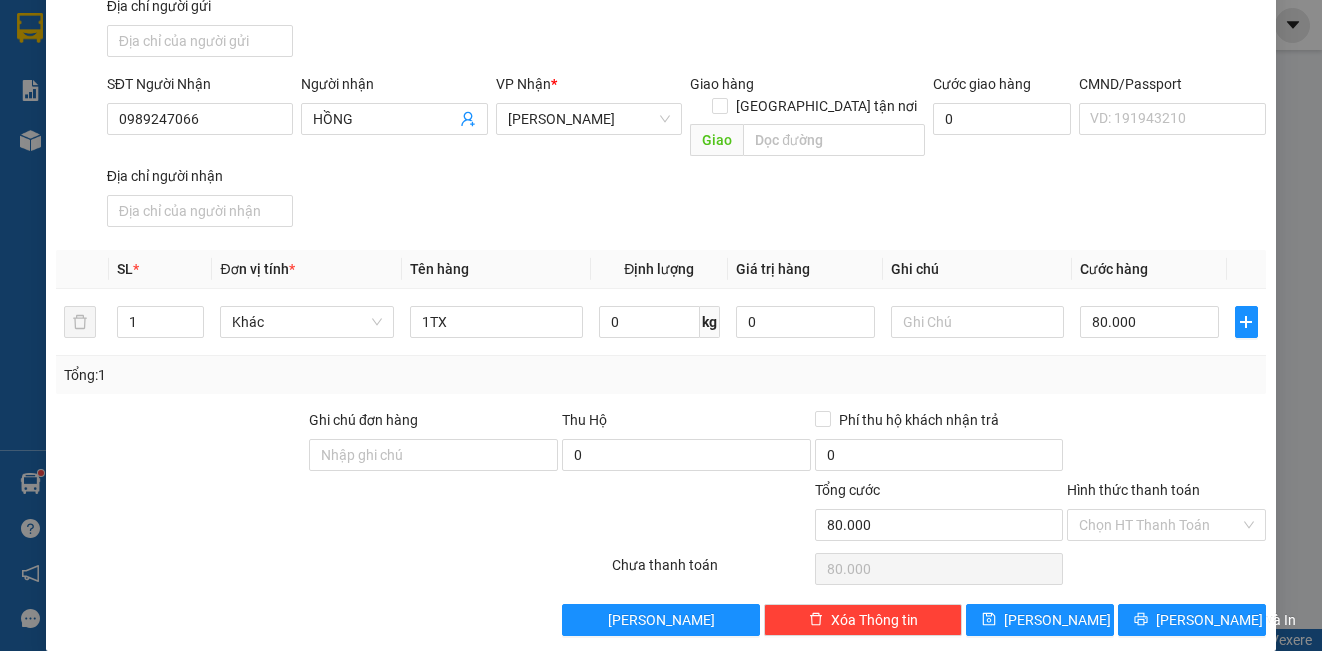 scroll, scrollTop: 229, scrollLeft: 0, axis: vertical 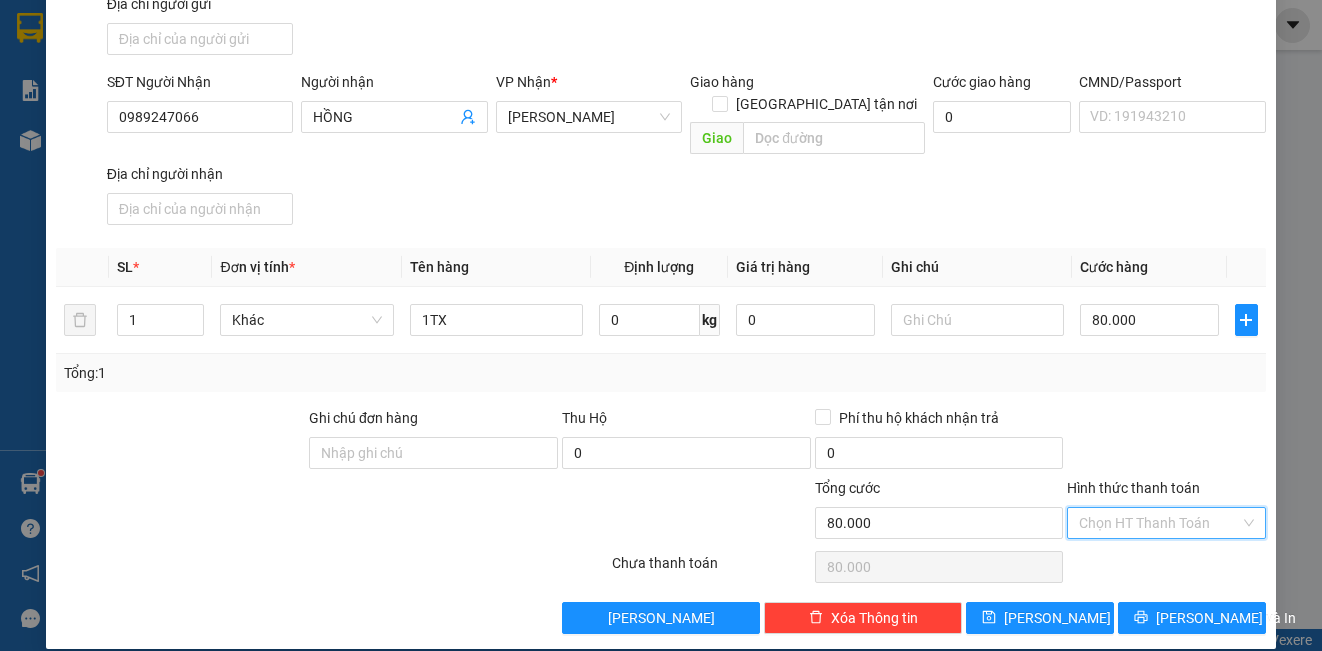 click on "Hình thức thanh toán" at bounding box center [1159, 523] 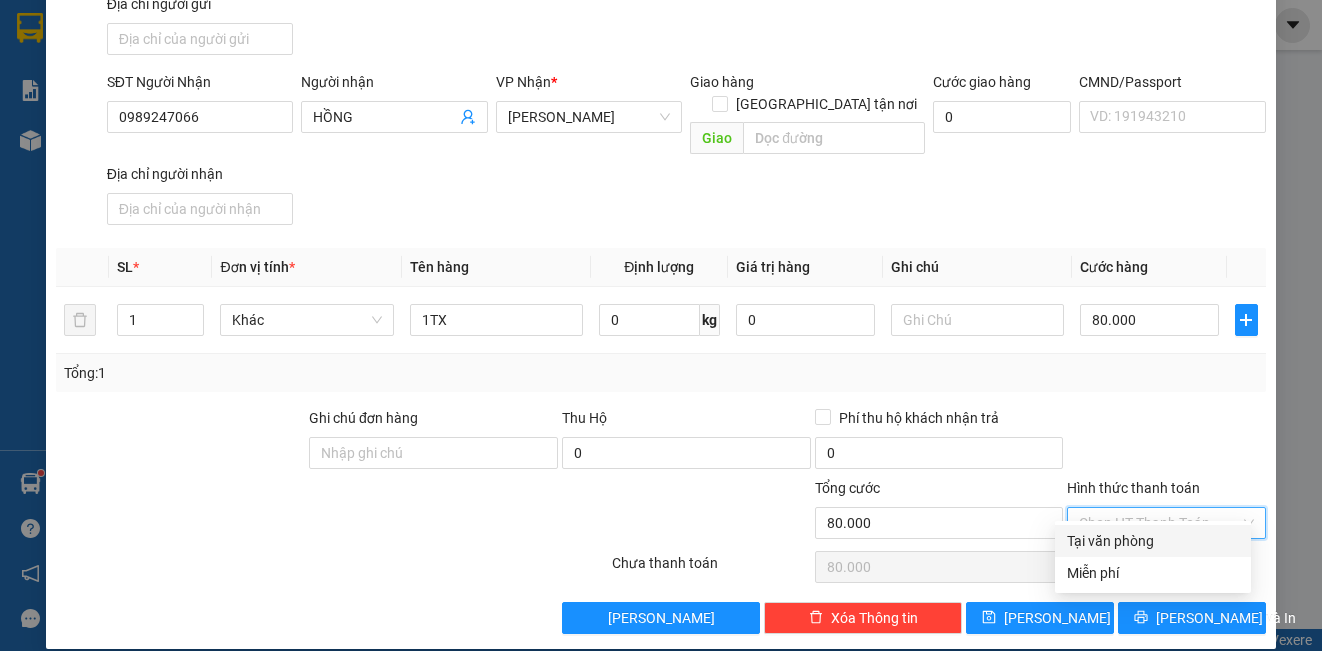 click on "Tại văn phòng" at bounding box center (1153, 541) 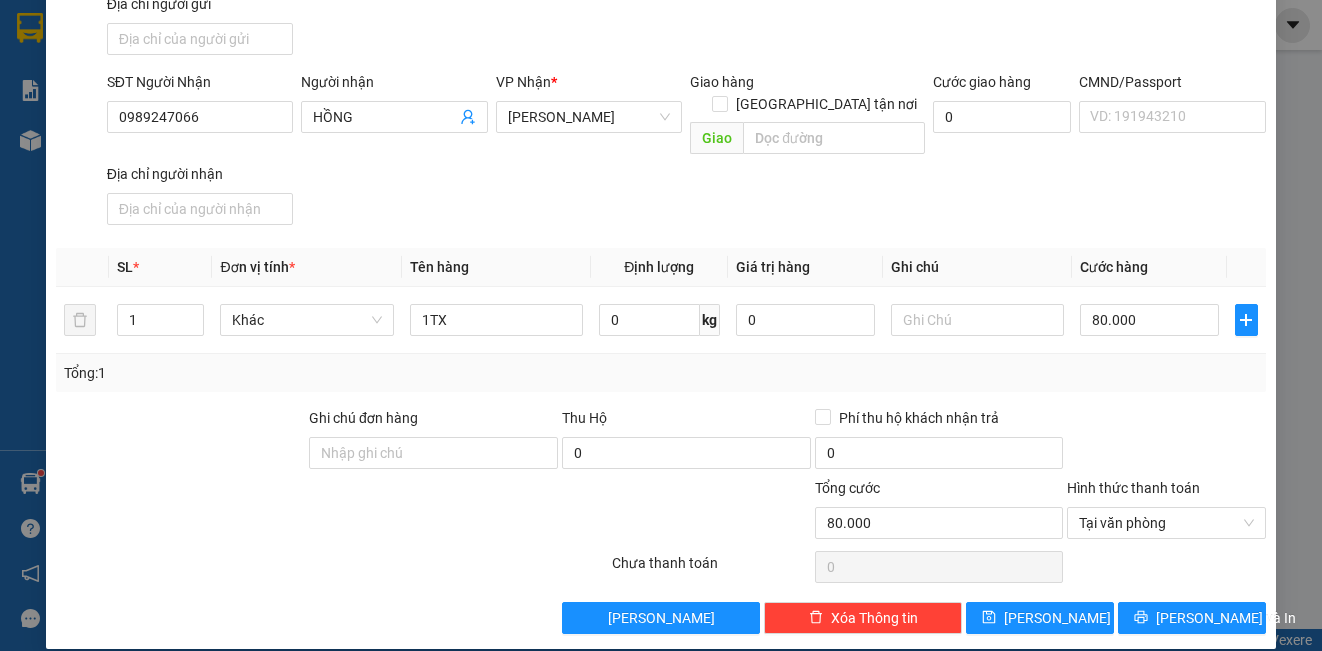 drag, startPoint x: 901, startPoint y: 622, endPoint x: 952, endPoint y: 619, distance: 51.088158 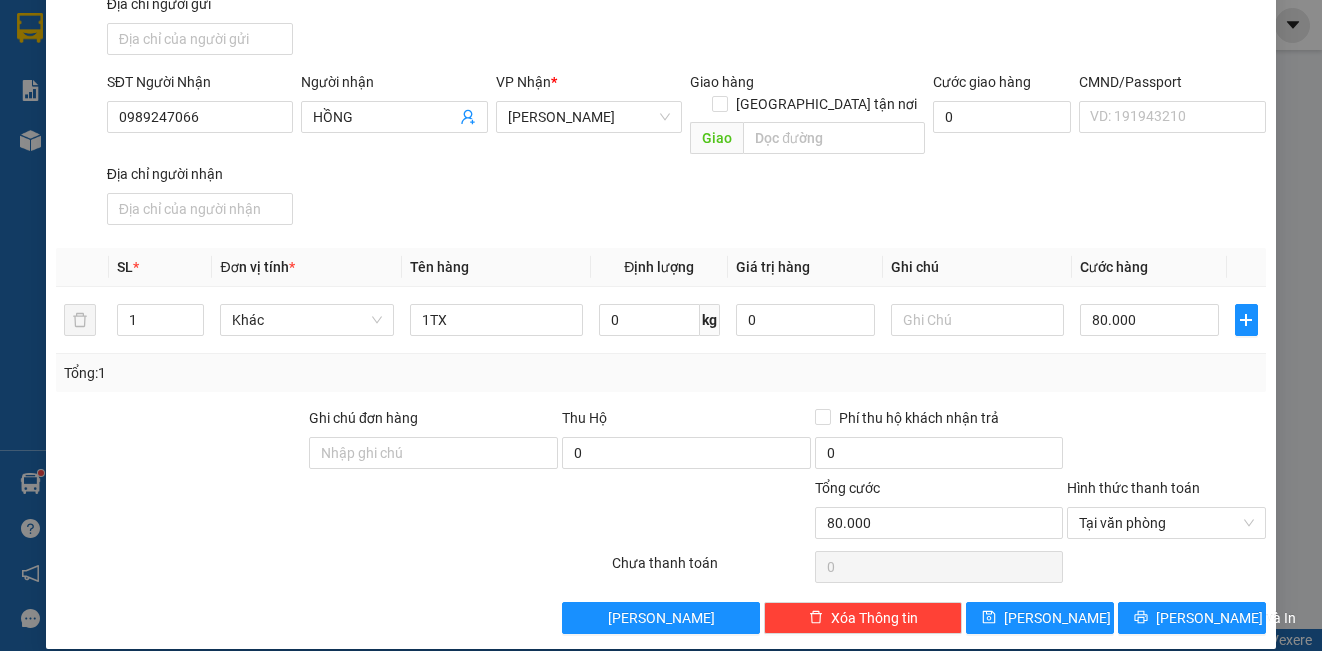 click on "TẠO ĐƠN HÀNG Yêu cầu xuất hóa đơn điện tử Transit Pickup Surcharge Ids Transit Deliver Surcharge Ids Transit Deliver Surcharge Transit Deliver Surcharge Gán nhãn   Nhãn SĐT Người Gửi 0389875374 Người gửi QUANG VP gửi  * Bến xe Đăk Hà Lấy hàng Lấy tận nơi Lấy CMND/Passport VD: [PASSPORT] Địa chỉ người gửi SĐT Người Nhận 0989247066 Người nhận HỒNG VP Nhận  * [PERSON_NAME] hàng Giao tận nơi Giao Cước giao hàng 0 CMND/Passport VD: [PASSPORT] Địa chỉ người nhận SL  * Đơn vị tính  * Tên hàng  Định lượng Giá trị hàng Ghi chú Cước hàng                   1 Khác 1TX 0 kg 0 80.000 Tổng:  1 Ghi chú đơn hàng Thu Hộ 0 Phí thu hộ khách nhận trả 0 Tổng cước 80.000 Hình thức thanh toán Tại văn phòng Số tiền thu trước 0 Tại văn phòng Chưa thanh toán 0 Lưu nháp Xóa Thông tin [PERSON_NAME] và In Địa chỉ giao hàng trung chuyển Tại văn phòng" at bounding box center (660, 215) 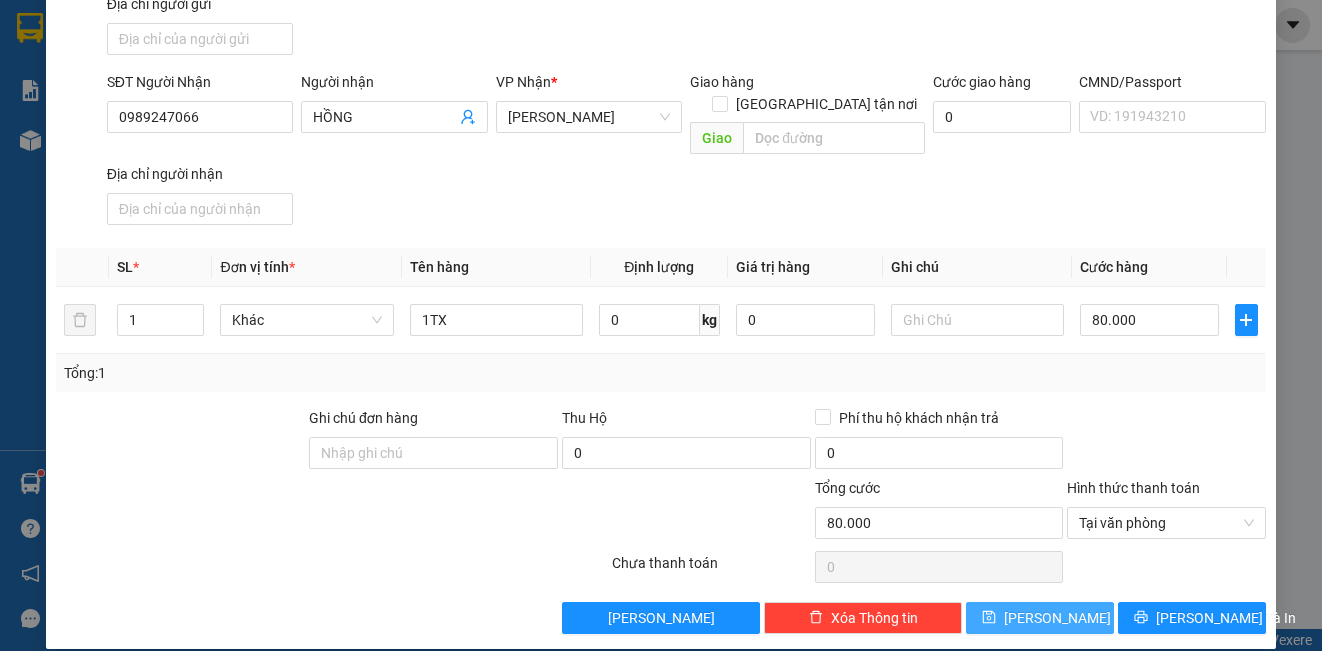 click on "[PERSON_NAME]" at bounding box center (1040, 618) 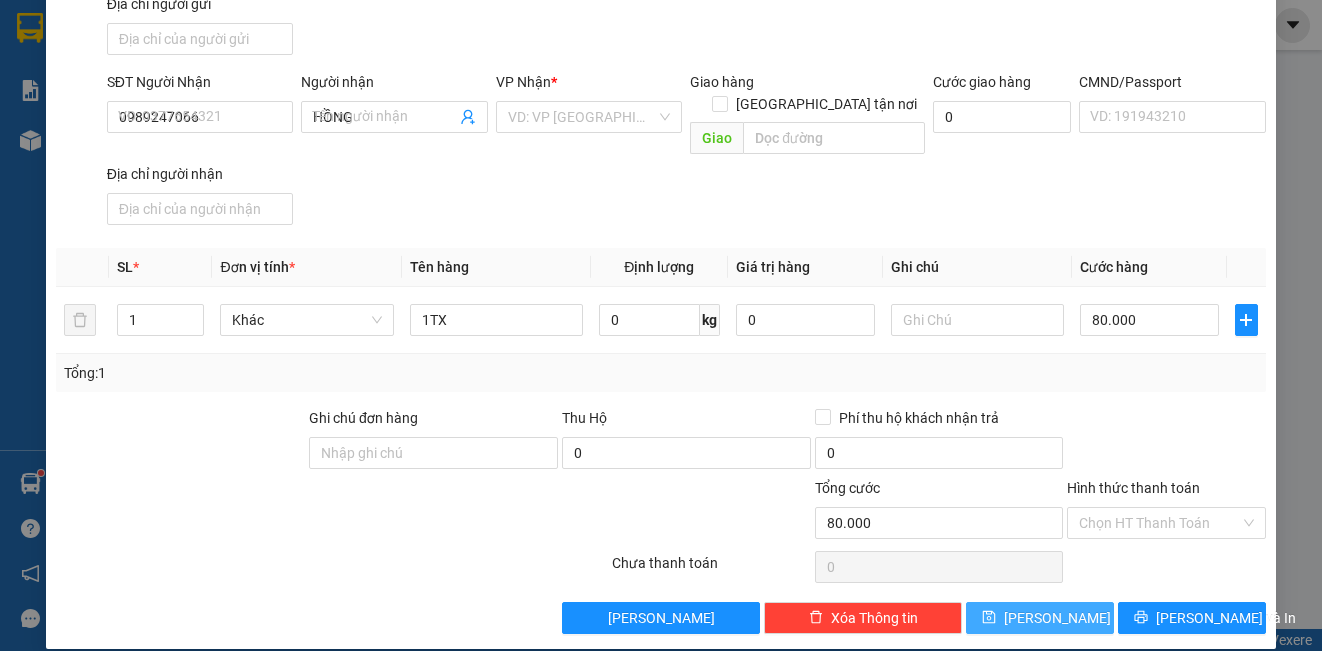 type 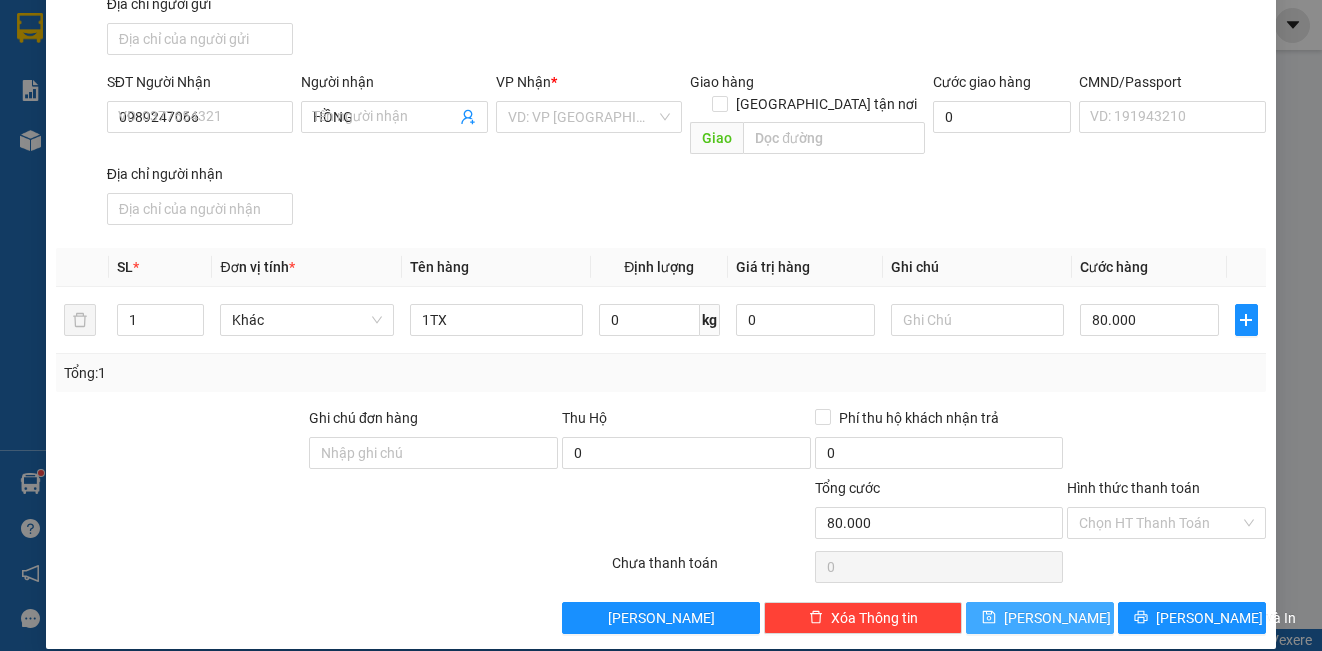 type 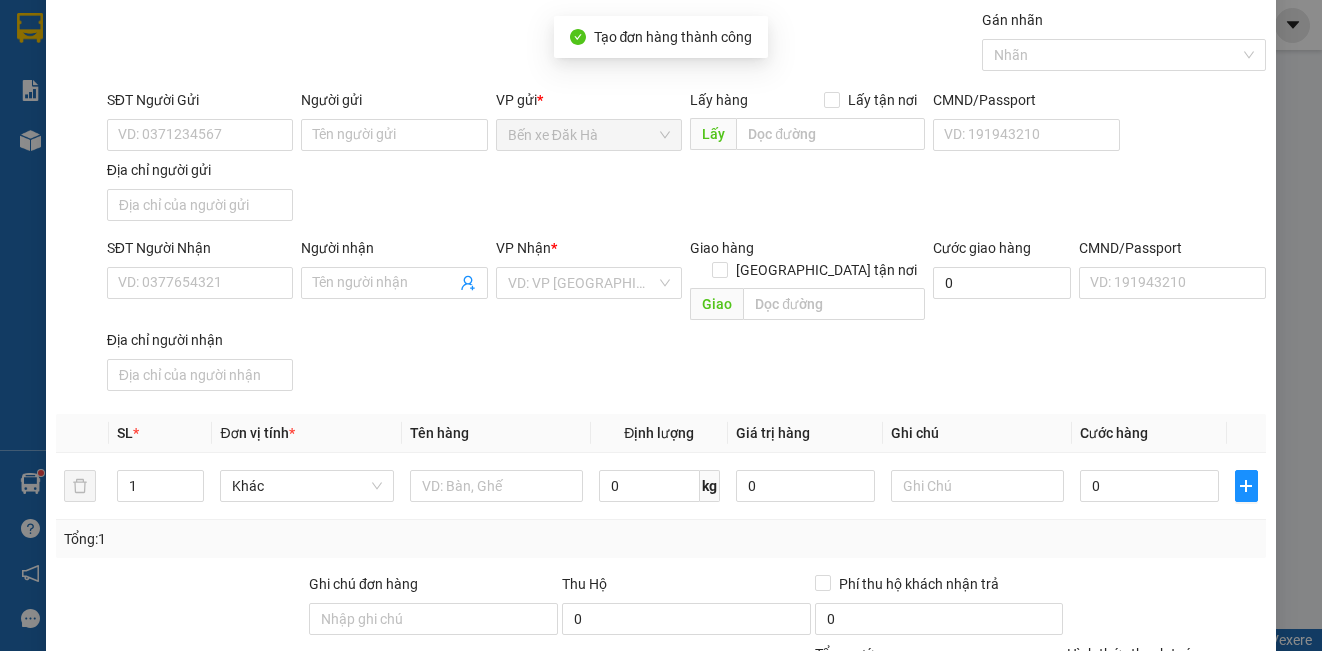 scroll, scrollTop: 0, scrollLeft: 0, axis: both 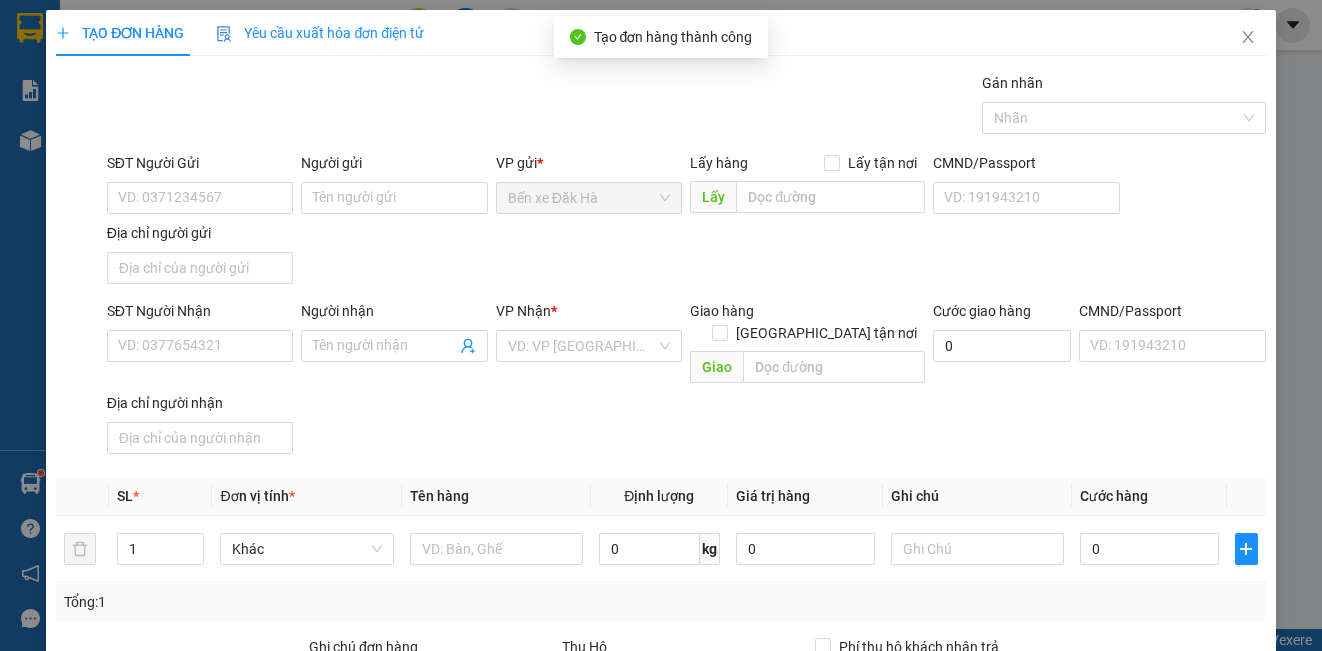 click on "TẠO ĐƠN HÀNG Yêu cầu xuất hóa đơn điện tử Transit Pickup Surcharge Ids Transit Deliver Surcharge Ids Transit Deliver Surcharge Transit Deliver Surcharge Gán nhãn   Nhãn SĐT Người Gửi VD: 0371234567 Người gửi Tên người gửi VP gửi  * Bến xe Đăk Hà Lấy hàng Lấy tận nơi Lấy CMND/Passport VD: [PASSPORT] Địa chỉ người gửi SĐT Người Nhận VD: 0377654321 Người nhận Tên người nhận VP Nhận  * VD: VP [GEOGRAPHIC_DATA] Giao hàng Giao tận nơi Giao Cước giao hàng 0 CMND/Passport VD: [PASSPORT] Địa chỉ người nhận SL  * Đơn vị tính  * Tên hàng  Định lượng Giá trị hàng Ghi chú Cước hàng                   1 Khác 0 kg 0 0 Tổng:  1 Ghi chú đơn hàng Thu Hộ 0 Phí thu hộ khách nhận trả 0 Tổng cước 0 Hình thức thanh toán Chọn HT Thanh Toán Số tiền thu trước 0 Chưa thanh toán 0 Chọn HT Thanh Toán Lưu nháp Xóa Thông tin [PERSON_NAME] và In Tại văn phòng Miễn phí" at bounding box center (661, 325) 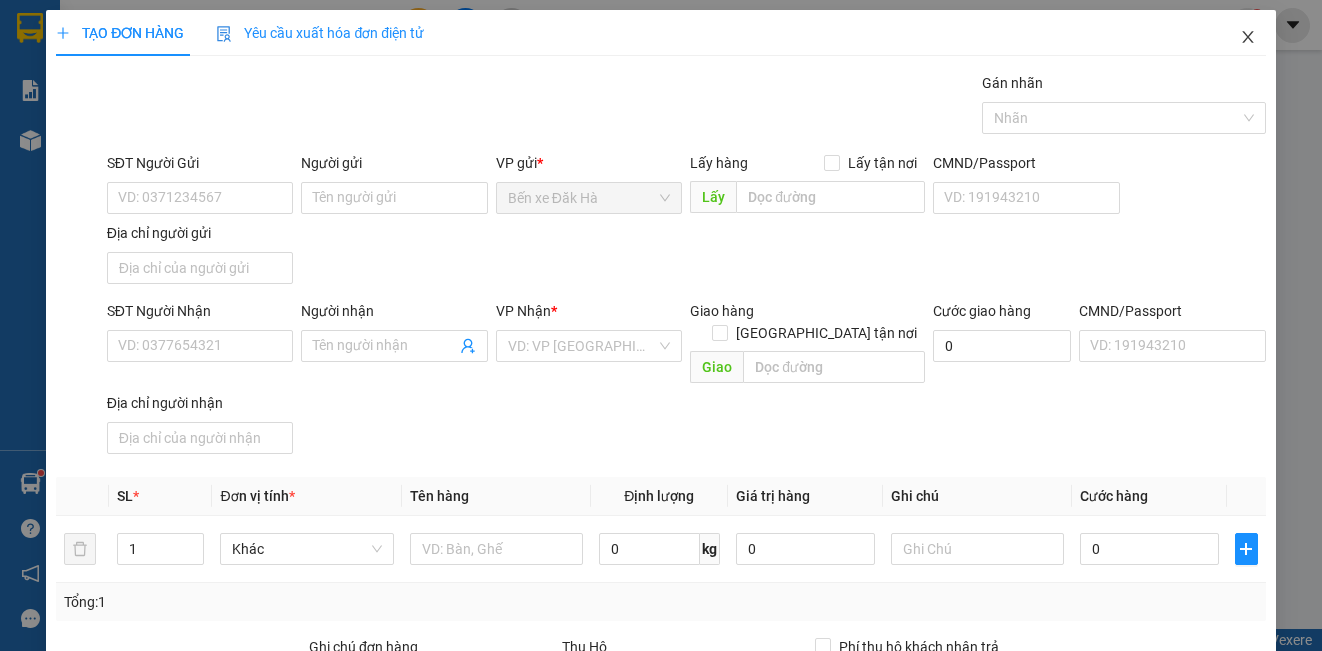 click at bounding box center [1248, 38] 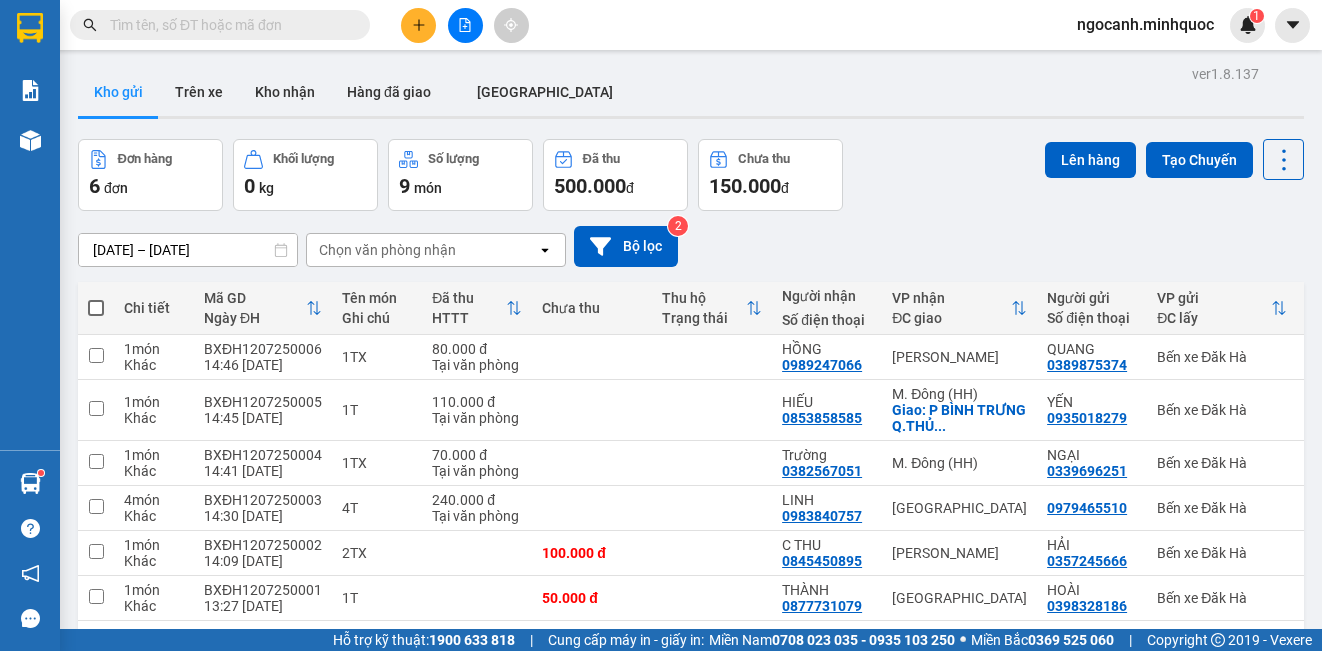 scroll, scrollTop: 92, scrollLeft: 0, axis: vertical 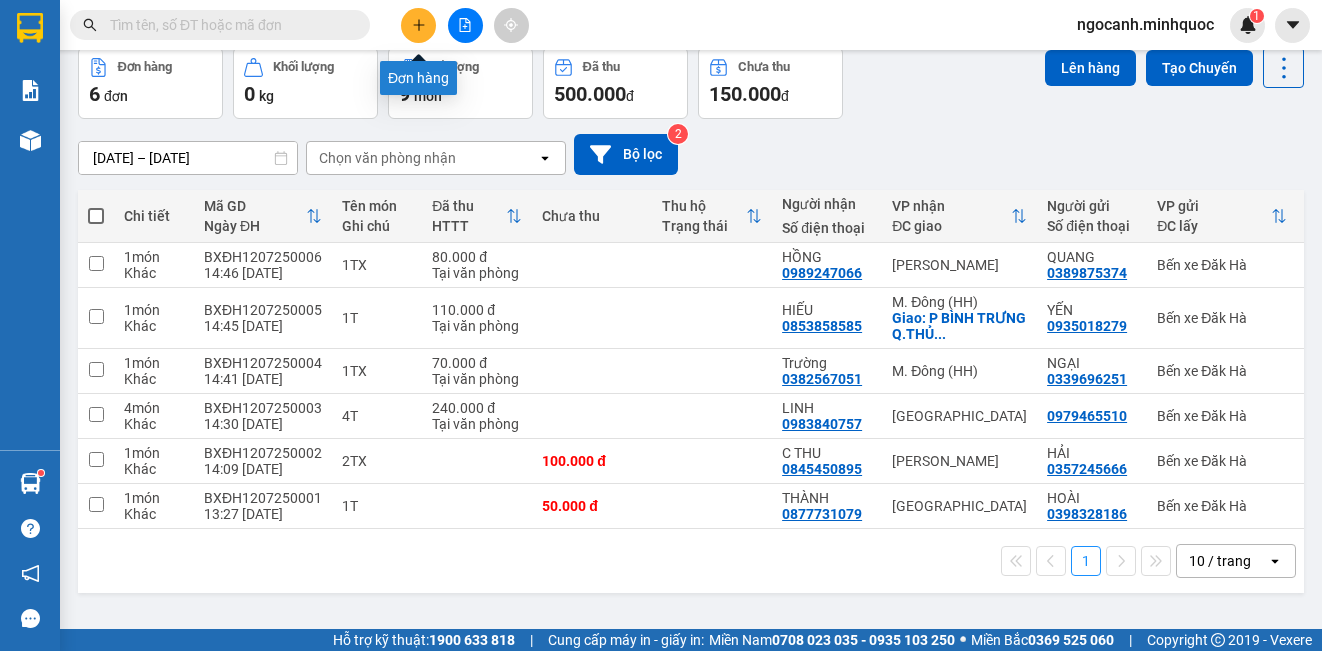 click at bounding box center [418, 25] 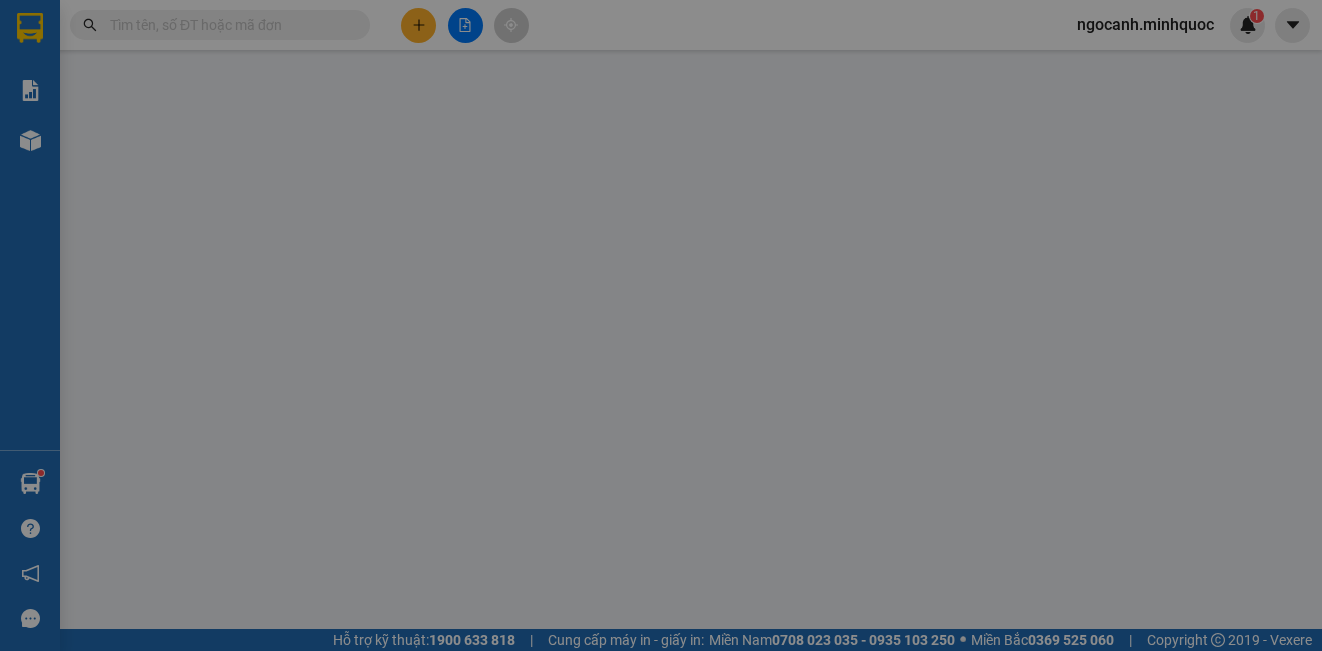 scroll, scrollTop: 0, scrollLeft: 0, axis: both 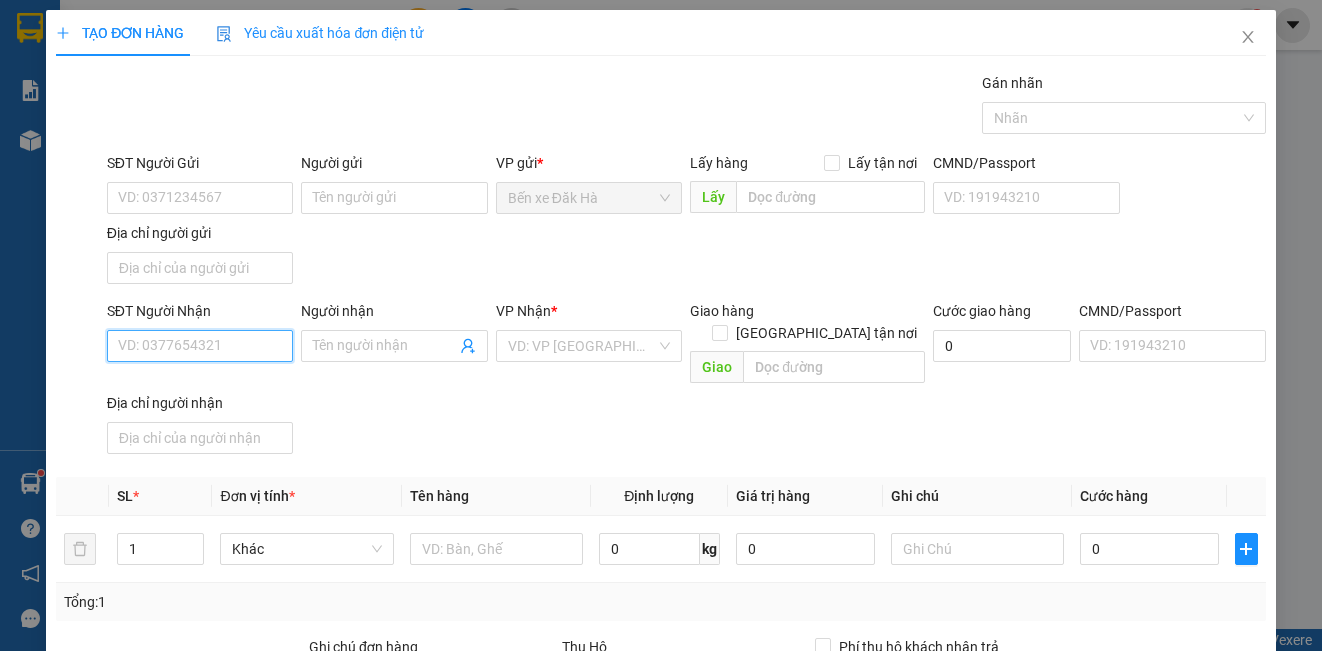 click on "SĐT Người Nhận" at bounding box center [200, 346] 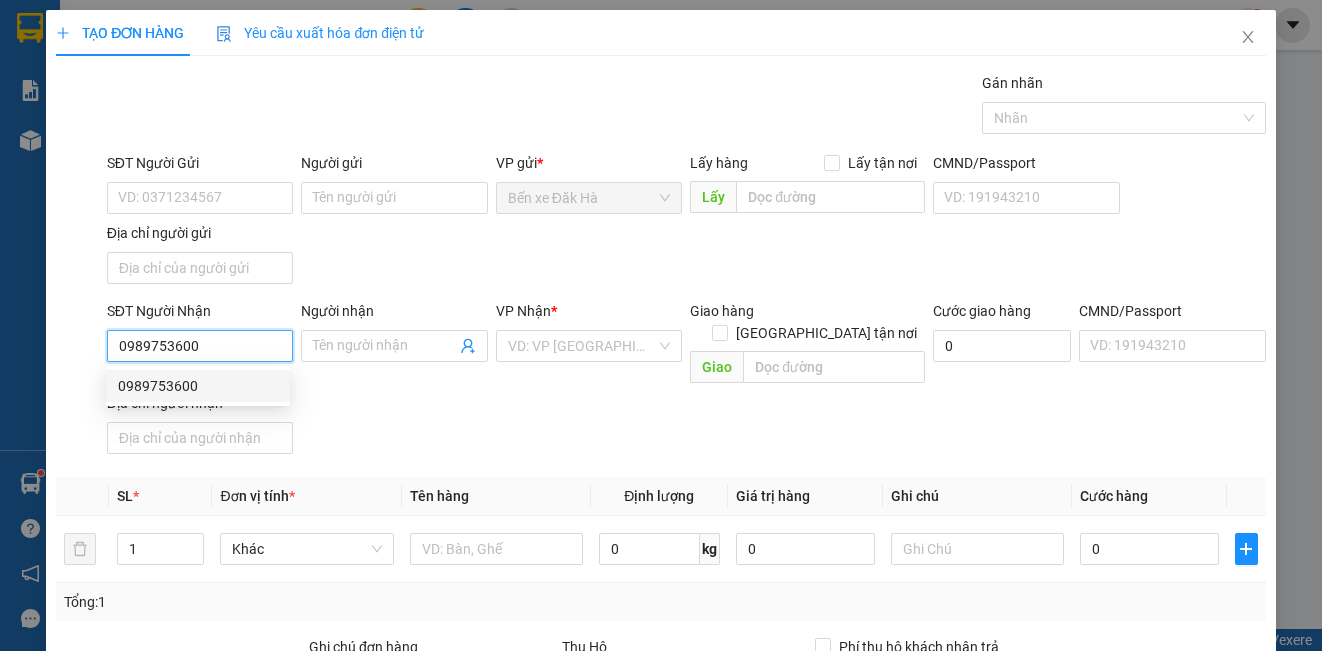 click on "0989753600" at bounding box center [198, 386] 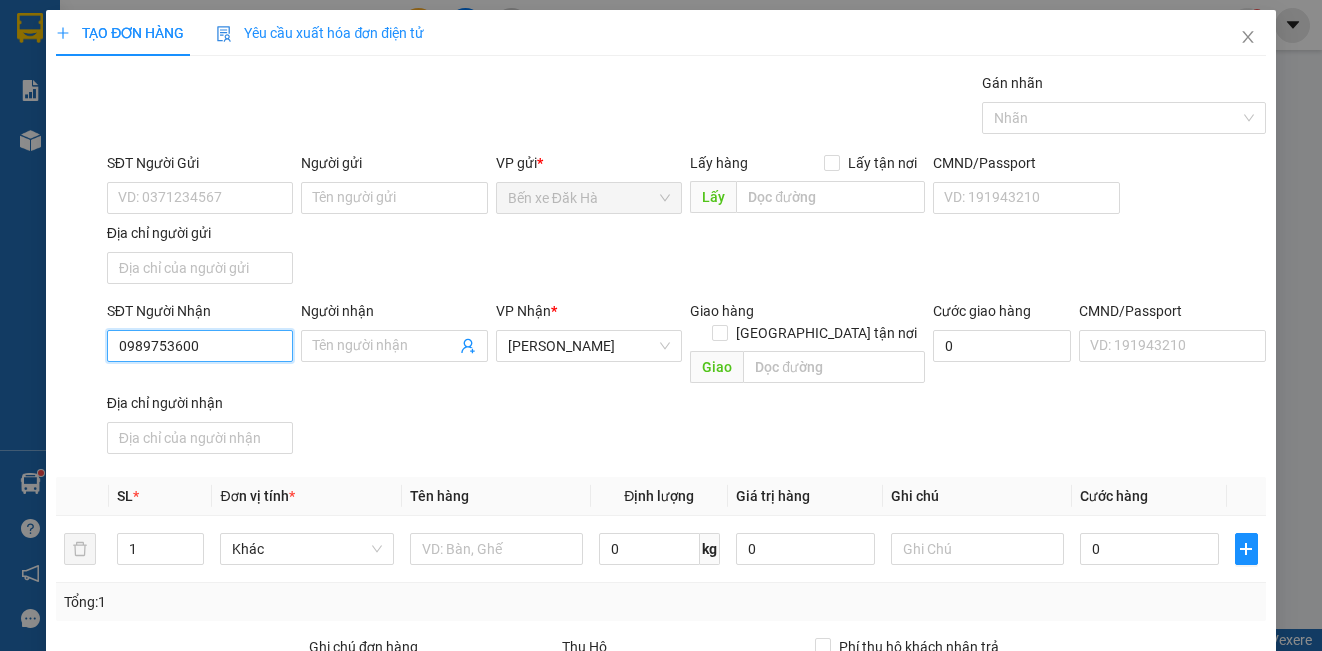 type on "0989753600" 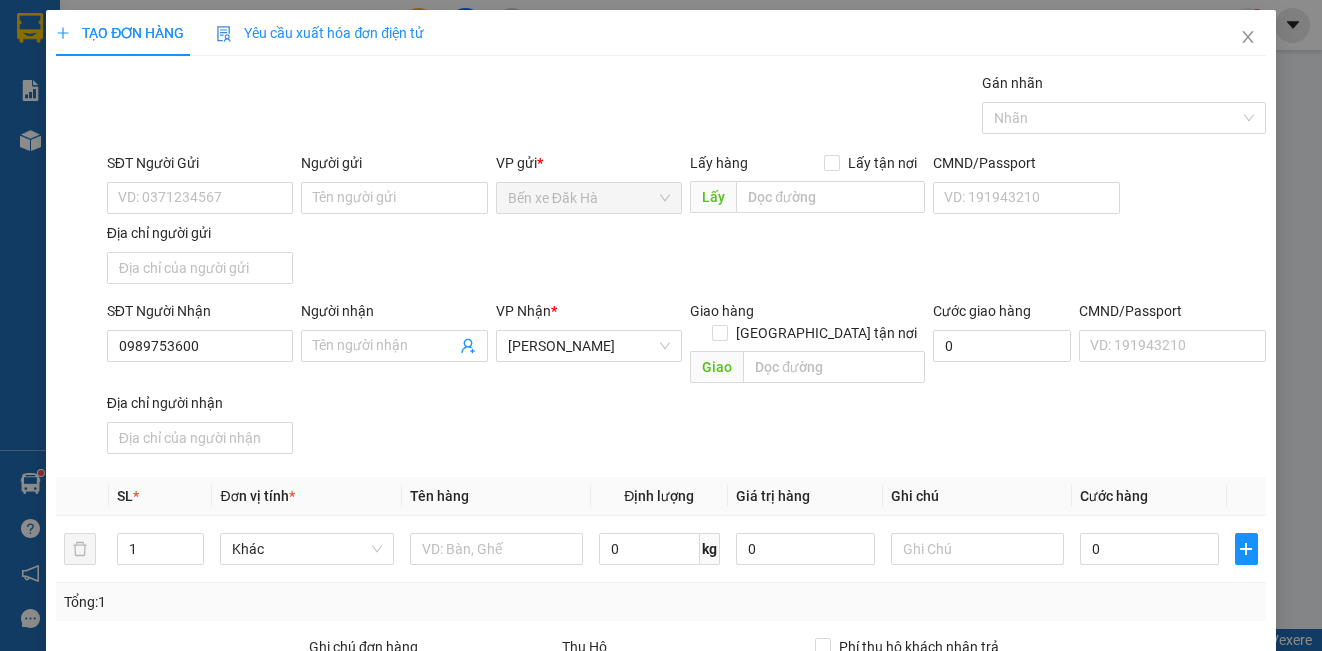 click on "SĐT Người Nhận 0989753600 0989753600 Người nhận Tên người nhận VP Nhận  * [PERSON_NAME] hàng Giao tận nơi Giao Cước giao hàng 0 CMND/Passport VD: [PASSPORT] Địa chỉ người nhận" at bounding box center (686, 381) 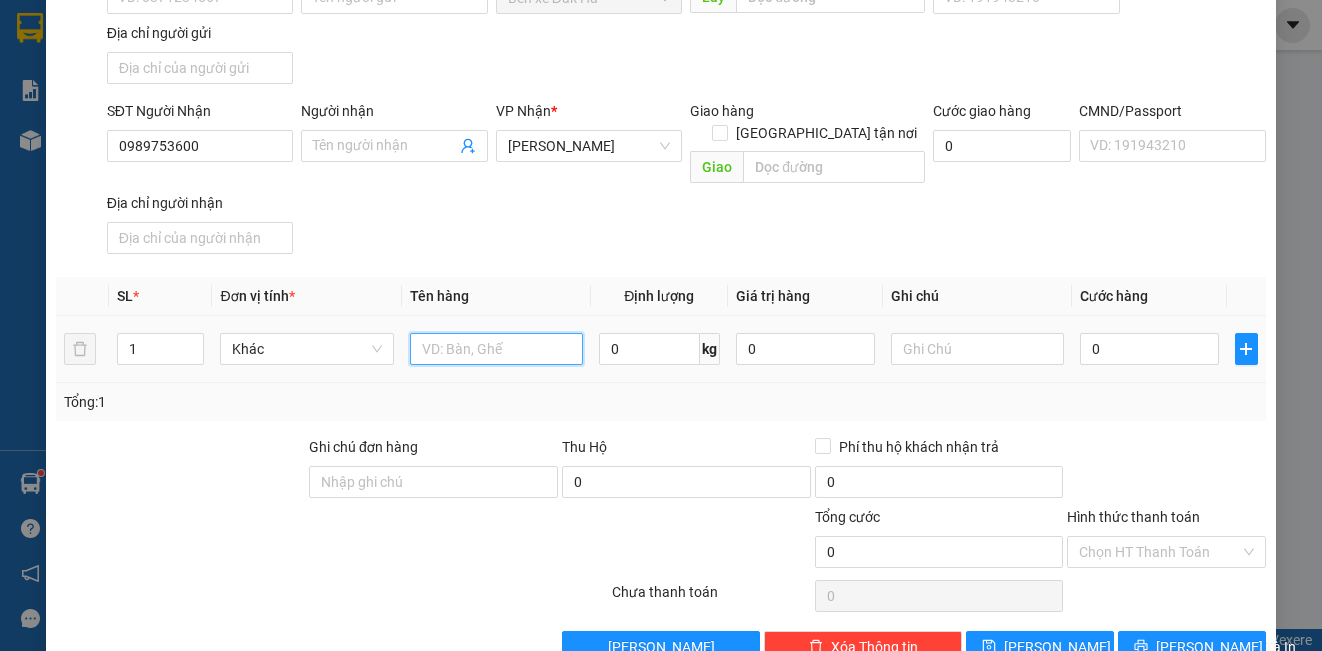 click at bounding box center [496, 349] 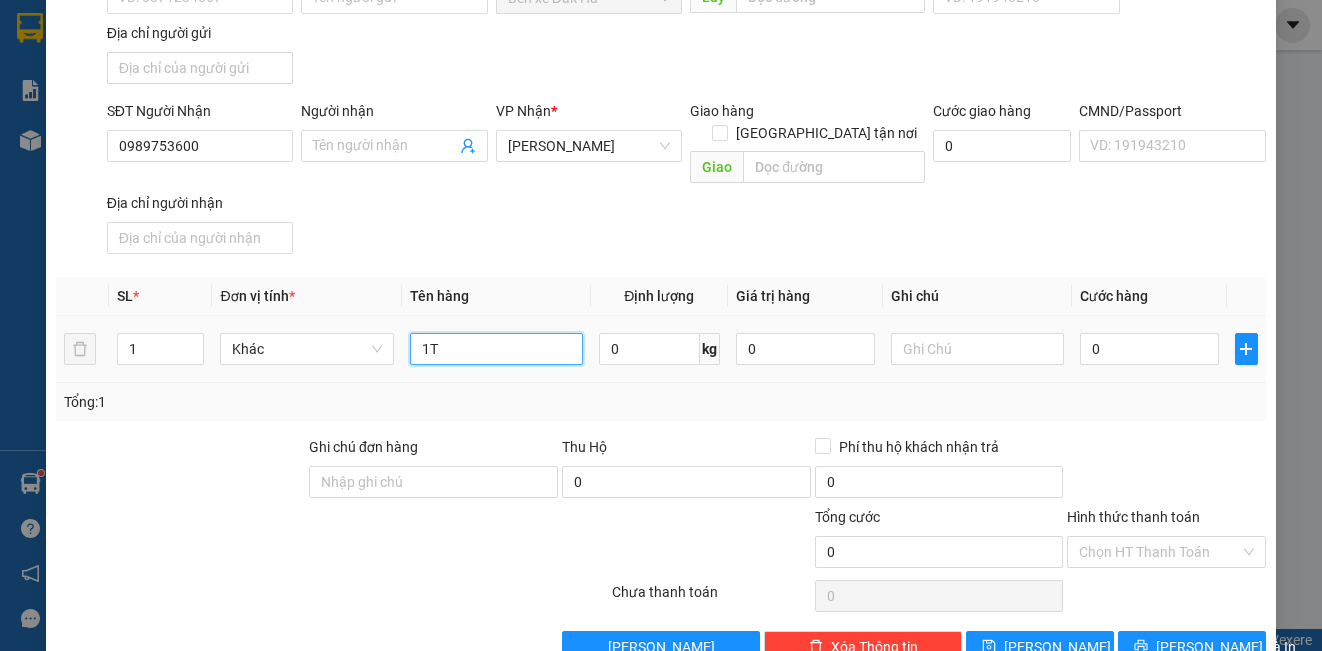 type on "1T" 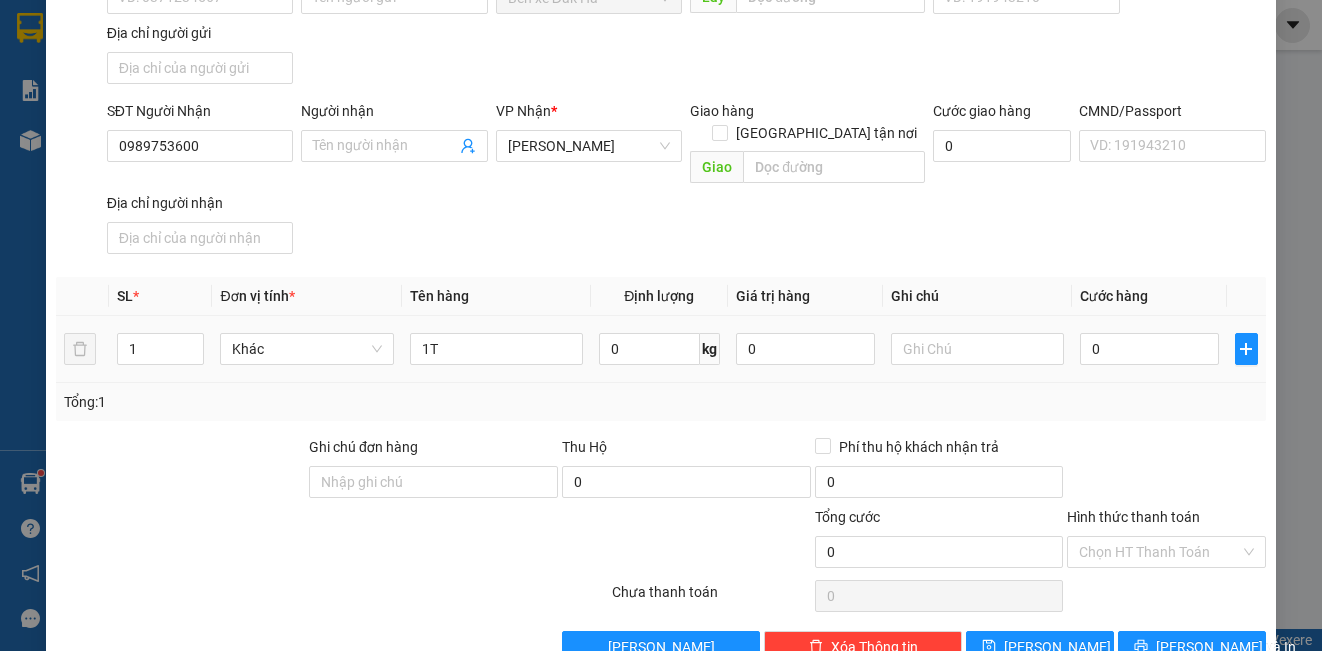 click on "0" at bounding box center (1149, 349) 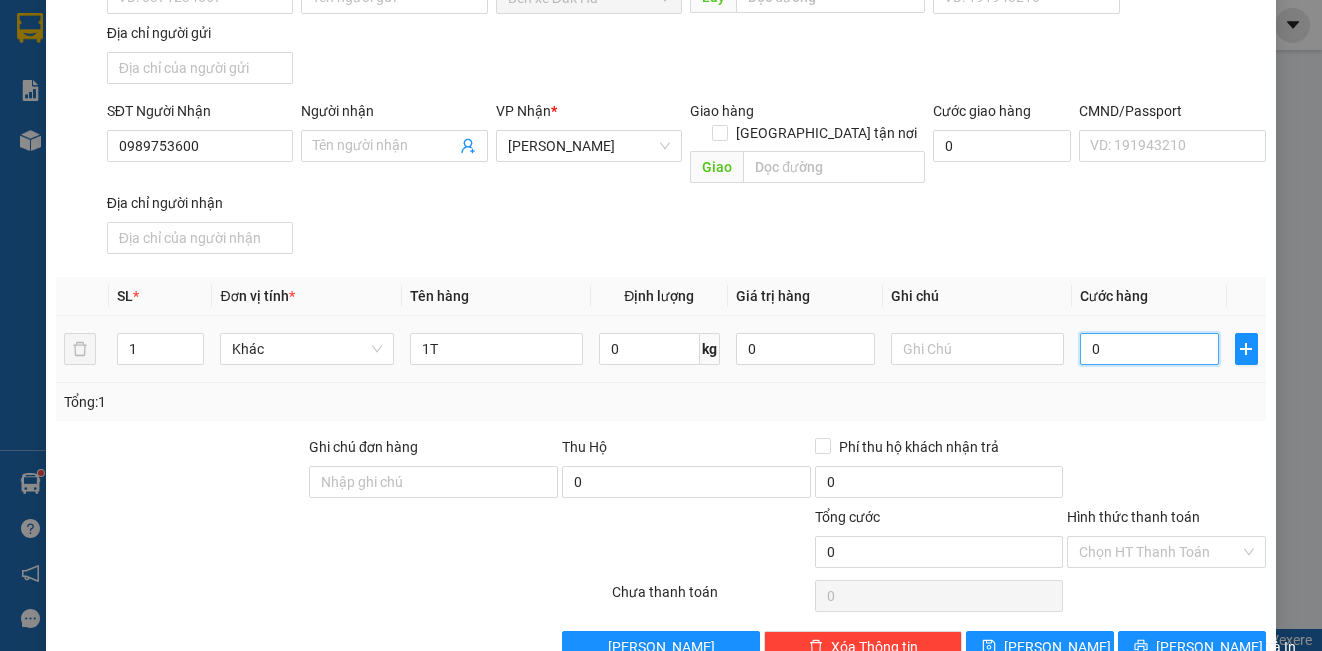 click on "0" at bounding box center (1149, 349) 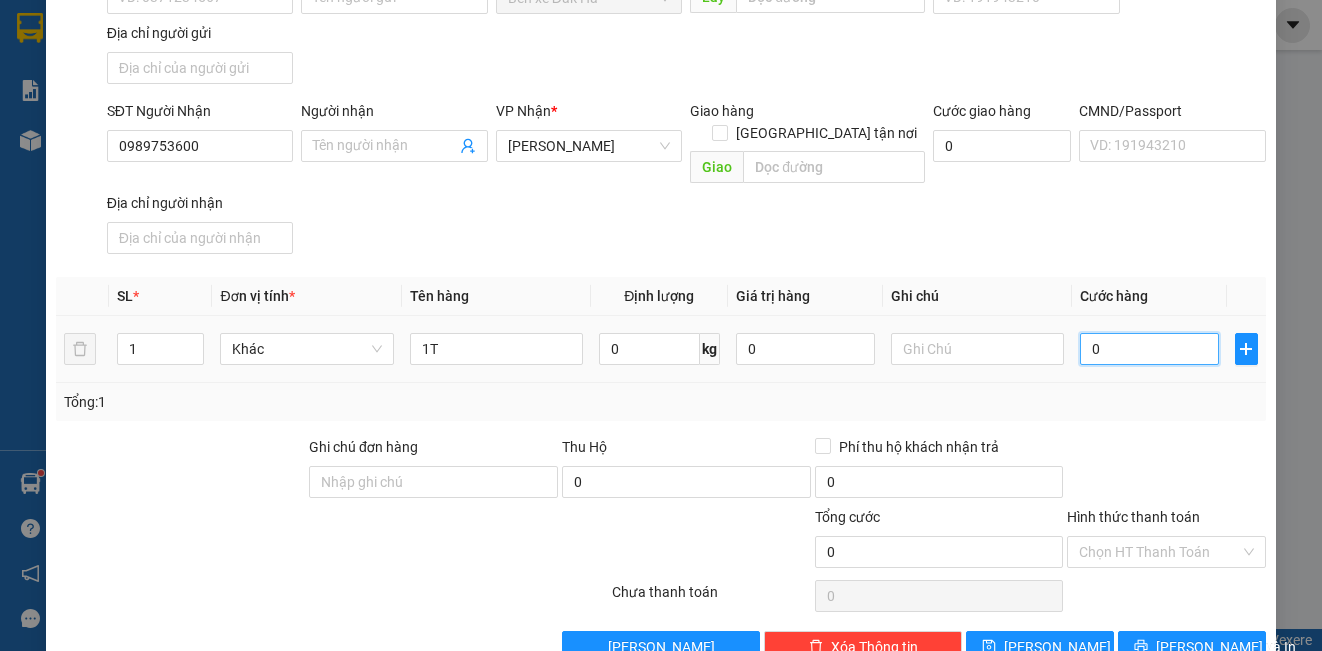 type on "6" 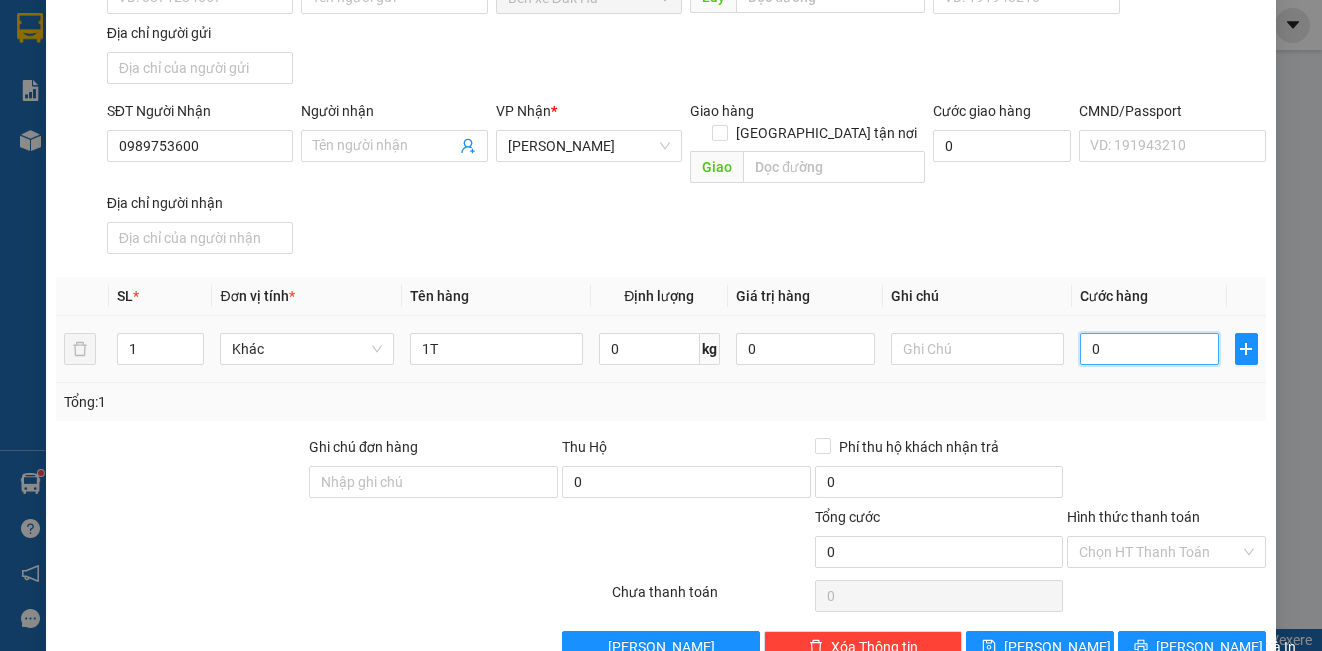 type on "6" 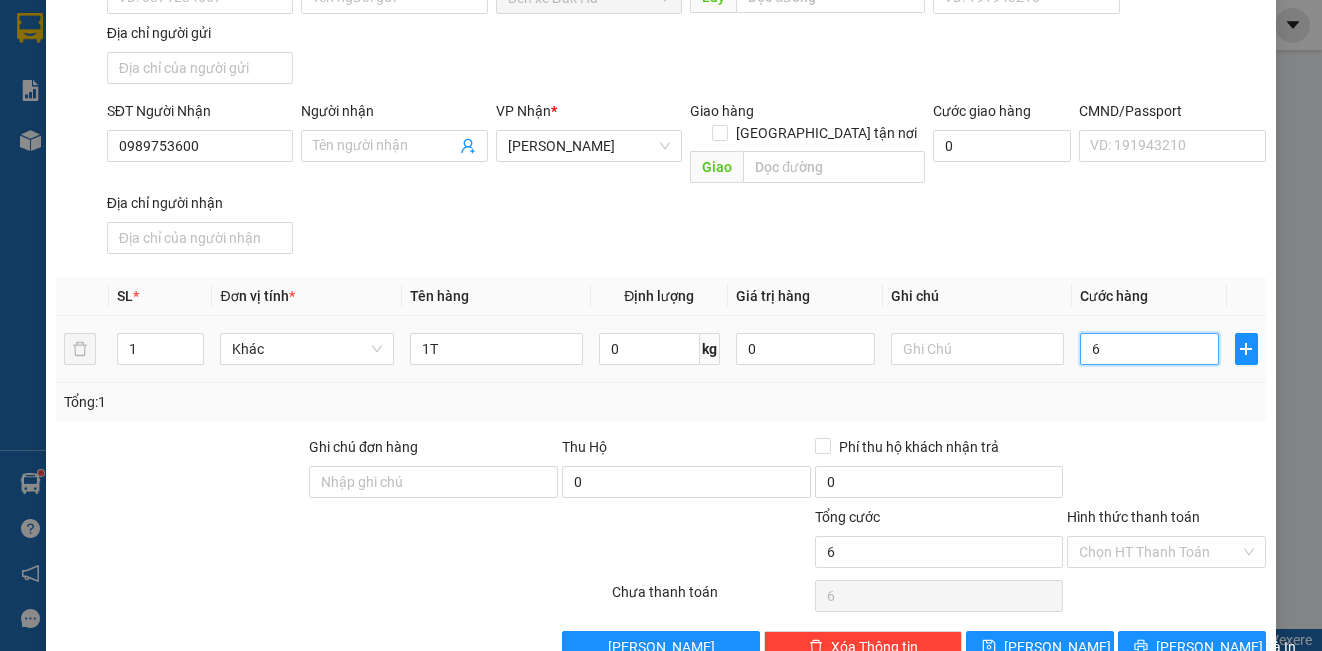 type on "60" 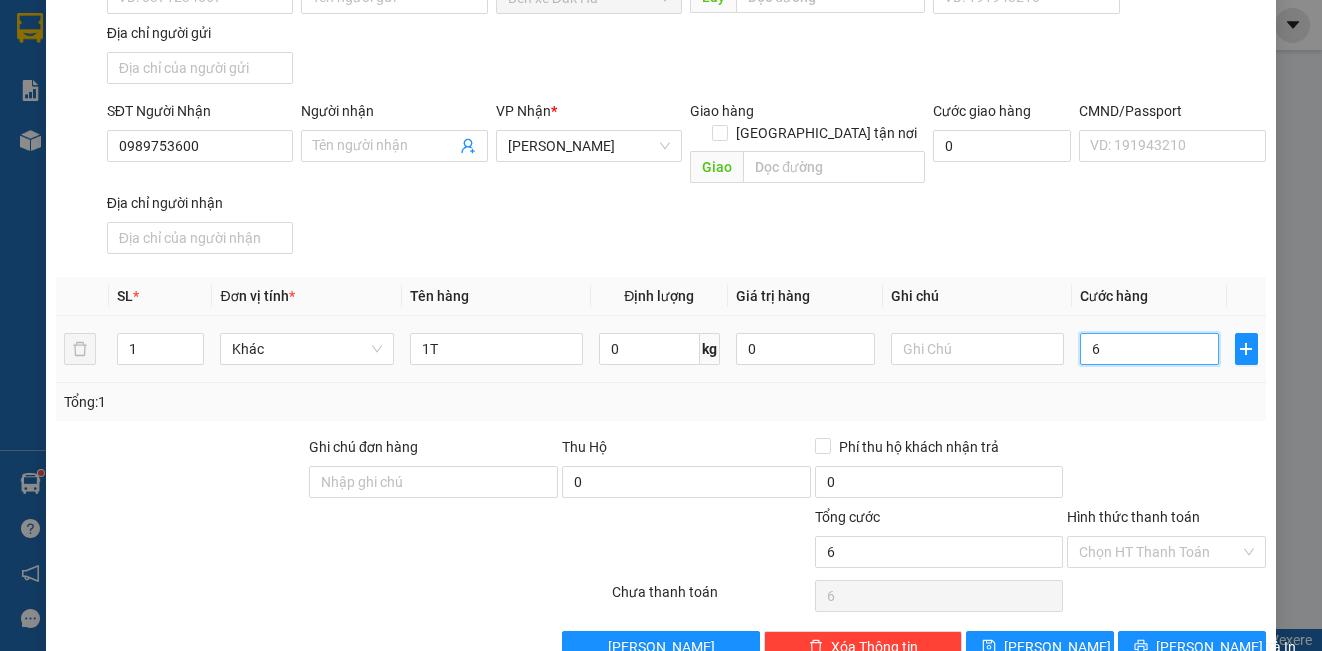 type on "60" 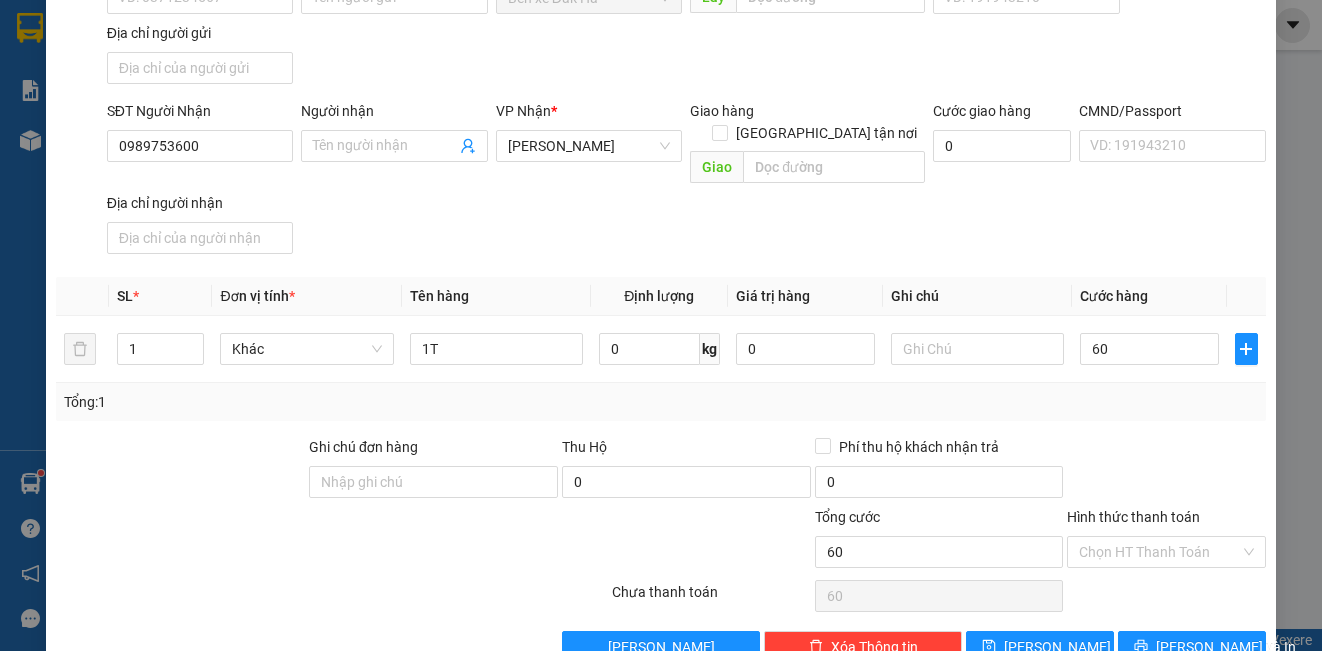 type on "60.000" 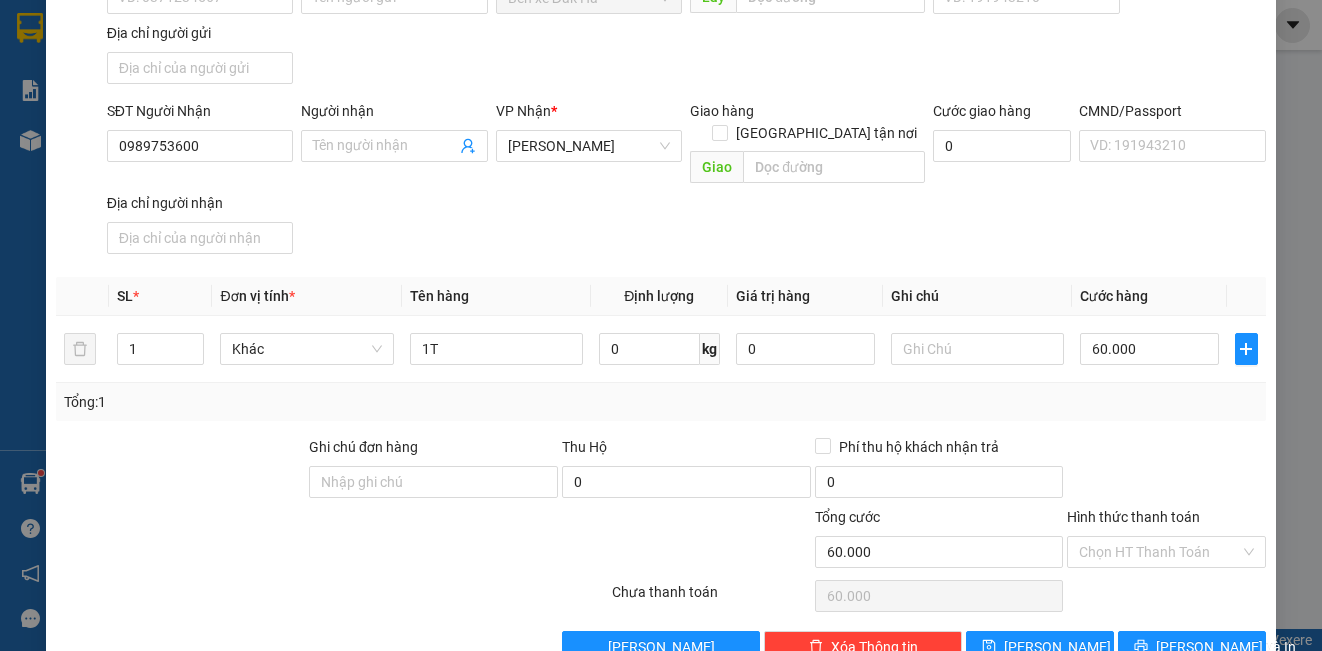 click on "Tổng:  1" at bounding box center (660, 402) 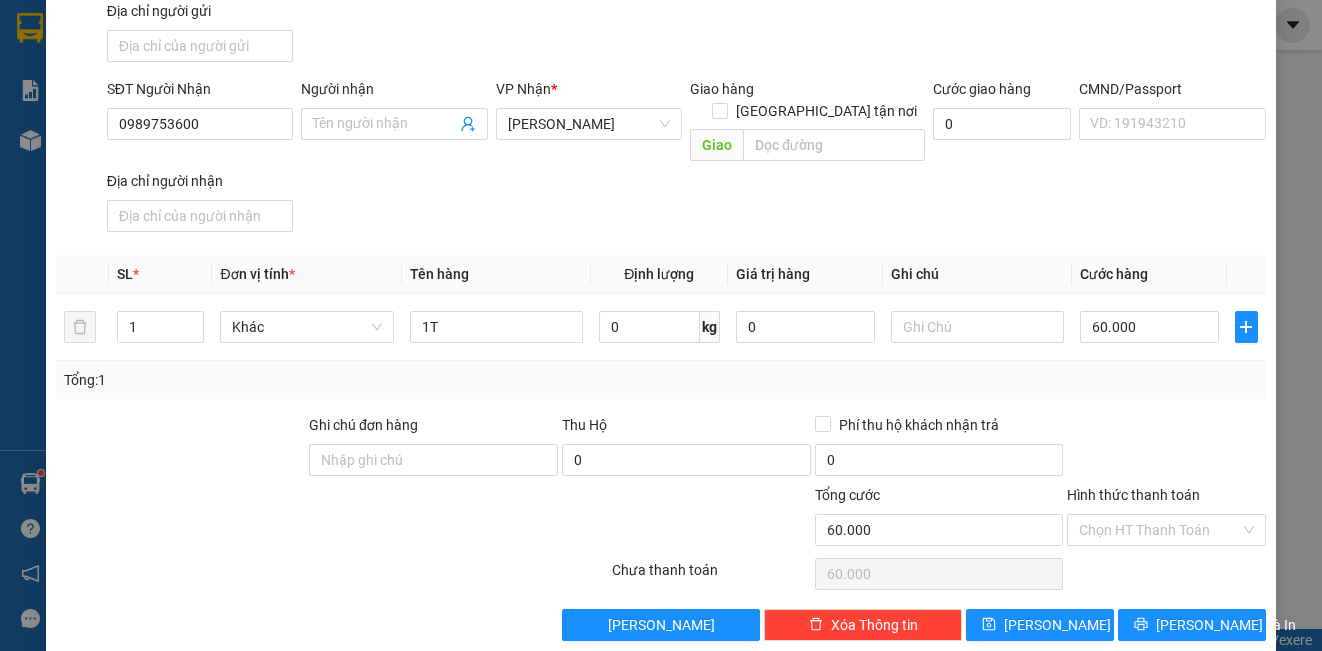 scroll, scrollTop: 229, scrollLeft: 0, axis: vertical 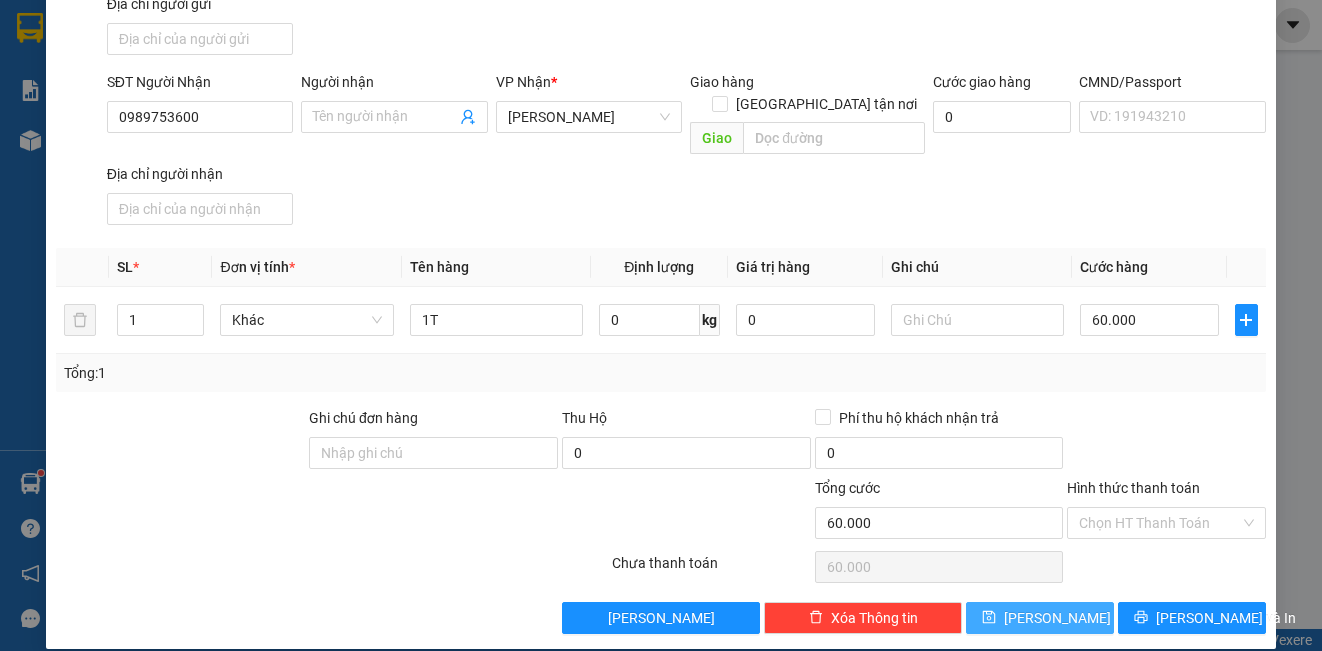 click on "[PERSON_NAME]" at bounding box center [1040, 618] 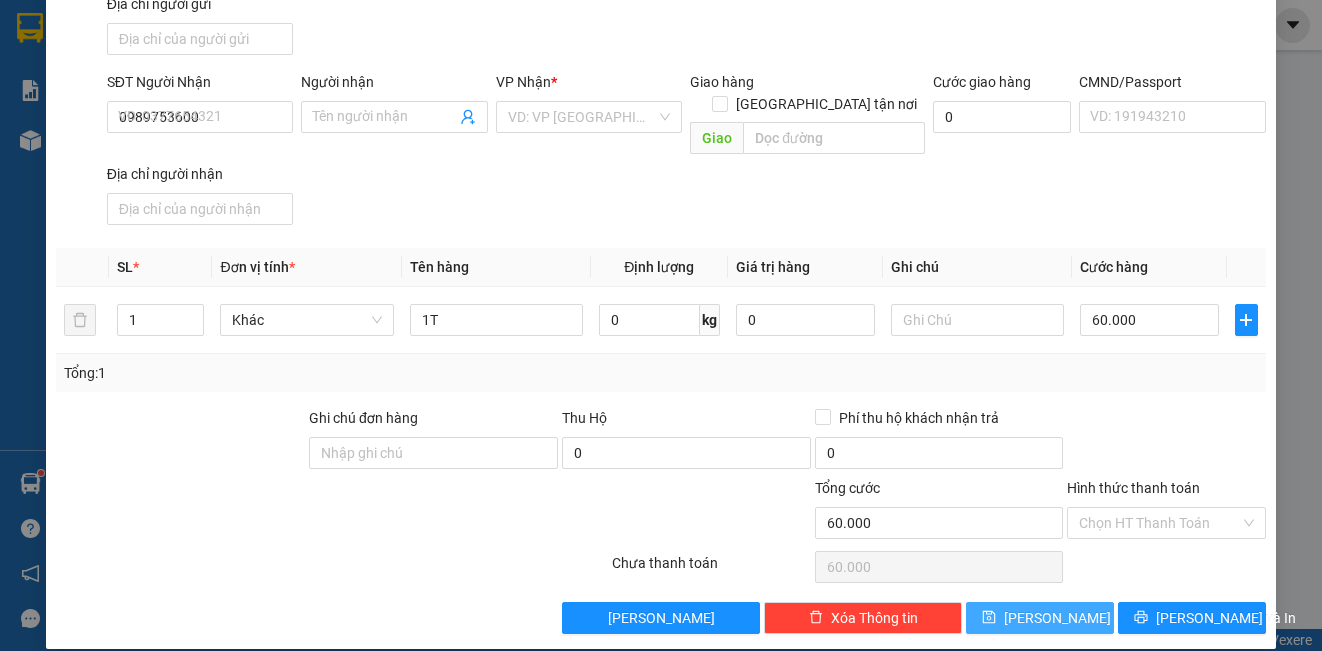 type 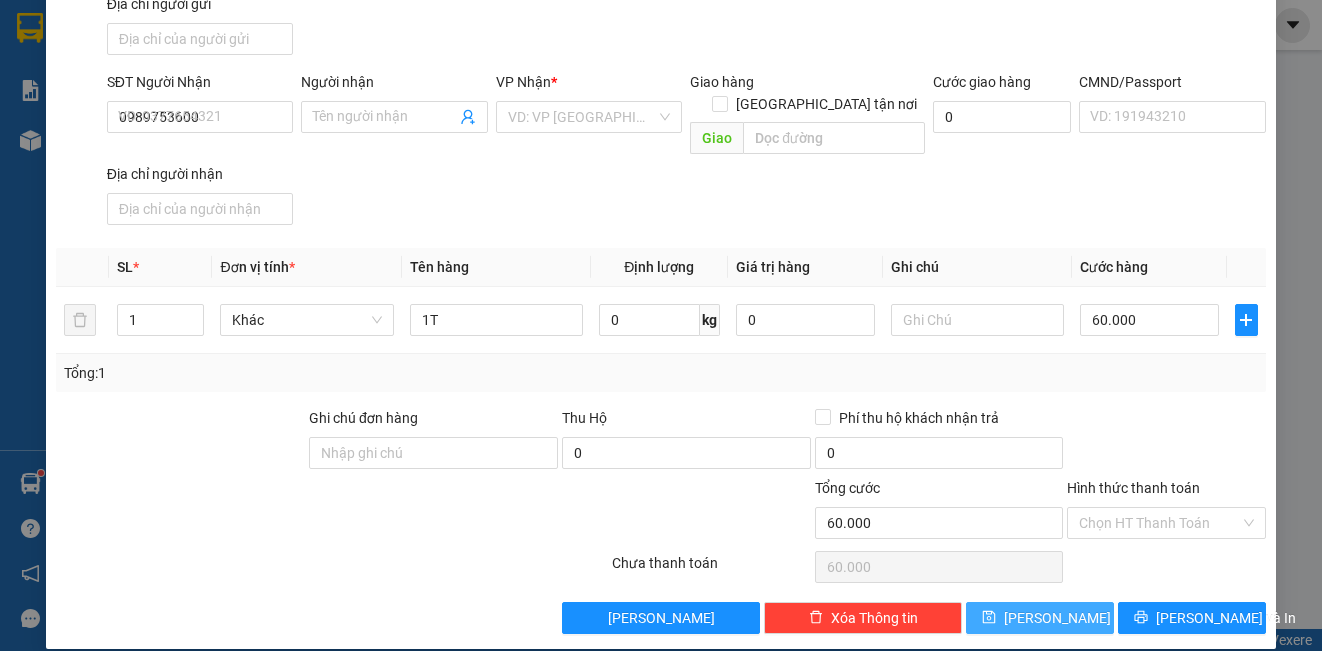 type 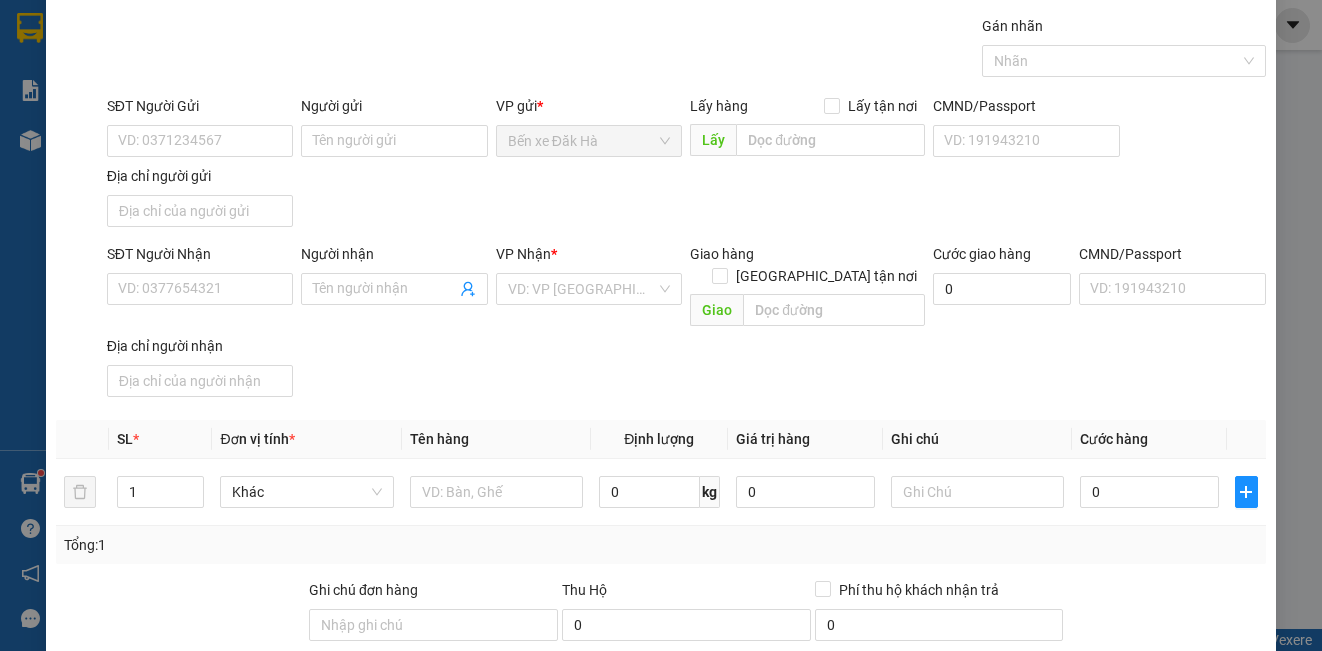 scroll, scrollTop: 0, scrollLeft: 0, axis: both 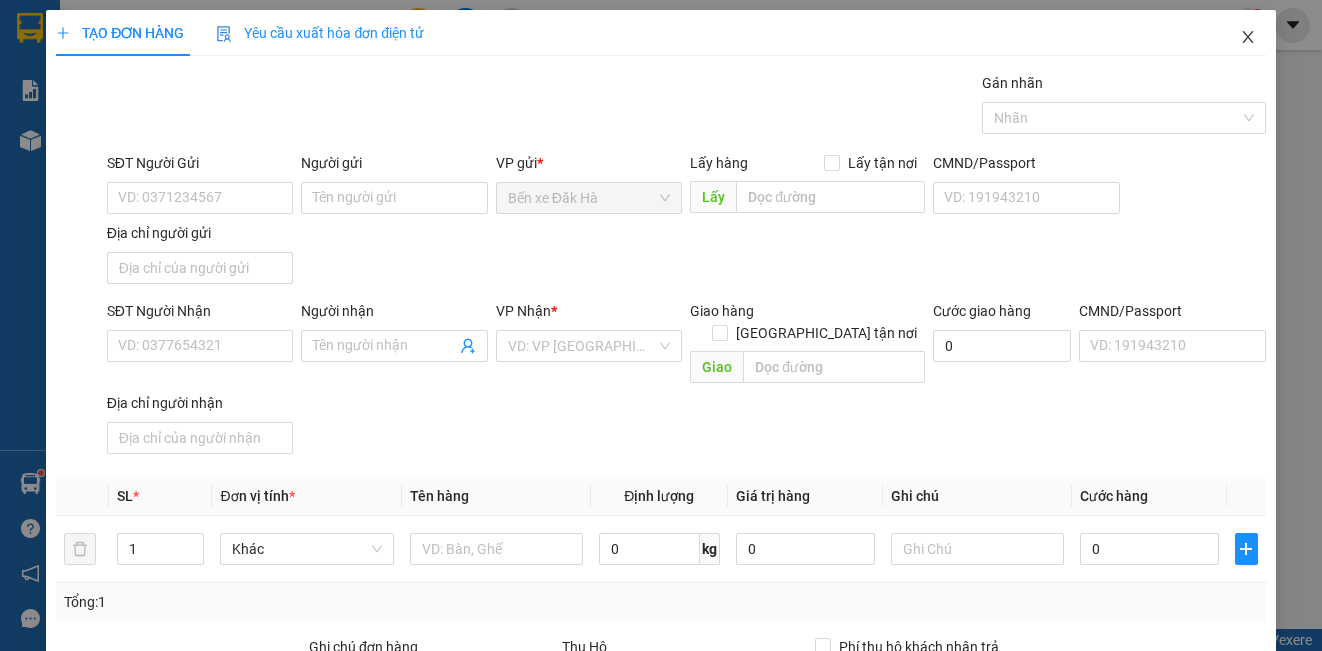 click at bounding box center [1248, 38] 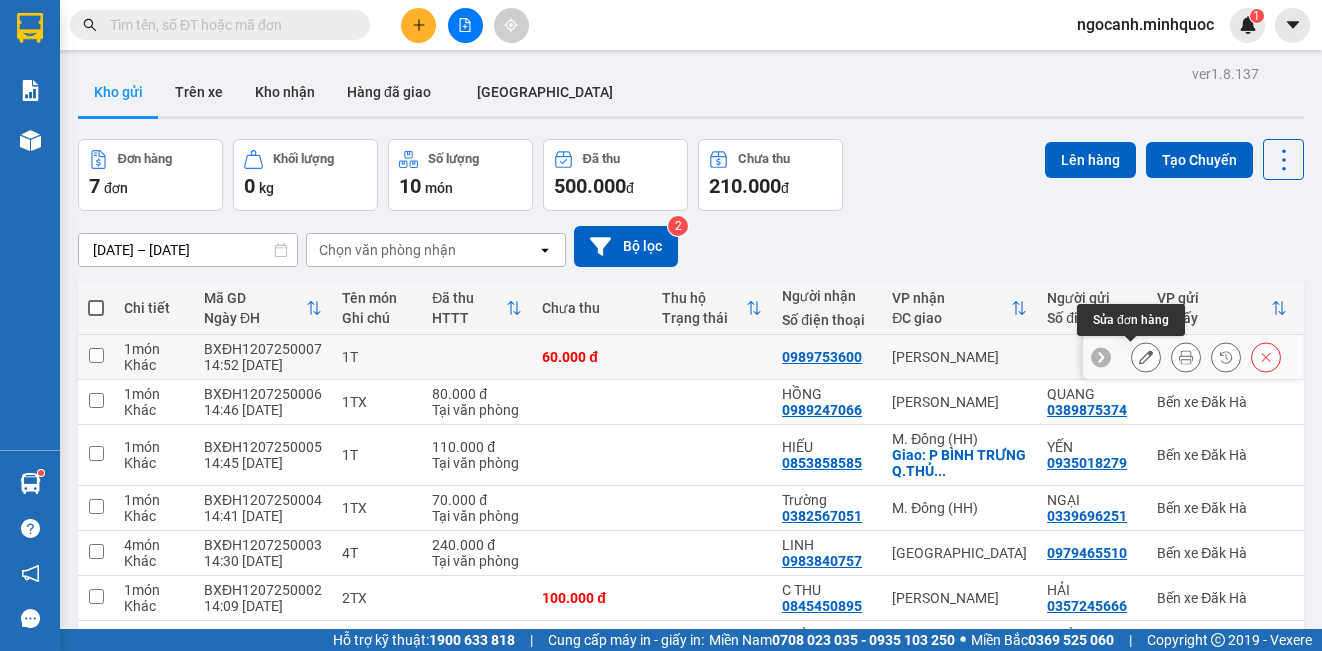 click at bounding box center (1146, 357) 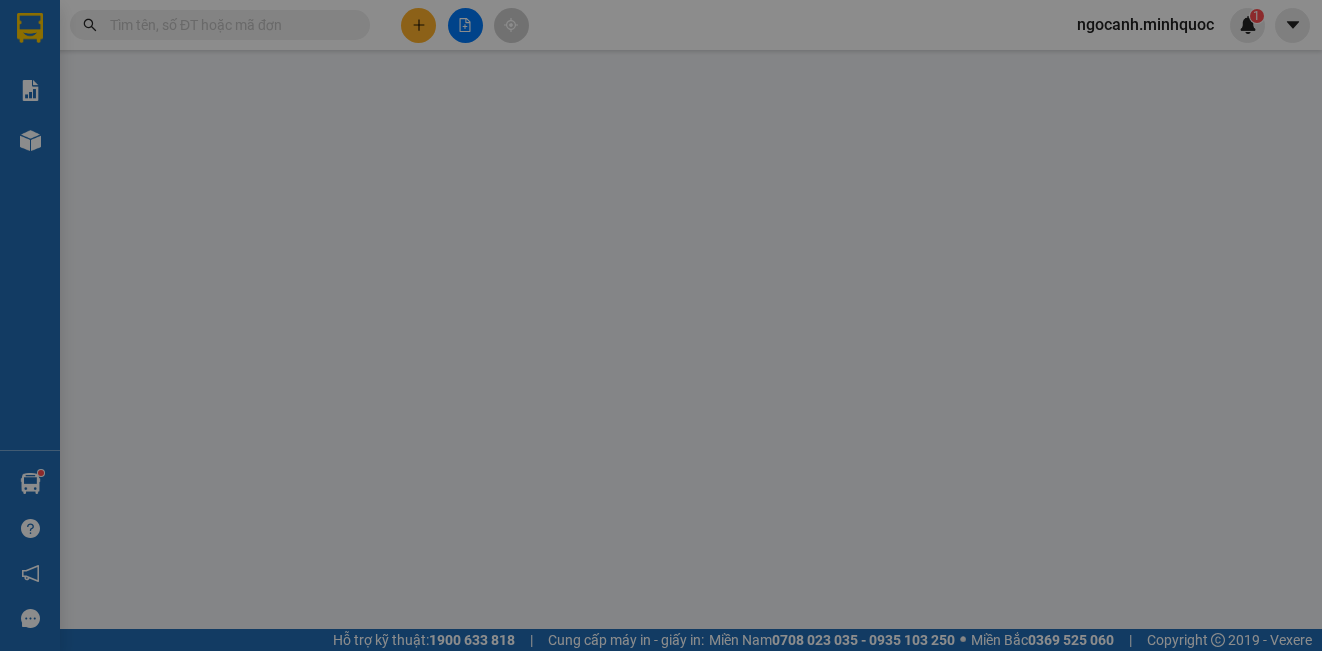 type on "0989753600" 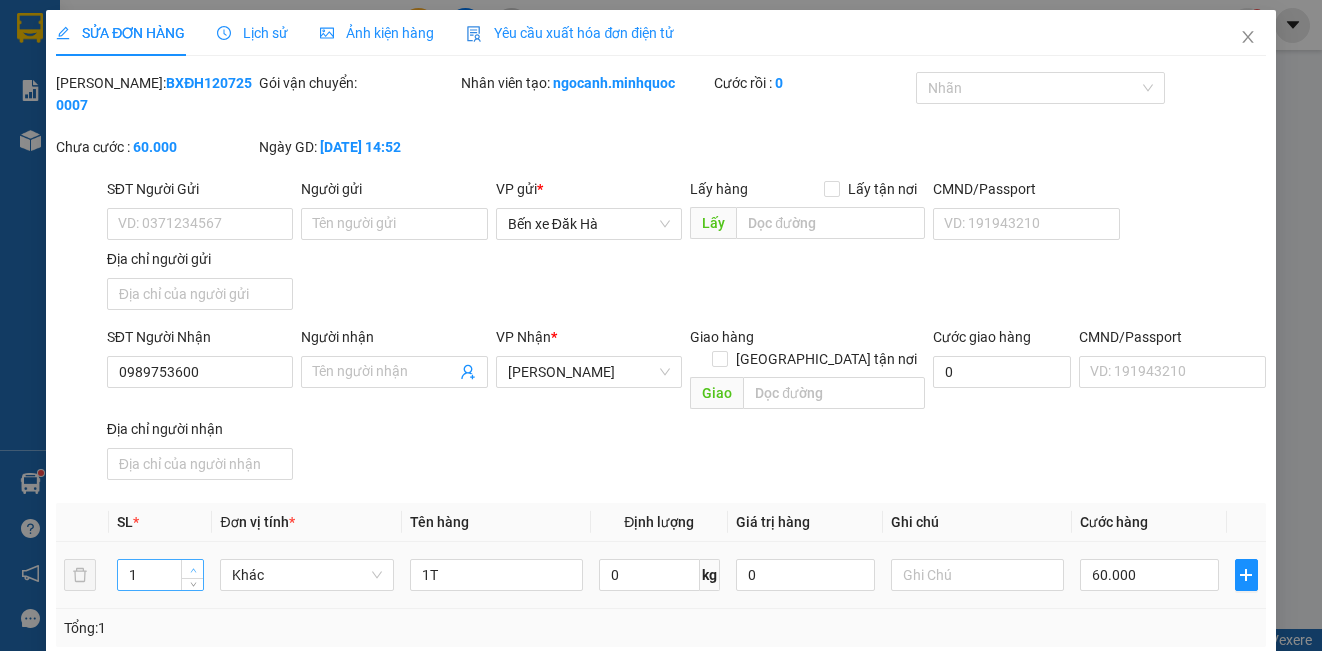 type on "2" 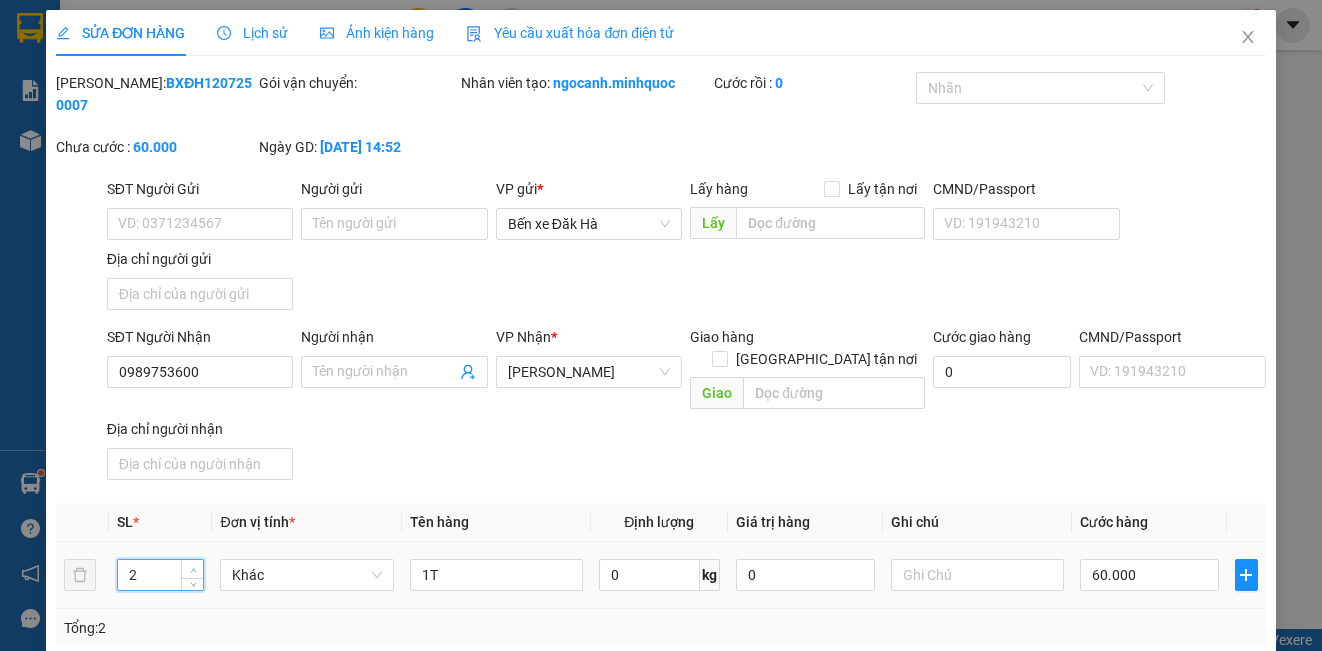 click 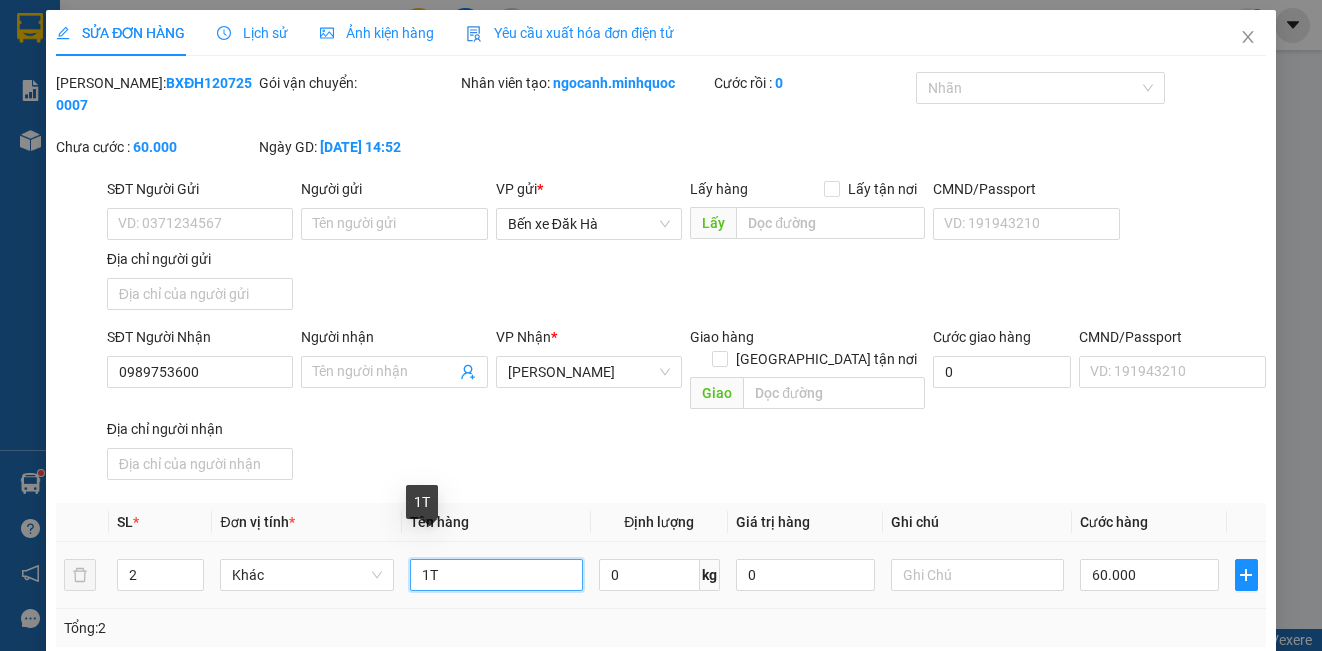 click on "1T" at bounding box center [496, 575] 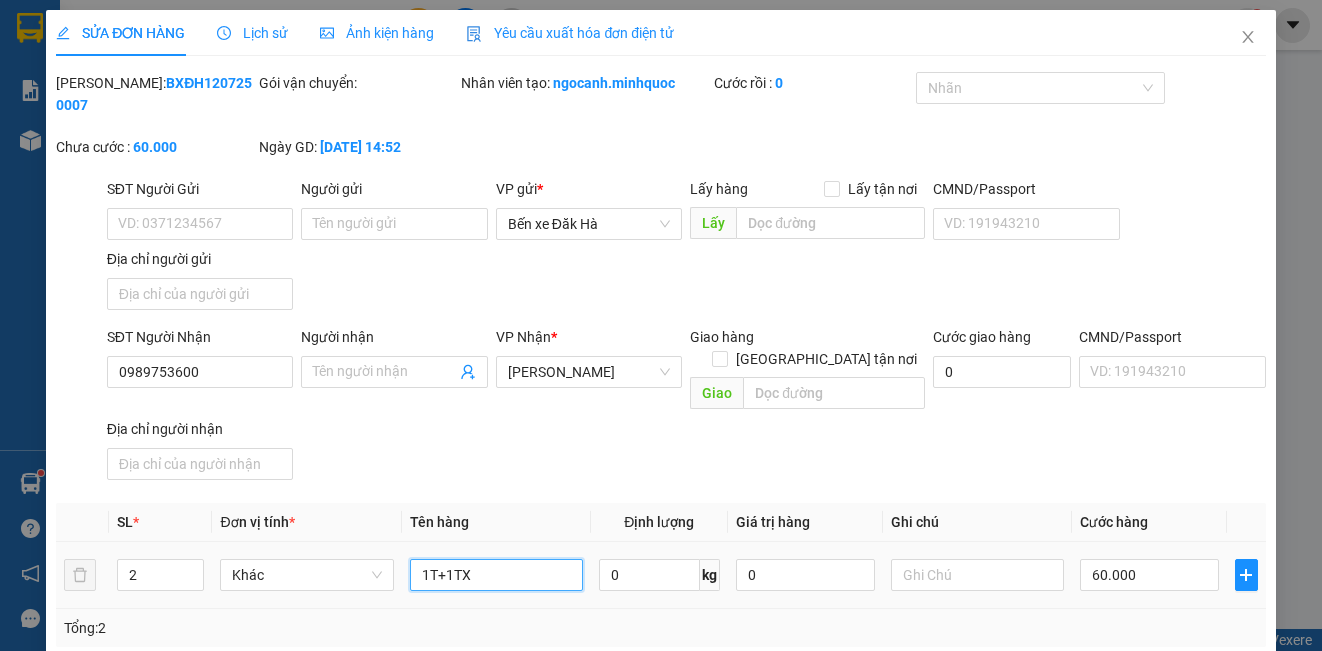 type on "1T+1TX" 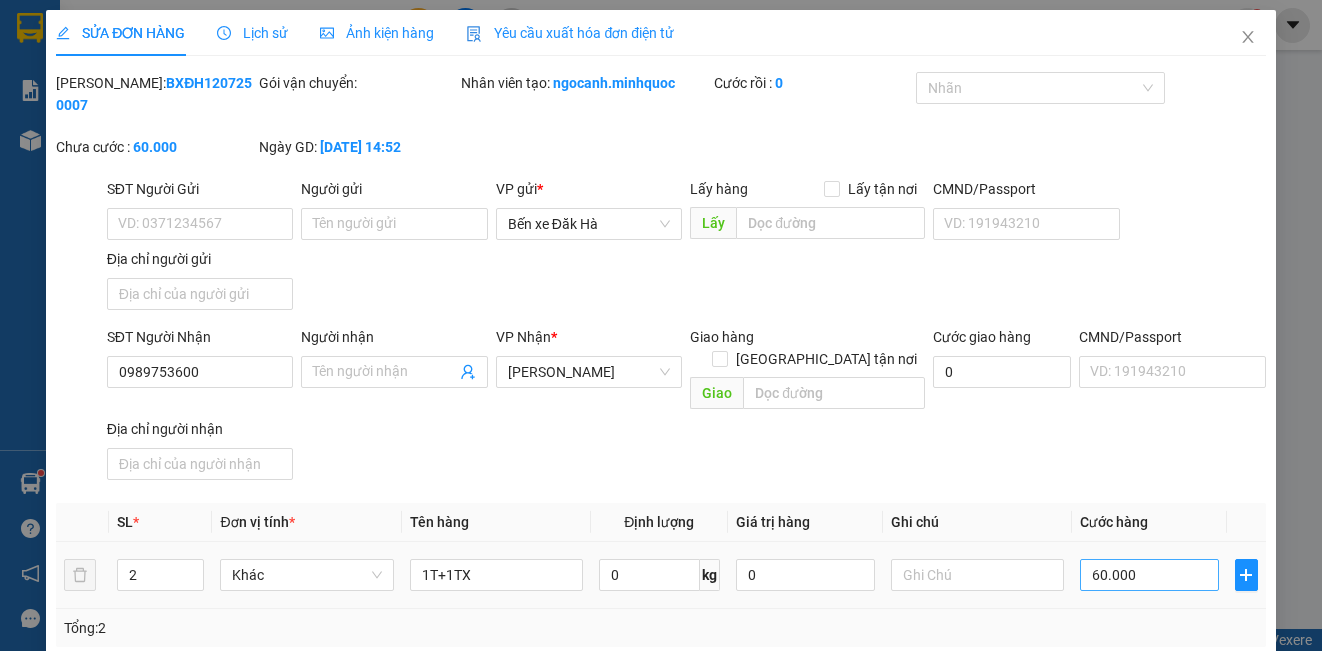 click on "60.000" at bounding box center [1149, 575] 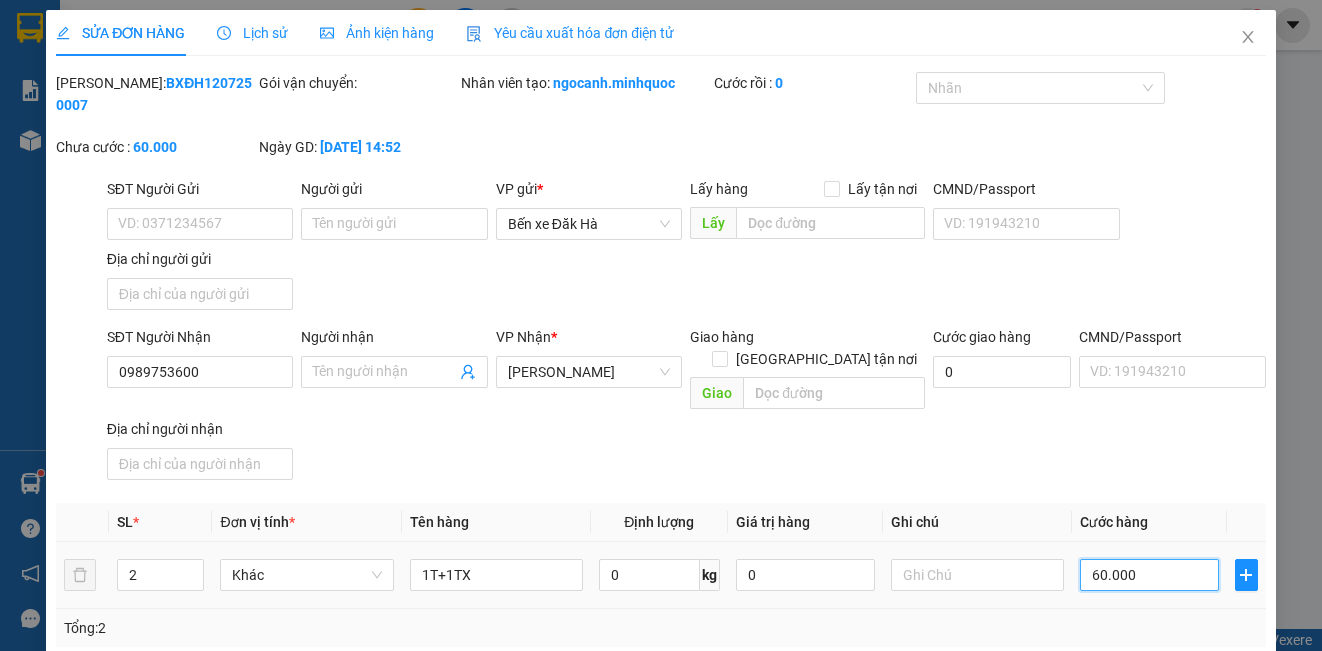 click on "60.000" at bounding box center [1149, 575] 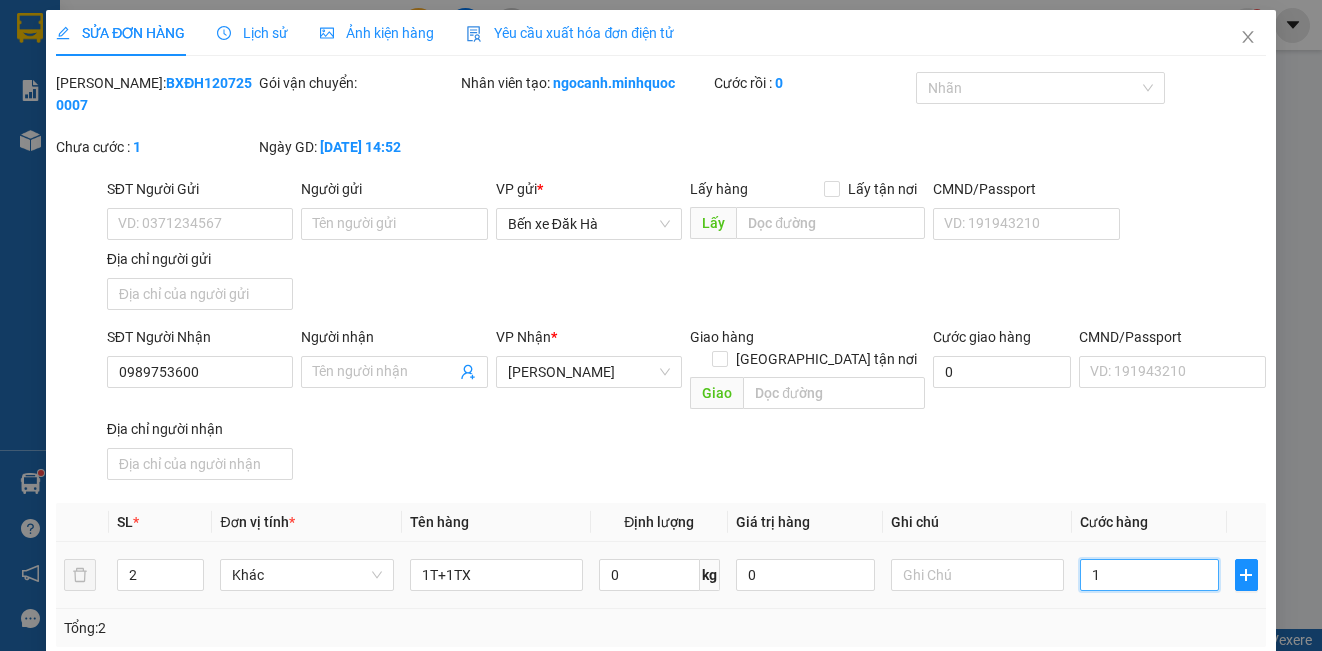 type on "10" 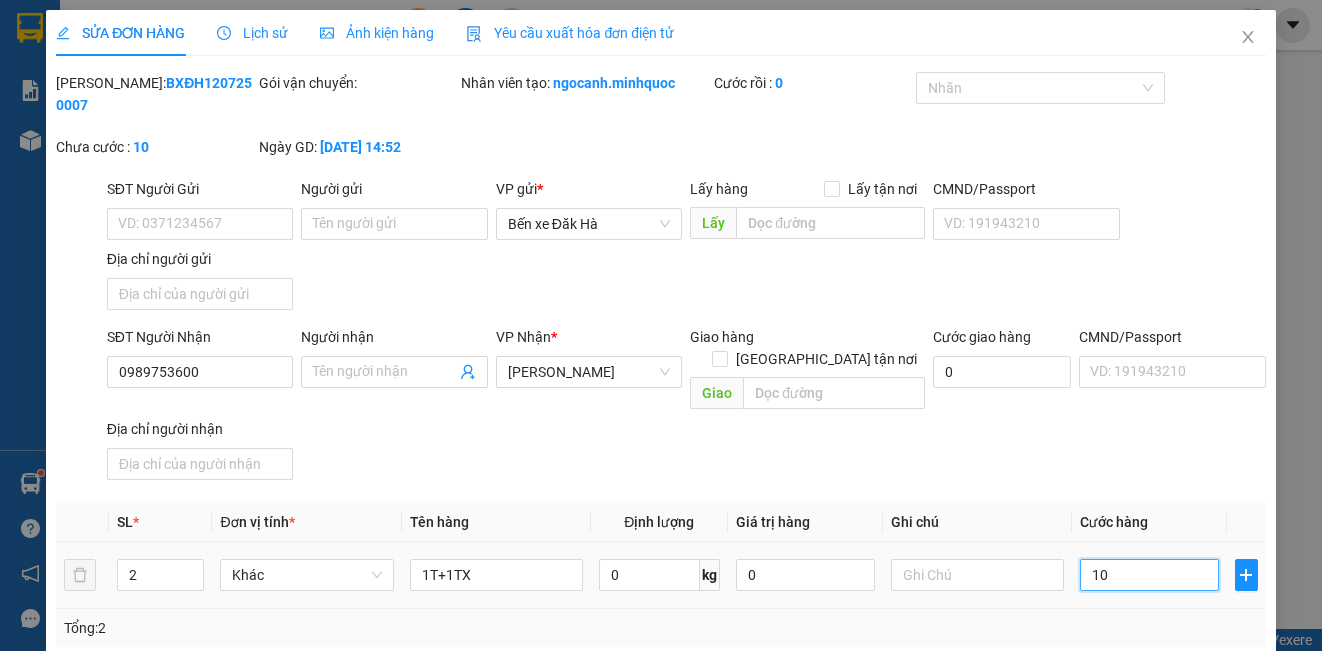 type on "100" 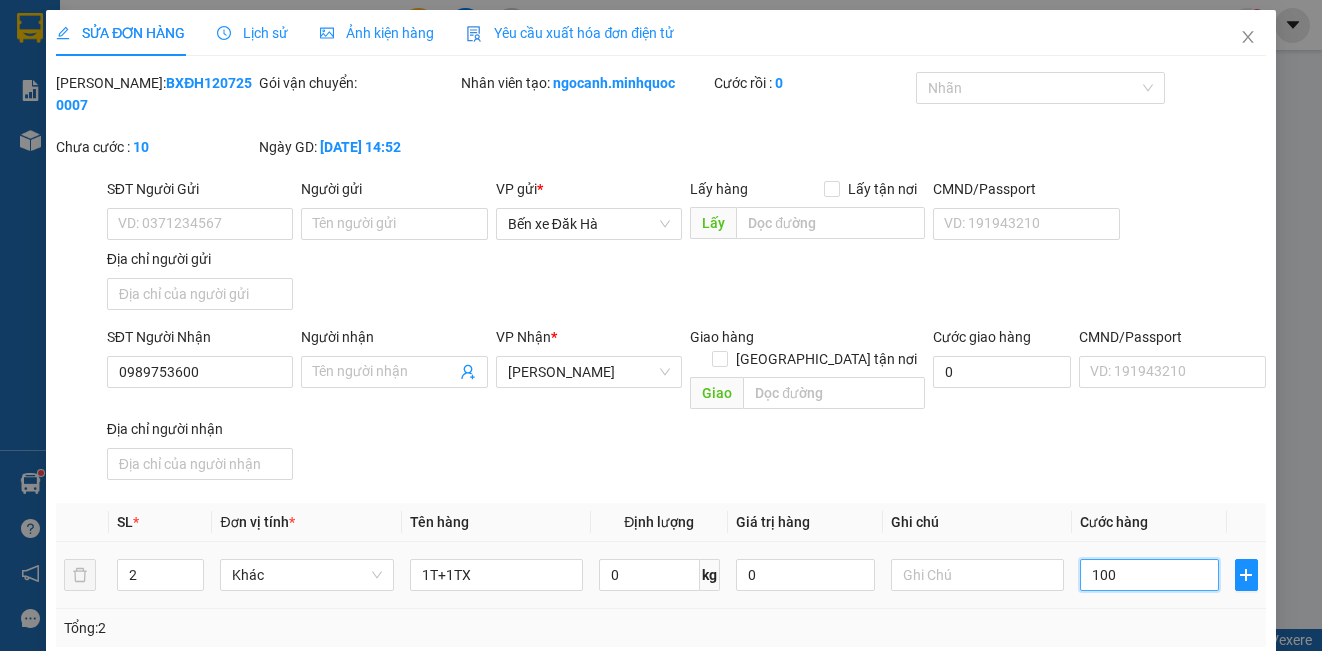 type on "100" 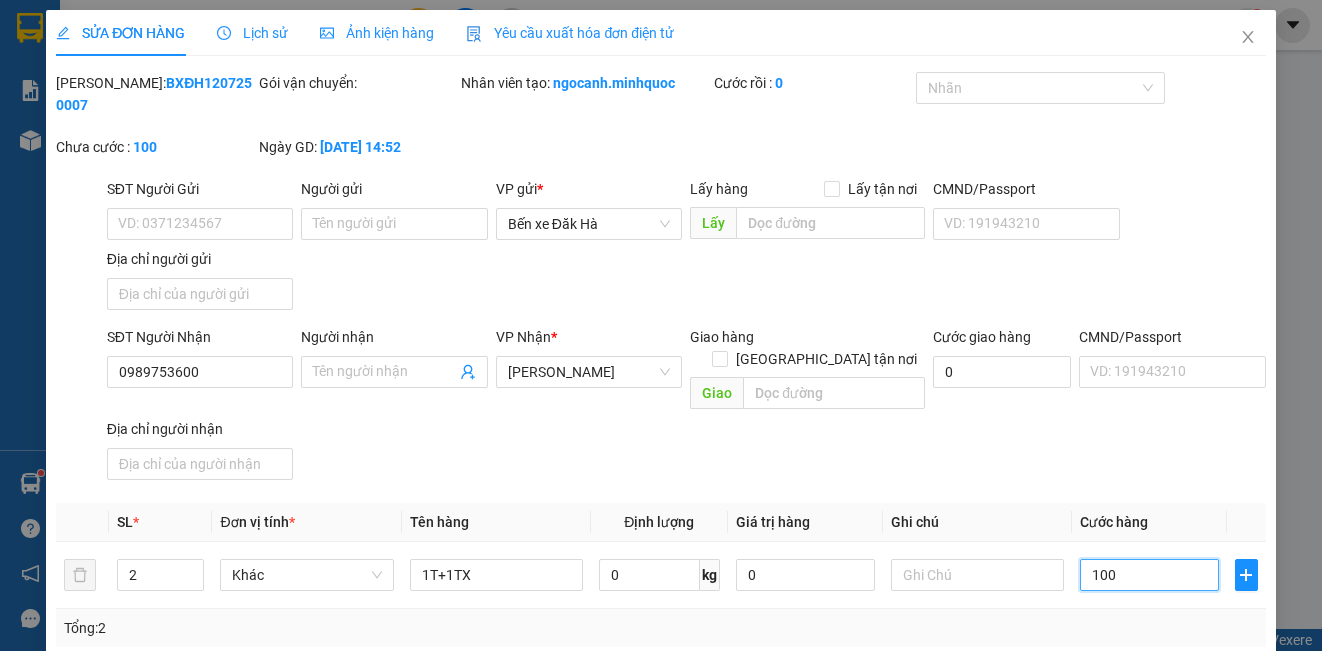 type on "100" 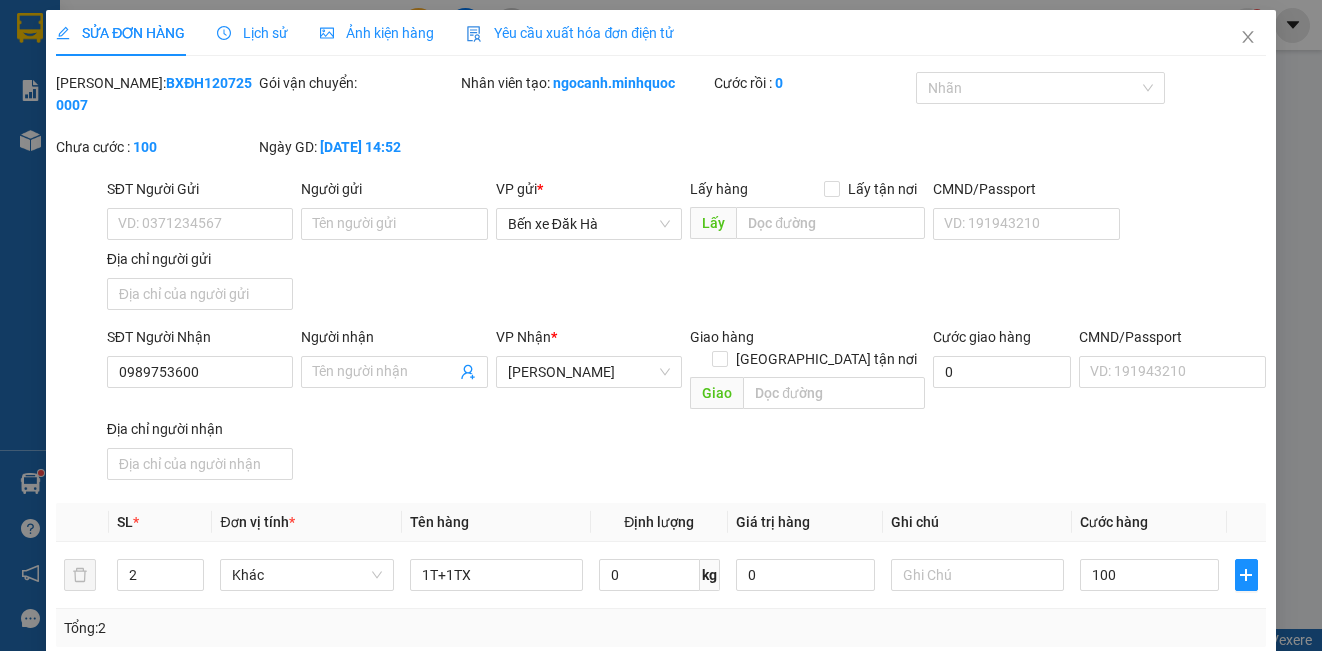 type on "100.000" 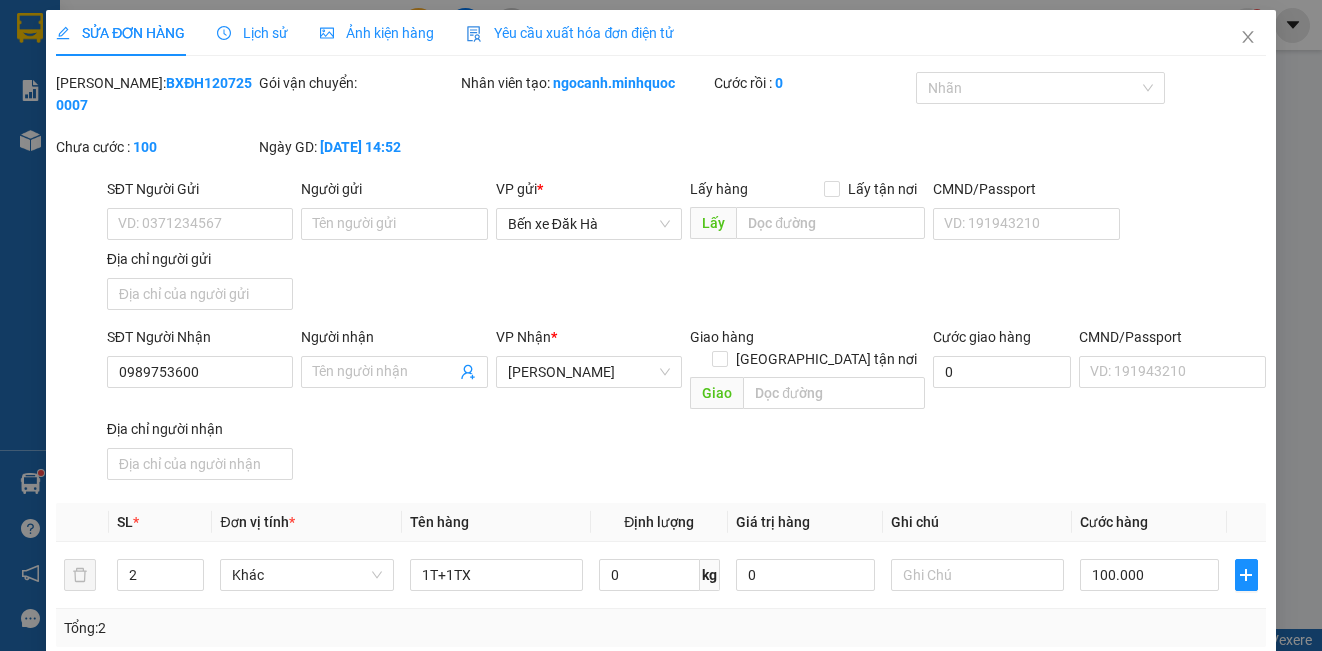 click on "CMND/Passport VD: [PASSPORT]" at bounding box center (1172, 361) 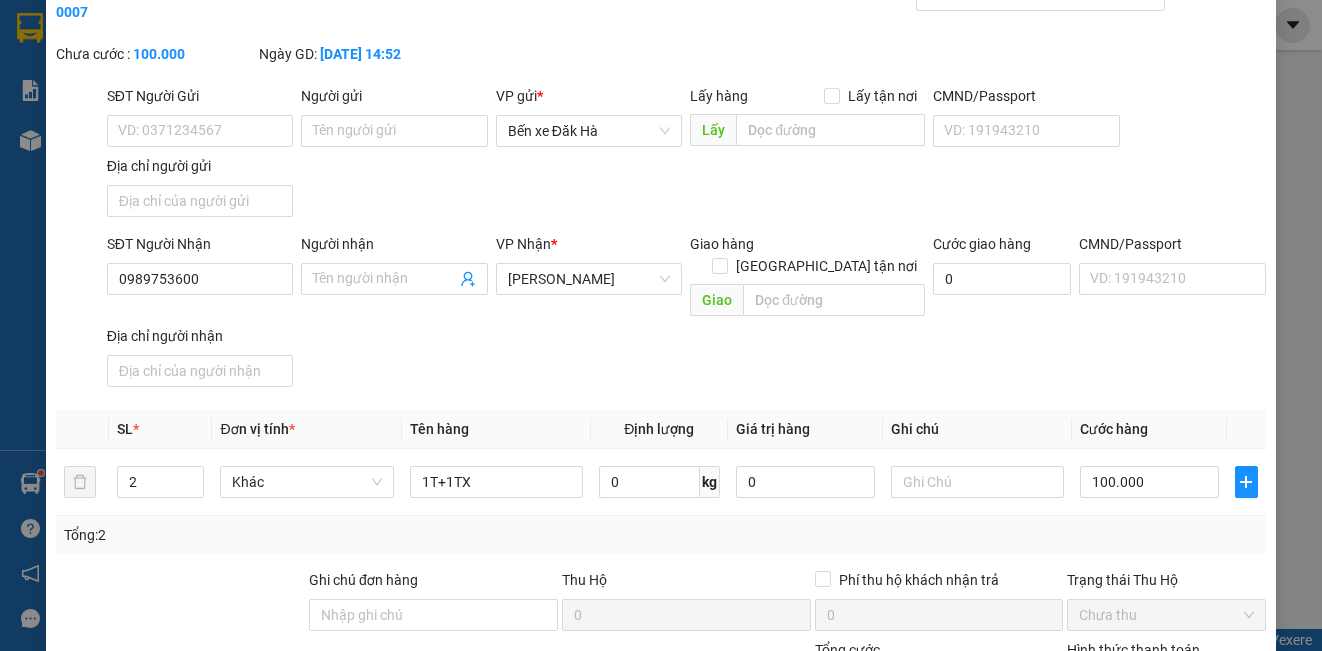 scroll, scrollTop: 200, scrollLeft: 0, axis: vertical 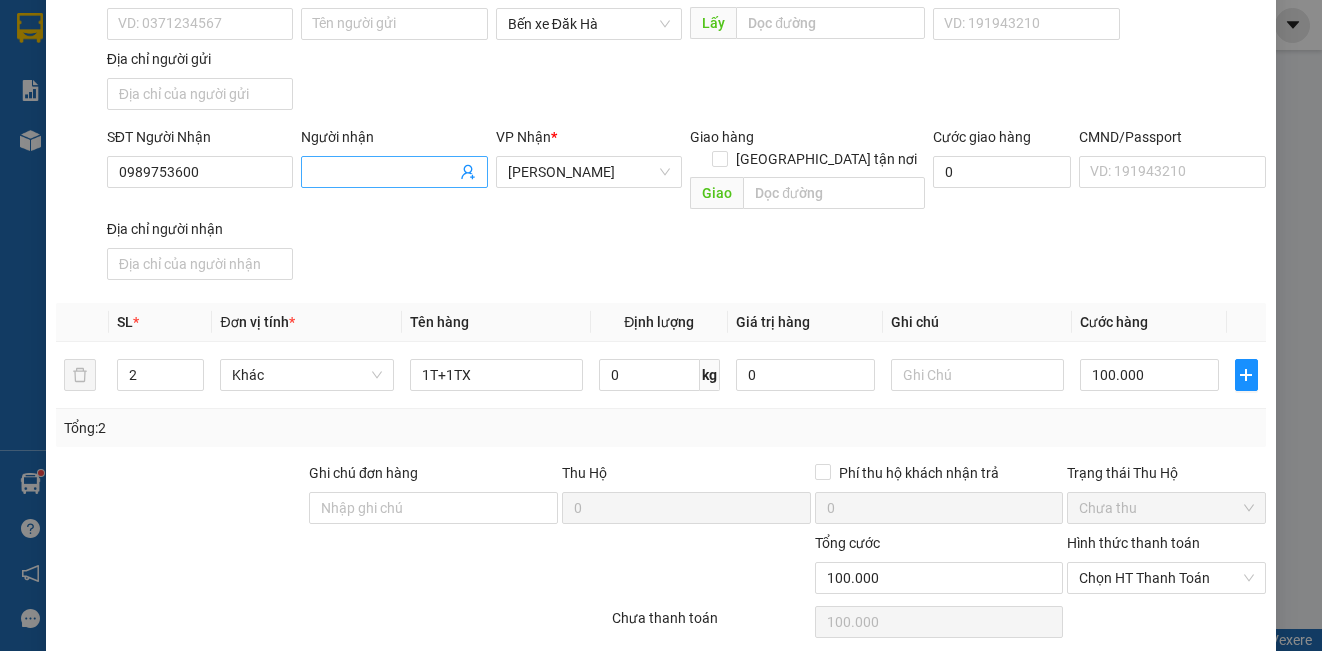 click on "Người nhận" at bounding box center [384, 172] 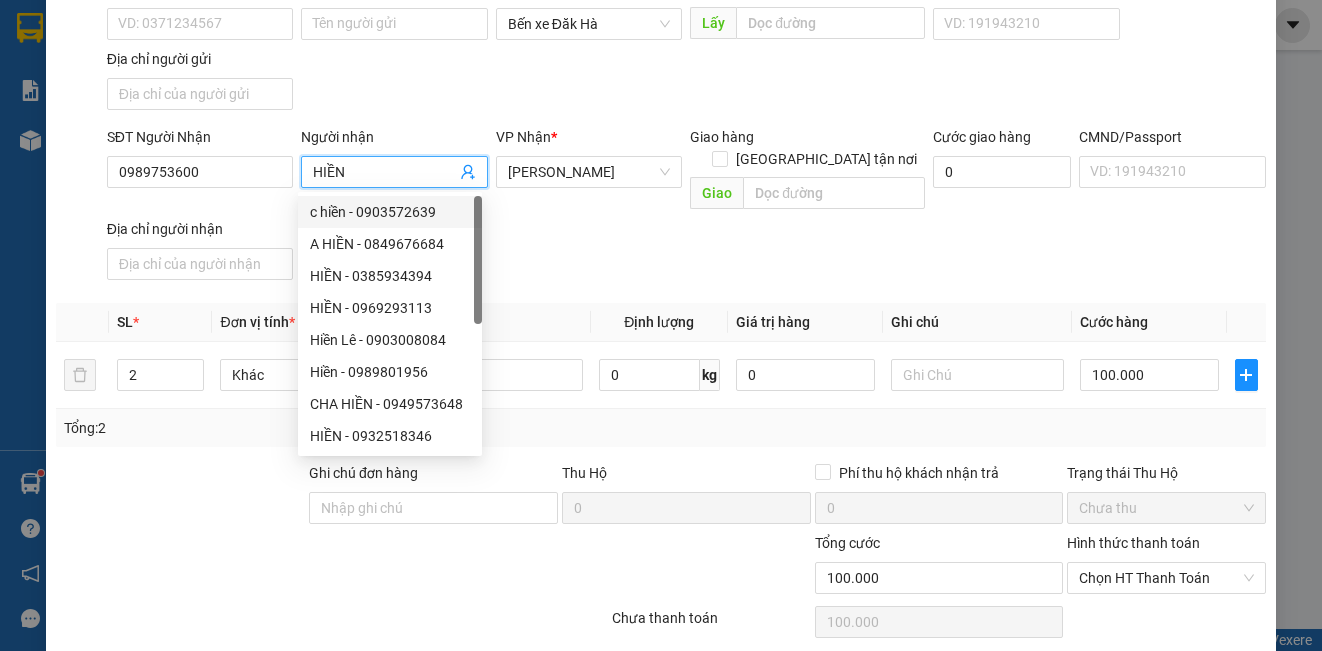 type on "HIỀN" 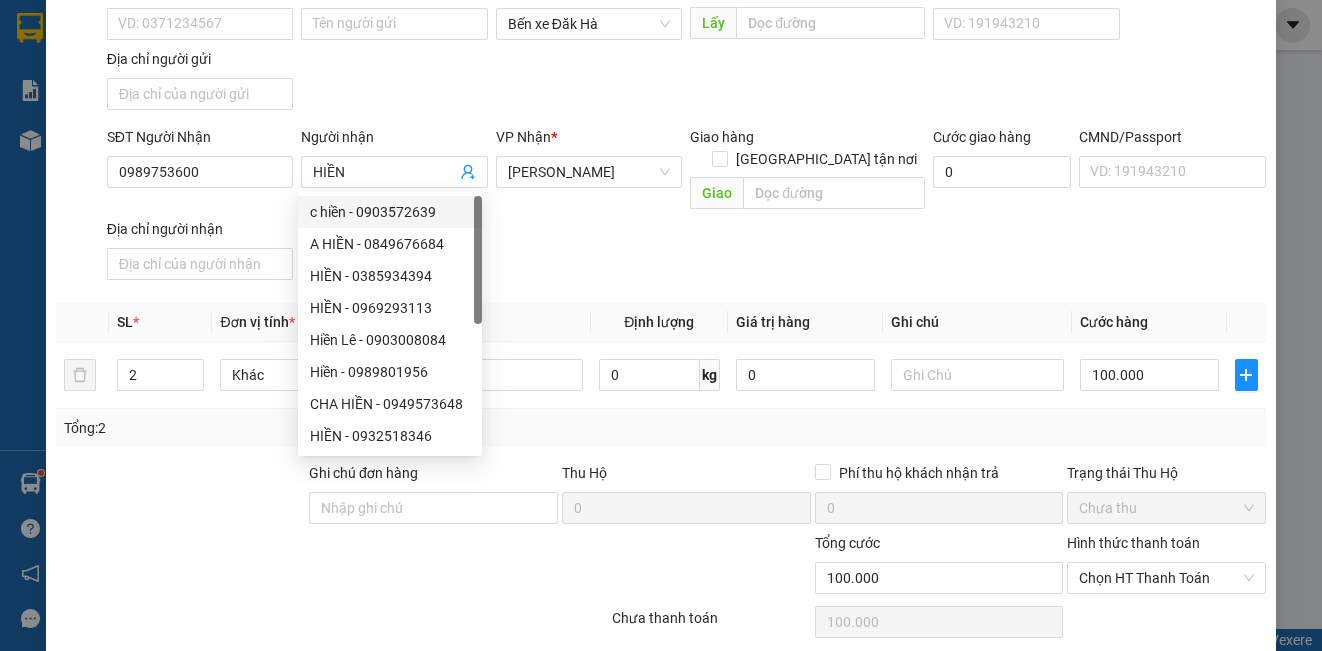 click on "SĐT Người Nhận 0989753600 Người nhận HIỀN VP Nhận  * [PERSON_NAME] hàng Giao tận nơi Giao Cước giao hàng 0 CMND/Passport VD: [PASSPORT] Địa chỉ người nhận" at bounding box center [686, 207] 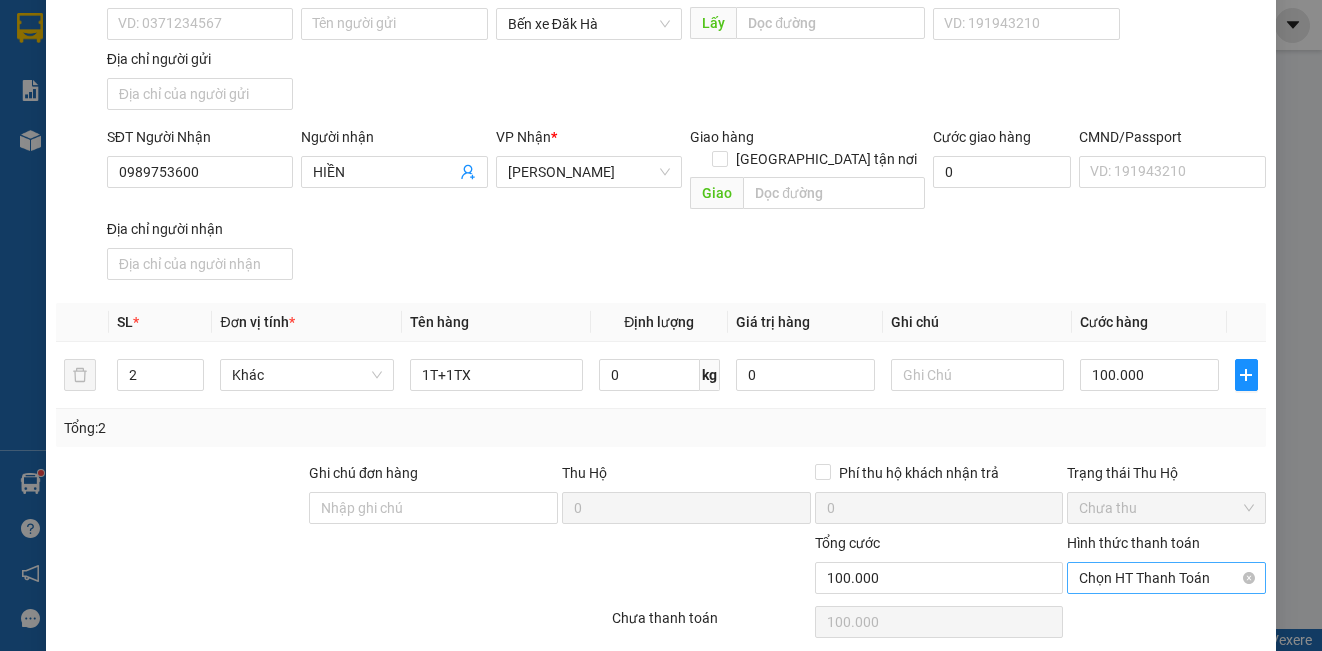 click on "Chọn HT Thanh Toán" at bounding box center [1166, 578] 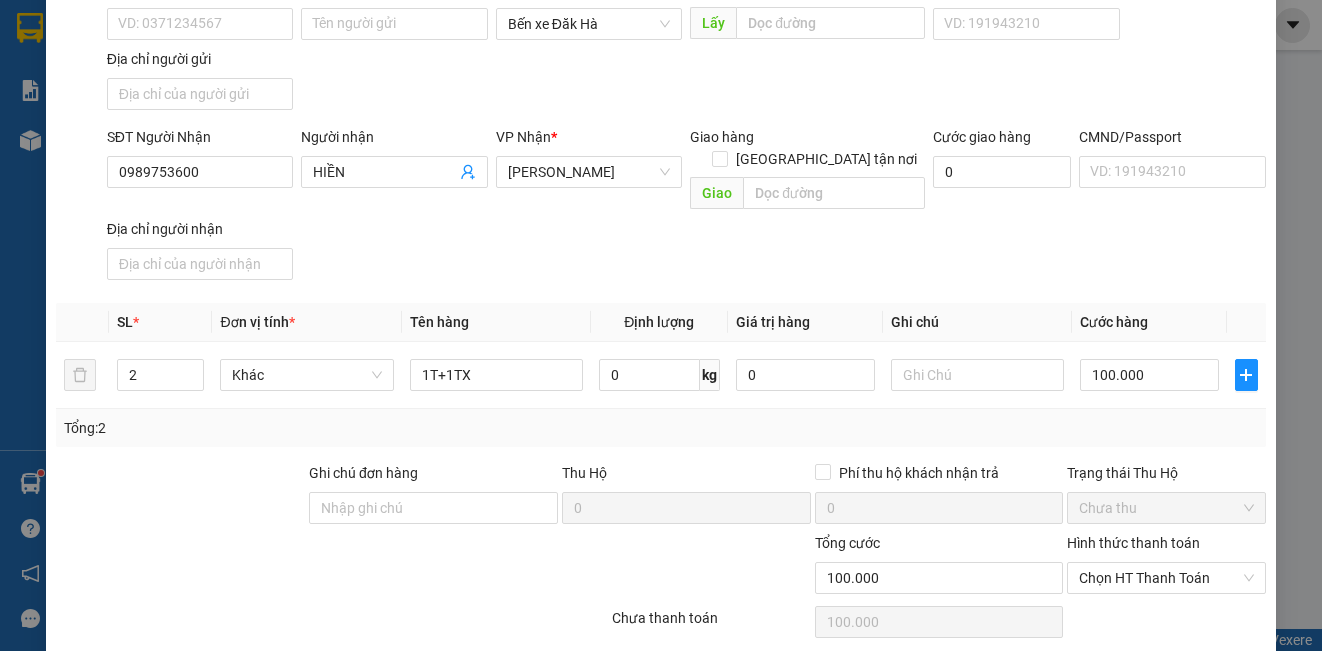 click on "Total Paid Fee 0 Total UnPaid Fee 60.000 Cash Collection Total Fee Mã ĐH:  BXĐH1207250007 Gói vận chuyển:   Nhân viên tạo:   ngocanh.minhquoc Cước rồi :   0   Nhãn Chưa cước :   100.000 Ngày GD:   [DATE] 14:52 SĐT Người Gửi VD: 0371234567 Người gửi Tên người gửi VP gửi  * Bến xe Đăk Hà Lấy hàng Lấy tận nơi Lấy CMND/Passport VD: [PASSPORT] Địa chỉ người gửi SĐT Người Nhận 0989753600 Người nhận HIỀN VP Nhận  * [PERSON_NAME] hàng Giao tận nơi Giao Cước giao hàng 0 CMND/Passport VD: [PASSPORT] Địa chỉ người nhận SL  * Đơn vị tính  * Tên hàng  Định lượng Giá trị hàng Ghi chú Cước hàng                   2 Khác 1T+1TX 0 kg 0 100.000 Tổng:  2 Ghi chú đơn hàng Thu Hộ 0 Phí thu hộ khách nhận trả 0 Trạng thái Thu Hộ   Chưa thu Tổng cước 100.000 Hình thức thanh toán Chọn HT Thanh Toán Số tiền thu trước 0 Chọn HT Thanh Toán 100.000" at bounding box center (660, 280) 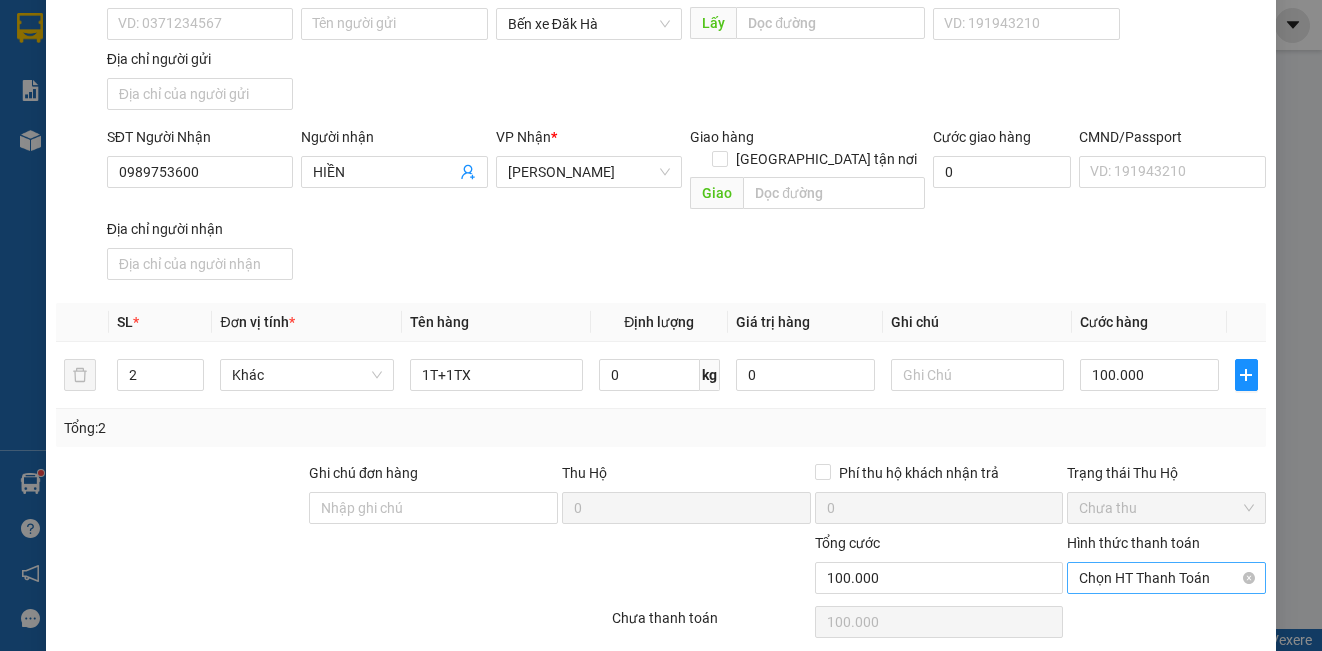 click on "Chọn HT Thanh Toán" at bounding box center [1166, 578] 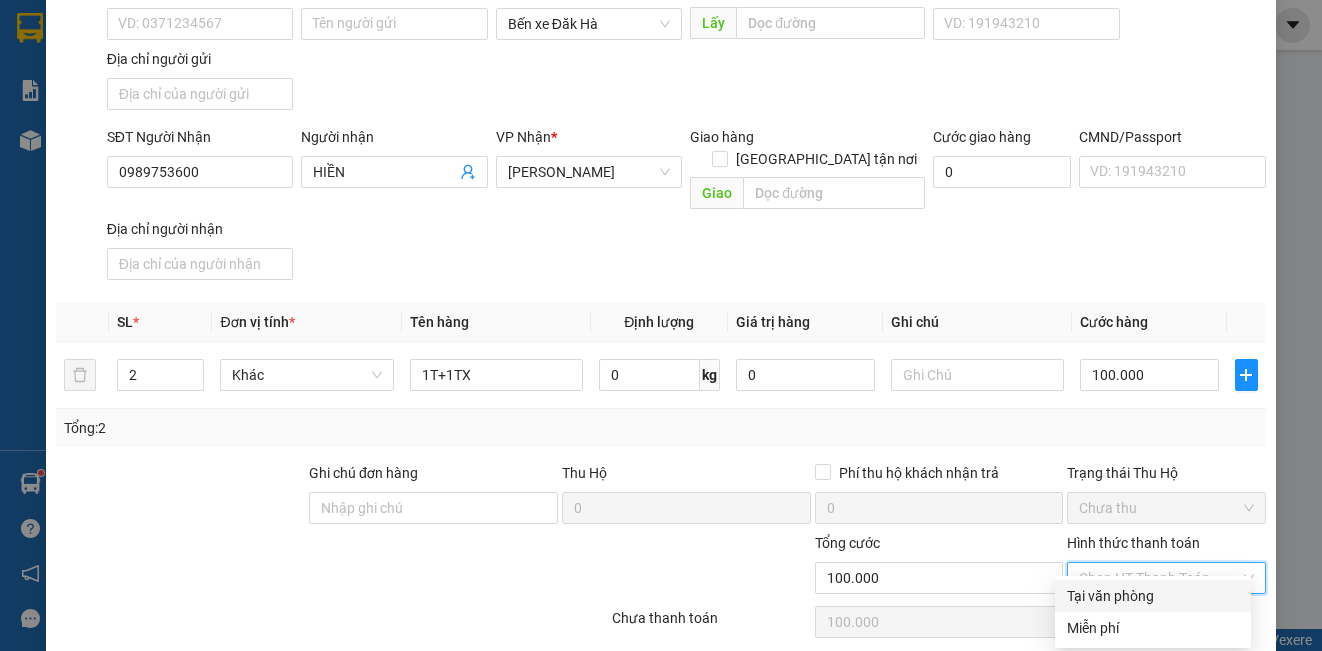 click on "Tại văn phòng" at bounding box center [1153, 596] 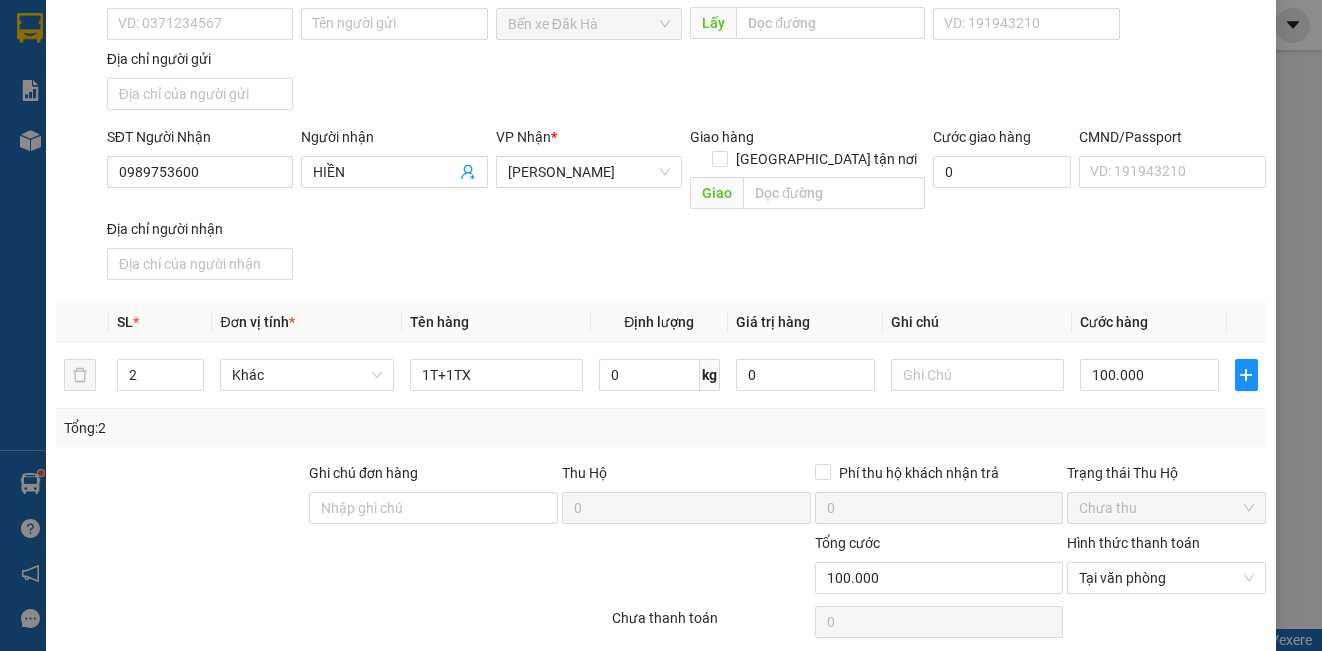 click 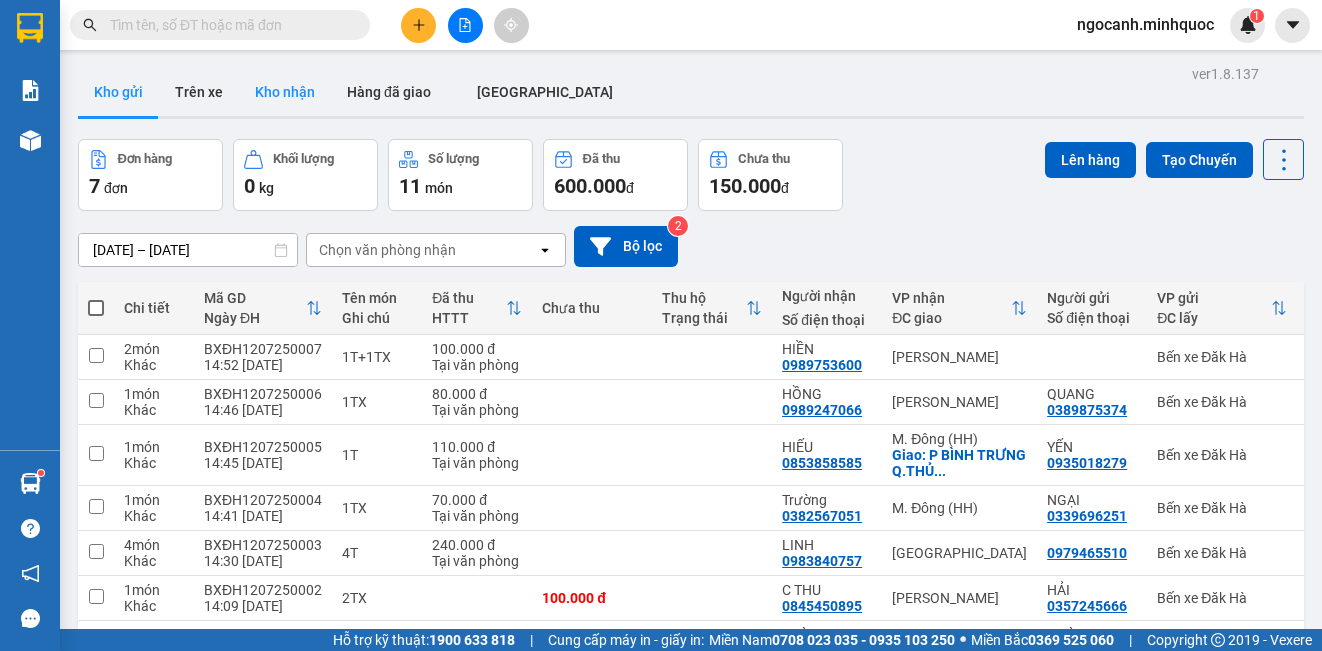 click on "Kho nhận" at bounding box center [285, 92] 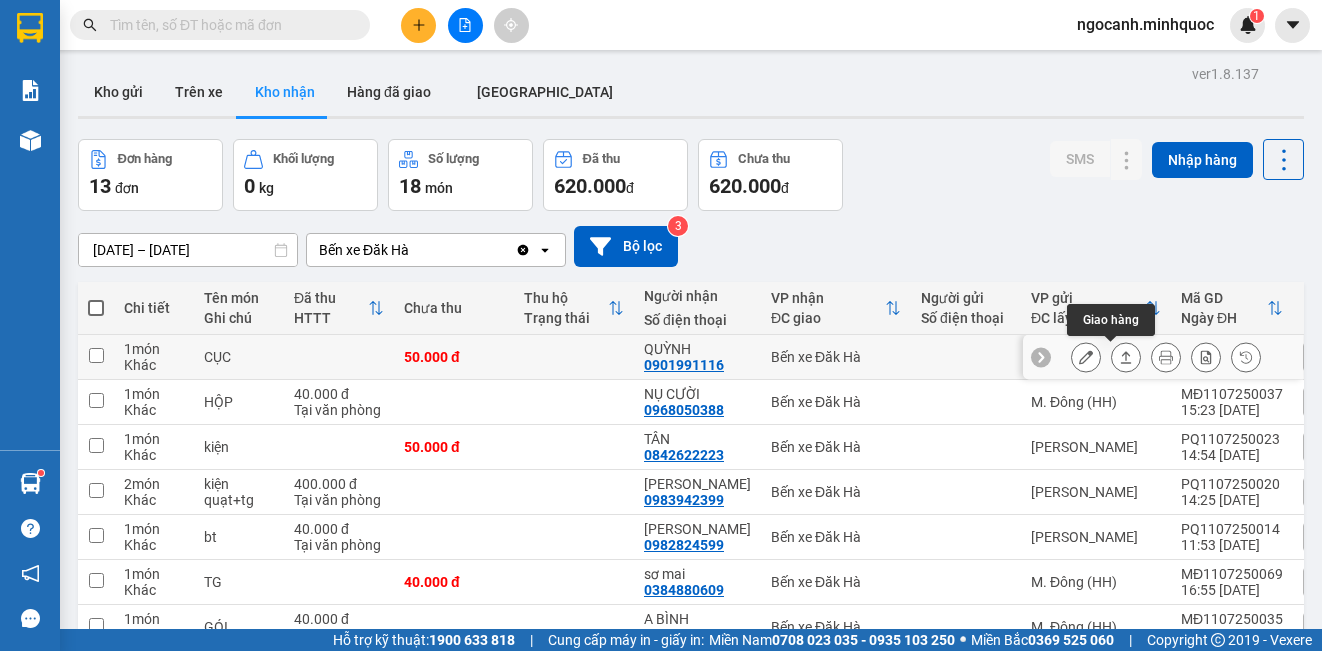 click at bounding box center [1126, 357] 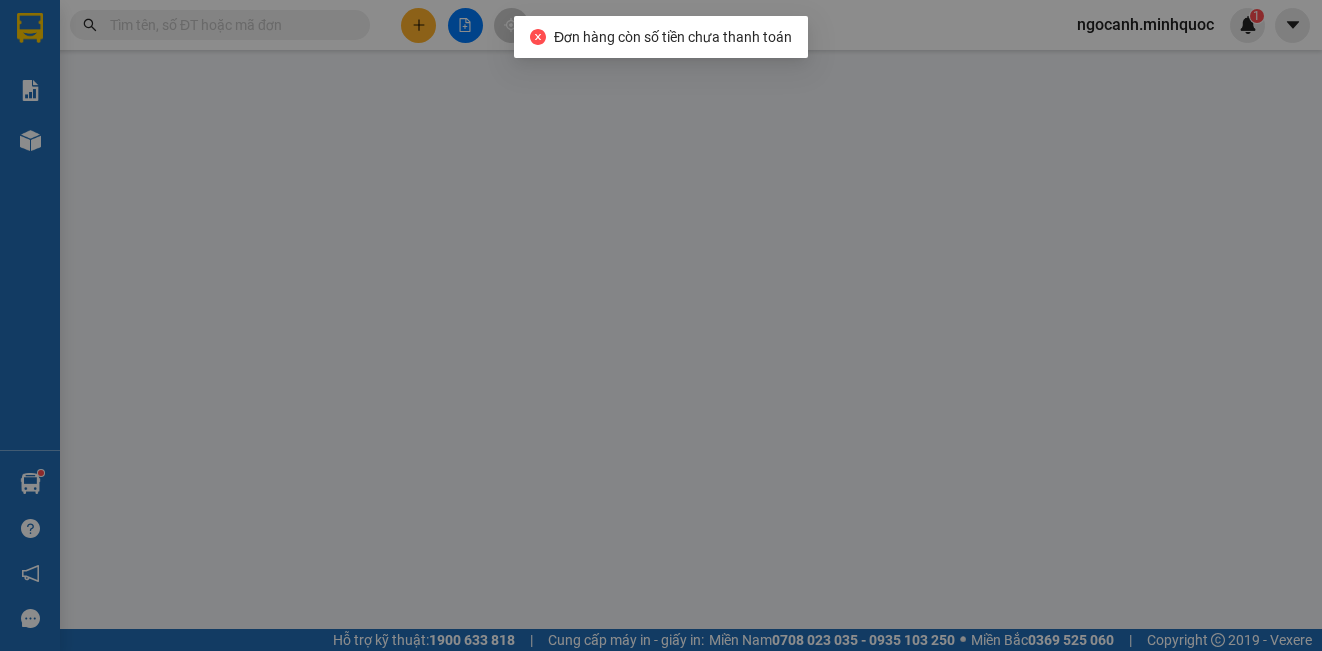 type on "0901991116" 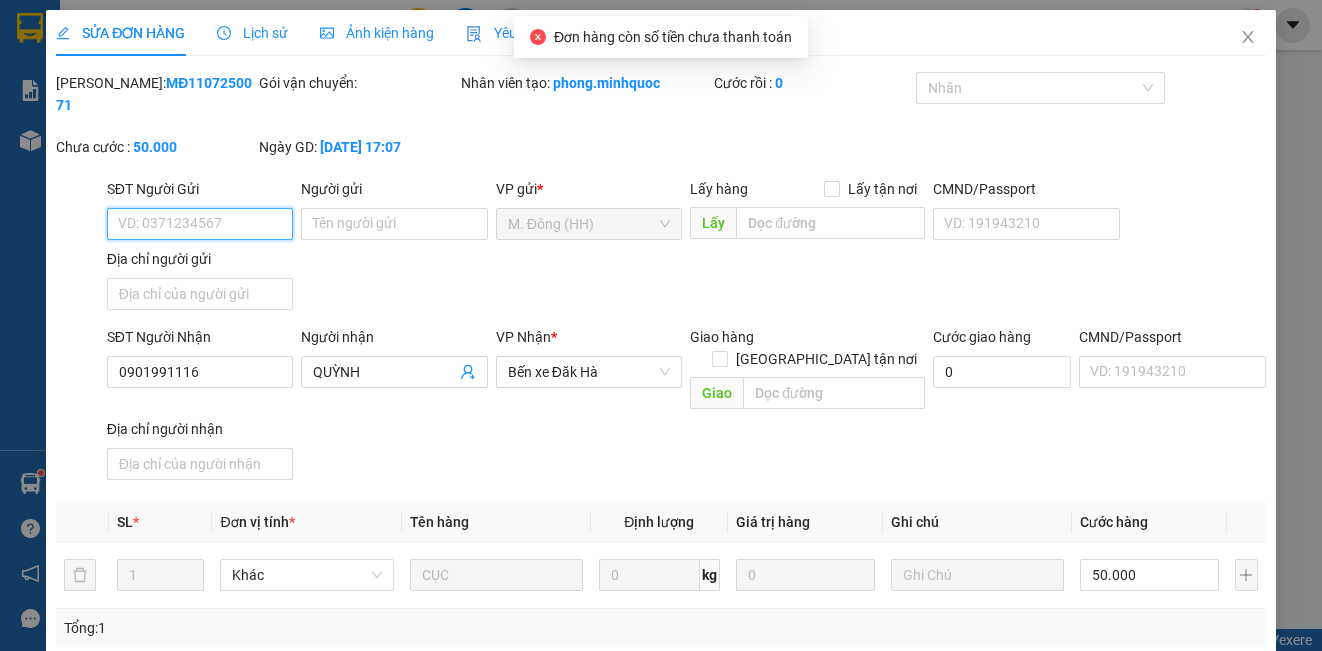 scroll, scrollTop: 223, scrollLeft: 0, axis: vertical 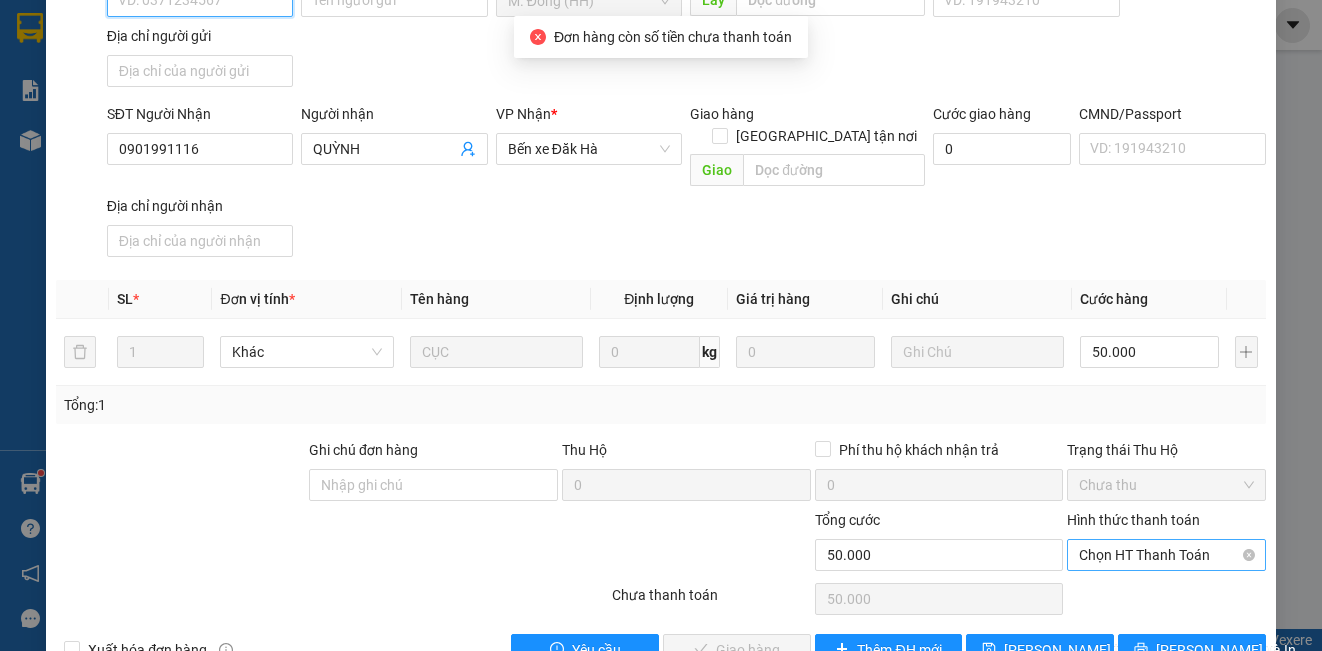 click on "Chọn HT Thanh Toán" at bounding box center [1166, 555] 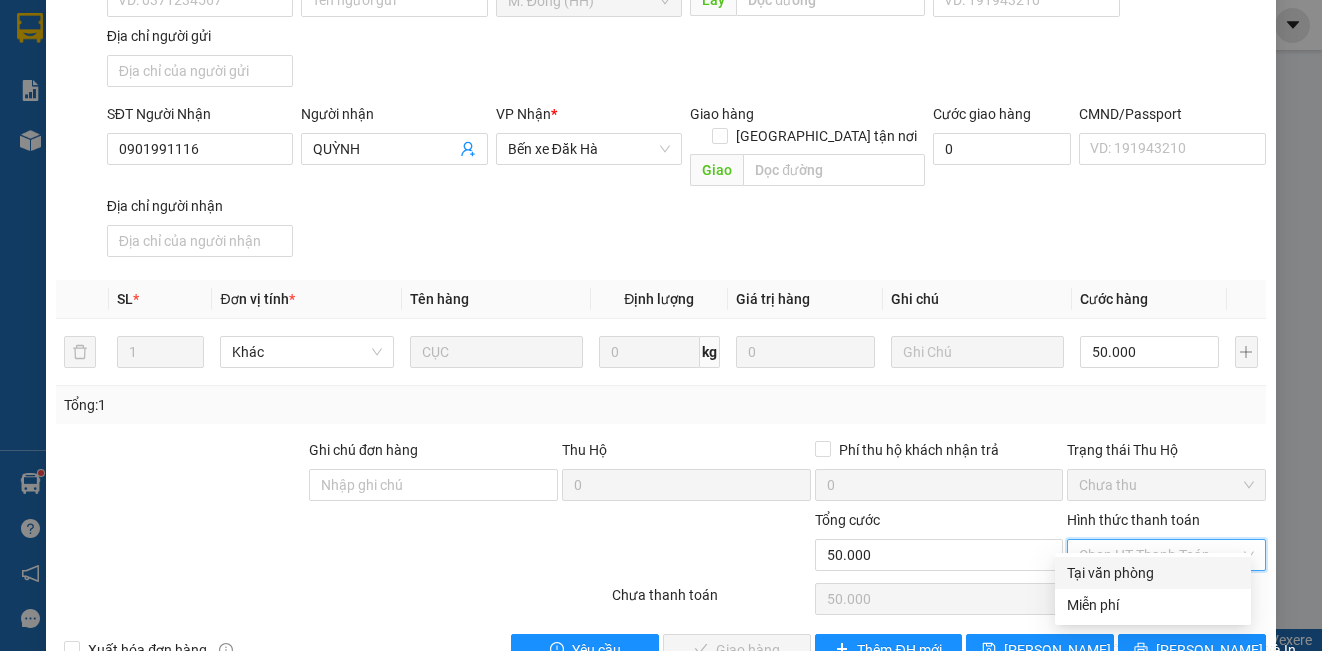 click on "Tại văn phòng" at bounding box center (1153, 573) 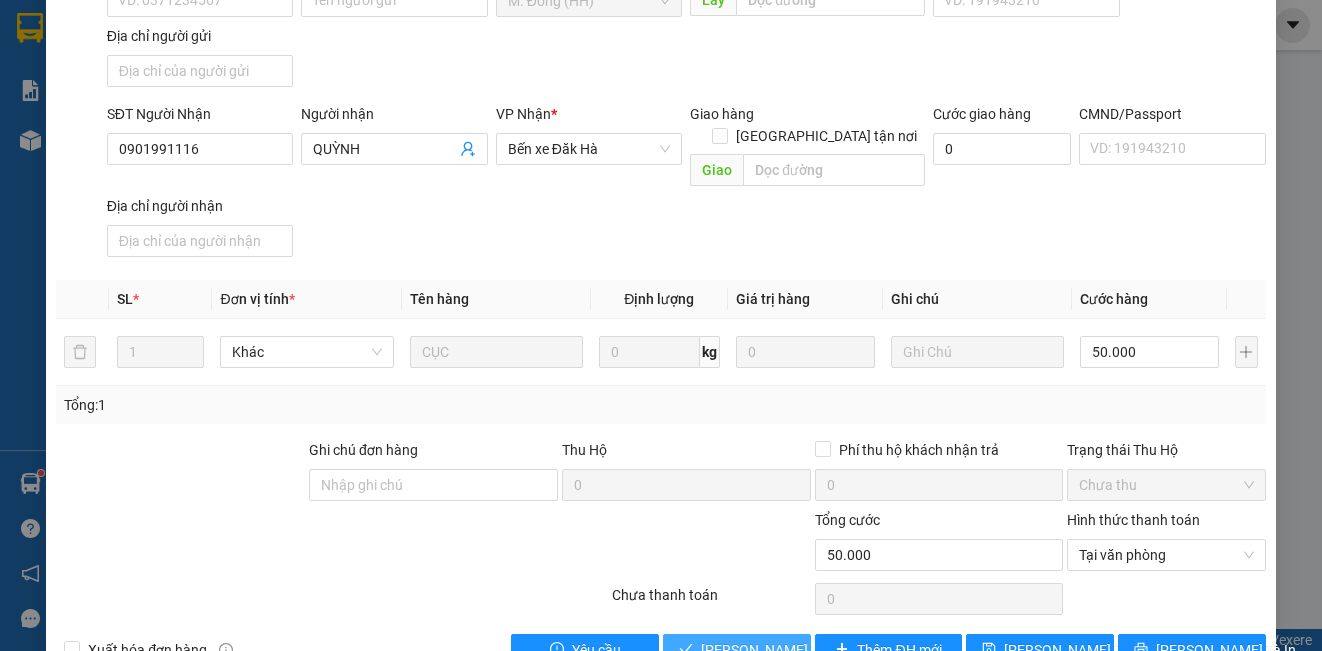 click 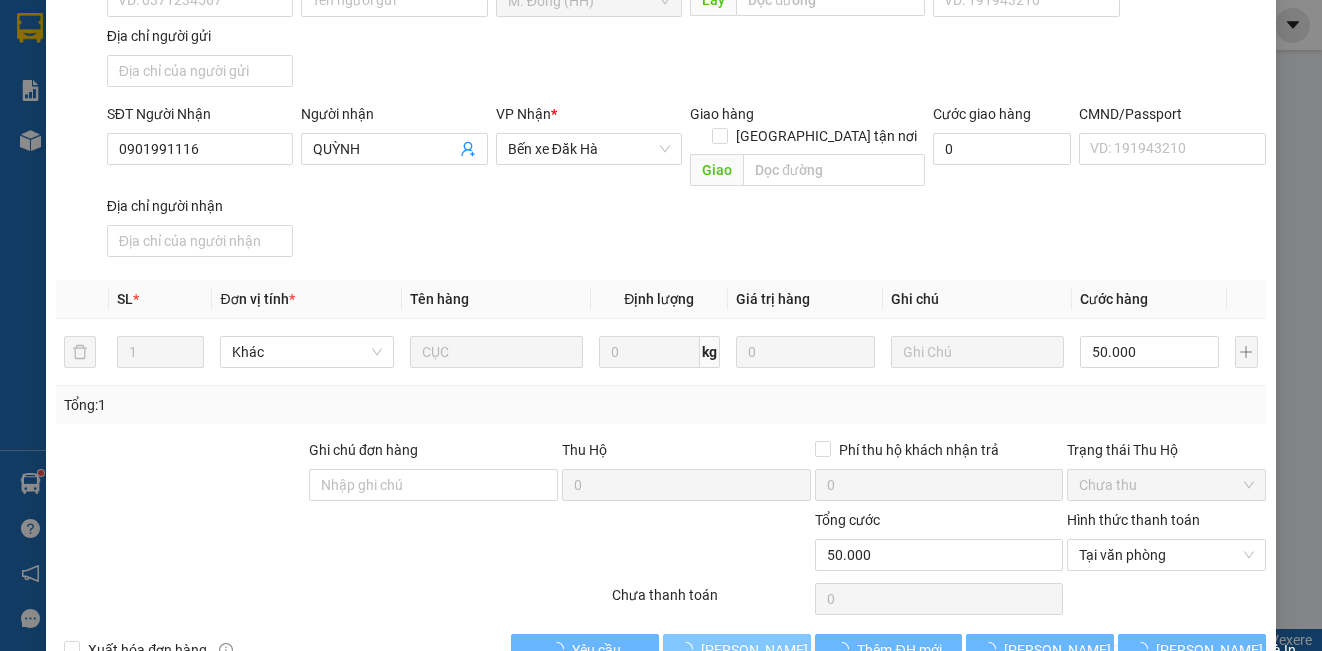 scroll, scrollTop: 0, scrollLeft: 0, axis: both 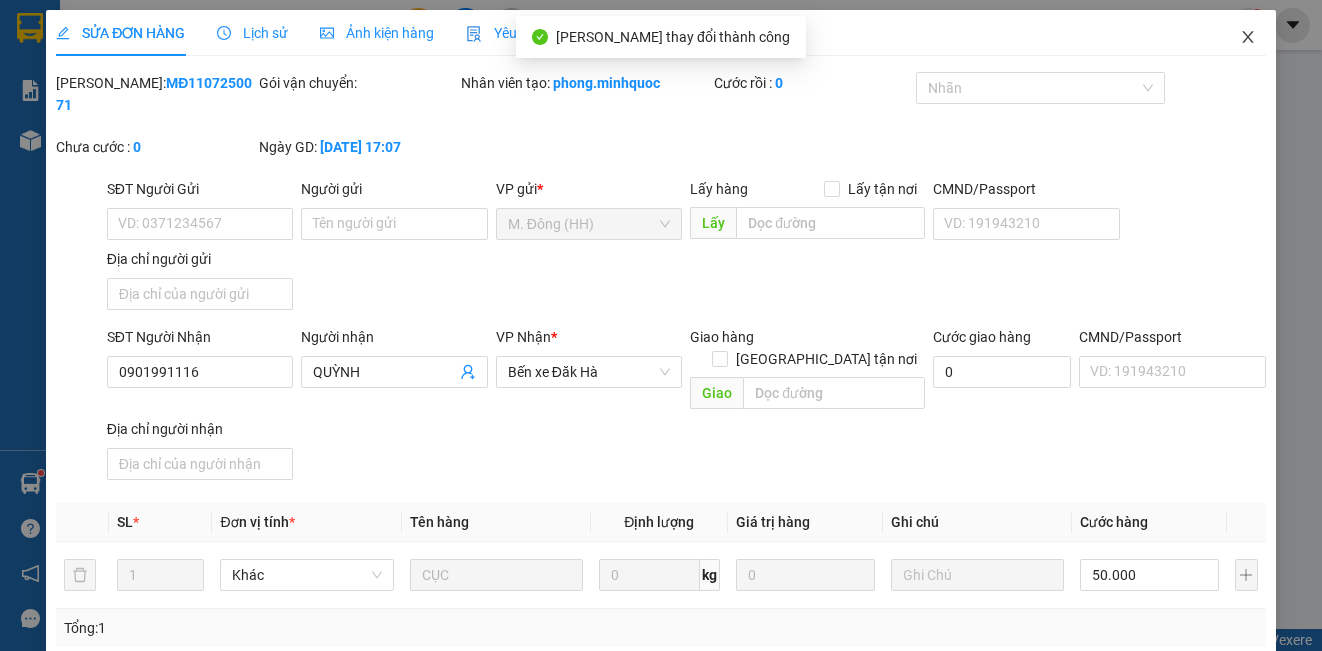click at bounding box center [1248, 38] 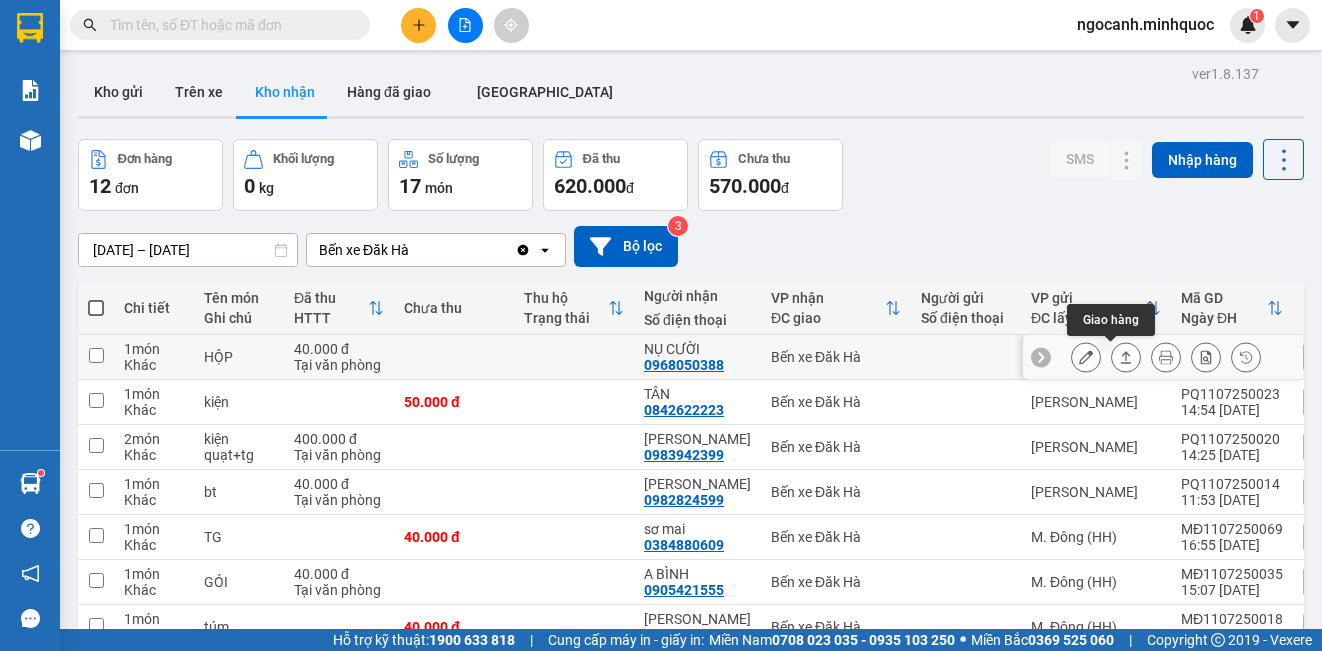 click at bounding box center [1126, 357] 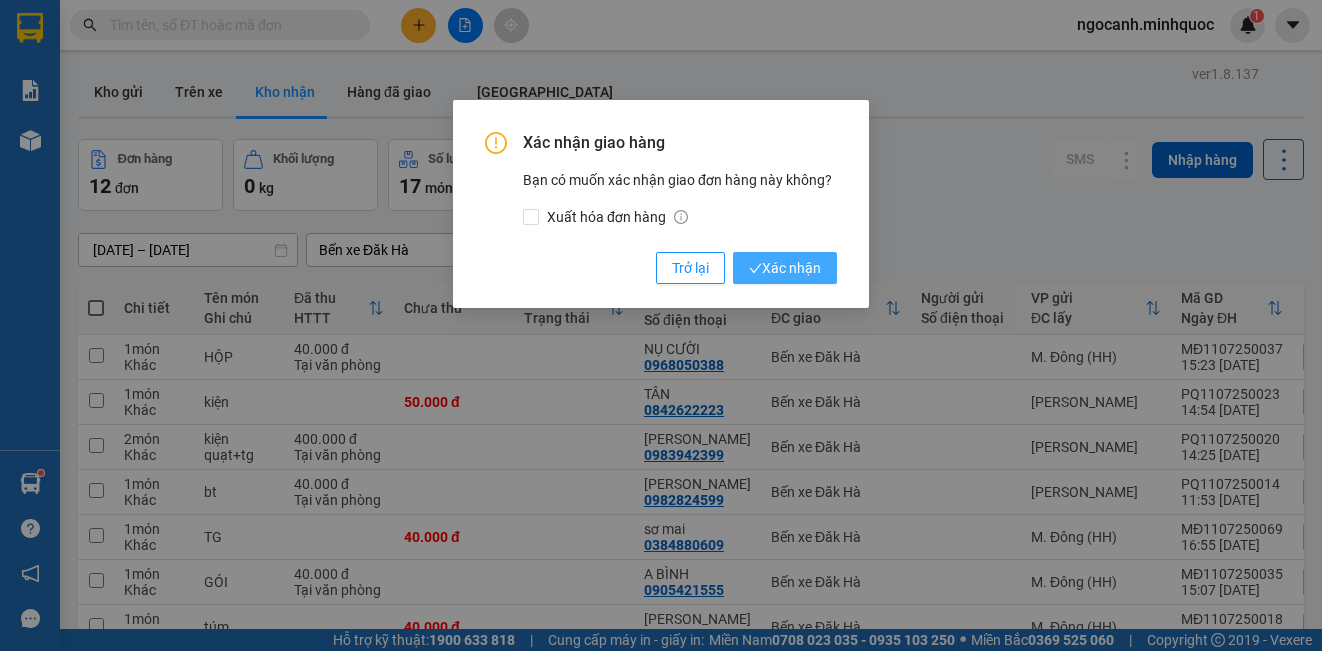 click on "Xác nhận" at bounding box center [785, 268] 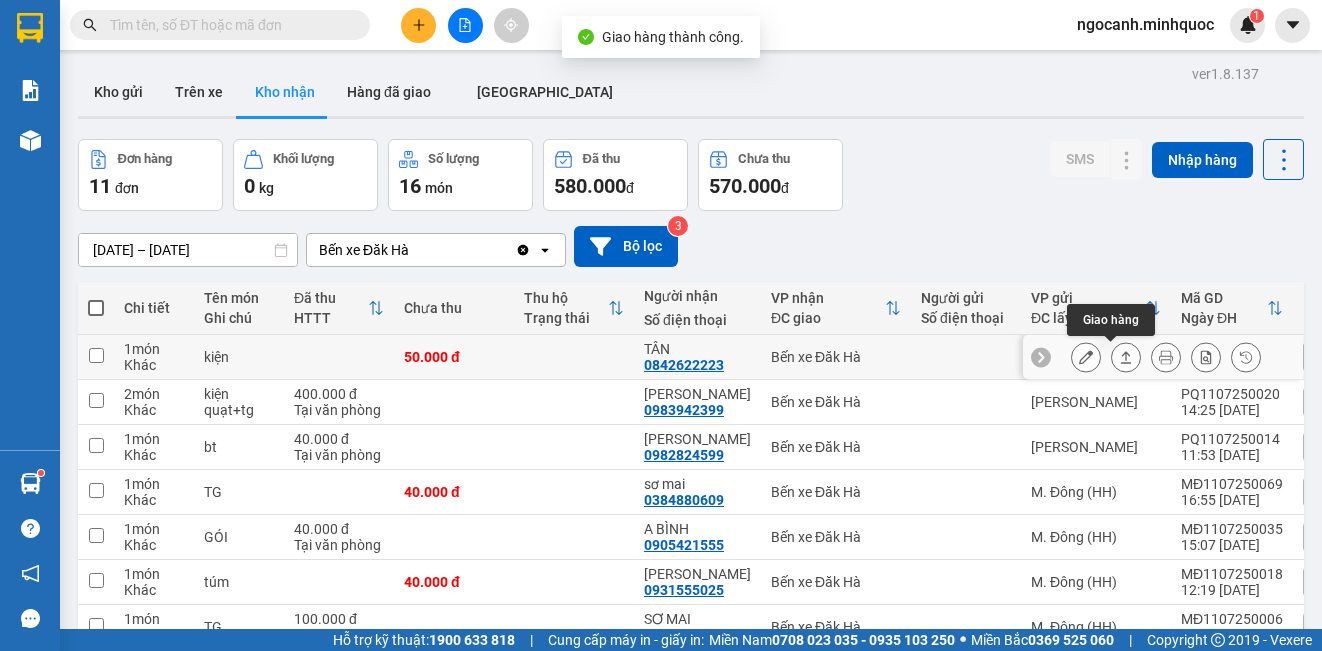click at bounding box center [1126, 357] 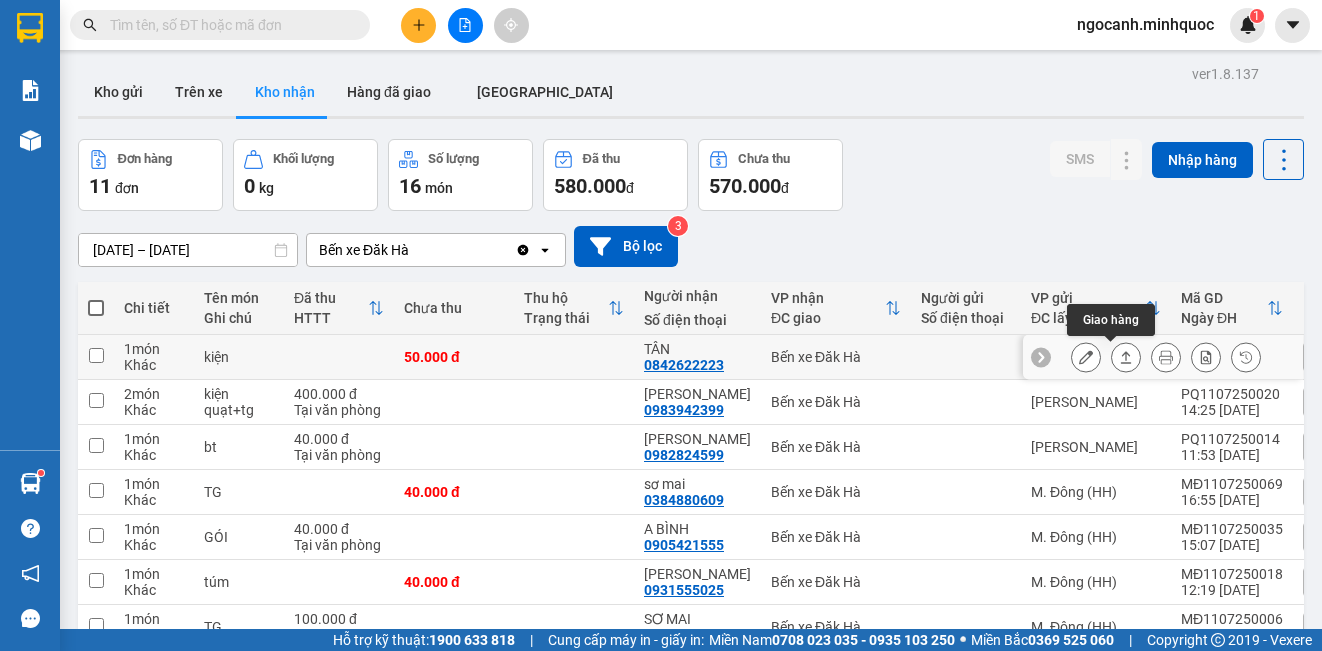 click at bounding box center (1126, 357) 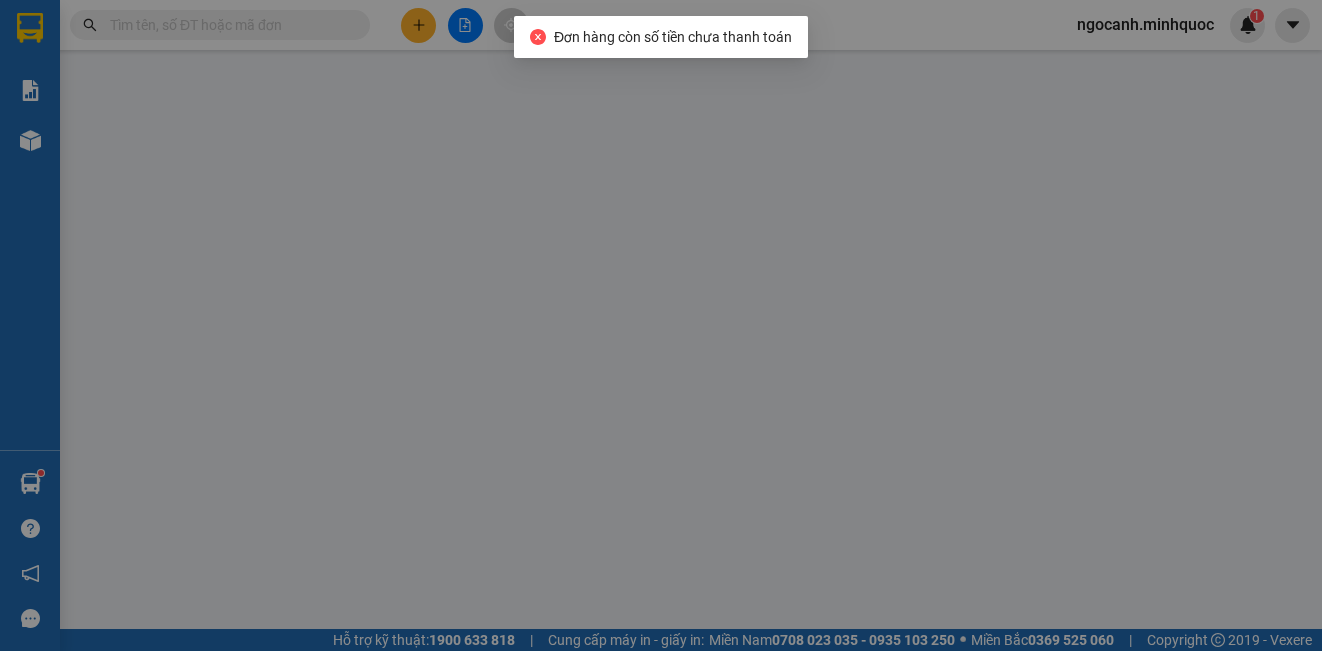 type on "0842622223" 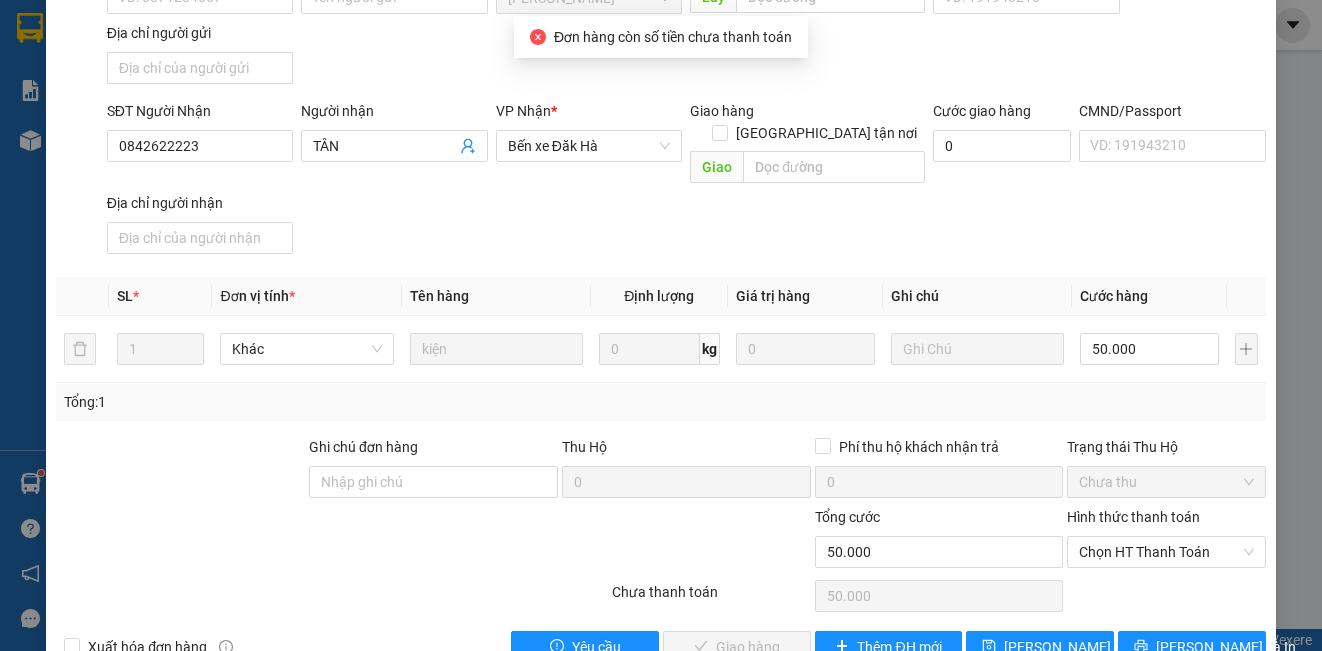 click on "Hình thức thanh toán Chọn HT Thanh Toán" at bounding box center [1166, 541] 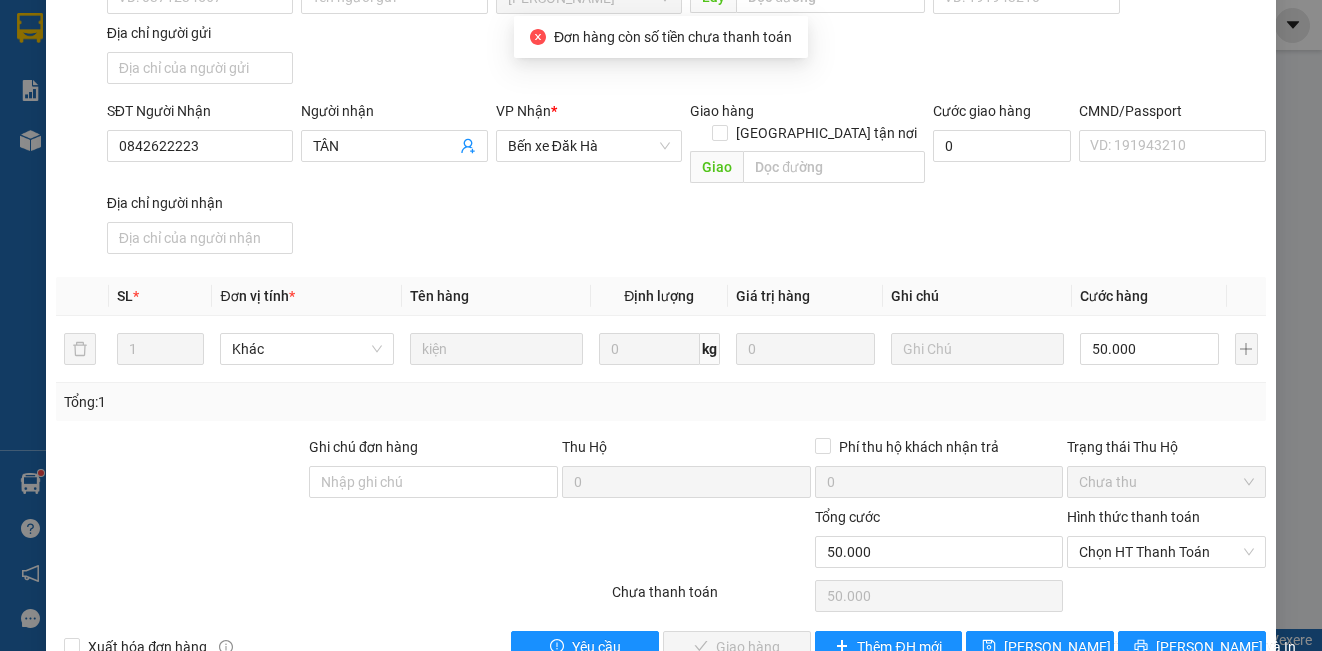 scroll, scrollTop: 255, scrollLeft: 0, axis: vertical 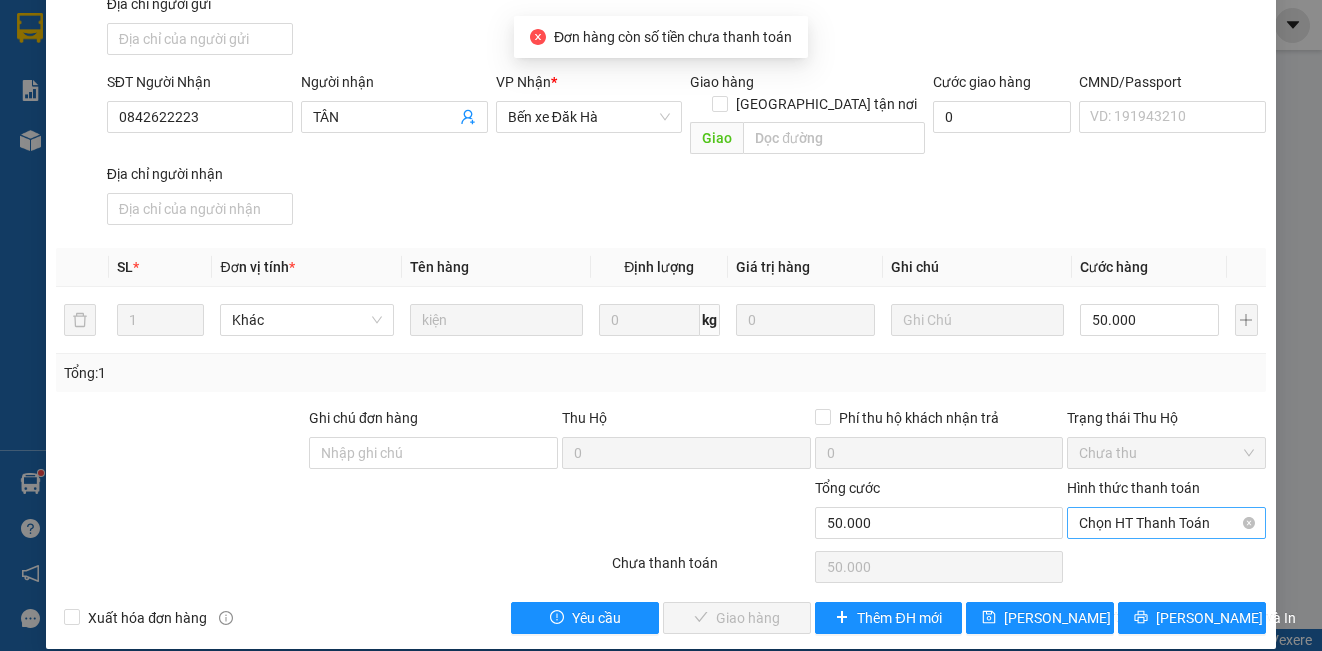 click on "Chọn HT Thanh Toán" at bounding box center (1166, 523) 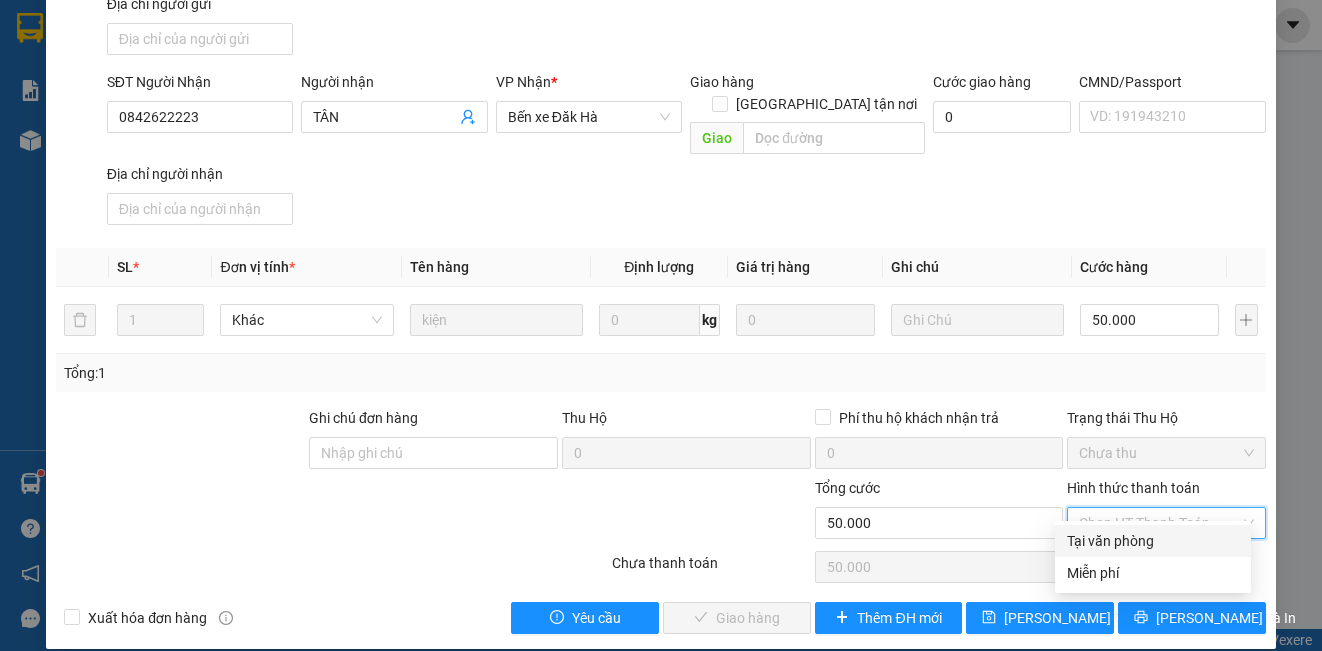 click on "Tại văn phòng" at bounding box center [1153, 541] 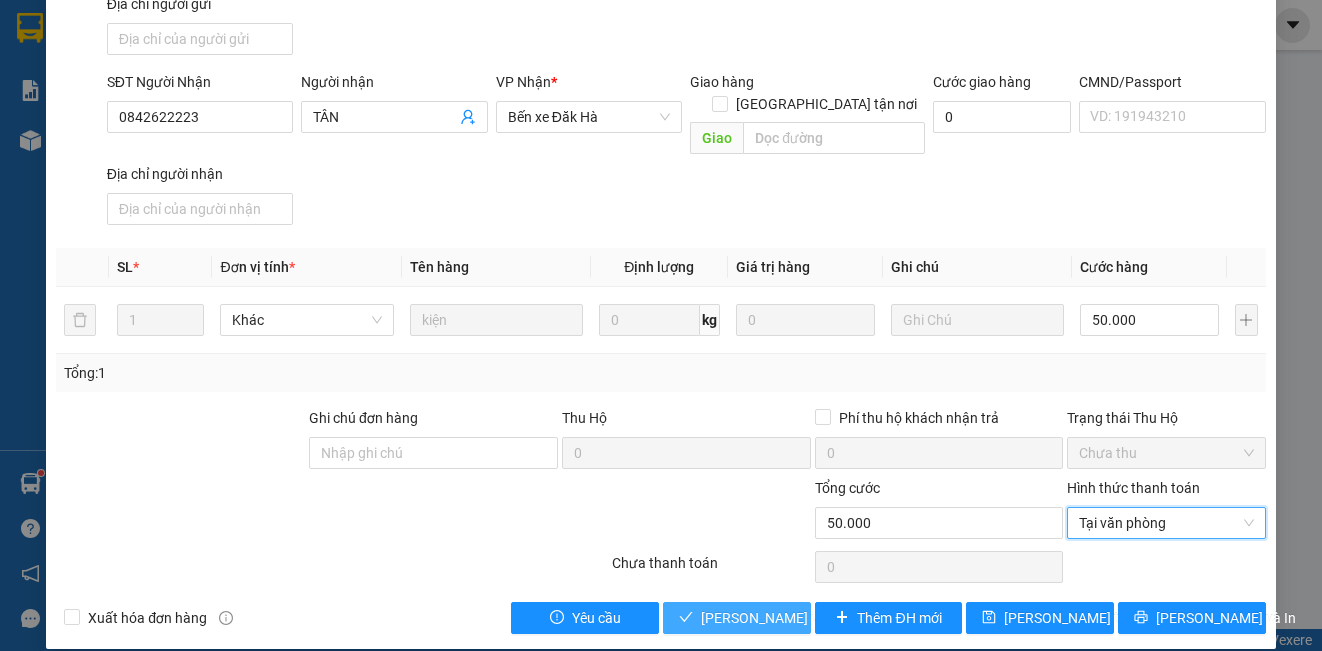 click on "[PERSON_NAME] và Giao hàng" at bounding box center (737, 618) 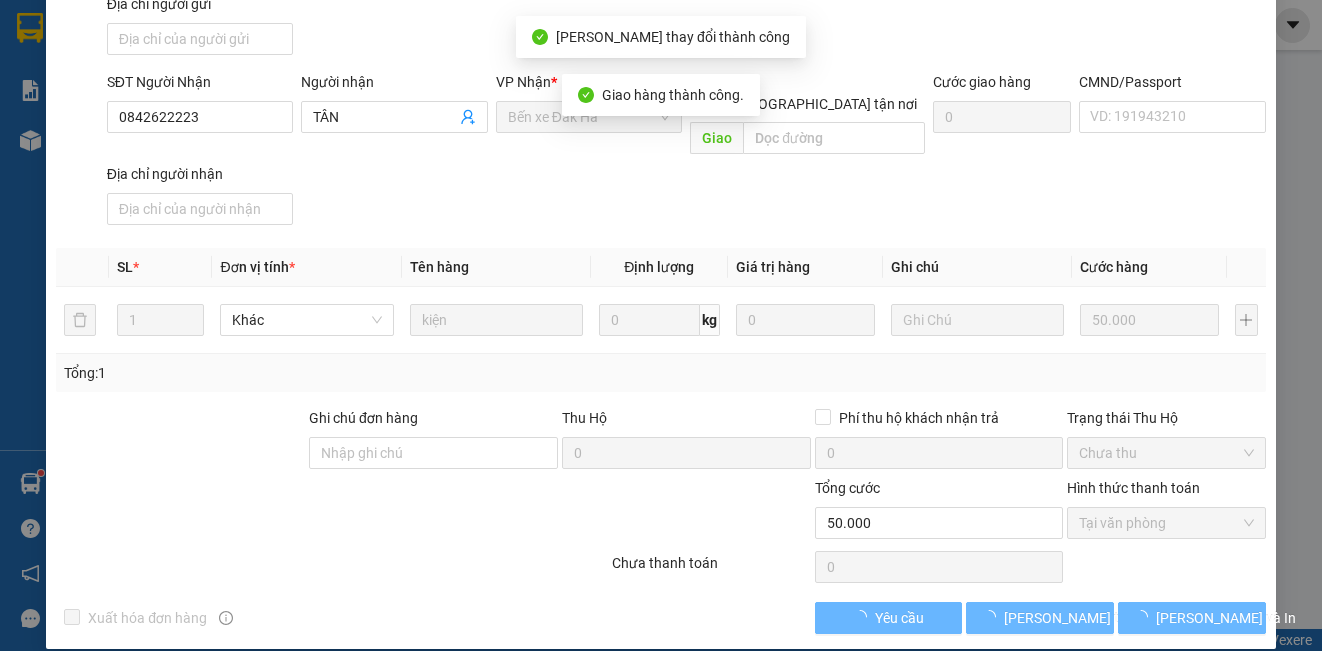 scroll, scrollTop: 0, scrollLeft: 0, axis: both 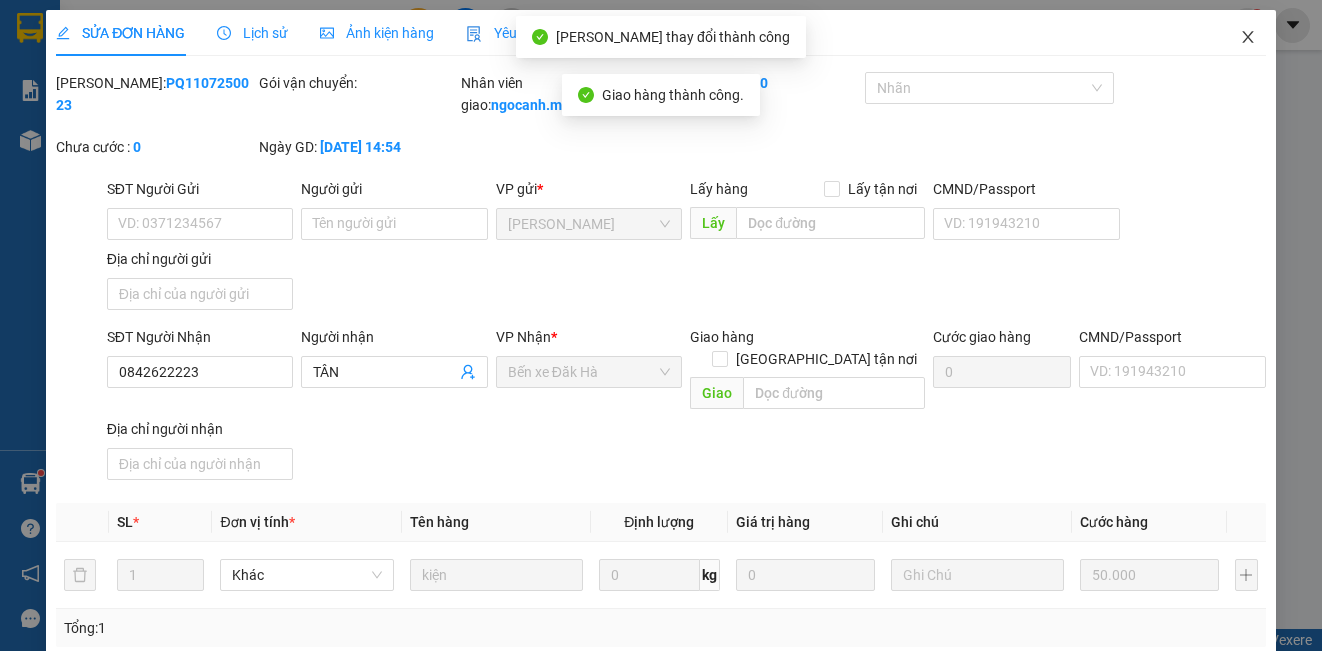 click 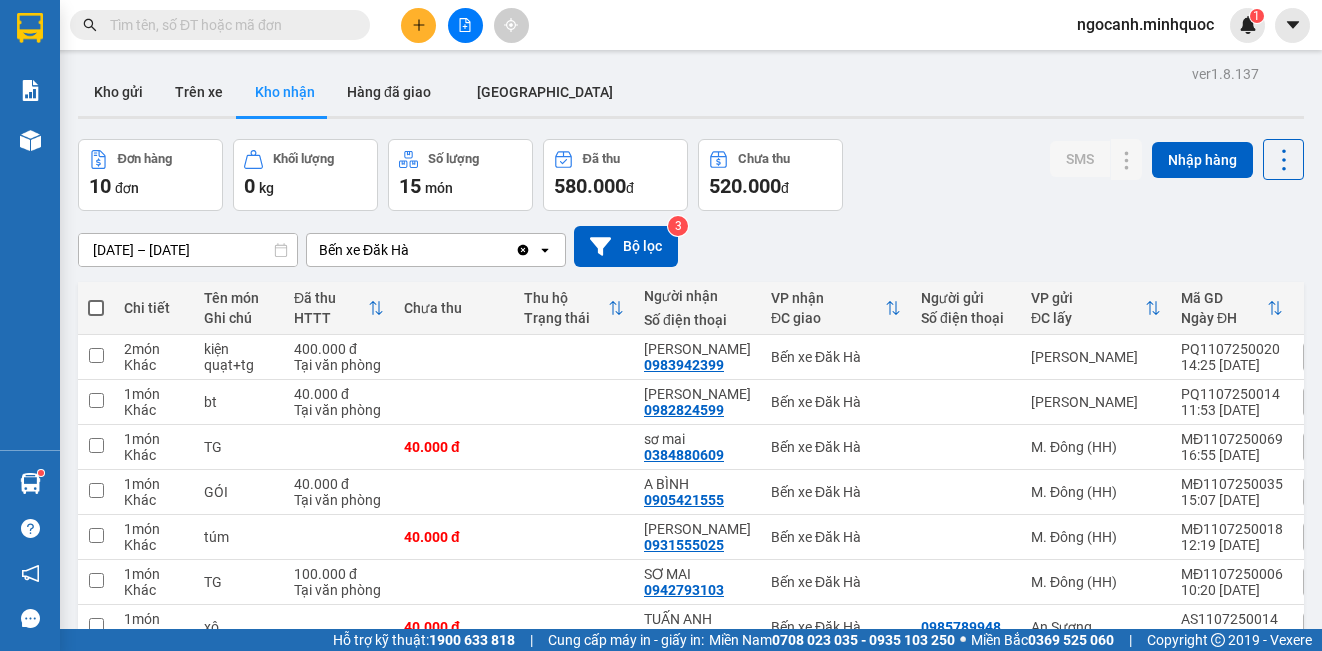 click at bounding box center (418, 25) 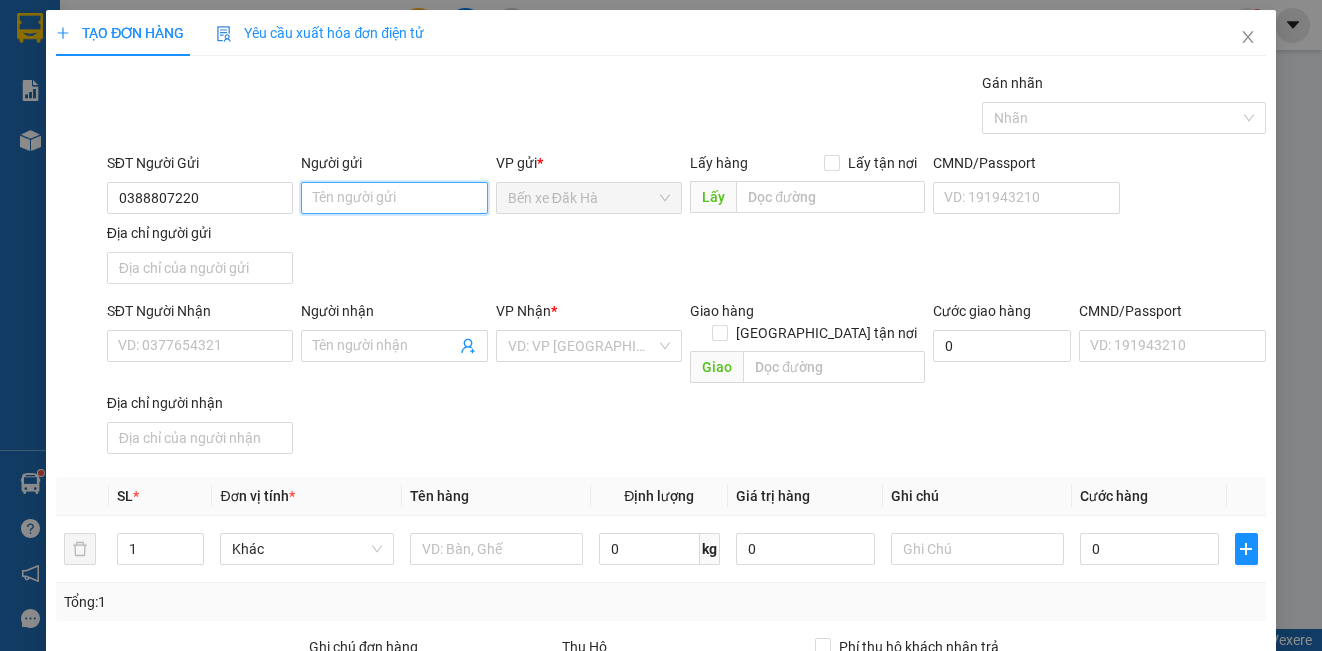 click on "Người gửi" at bounding box center [394, 198] 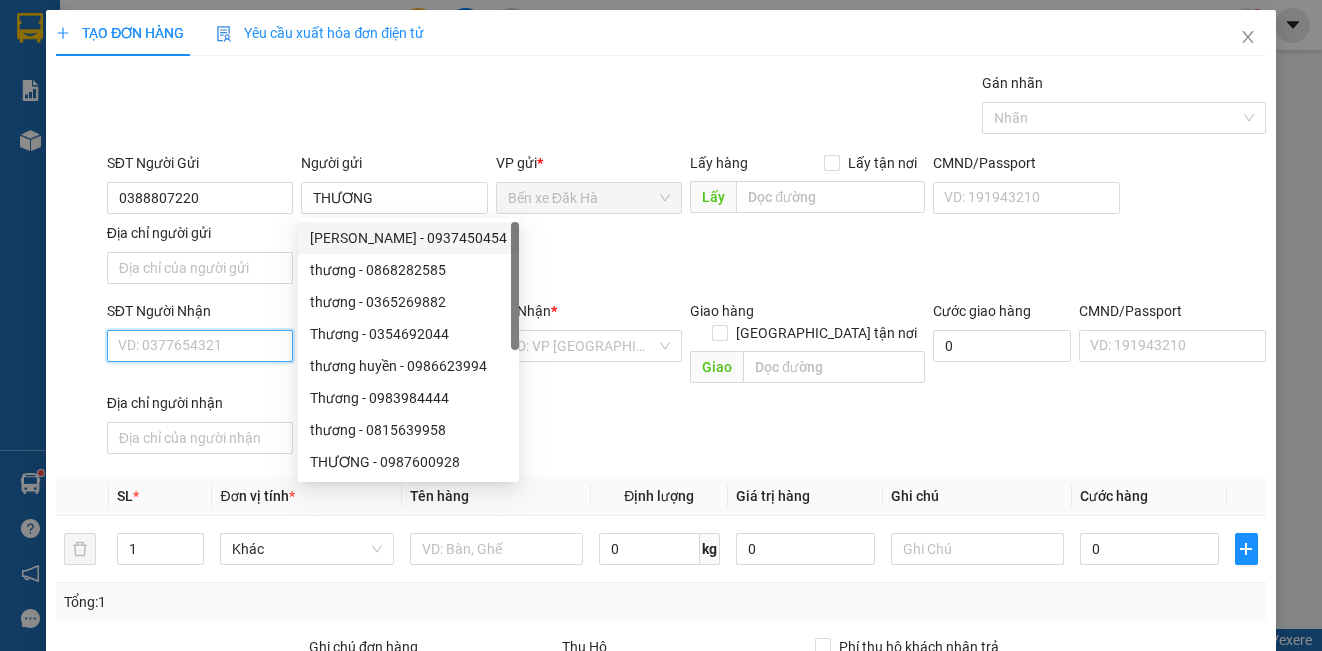 click on "SĐT Người Nhận" at bounding box center [200, 346] 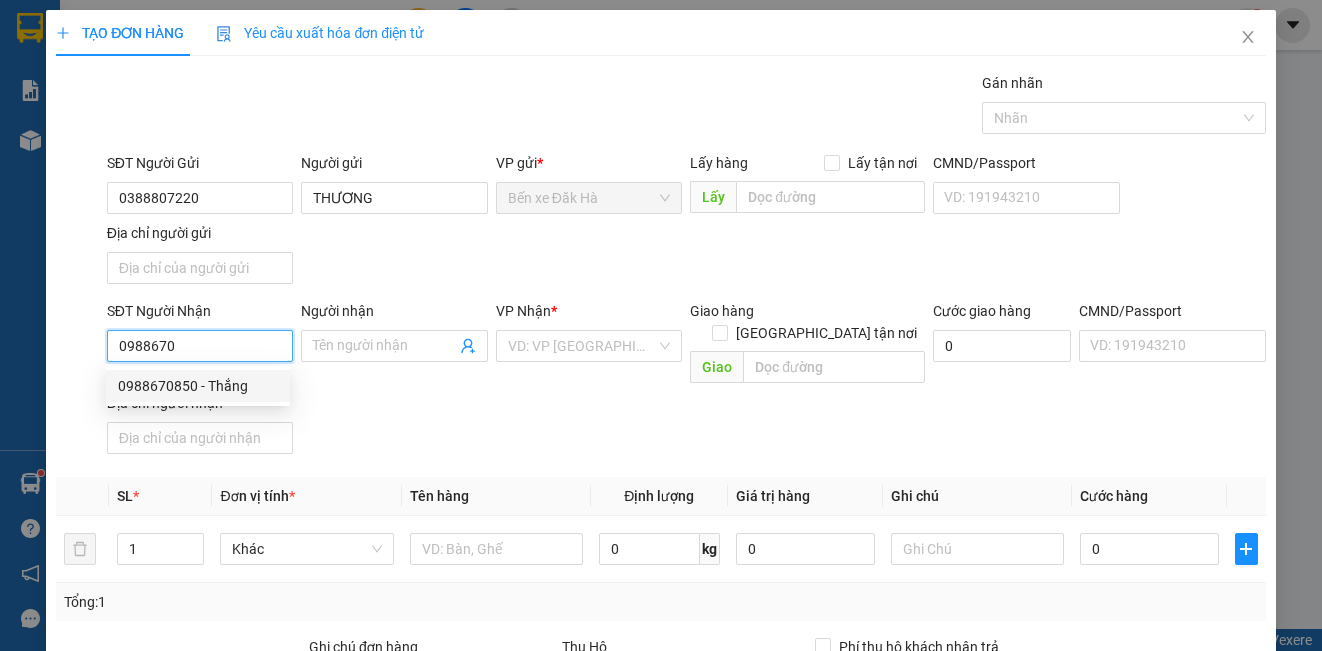 click on "0988670850 - Thắng" at bounding box center [198, 386] 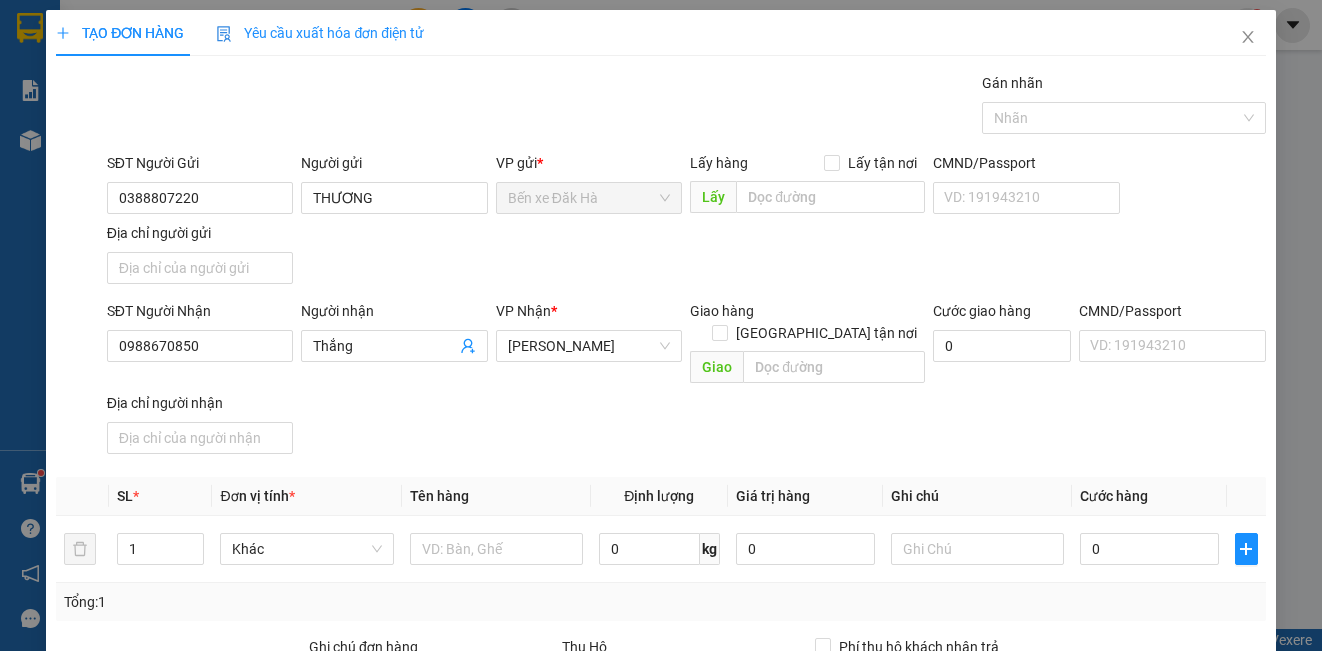 click on "SĐT Người Nhận 0988670850 0988670850 Người nhận Thắng VP Nhận  * [PERSON_NAME] hàng Giao tận nơi Giao Cước giao hàng 0 CMND/Passport VD: [PASSPORT] Địa chỉ người nhận" at bounding box center [686, 381] 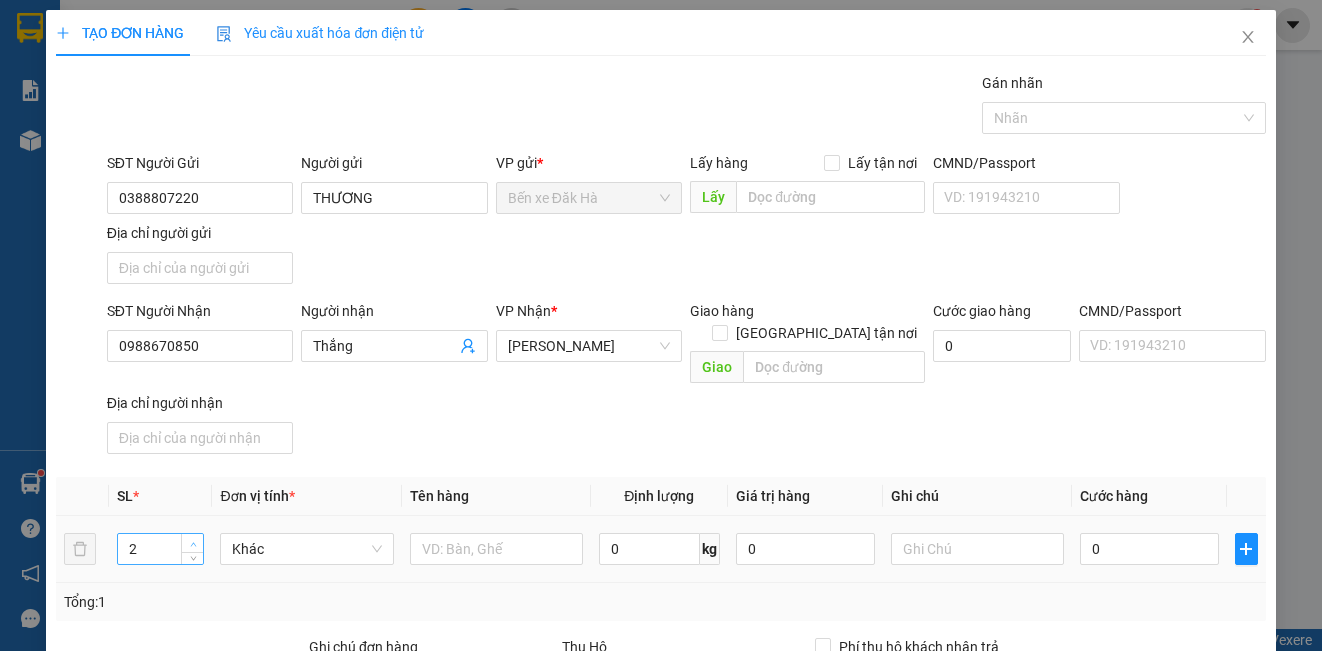 click 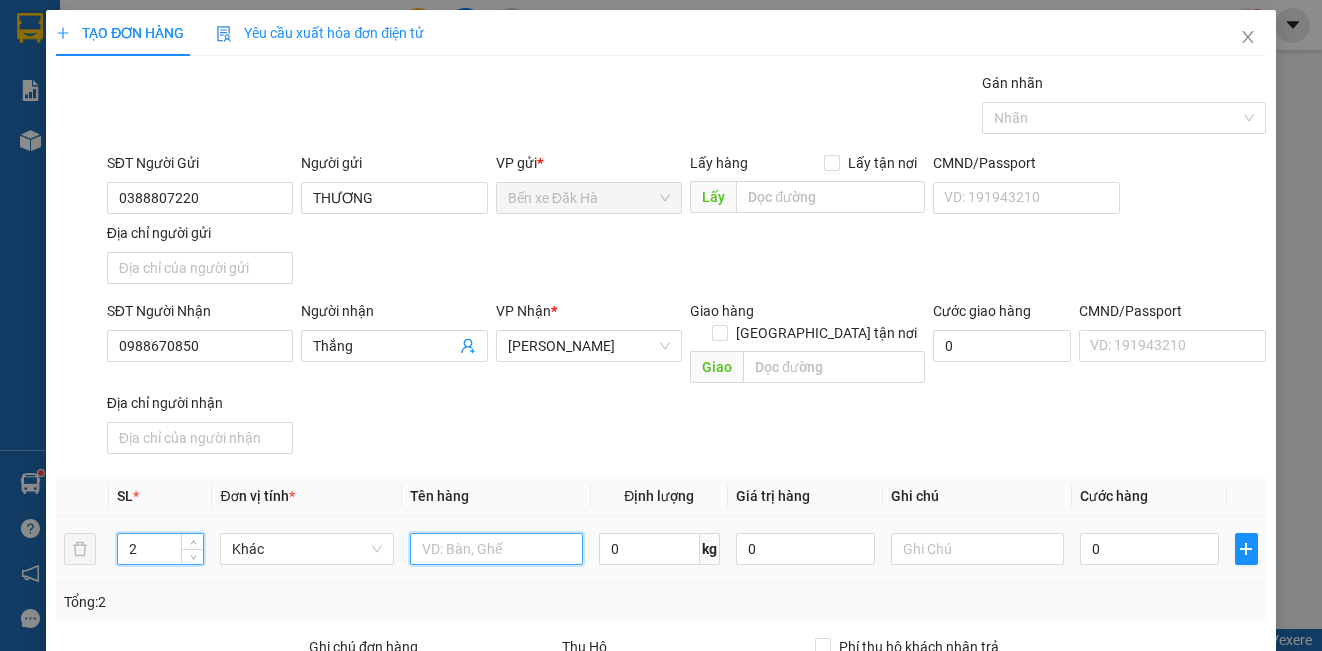 drag, startPoint x: 411, startPoint y: 529, endPoint x: 421, endPoint y: 527, distance: 10.198039 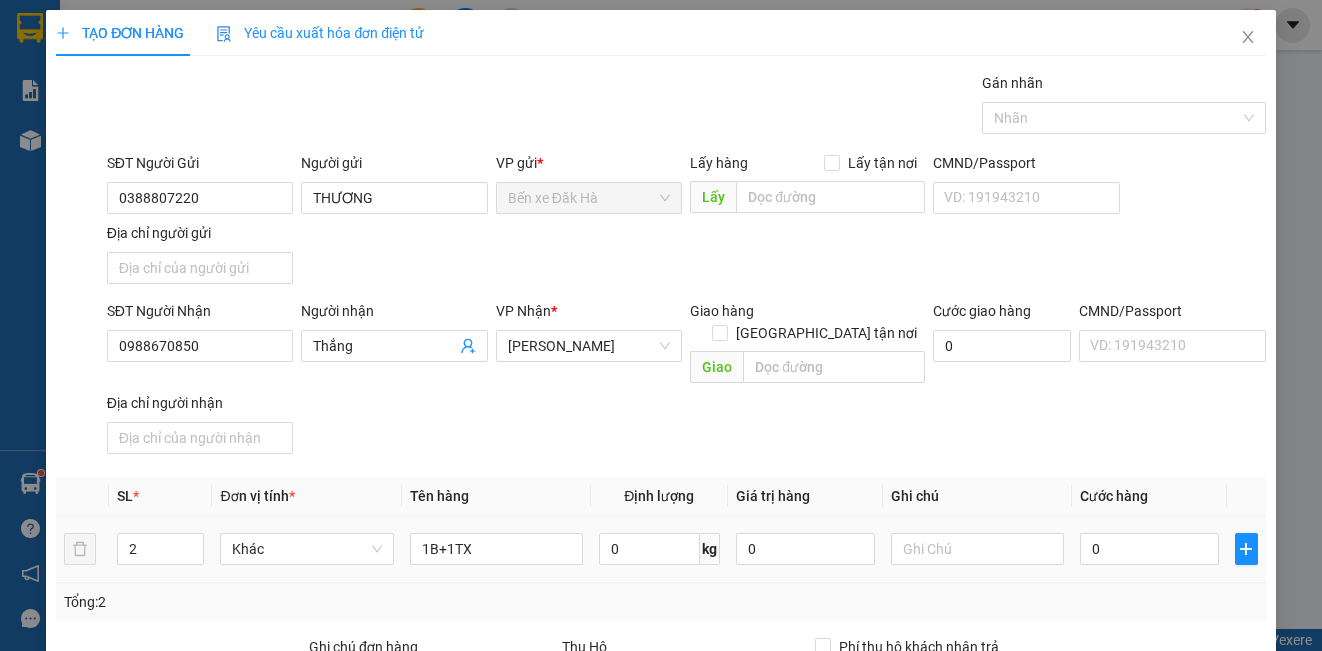 click on "0" at bounding box center (1149, 549) 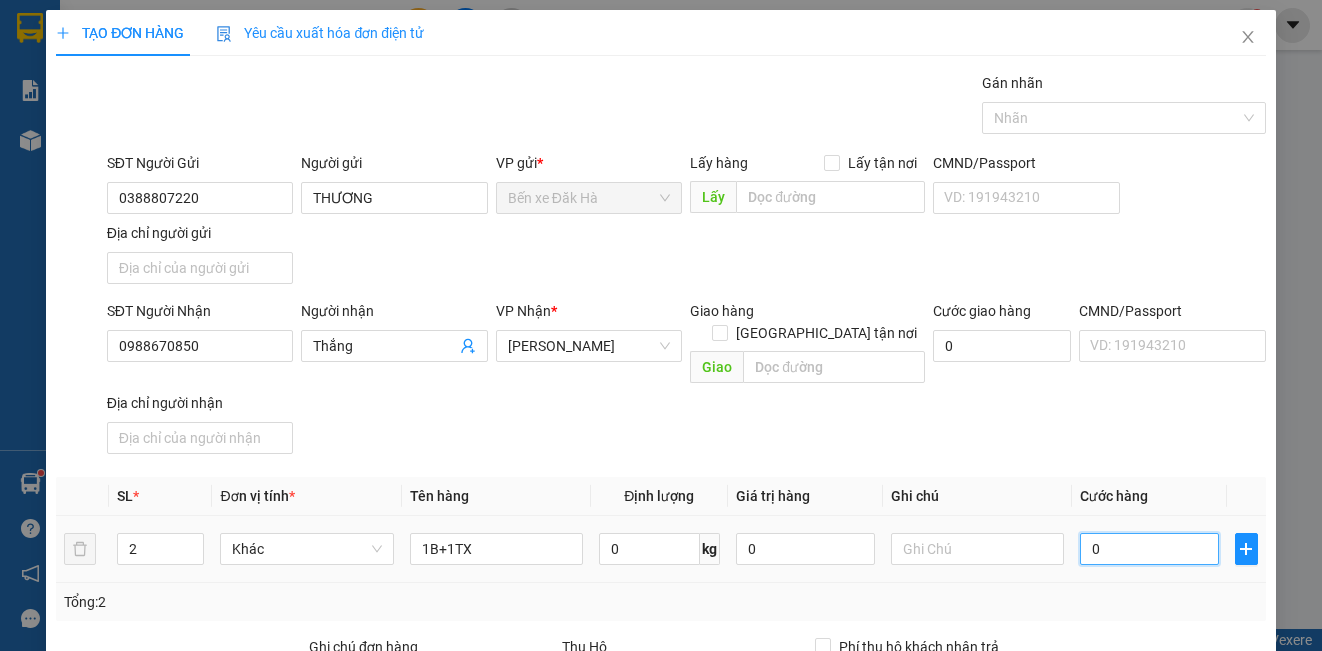 click on "0" at bounding box center [1149, 549] 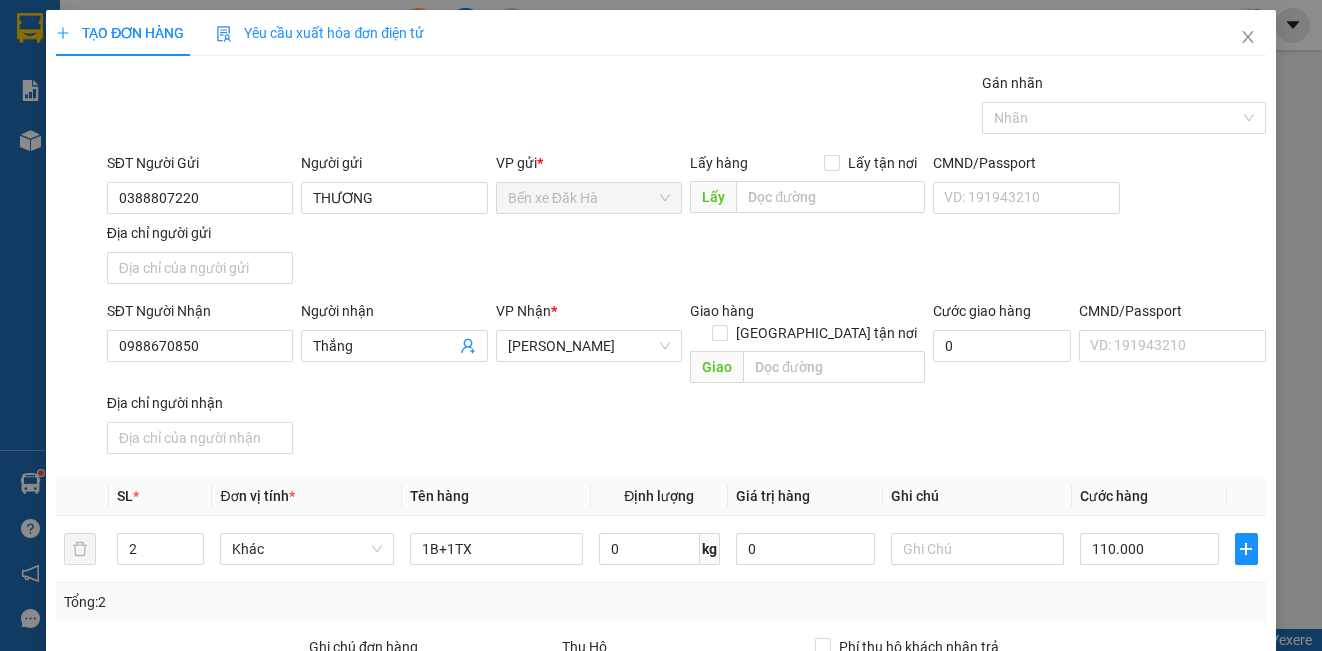 click on "SĐT Người Nhận 0988670850 Người nhận Thắng VP Nhận  * [PERSON_NAME] hàng Giao tận nơi Giao Cước giao hàng 0 CMND/Passport VD: [PASSPORT] Địa chỉ người nhận" at bounding box center (686, 381) 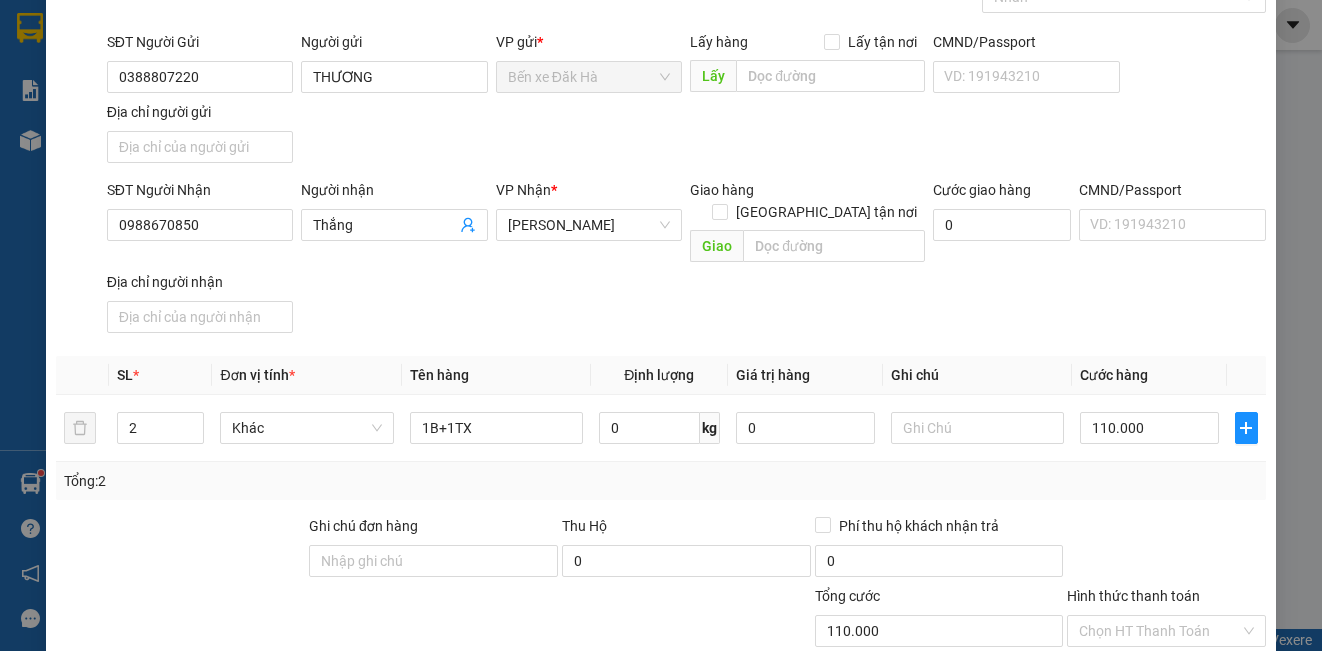 scroll, scrollTop: 229, scrollLeft: 0, axis: vertical 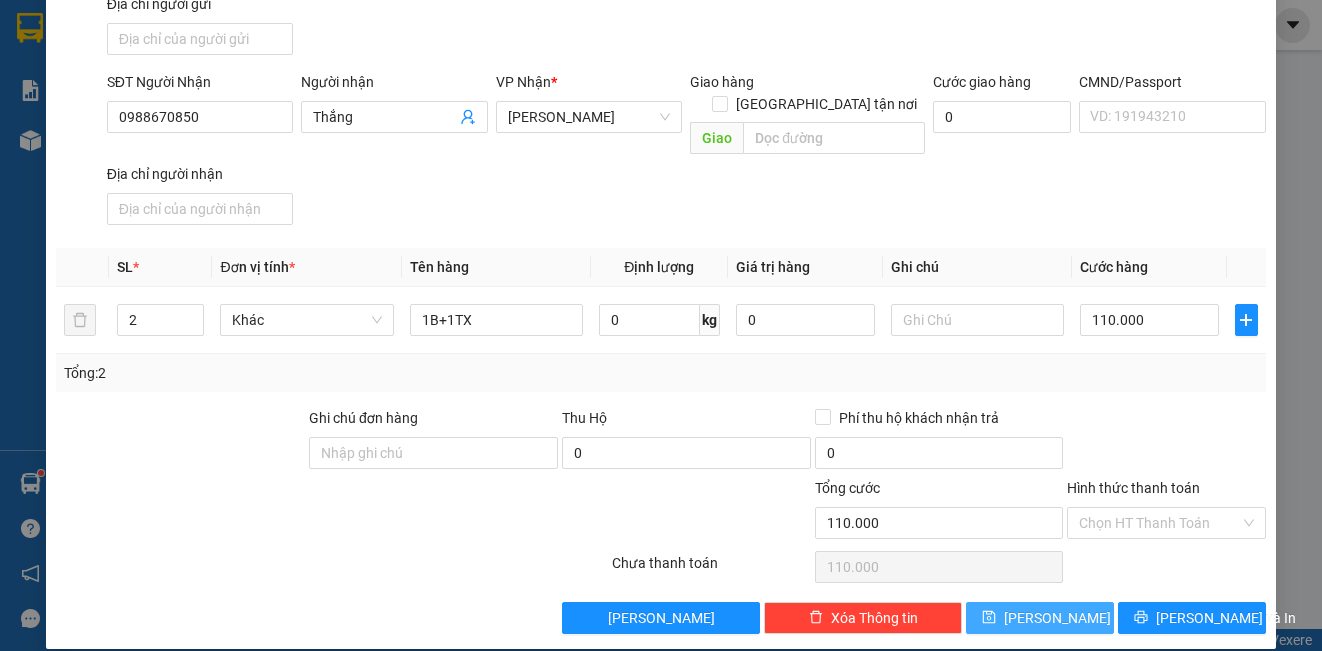 click on "[PERSON_NAME]" at bounding box center [1057, 618] 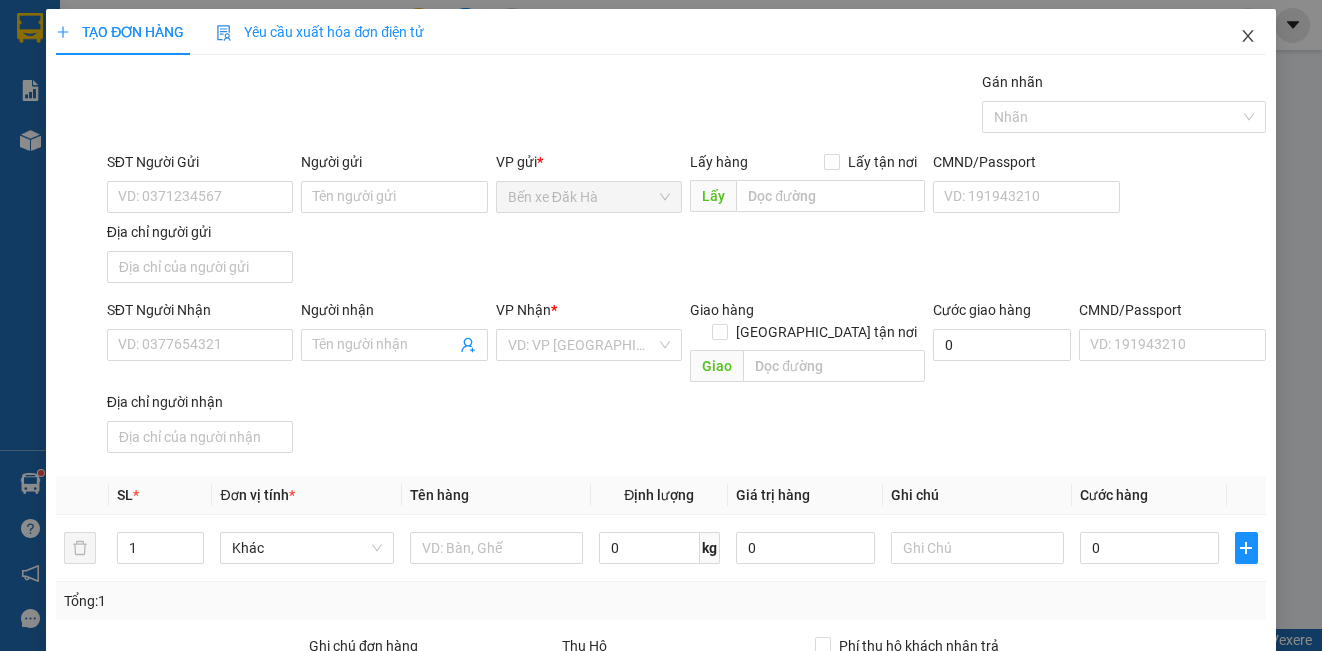 scroll, scrollTop: 0, scrollLeft: 0, axis: both 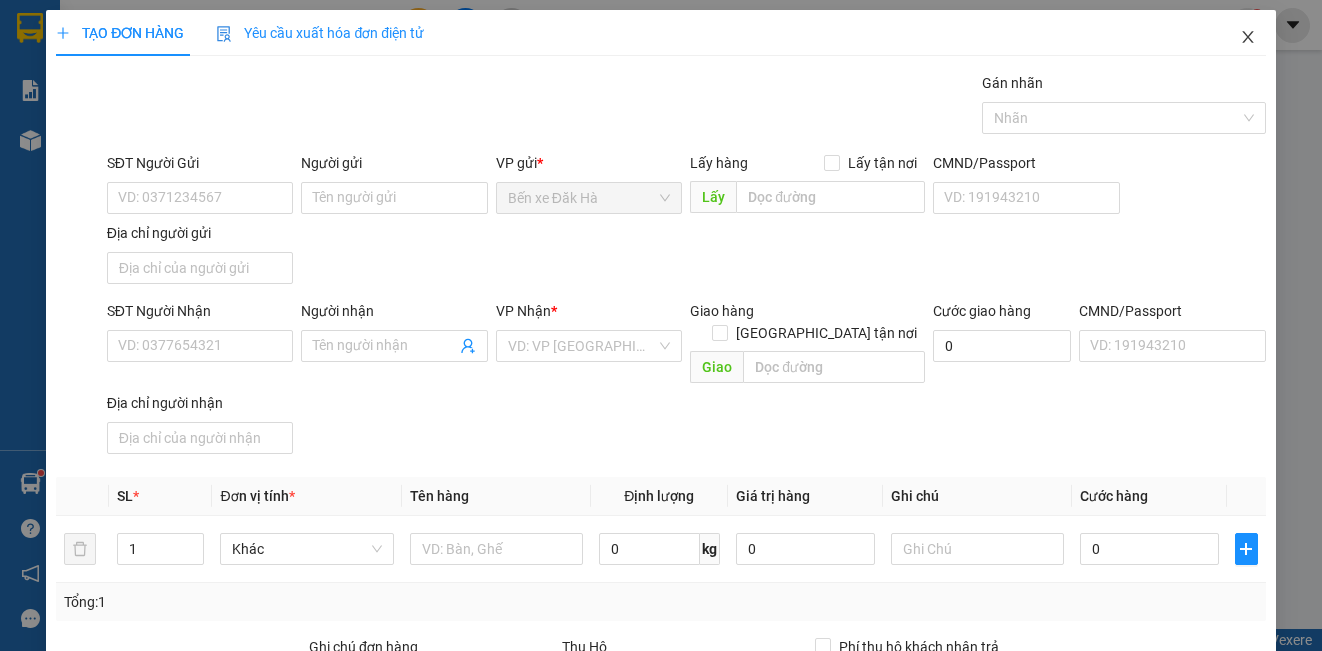 click at bounding box center [1248, 38] 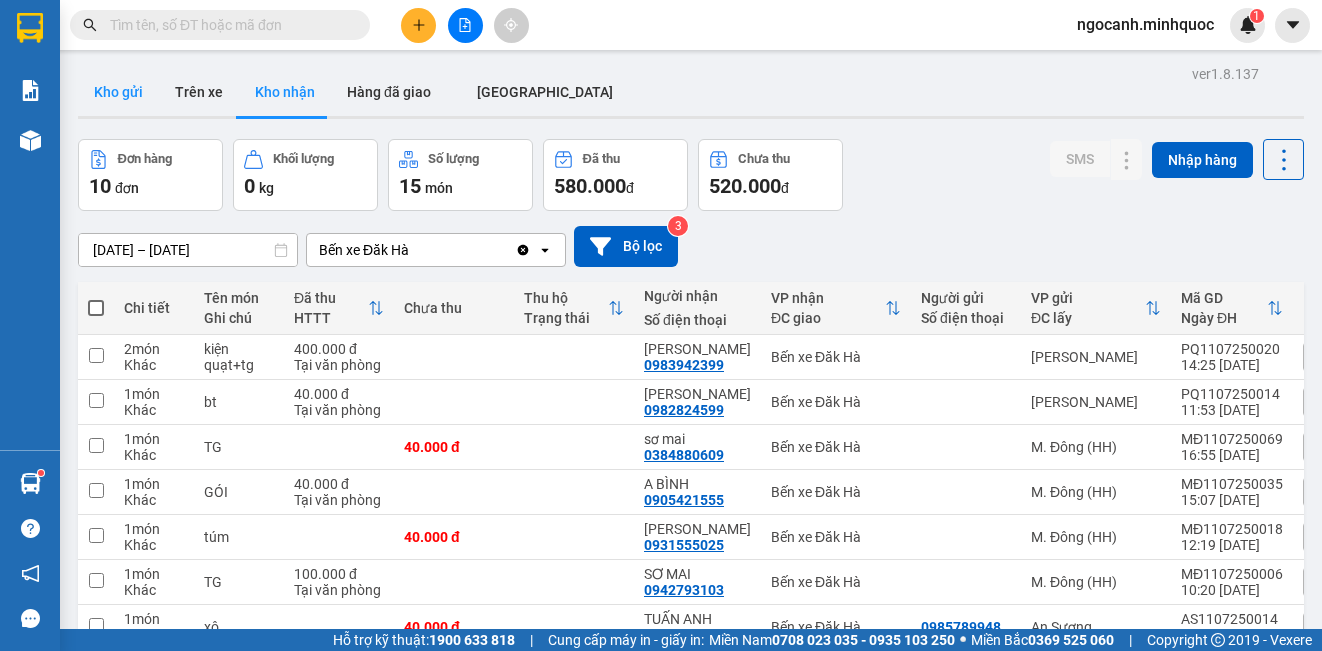 click on "Kho gửi" at bounding box center (118, 92) 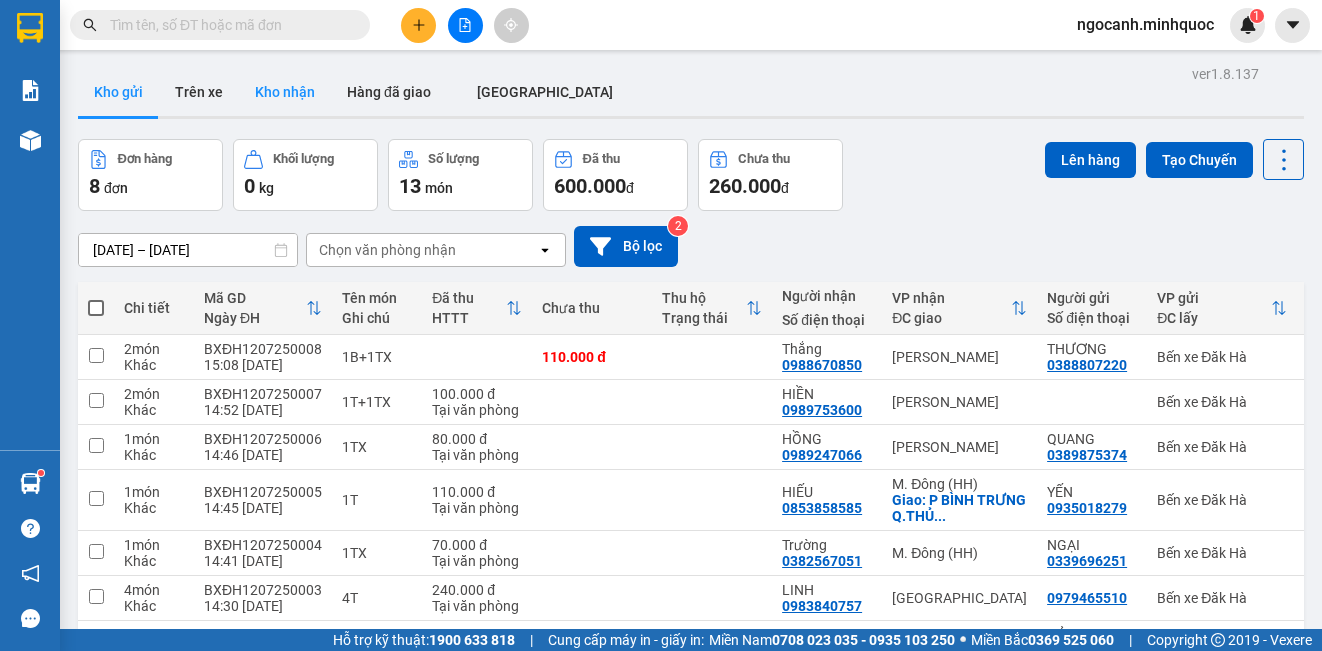 click on "Kho nhận" at bounding box center (285, 92) 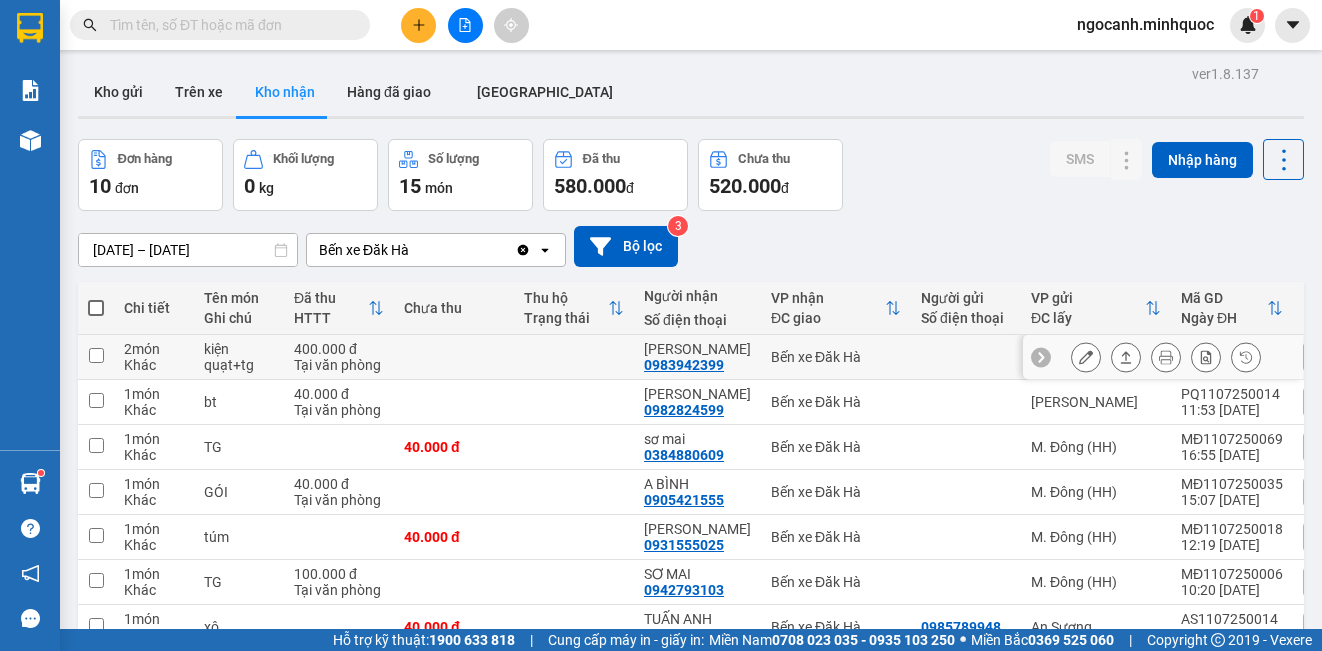 click 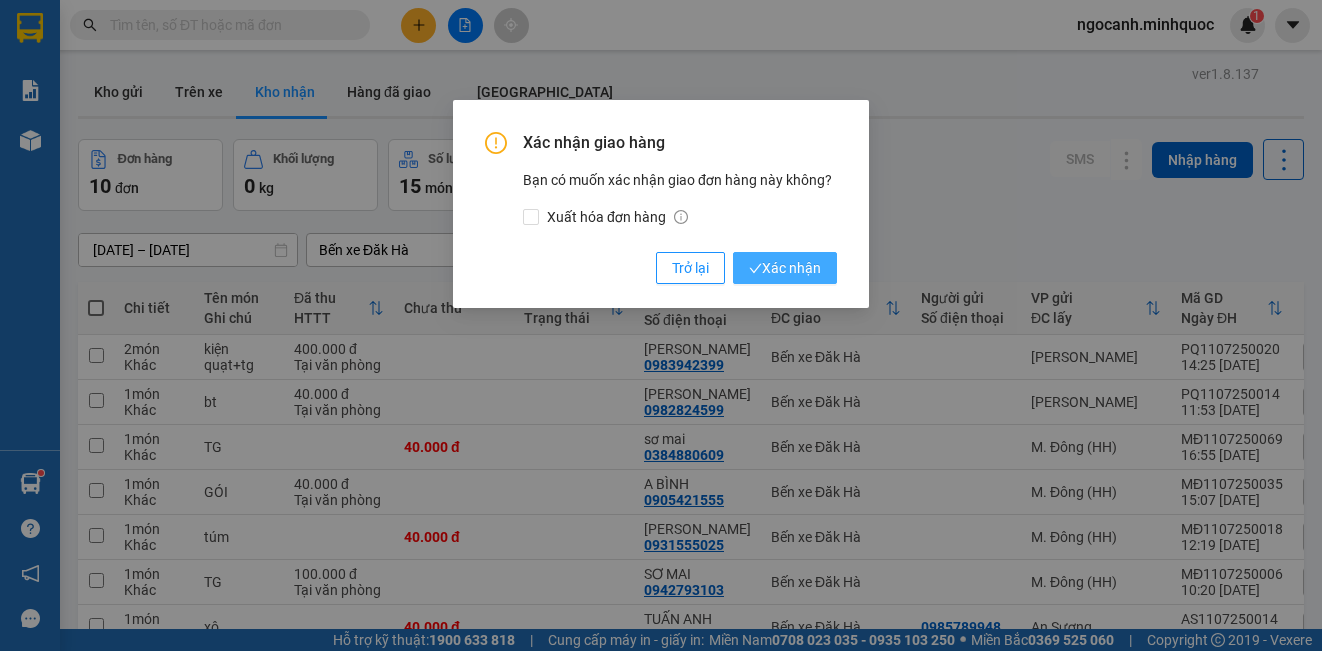 click 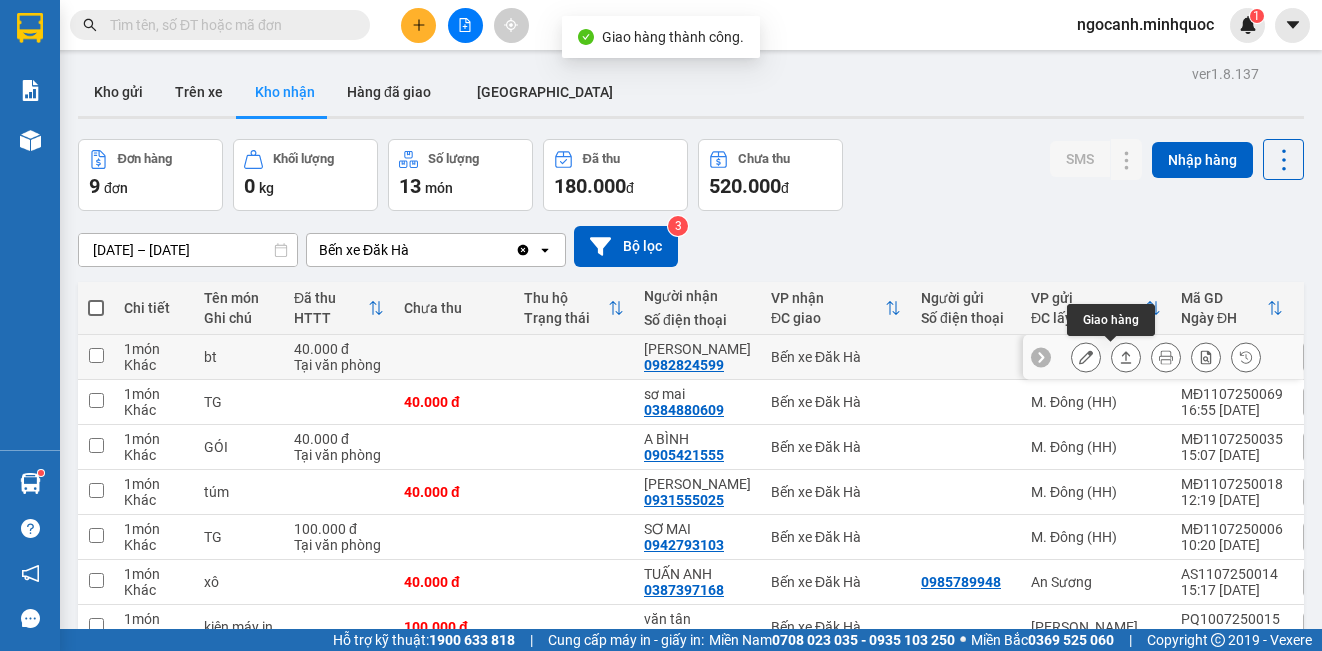 click 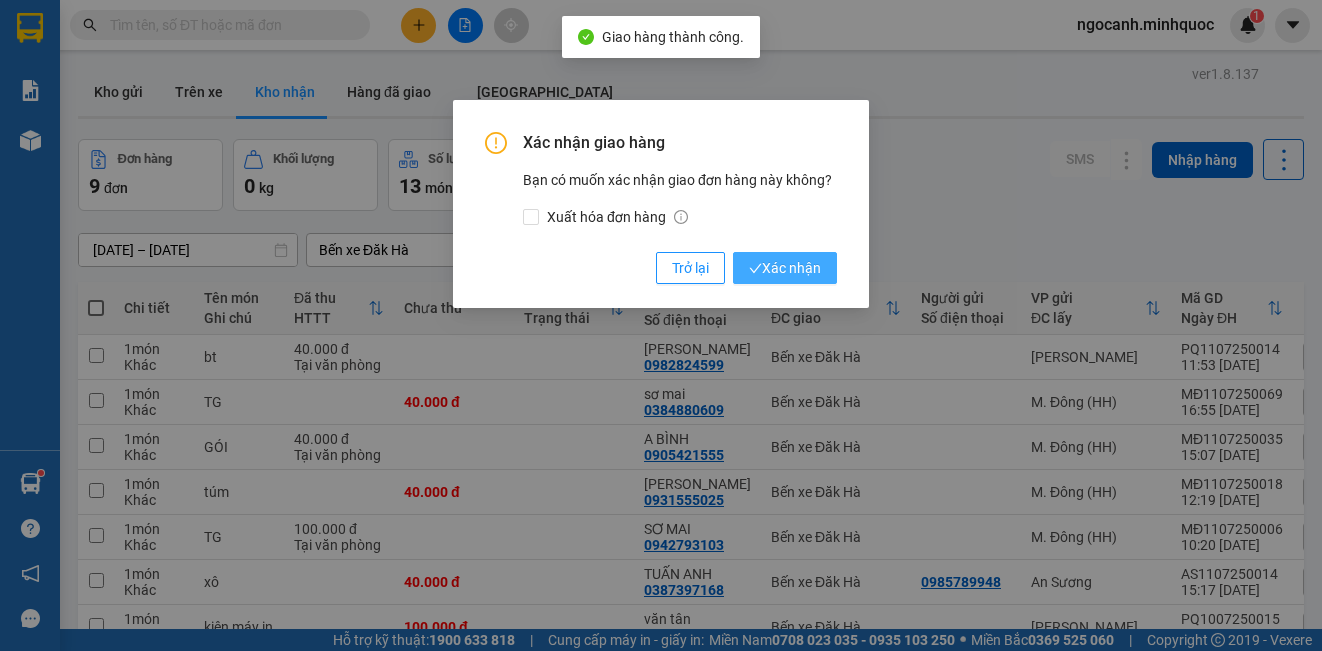 click on "Xác nhận" at bounding box center (785, 268) 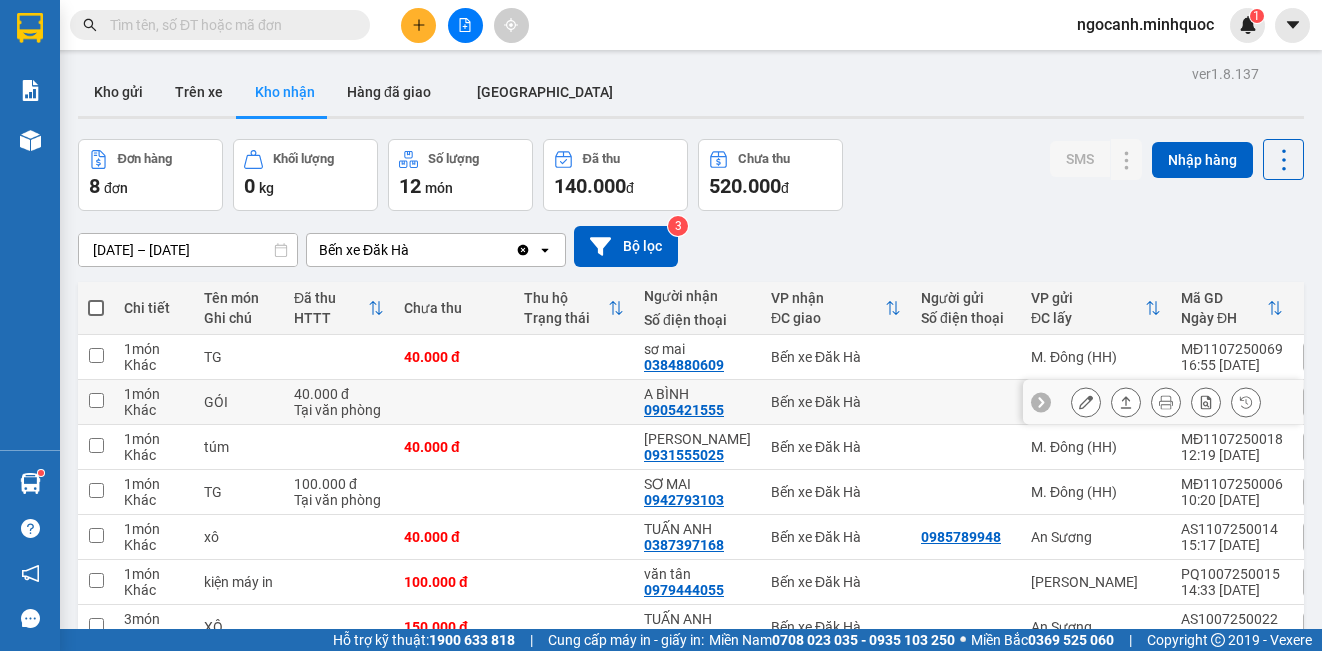 click at bounding box center [1126, 402] 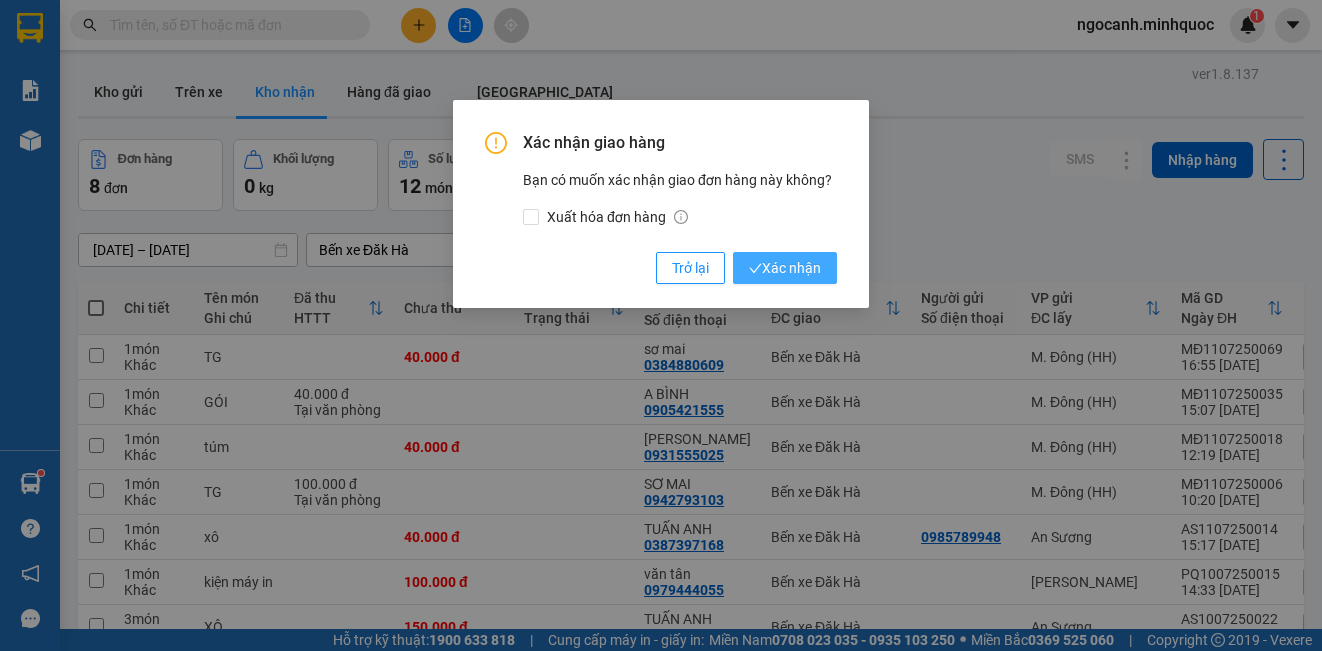 click on "Xác nhận" at bounding box center [785, 268] 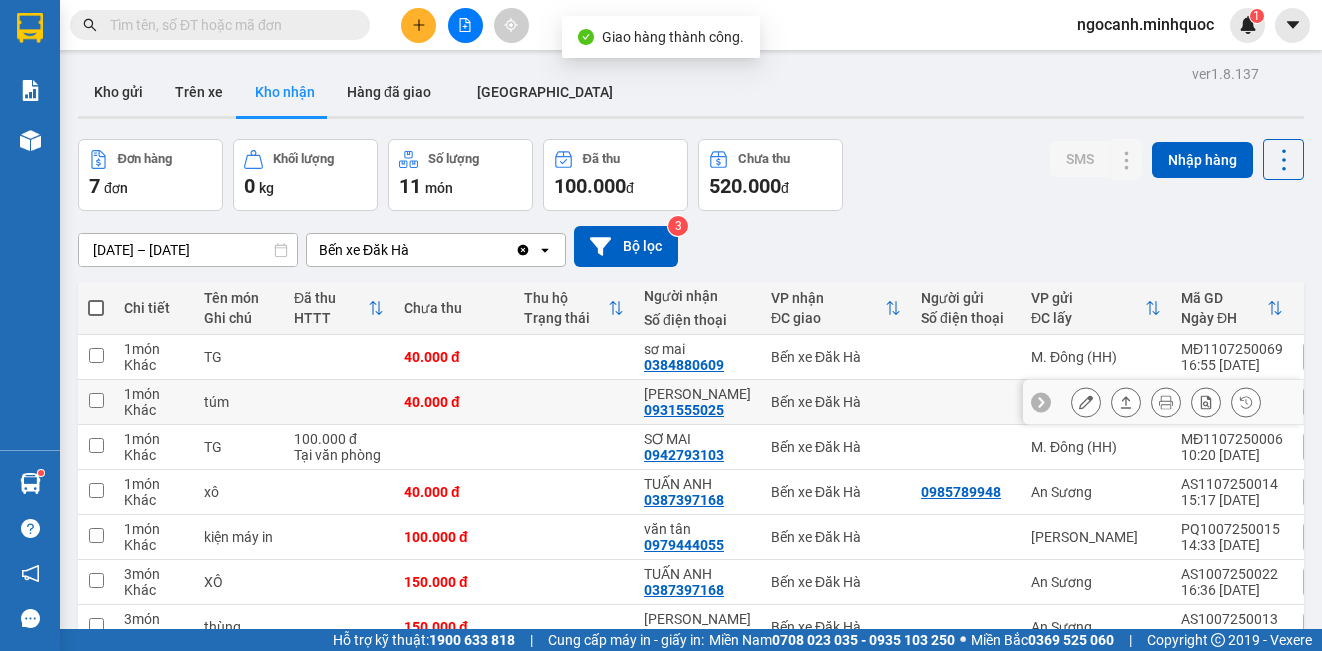 click at bounding box center [1126, 402] 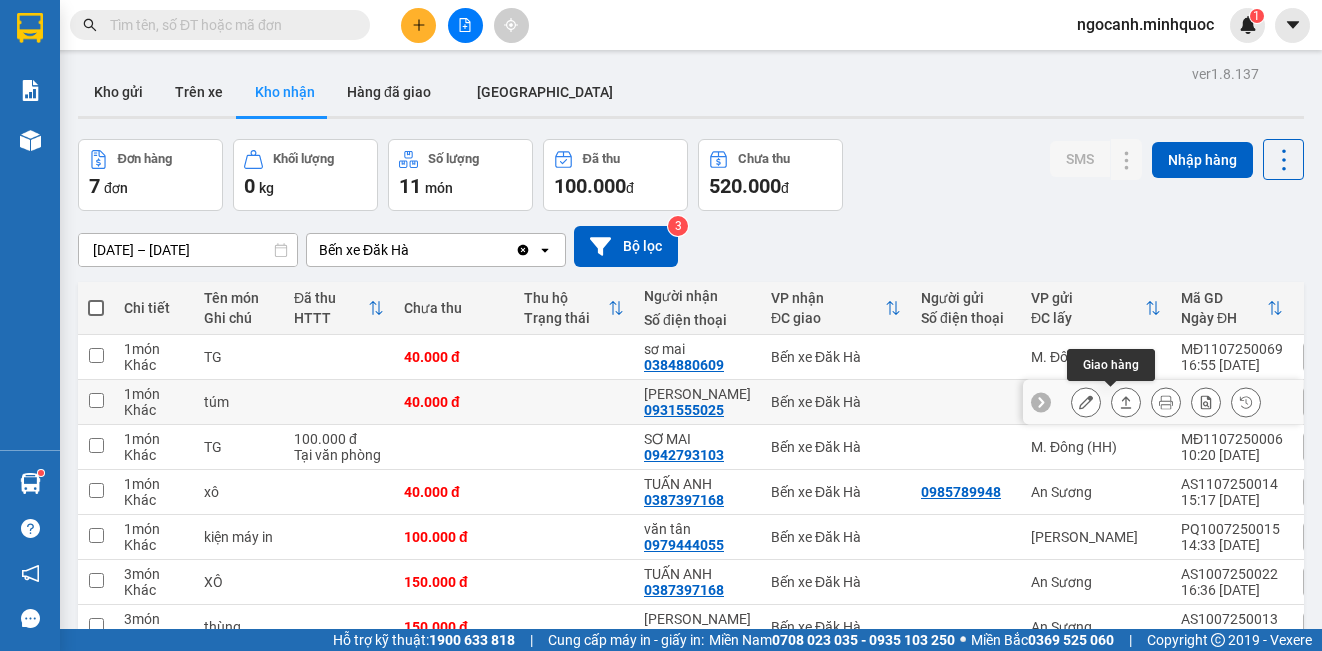 click 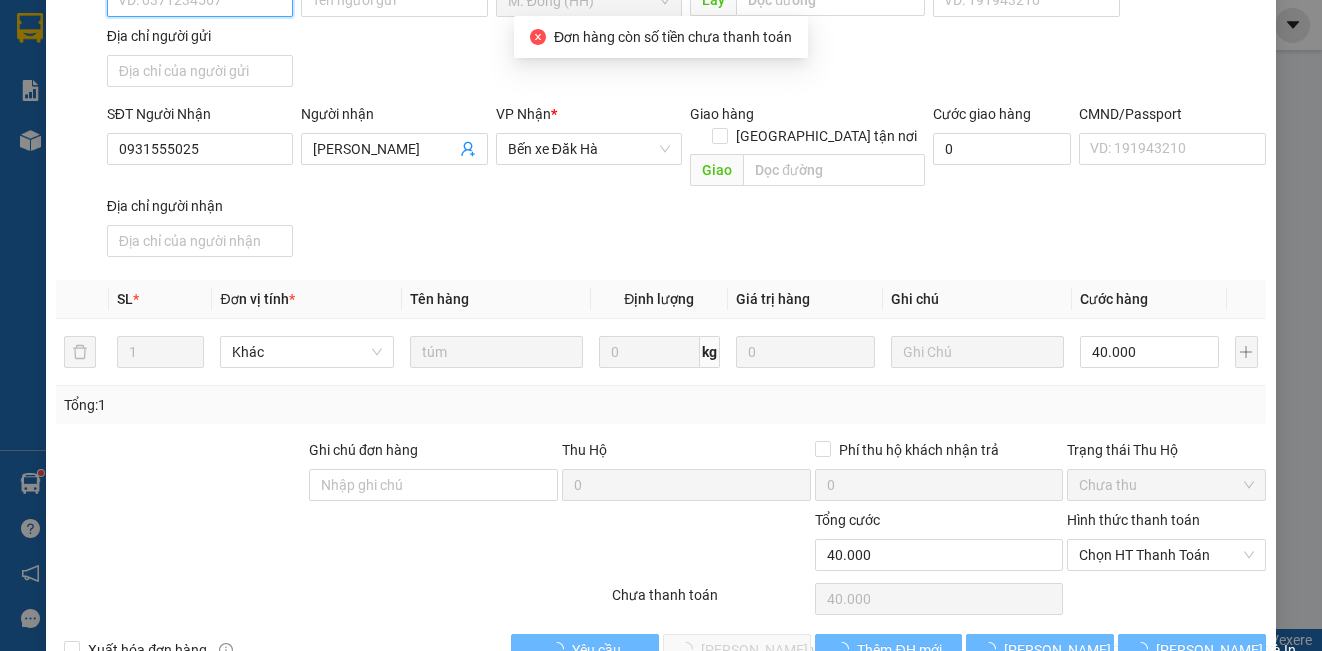 scroll, scrollTop: 245, scrollLeft: 0, axis: vertical 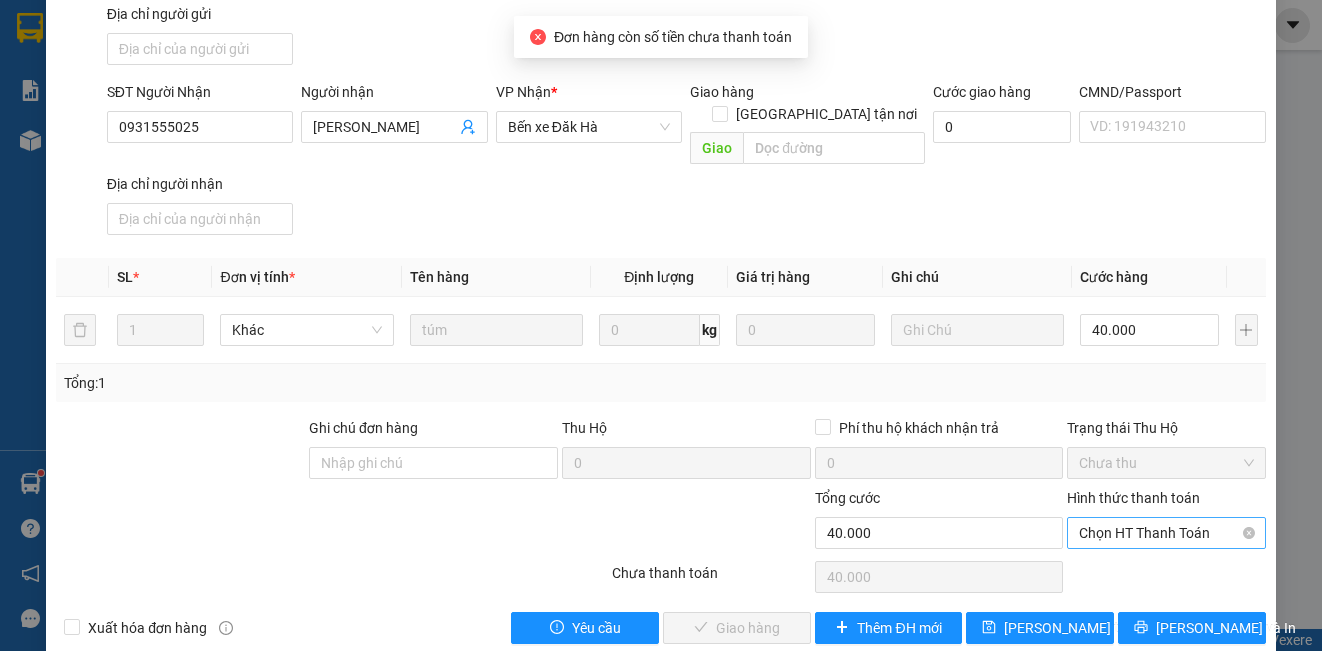 click on "Chọn HT Thanh Toán" at bounding box center (1166, 533) 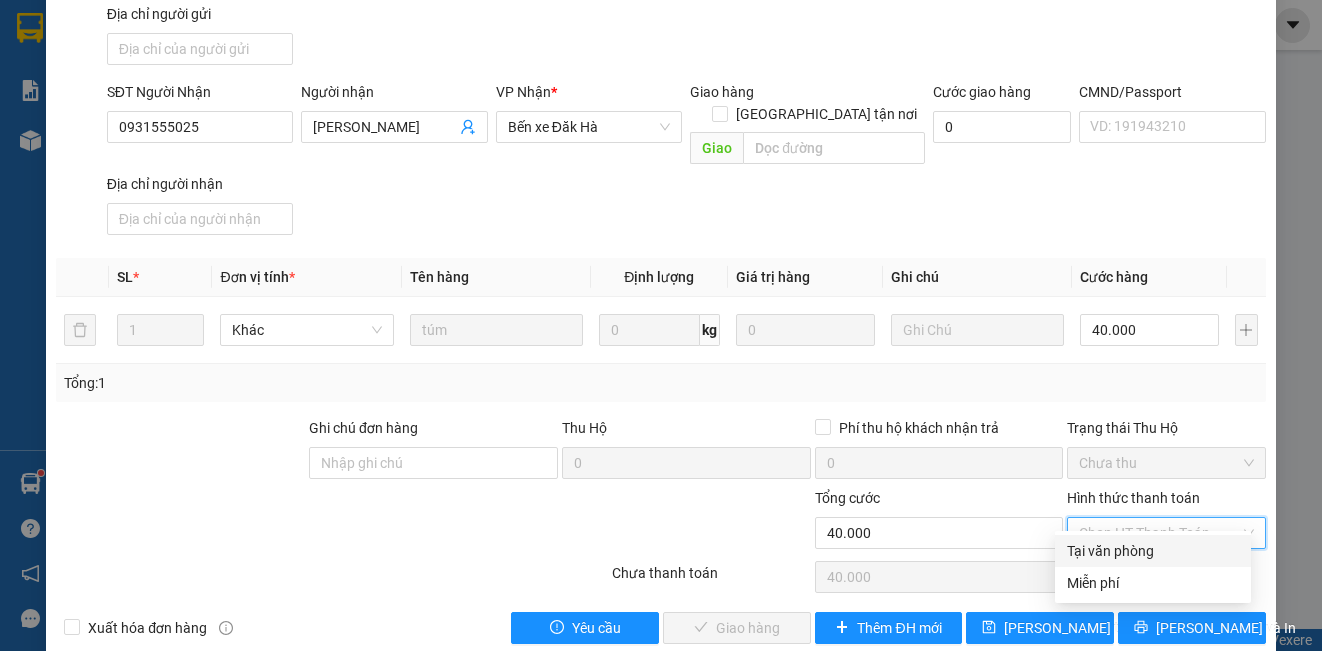 click on "Tại văn phòng" at bounding box center [1153, 551] 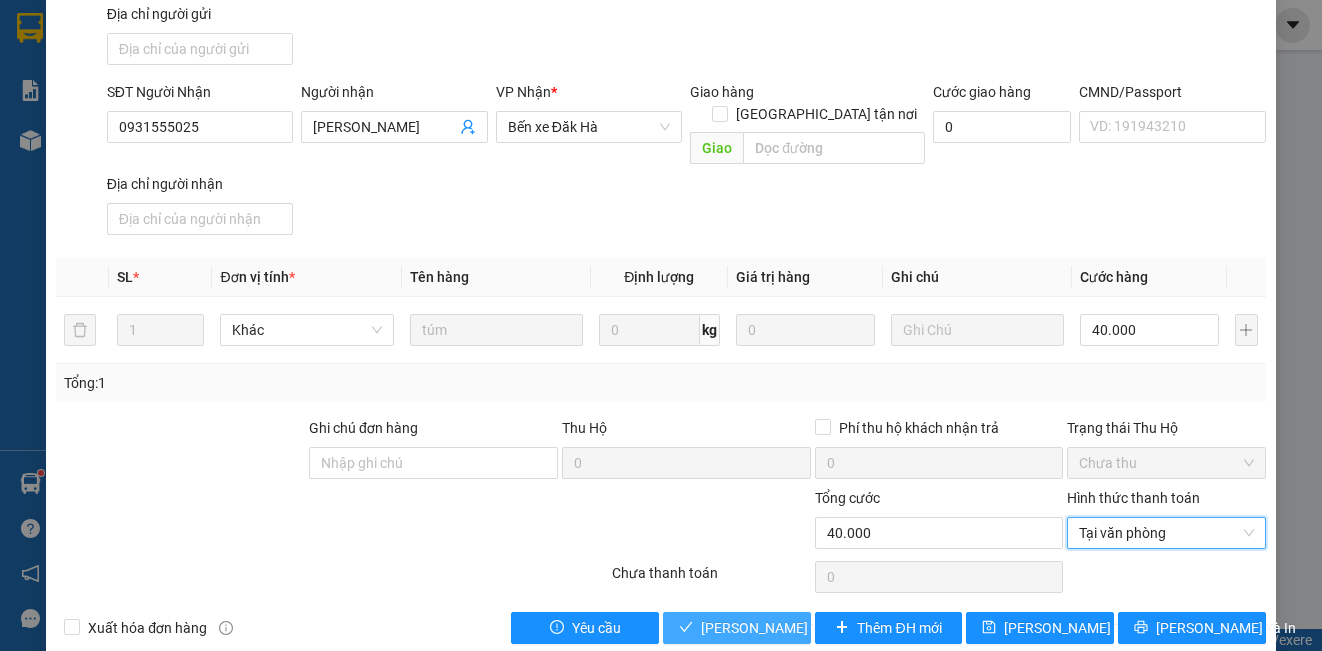click on "[PERSON_NAME] và Giao hàng" at bounding box center (737, 628) 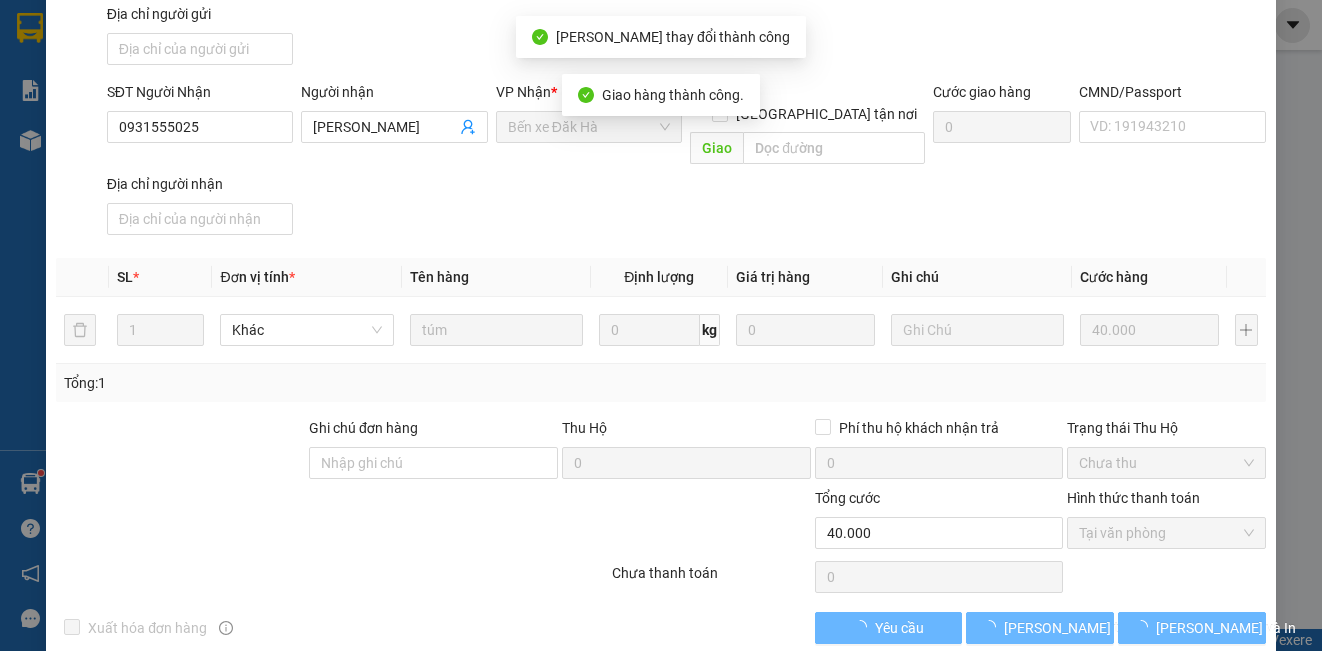 click 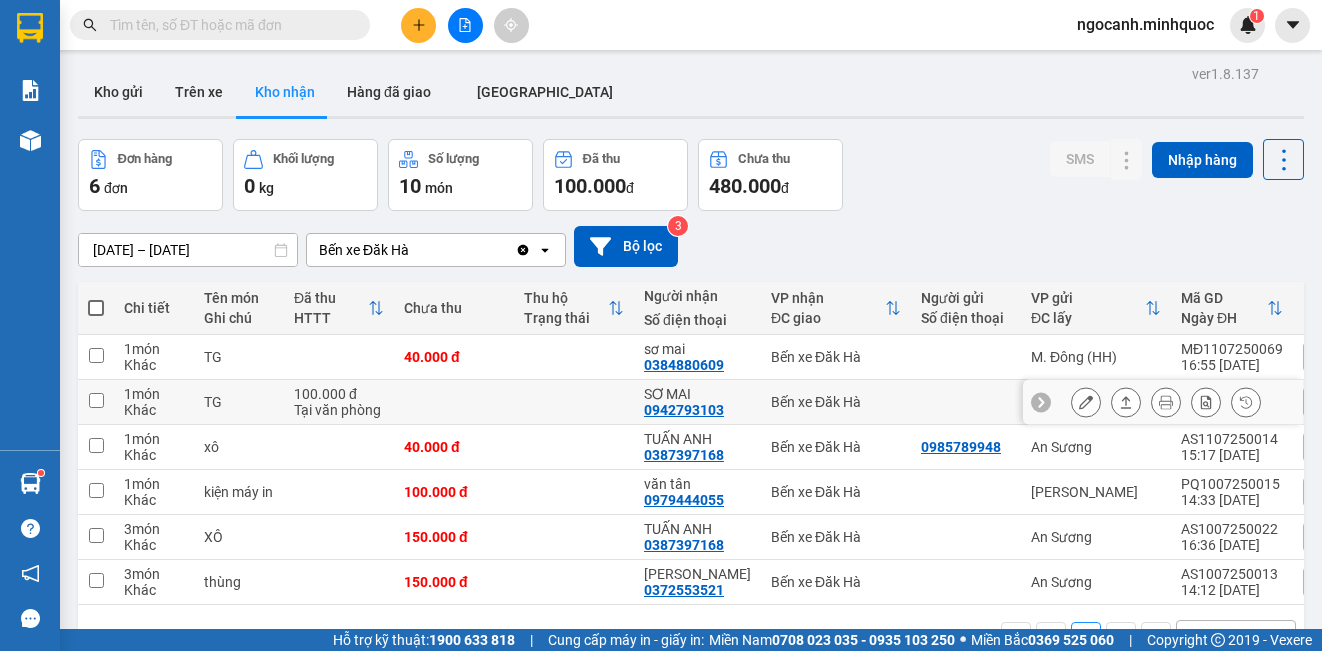 click 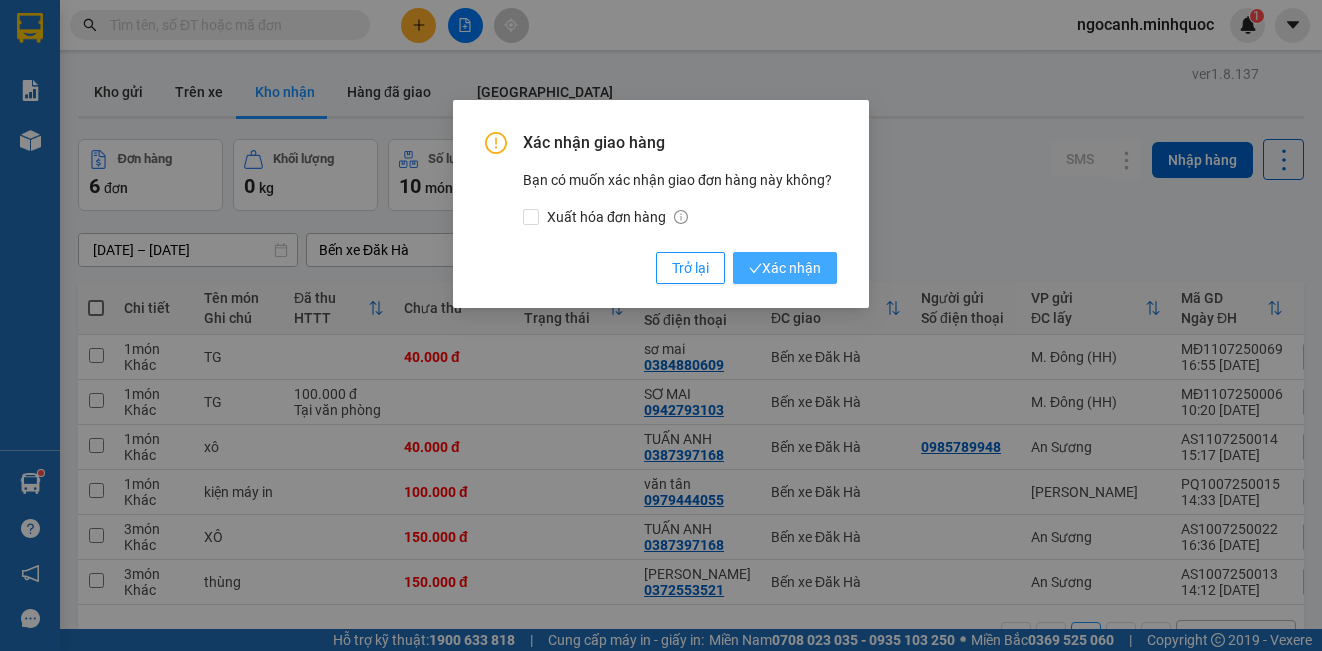 click on "Xác nhận" at bounding box center [785, 268] 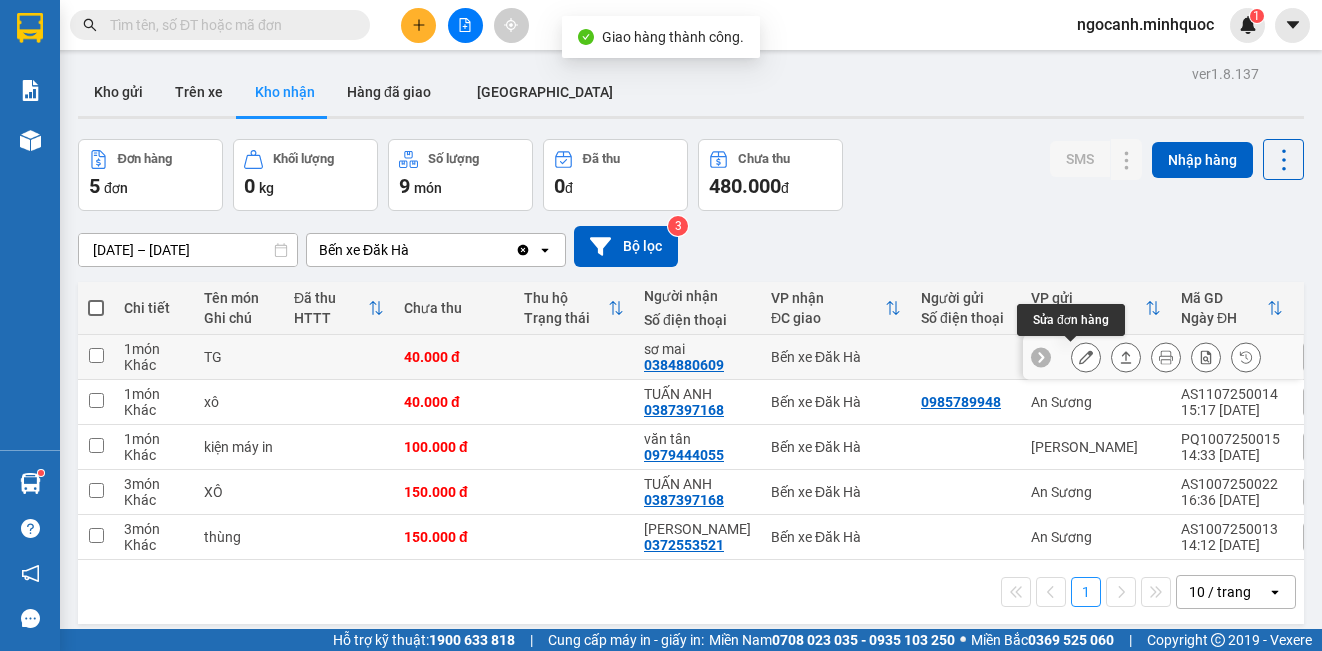 click at bounding box center (1086, 357) 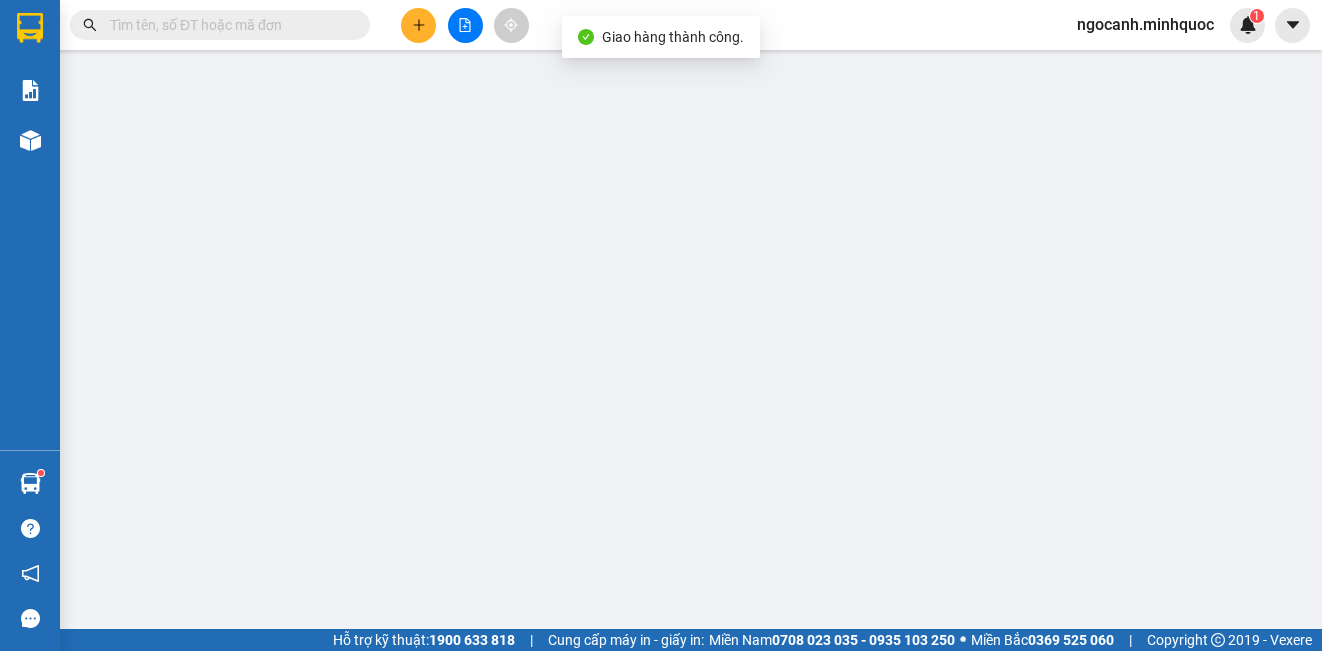 click on "SỬA ĐƠN HÀNG Lịch sử Ảnh kiện hàng Yêu cầu xuất hóa đơn điện tử Total Paid Fee Total UnPaid Fee Cash Collection Total Fee Mã ĐH: Gói vận chuyển:   Nhân viên tạo:   Cước rồi :     Nhãn Chưa cước :   0 Ngày GD:   SĐT Người Gửi VD: 0371234567 Người gửi Tên người gửi VP gửi  * Bến xe Đăk Hà Lấy hàng Lấy tận nơi Lấy CMND/Passport VD: [PASSPORT] Địa chỉ người gửi SĐT Người Nhận VD: 0377654321 Người nhận Tên người nhận VP Nhận  * VD: VP [GEOGRAPHIC_DATA] Giao hàng Giao tận nơi Giao Cước giao hàng 0 CMND/Passport VD: [PASSPORT] Địa chỉ người nhận SL  * Đơn vị tính  * Tên hàng  Định lượng Giá trị hàng Ghi chú Cước hàng                   1 Khác 0 kg 0 0 Tổng:  1 Ghi chú đơn hàng Thu Hộ 0 Phí thu hộ 0 Trạng thái Thu Hộ   Chọn trạng thái Tổng cước 0 Hình thức thanh toán Chọn HT Thanh Toán Số tiền thu trước Chưa thanh toán 0" at bounding box center (661, 325) 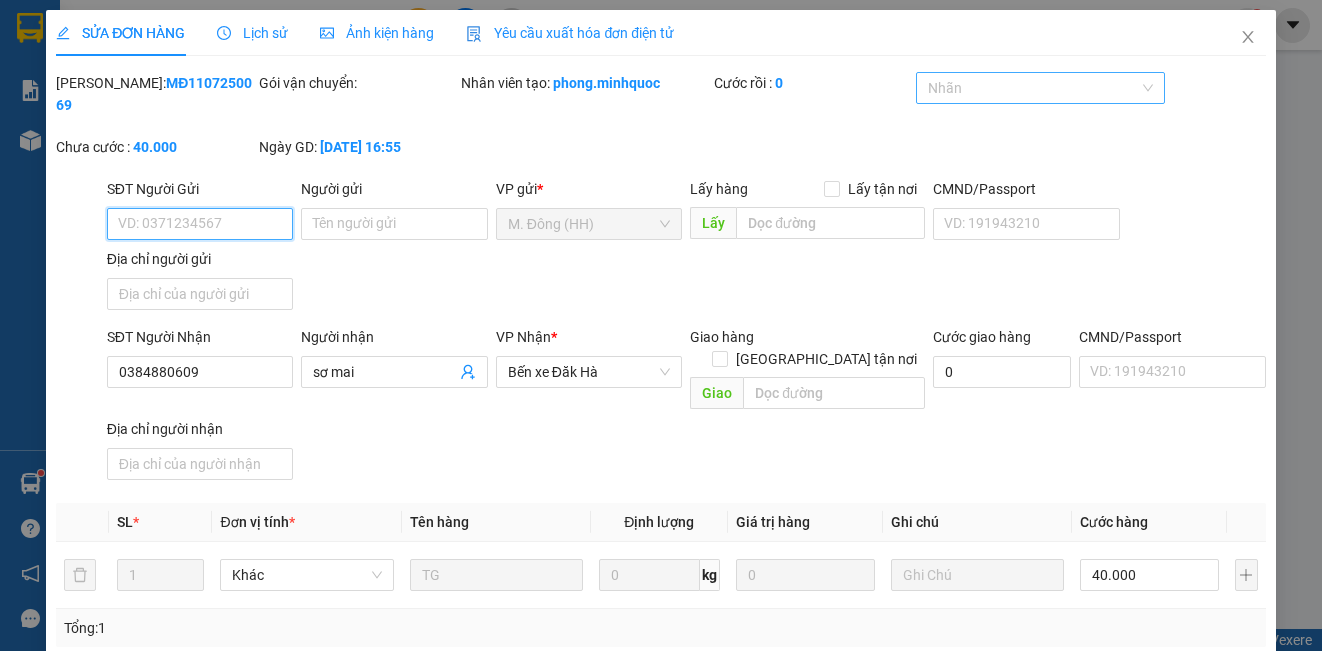click at bounding box center [1030, 88] 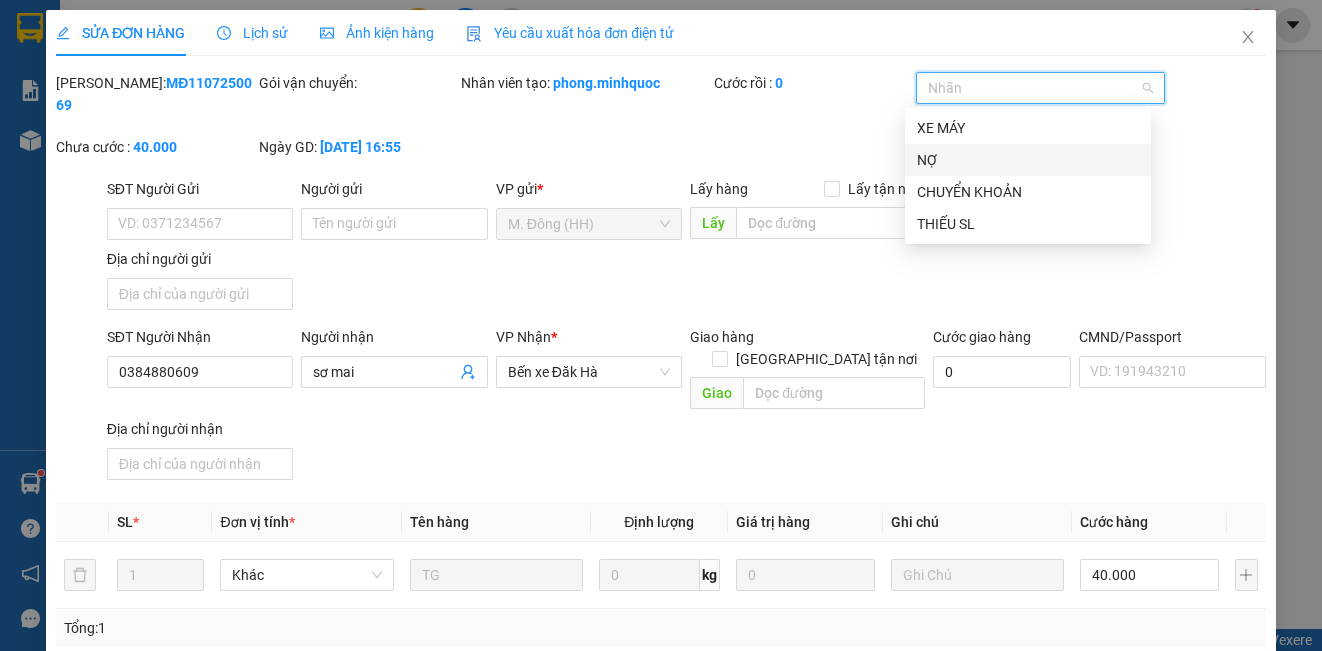 click on "NỢ" at bounding box center (1028, 160) 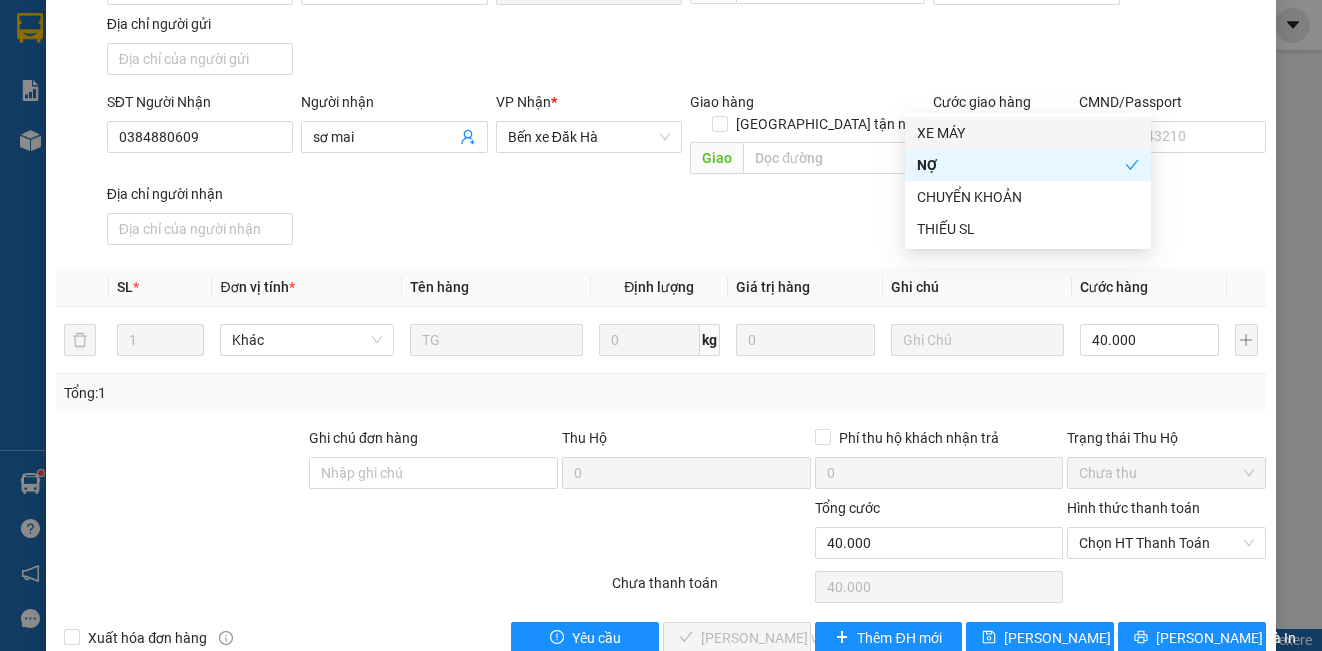 scroll, scrollTop: 258, scrollLeft: 0, axis: vertical 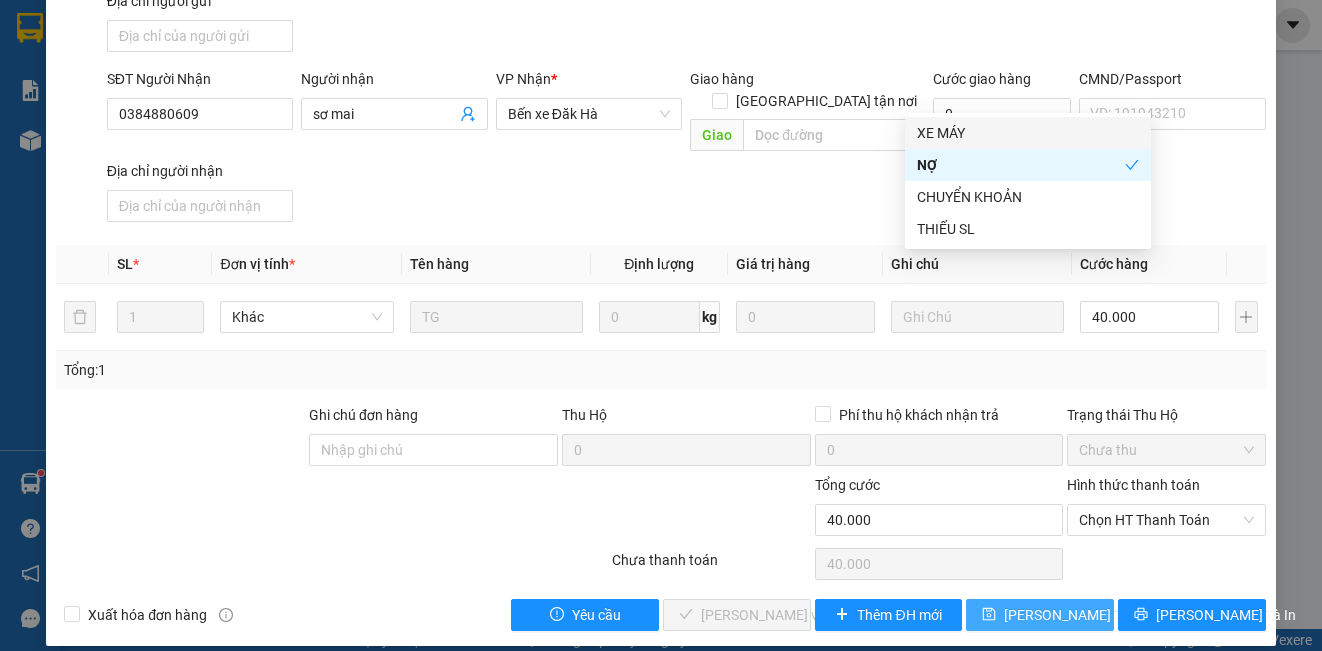 click on "[PERSON_NAME] thay đổi" at bounding box center (1084, 615) 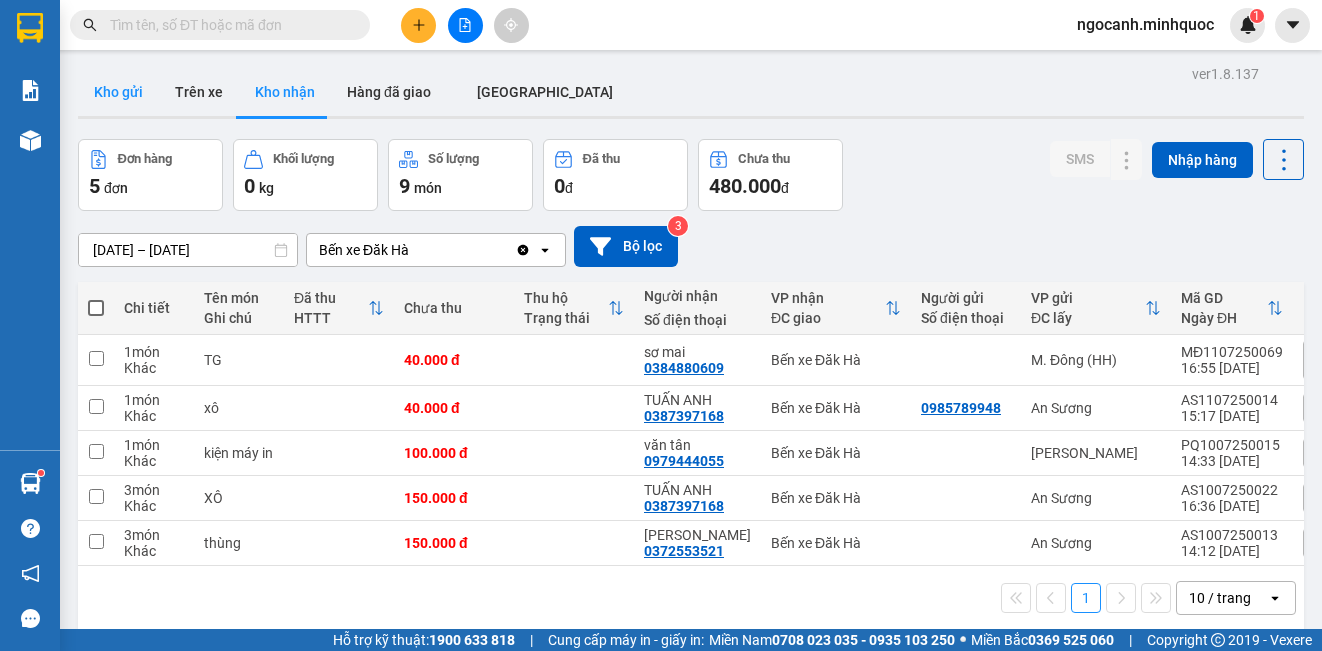 click on "Kho gửi" at bounding box center [118, 92] 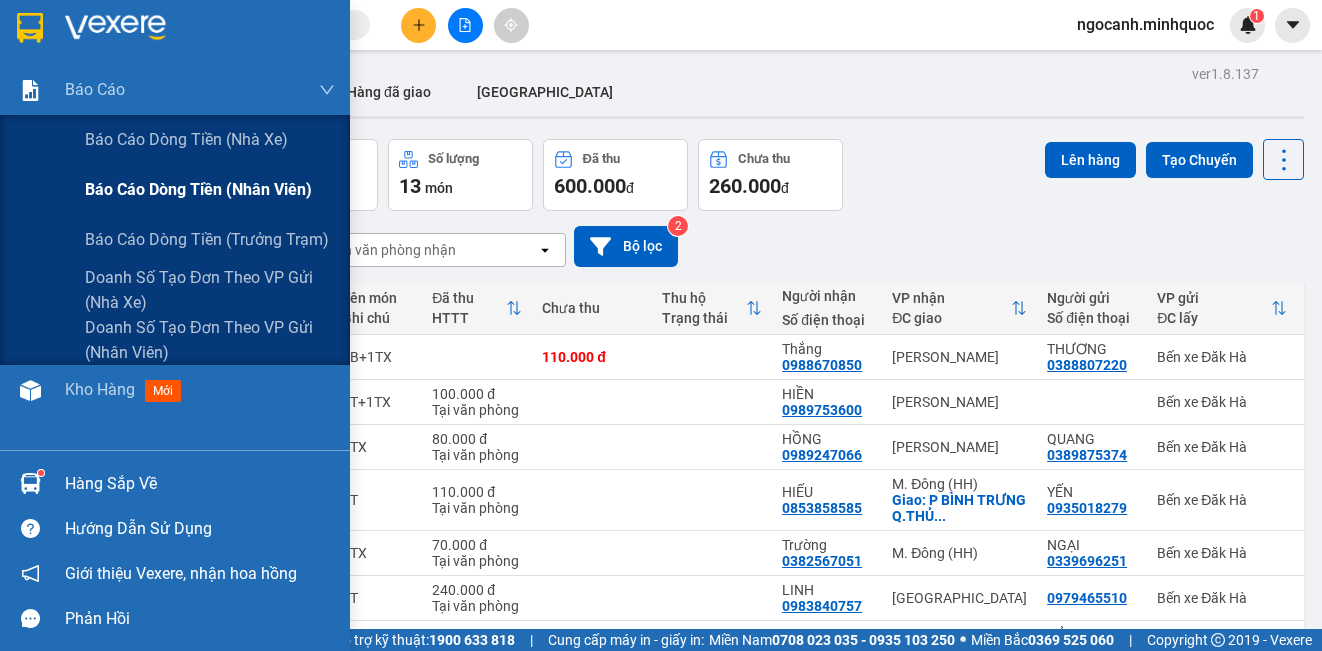 click on "Báo cáo dòng tiền (nhân viên)" at bounding box center (198, 189) 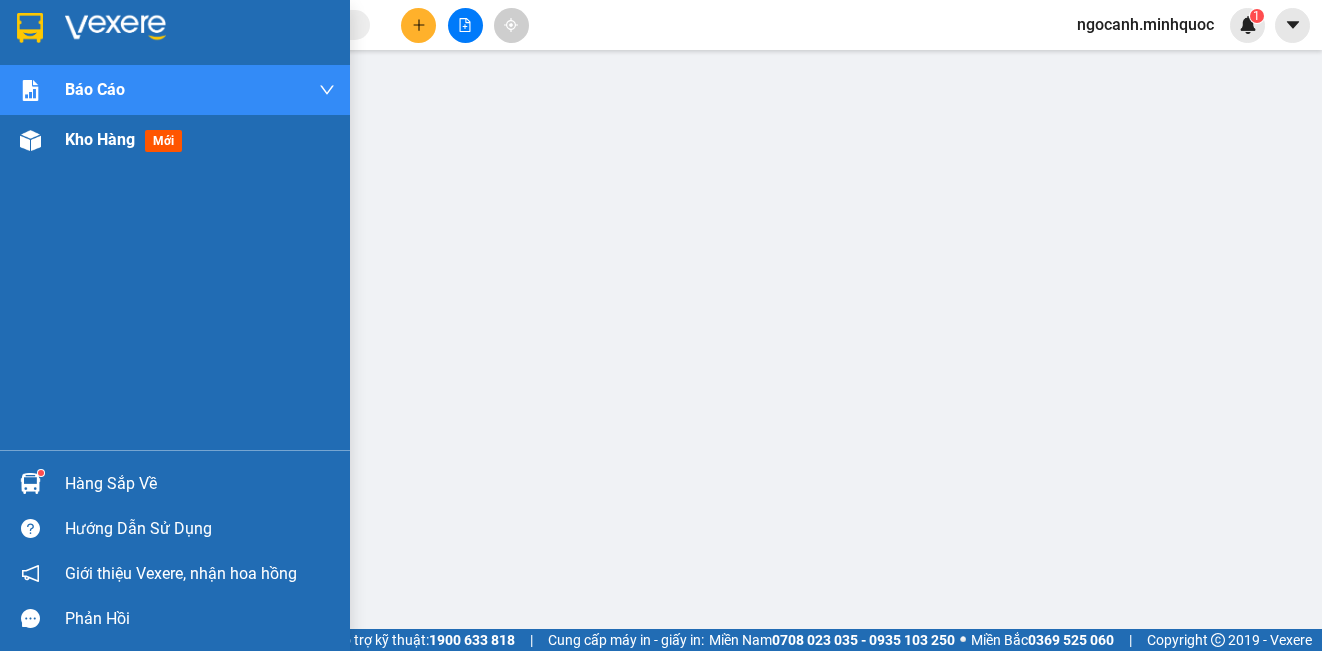 click on "Kho hàng" at bounding box center [100, 139] 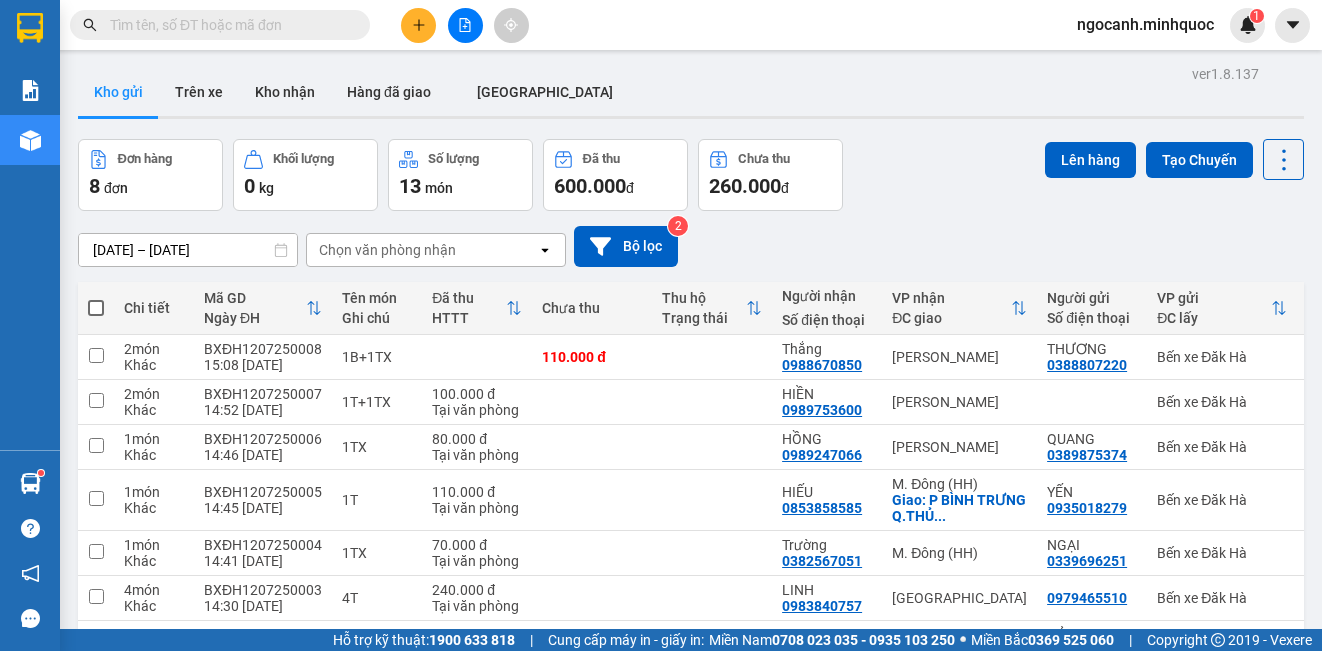 click at bounding box center (465, 25) 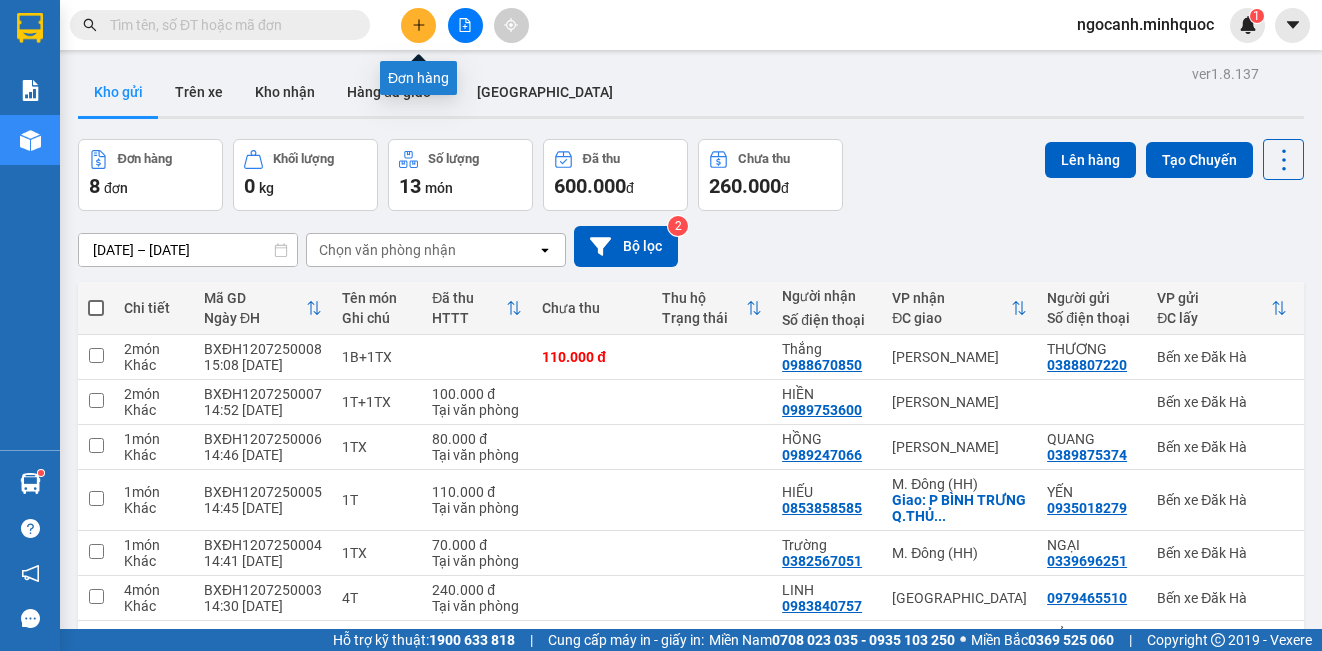 click 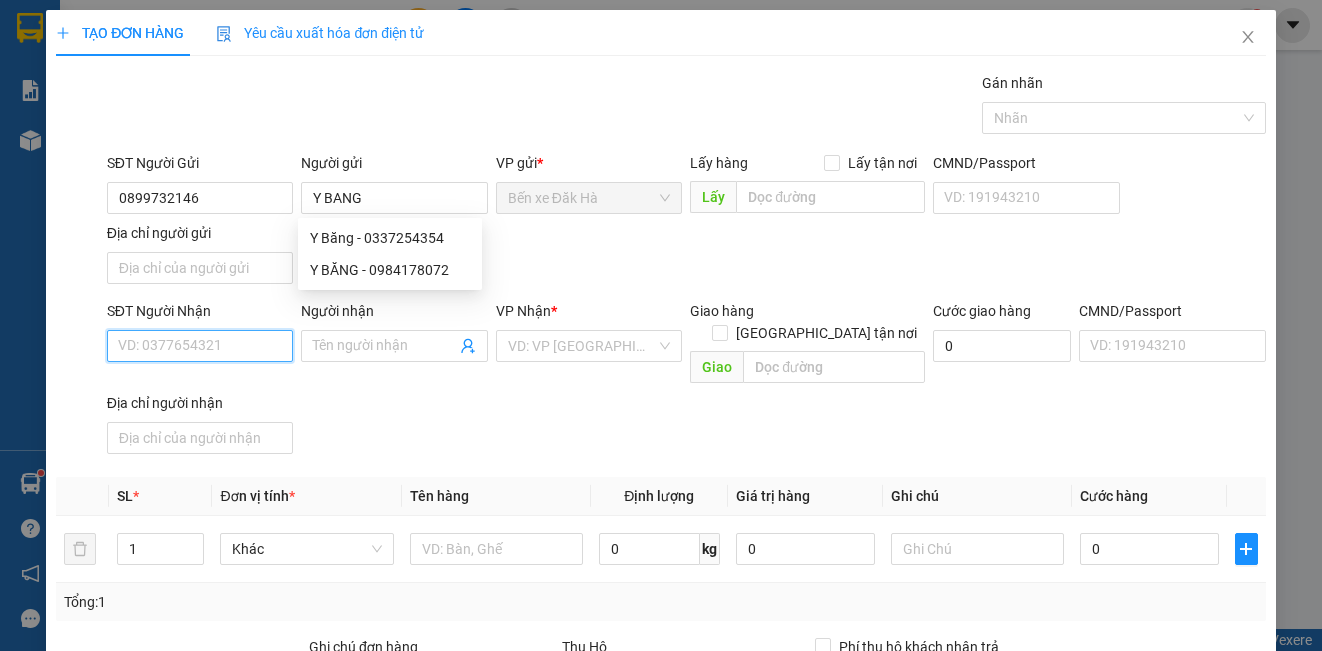 click on "SĐT Người Nhận" at bounding box center [200, 346] 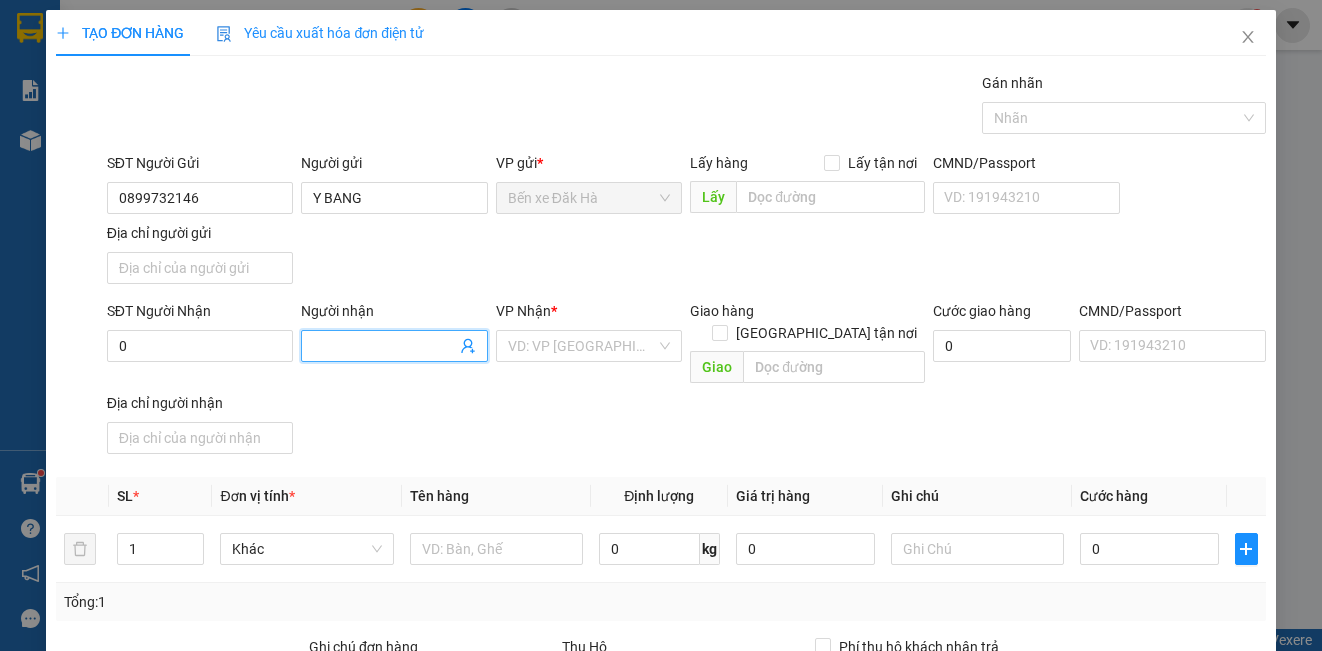 click on "Người nhận" at bounding box center (384, 346) 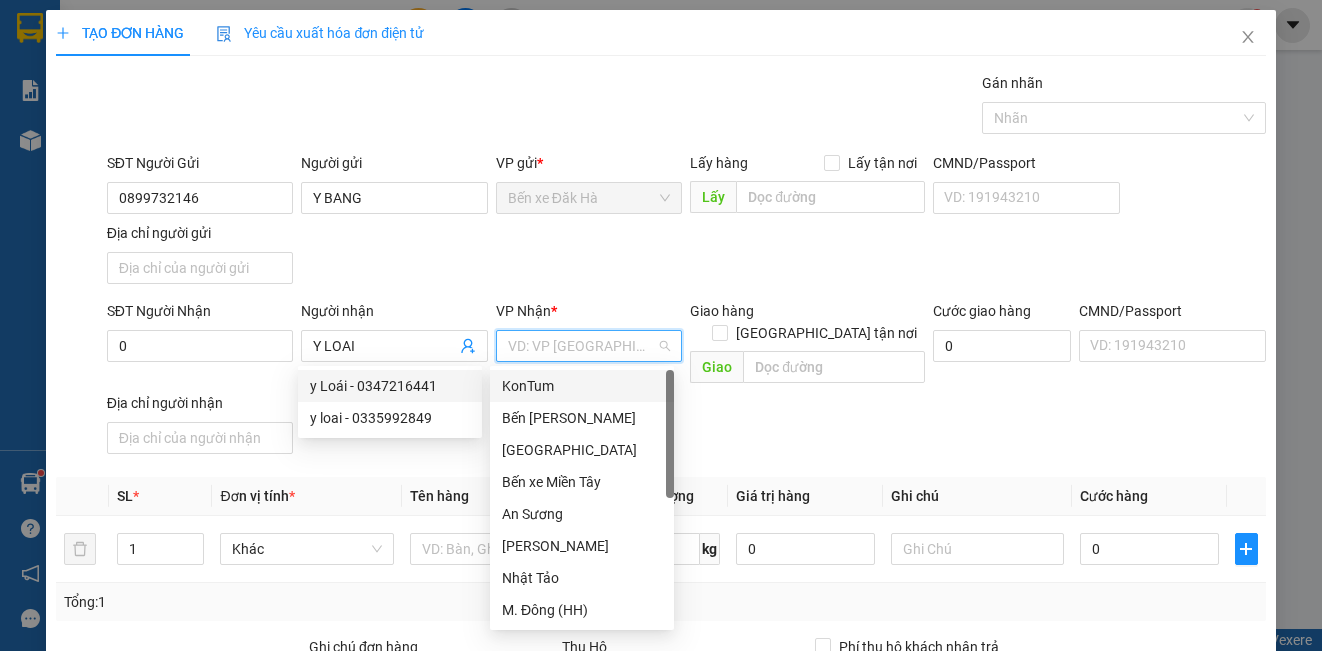 click at bounding box center [582, 346] 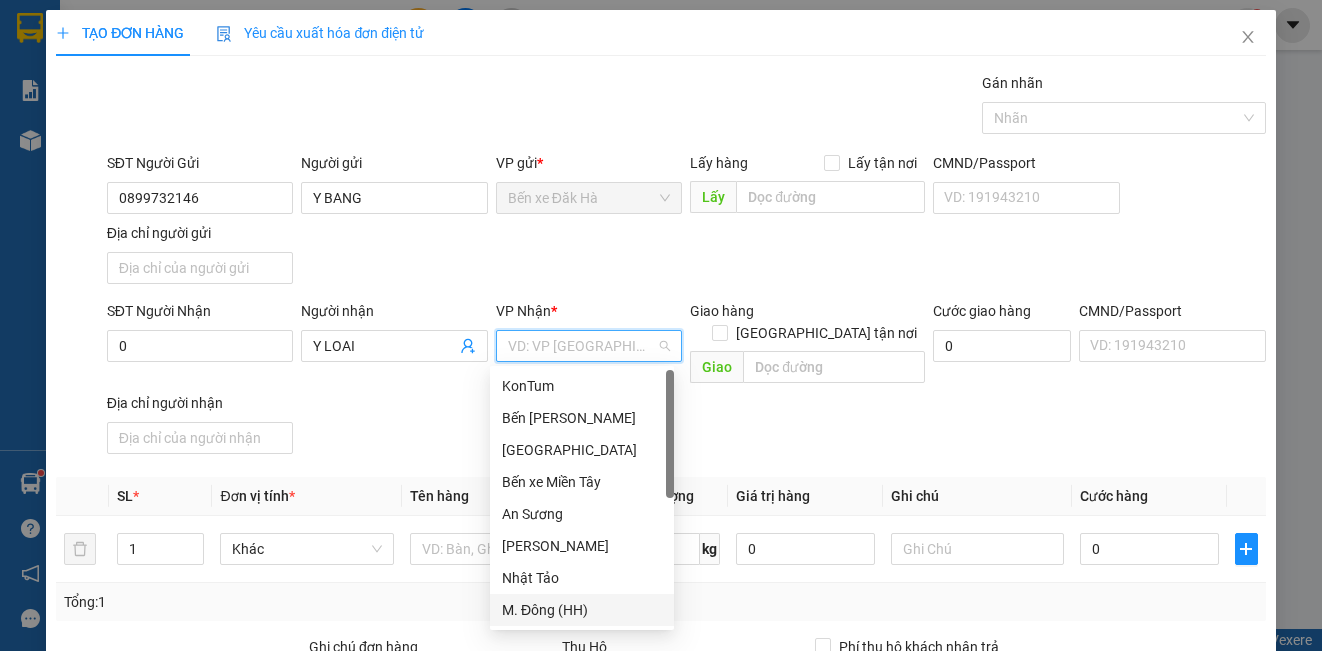 drag, startPoint x: 559, startPoint y: 574, endPoint x: 563, endPoint y: 601, distance: 27.294687 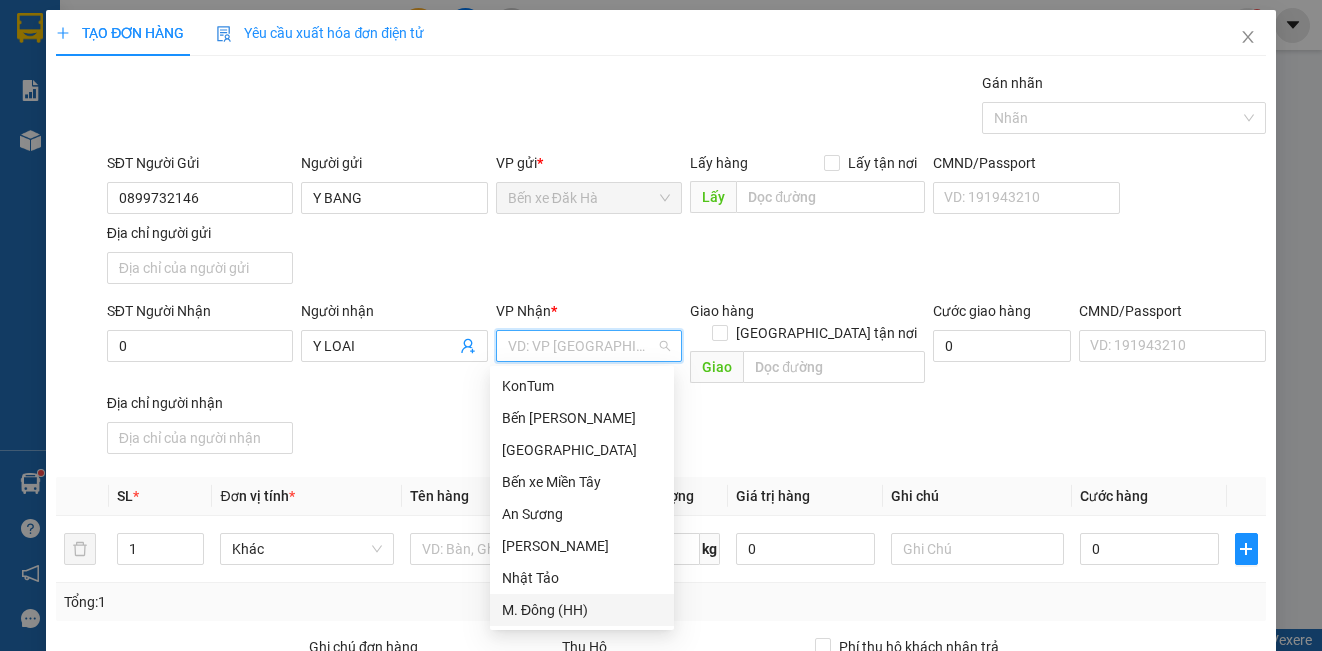 click on "M. Đông (HH)" at bounding box center [582, 610] 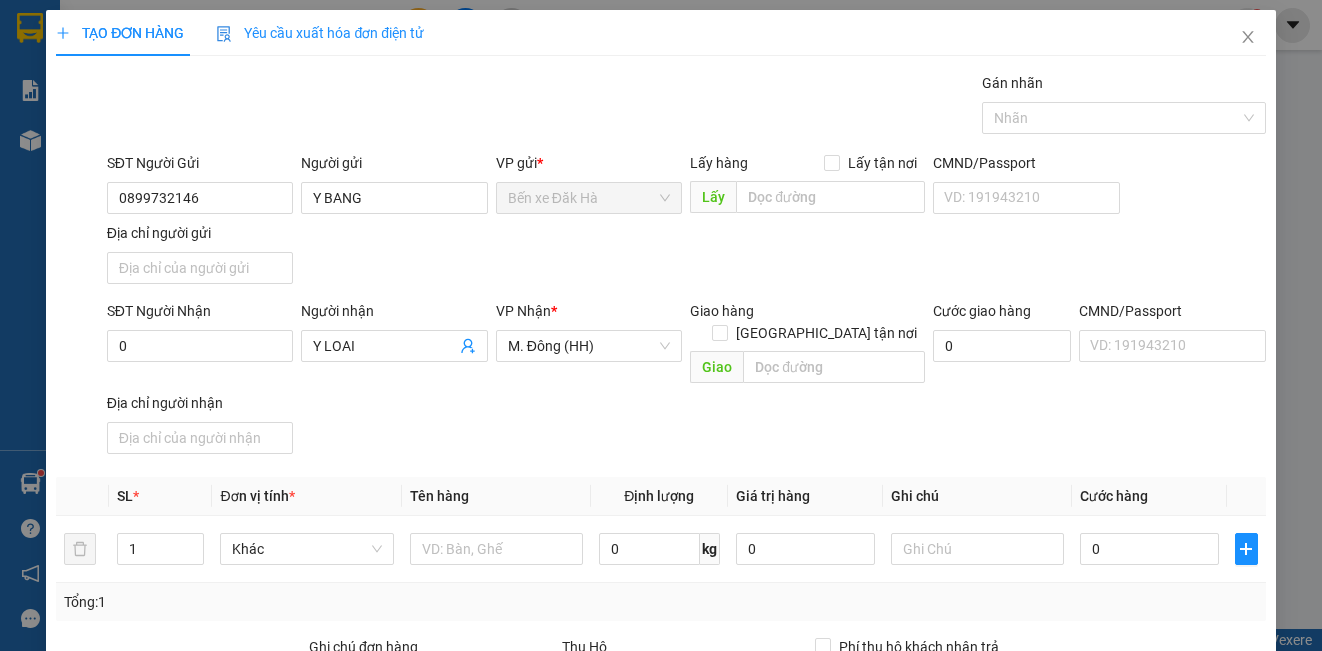 click on "SĐT Người Nhận" at bounding box center [200, 315] 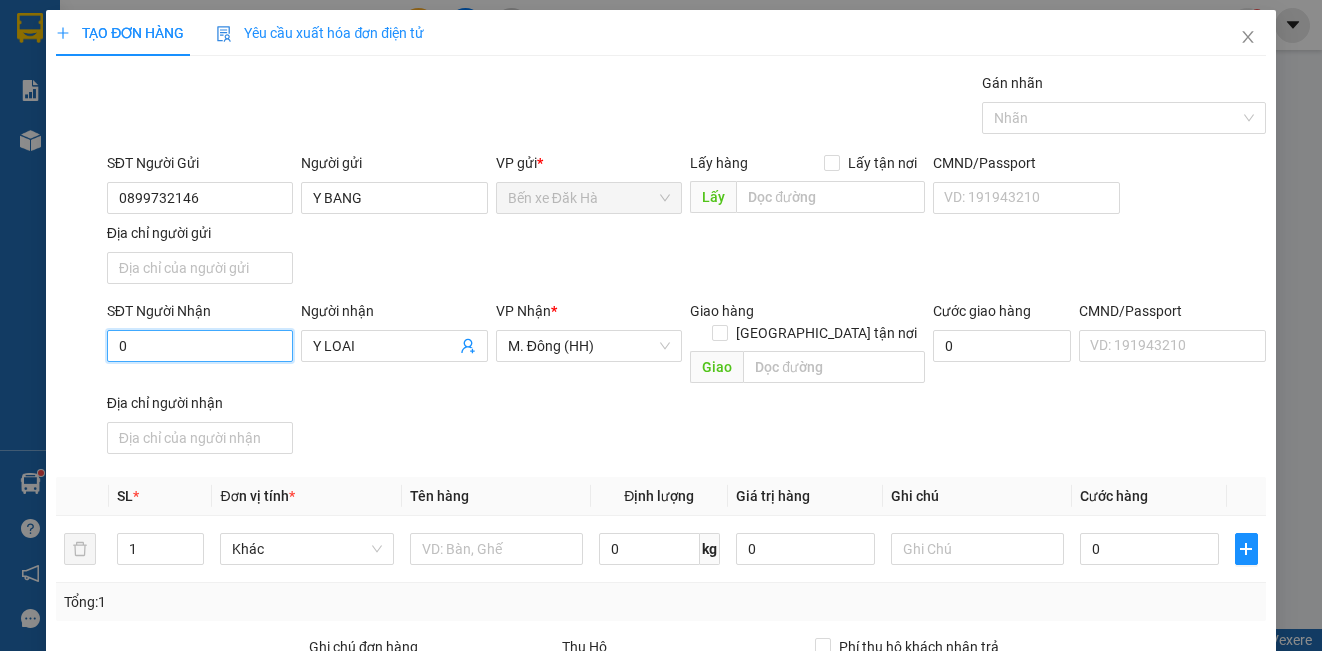 click on "0" at bounding box center [200, 346] 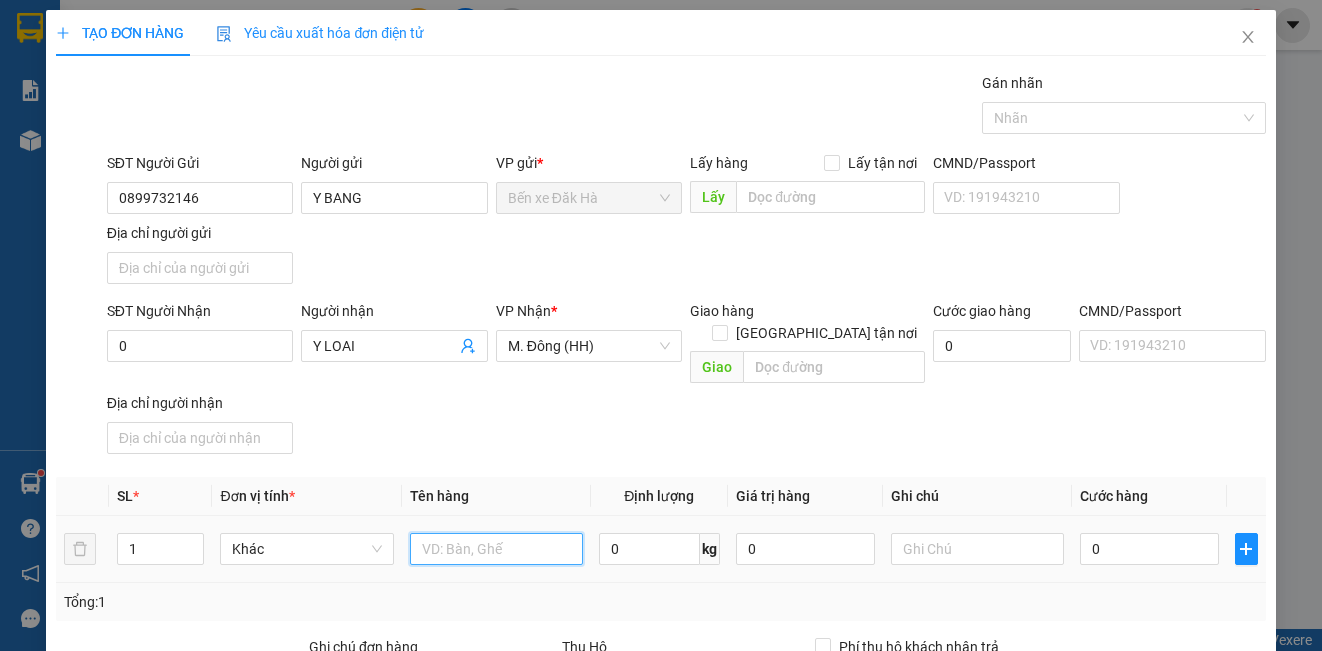 click at bounding box center (496, 549) 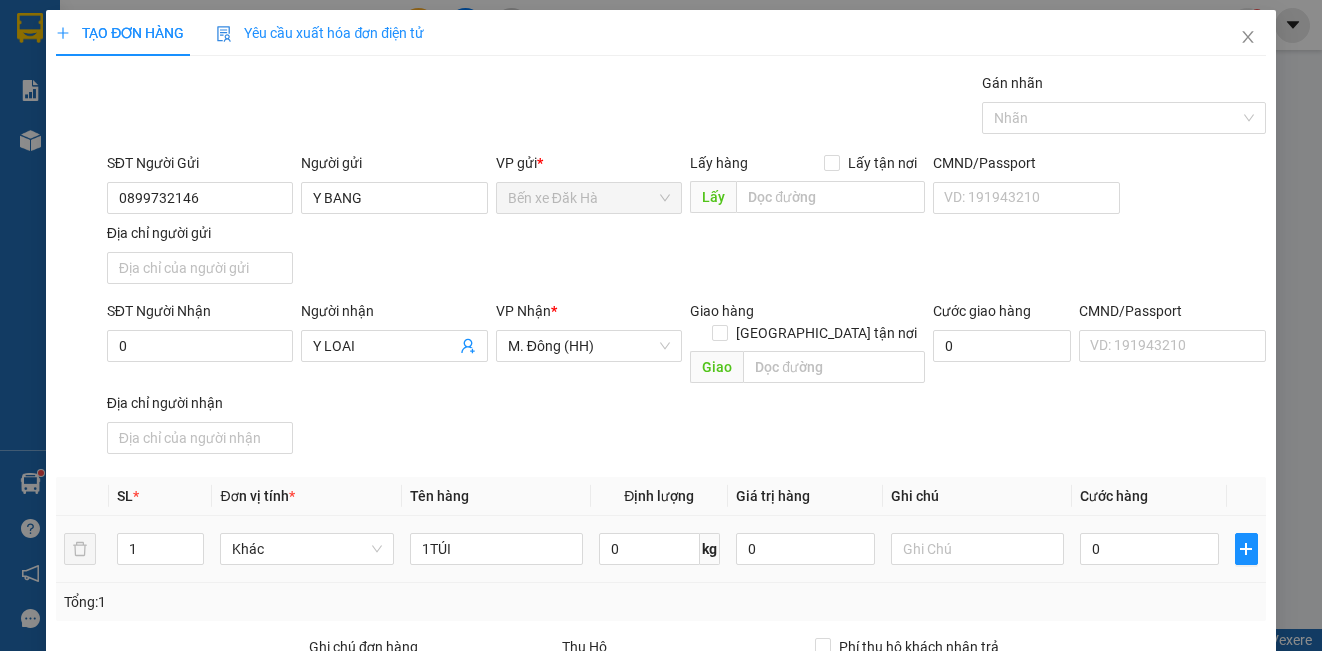 click on "0" at bounding box center (1149, 549) 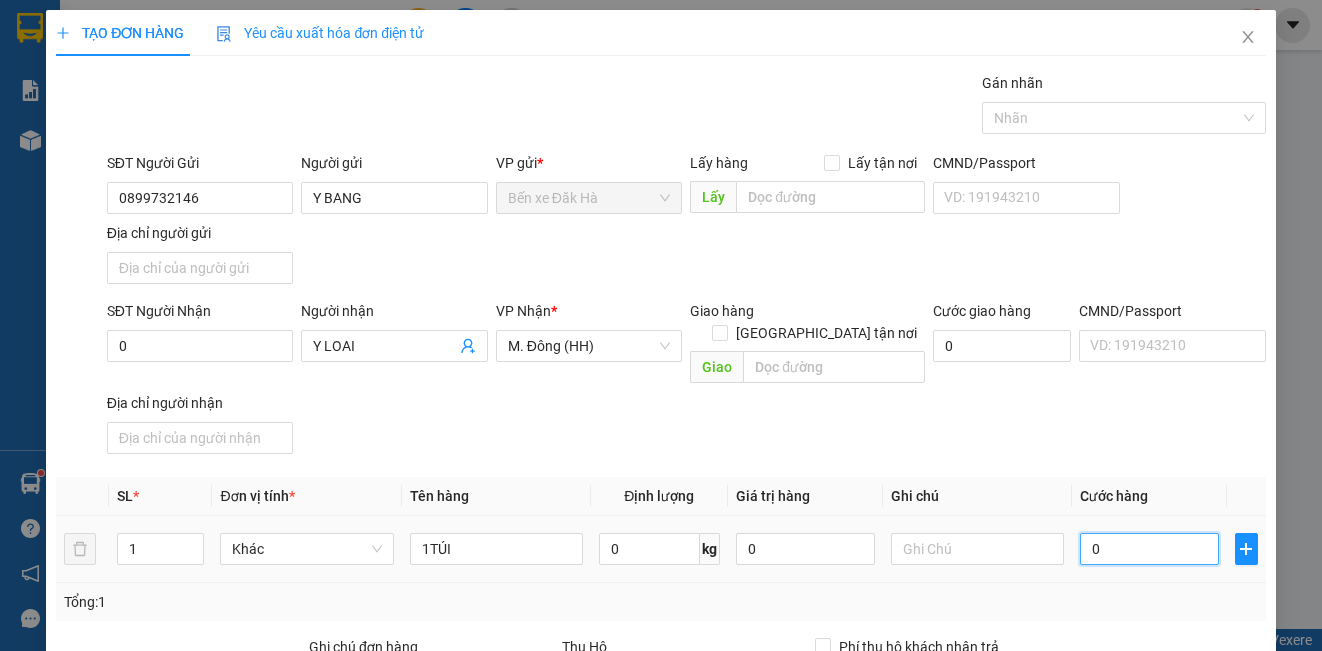 click on "0" at bounding box center (1149, 549) 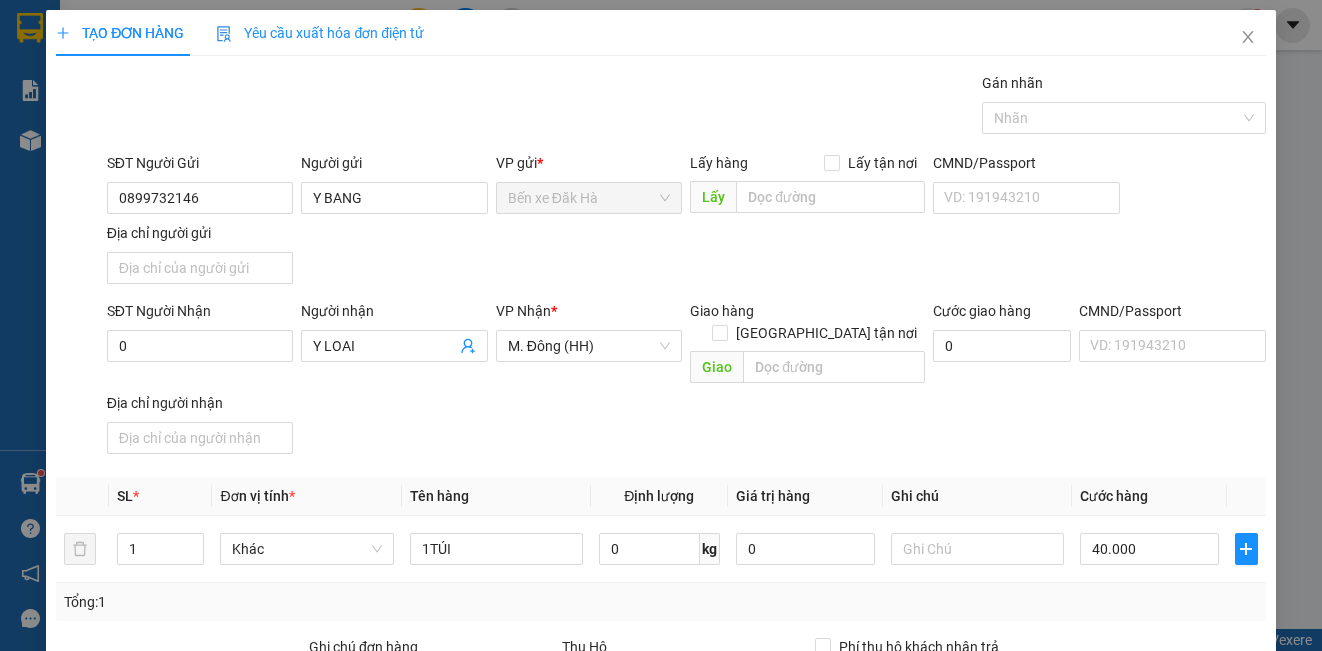 click on "SĐT Người Nhận 0 Người nhận Y LOAI VP Nhận  * M. Đông (HH) Giao hàng Giao tận nơi Giao Cước giao hàng 0 CMND/Passport VD: [PASSPORT] Địa chỉ người nhận" at bounding box center [686, 381] 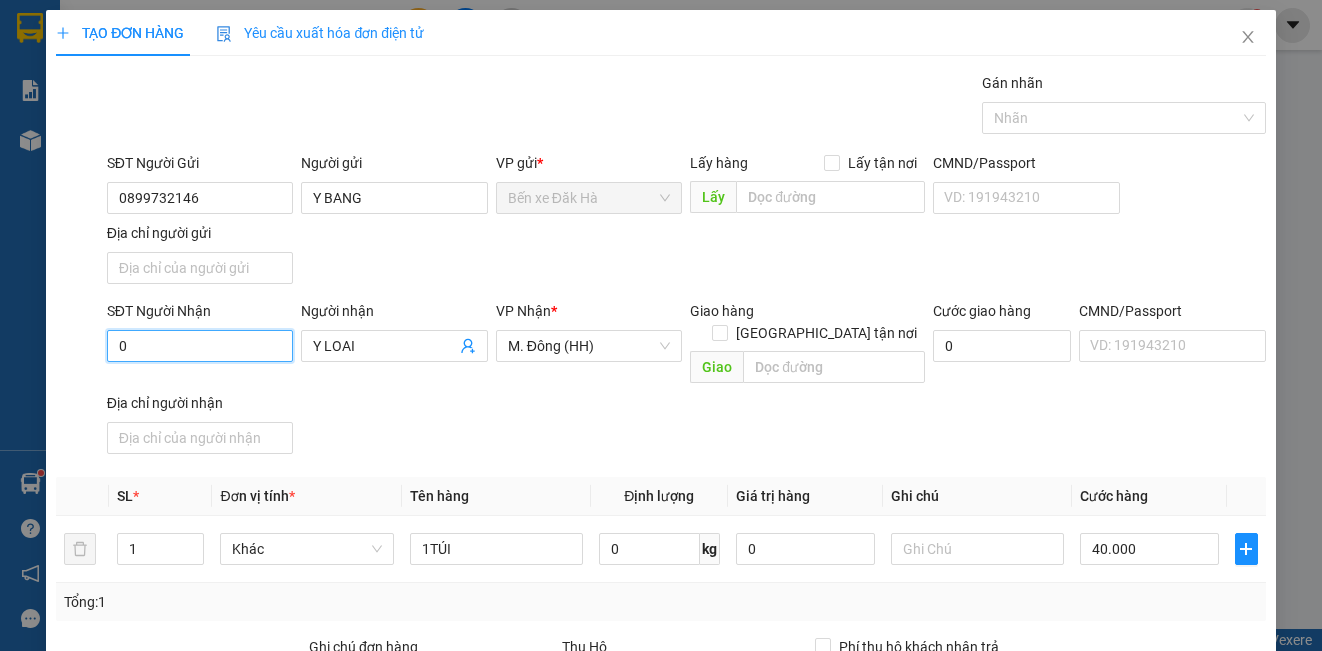 click on "0" at bounding box center (200, 346) 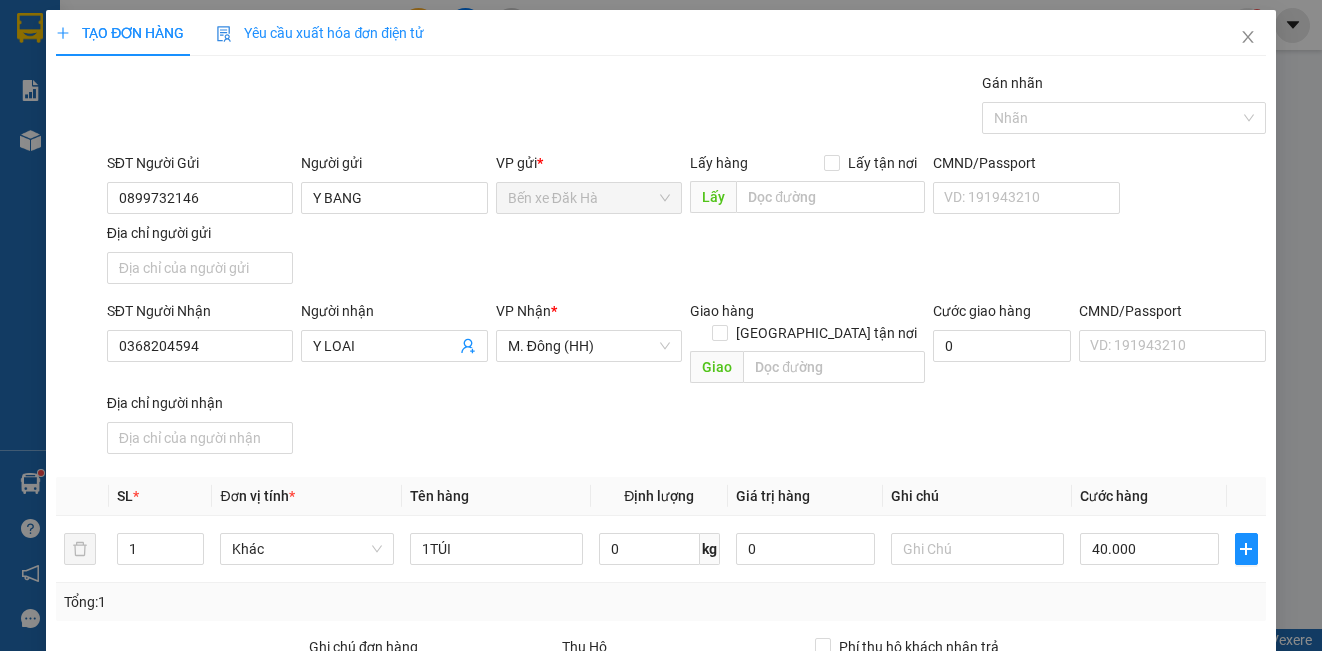 click on "SĐT Người Nhận 0368204594 Người nhận Y LOAI VP Nhận  * M. Đông (HH) Giao hàng Giao tận nơi Giao Cước giao hàng 0 CMND/Passport VD: [PASSPORT] Địa chỉ người nhận" at bounding box center (686, 381) 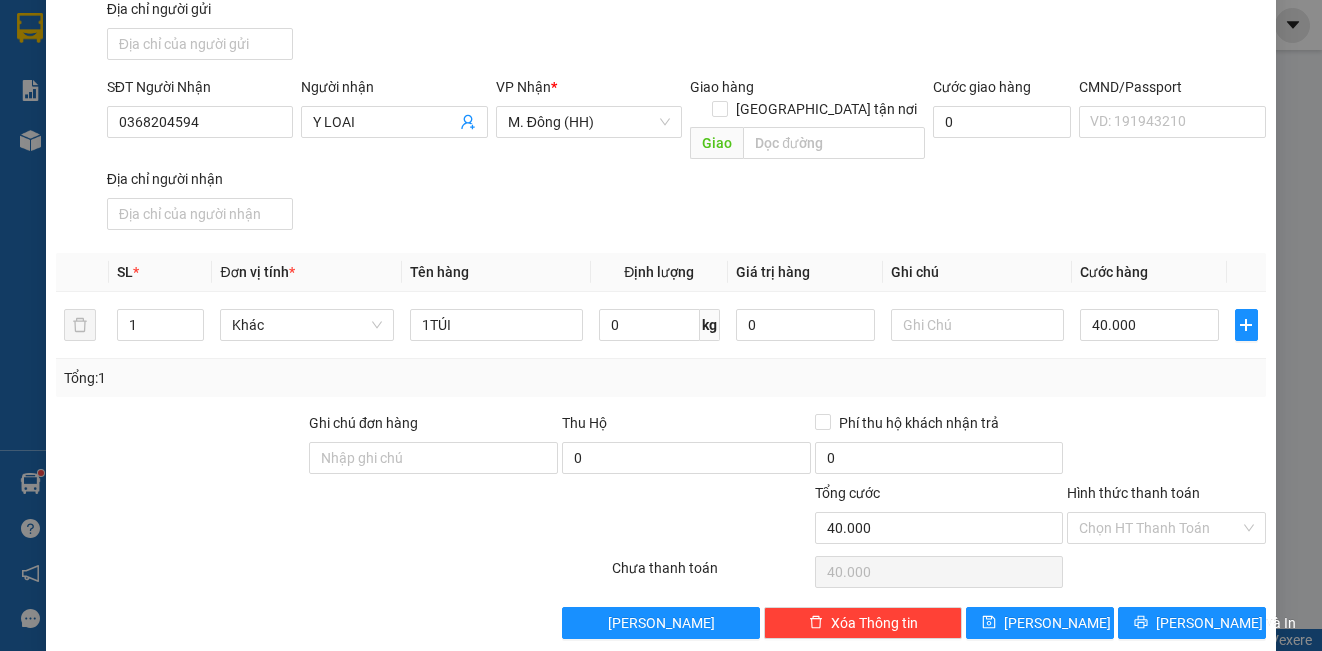 scroll, scrollTop: 229, scrollLeft: 0, axis: vertical 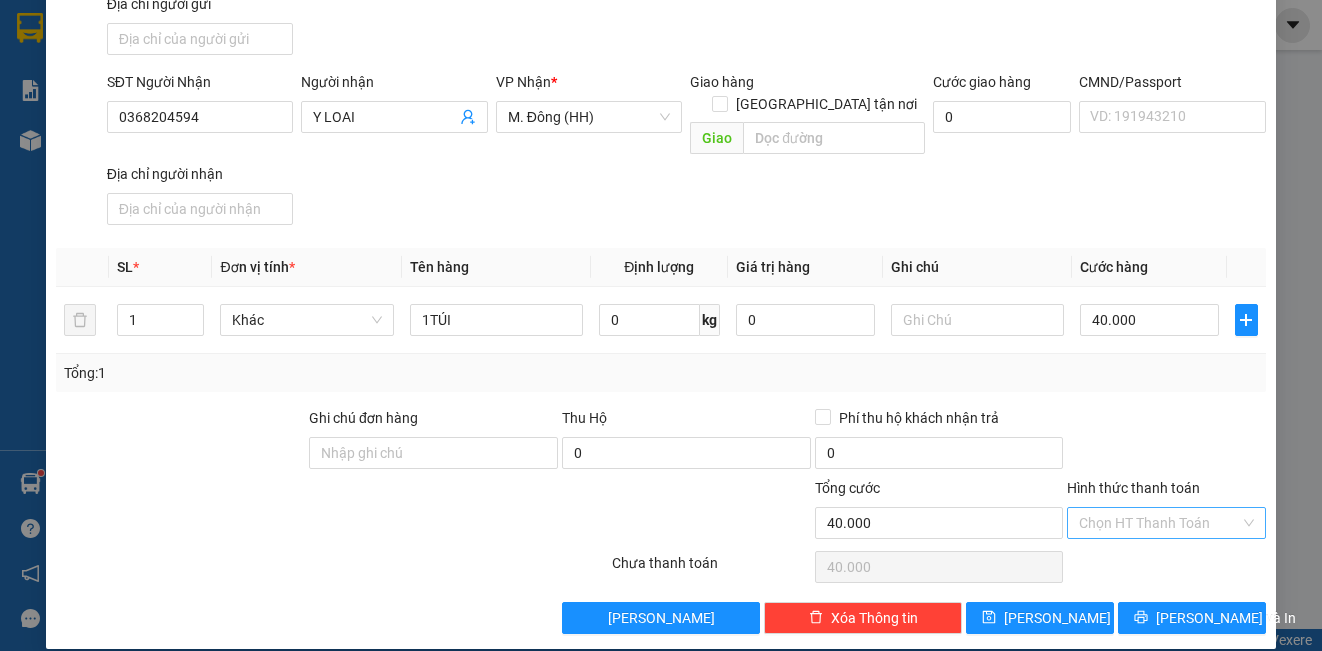 click on "Hình thức thanh toán" at bounding box center [1159, 523] 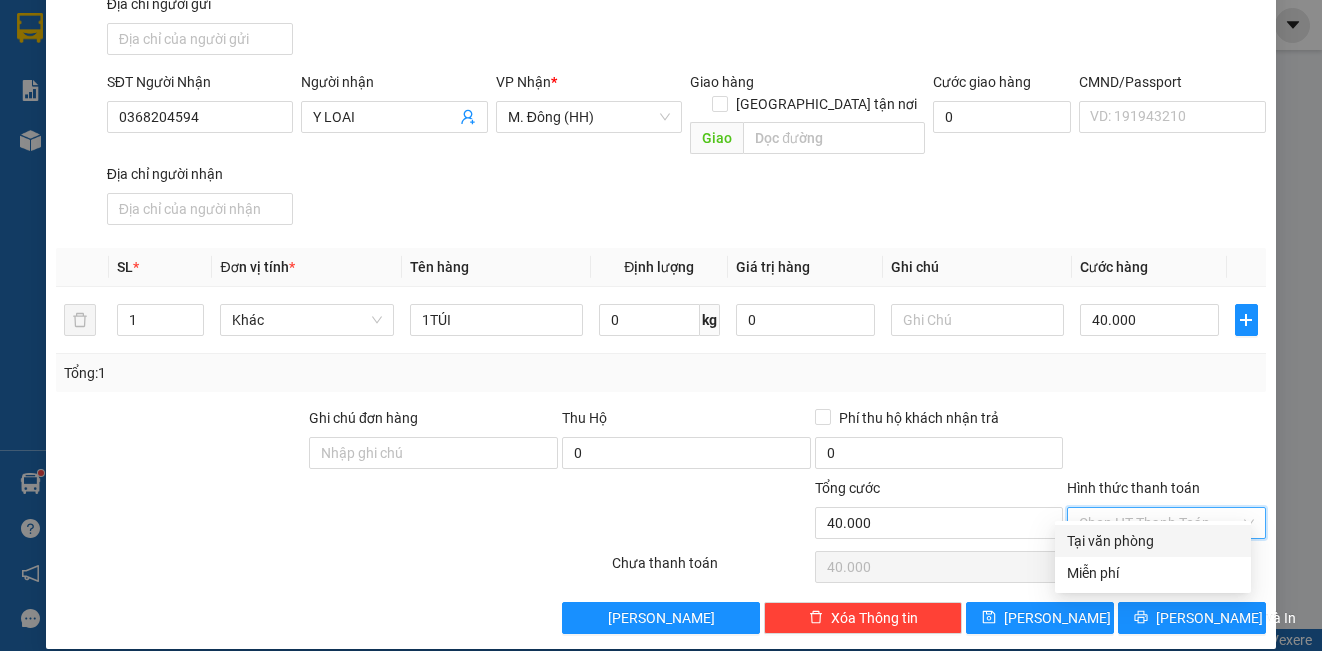 click on "Tại văn phòng" at bounding box center [1153, 541] 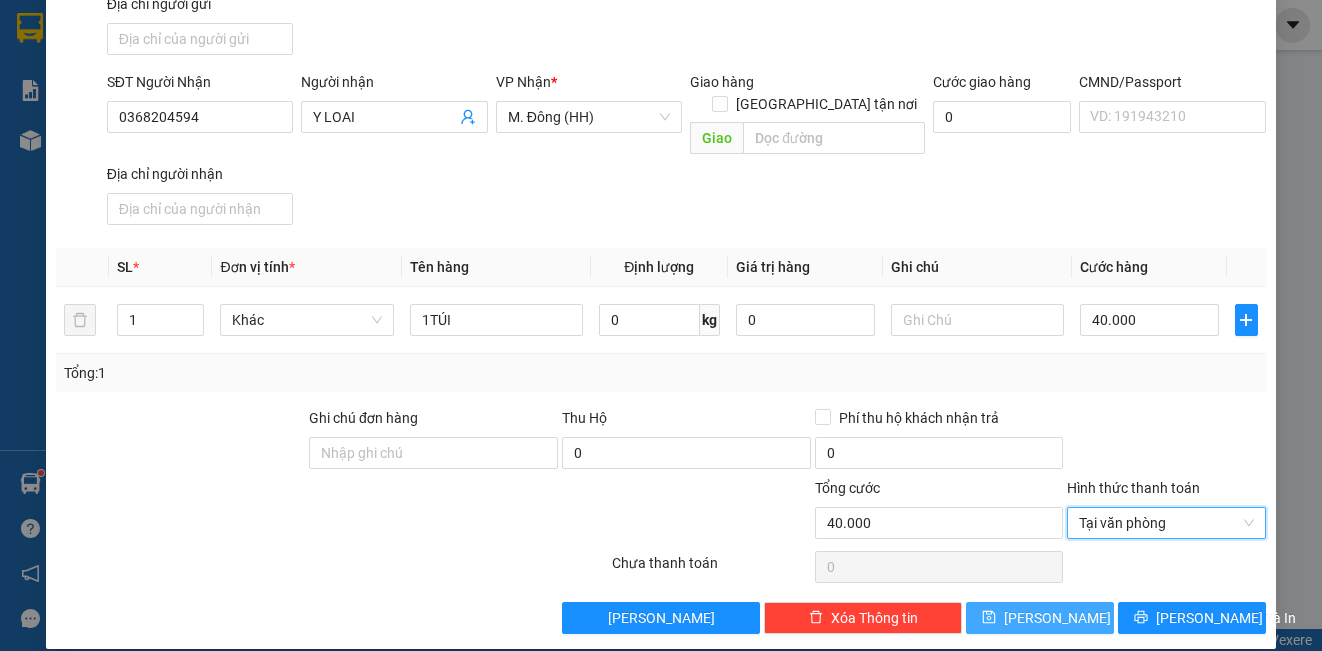 click on "[PERSON_NAME]" at bounding box center [1040, 618] 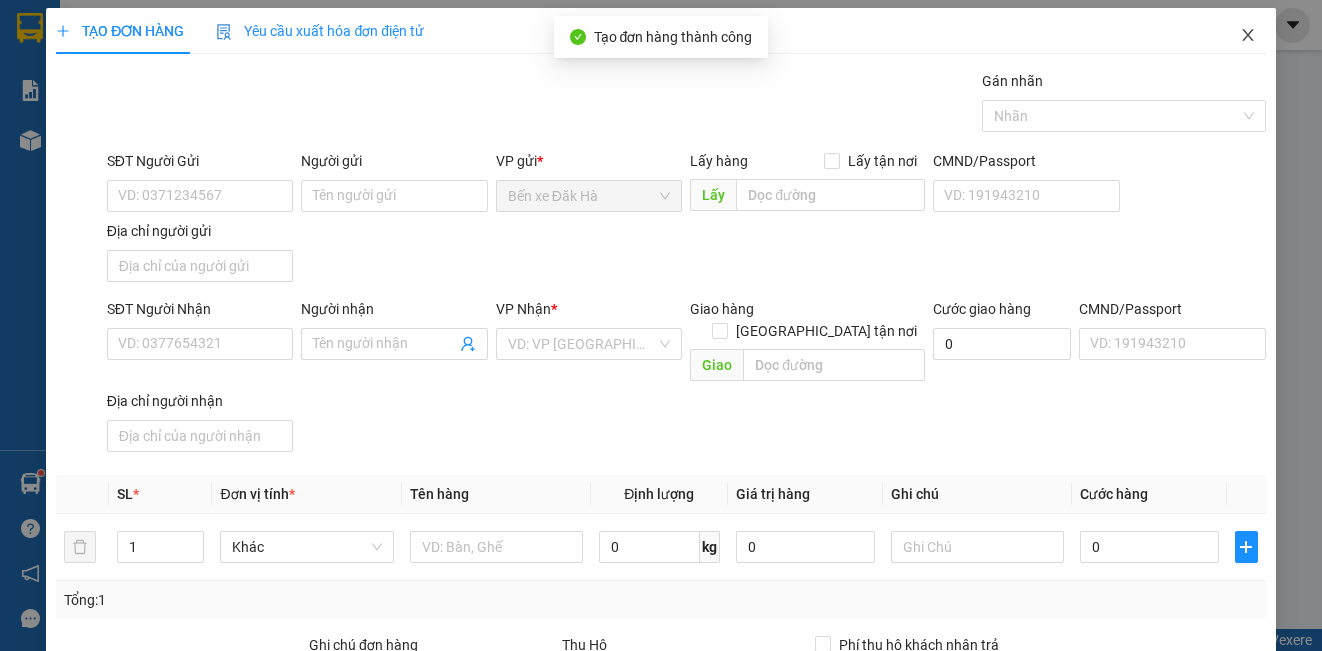 scroll, scrollTop: 0, scrollLeft: 0, axis: both 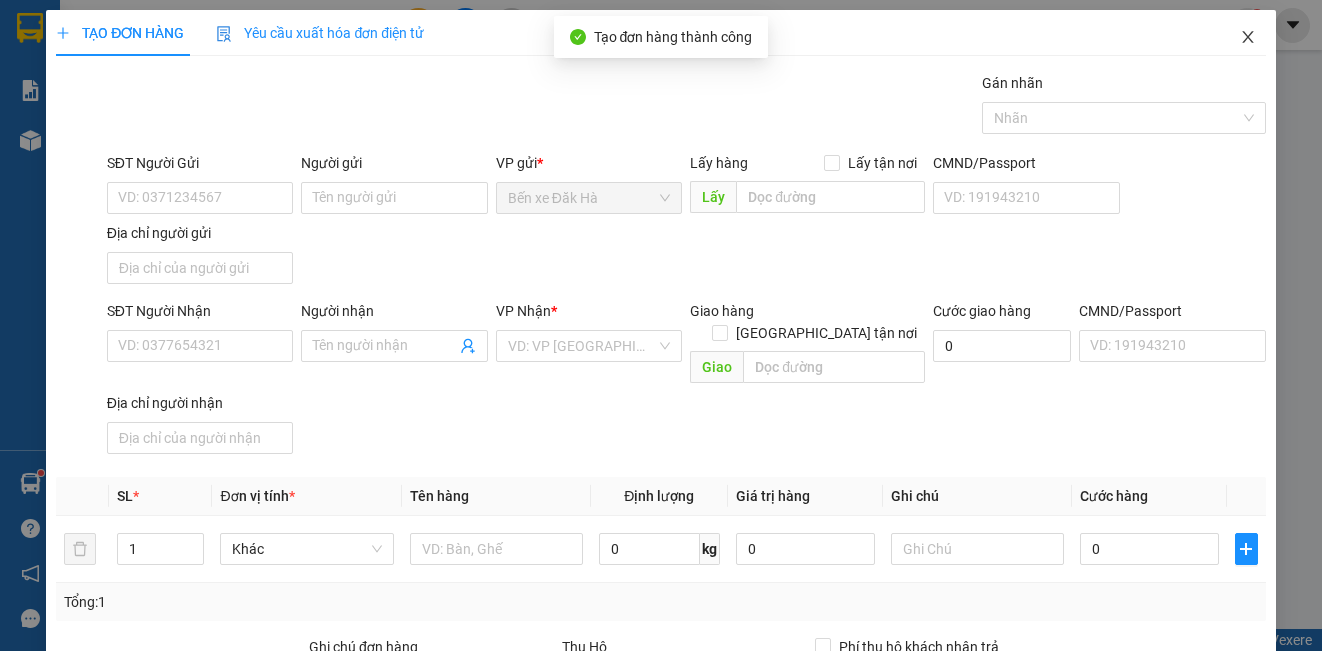 click at bounding box center (1248, 38) 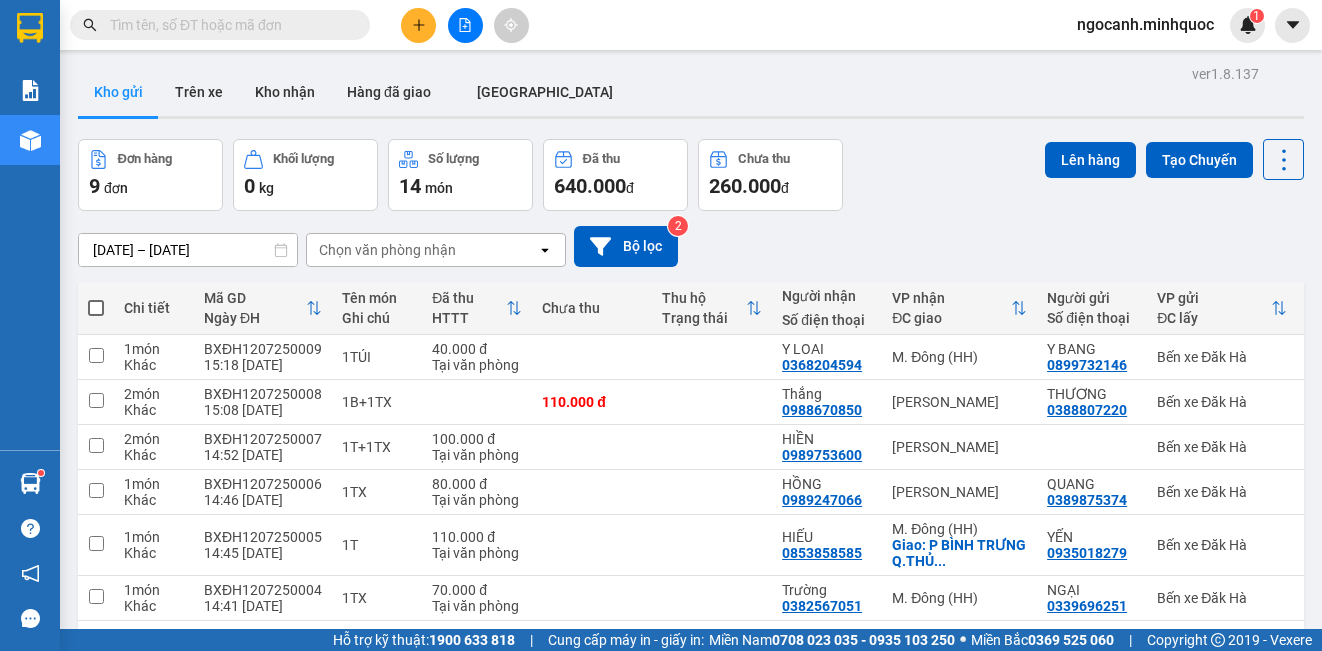scroll, scrollTop: 217, scrollLeft: 0, axis: vertical 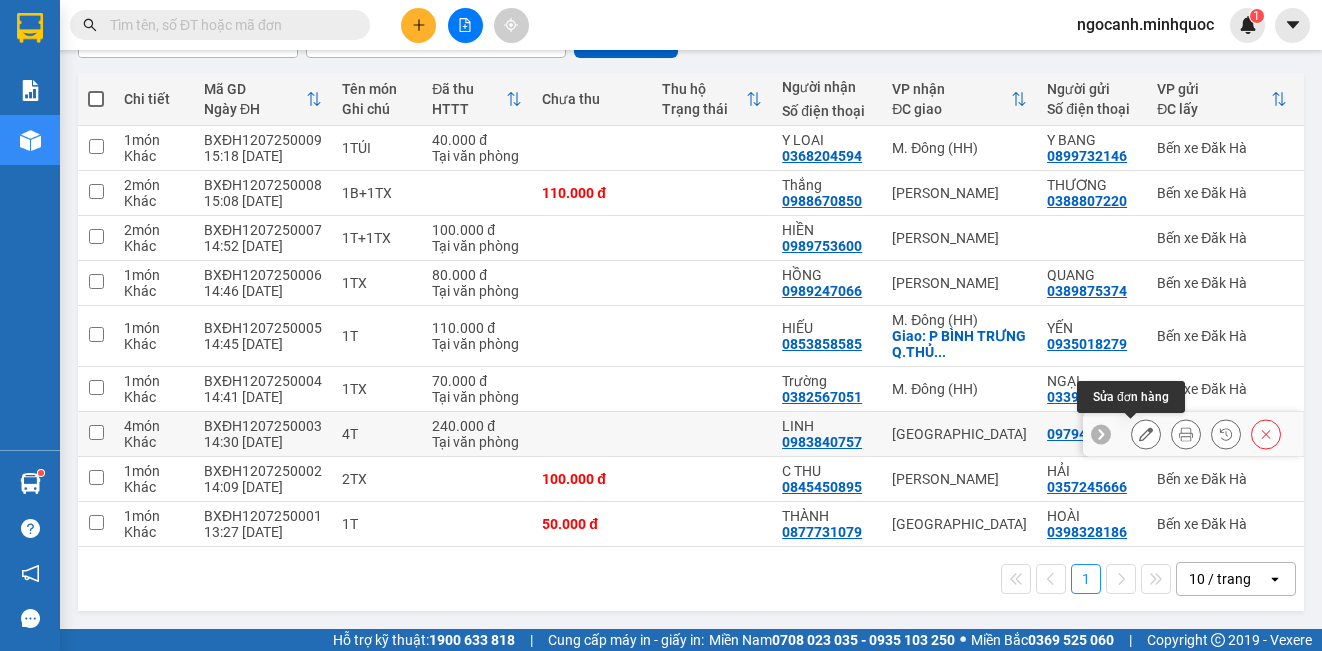 click at bounding box center (1146, 434) 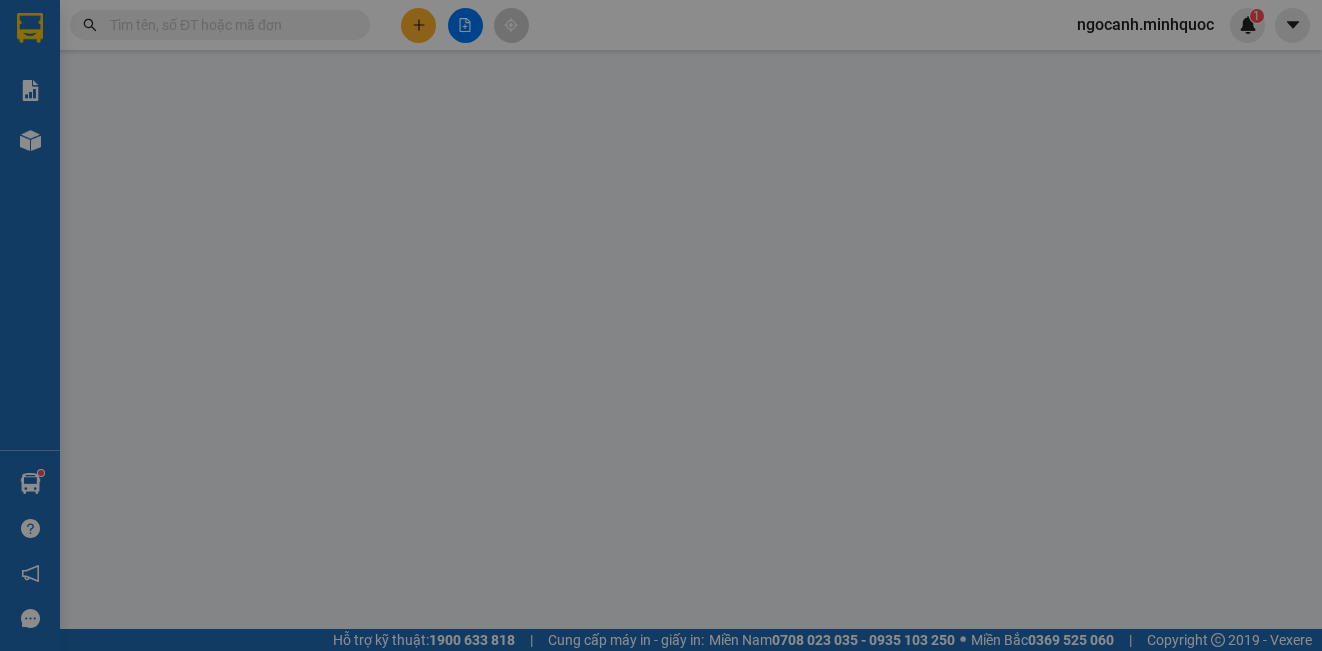 scroll, scrollTop: 0, scrollLeft: 0, axis: both 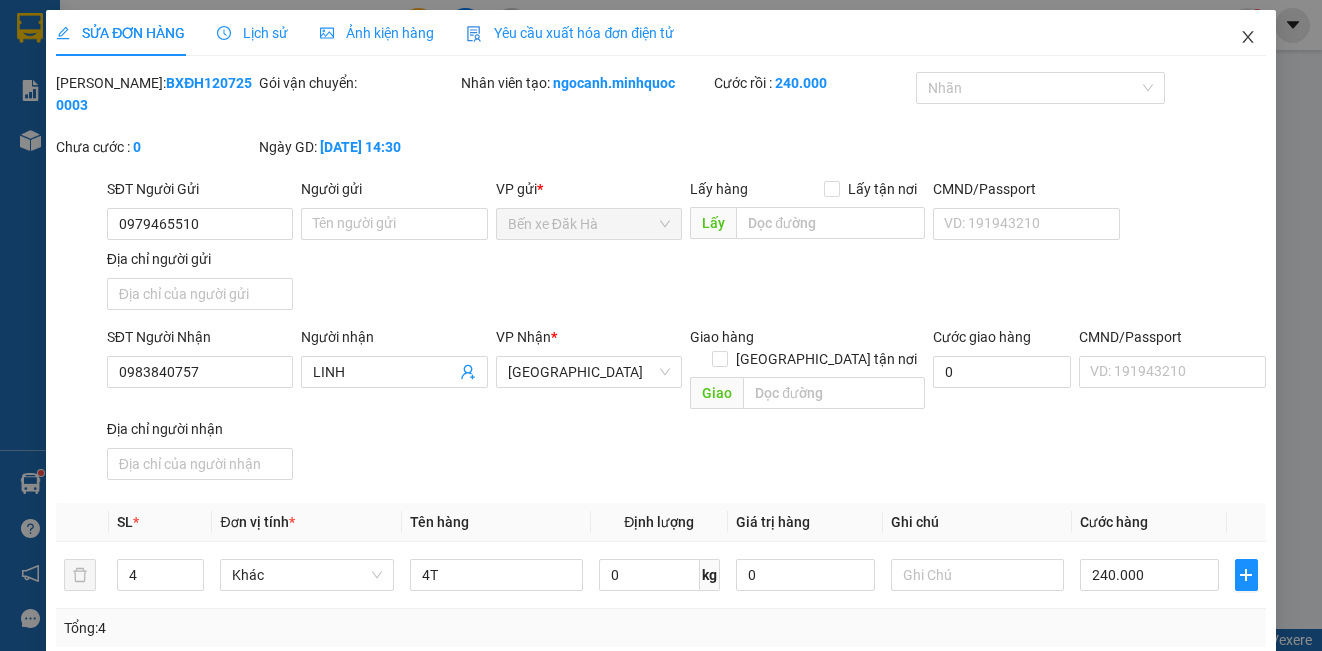 click 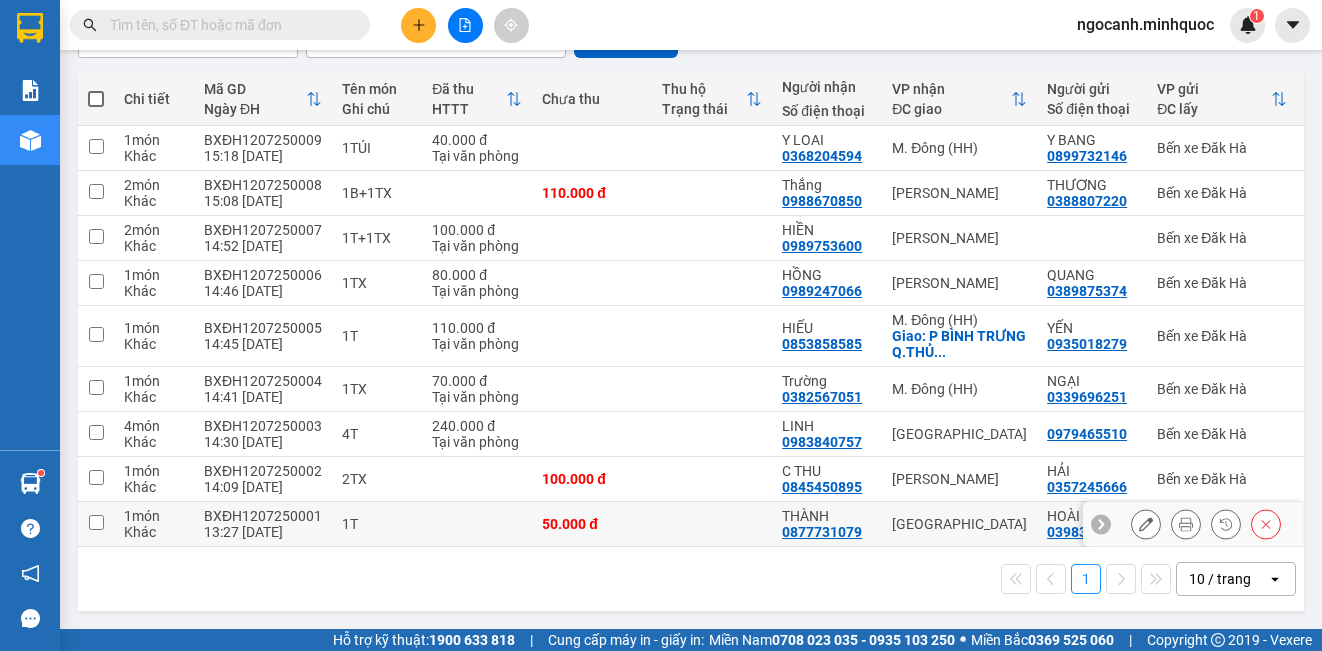 scroll, scrollTop: 217, scrollLeft: 0, axis: vertical 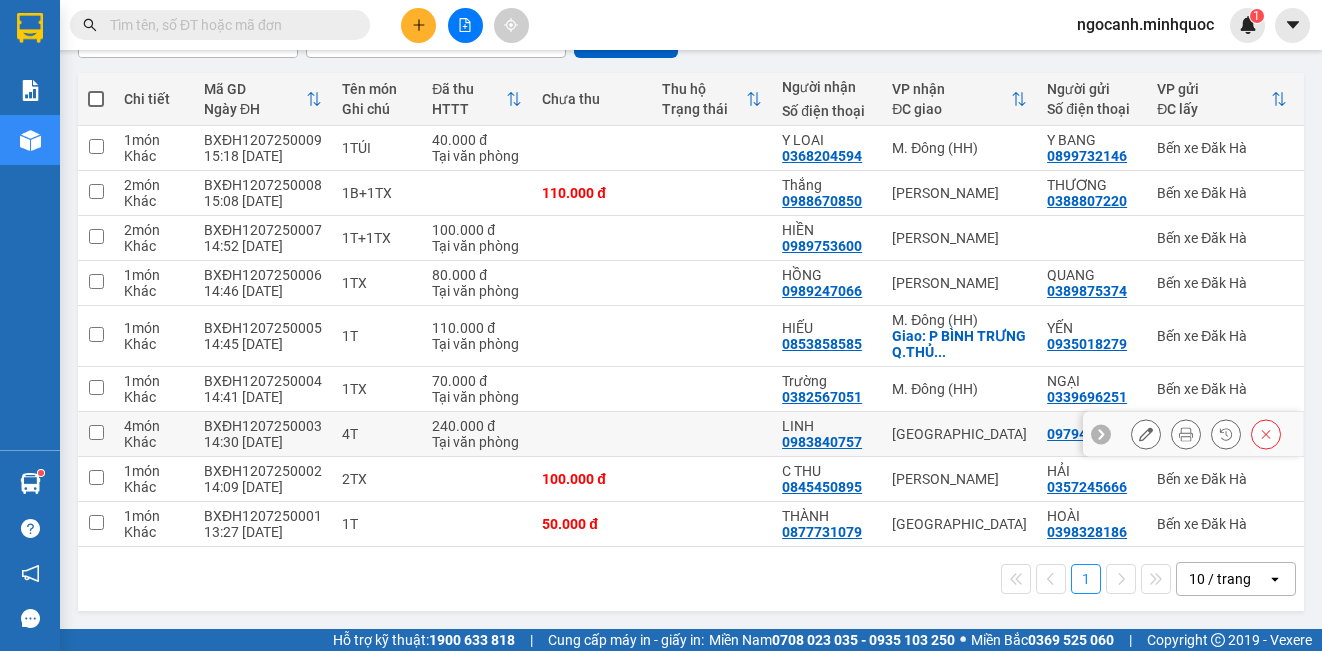 click 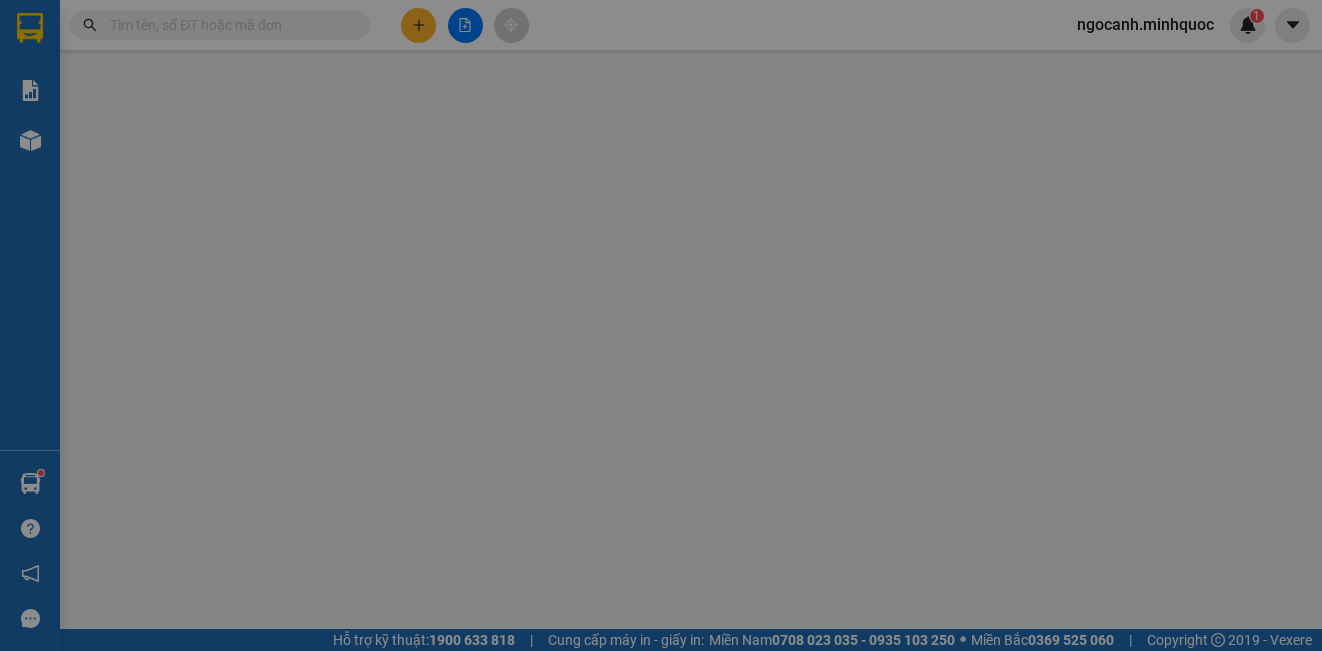scroll, scrollTop: 0, scrollLeft: 0, axis: both 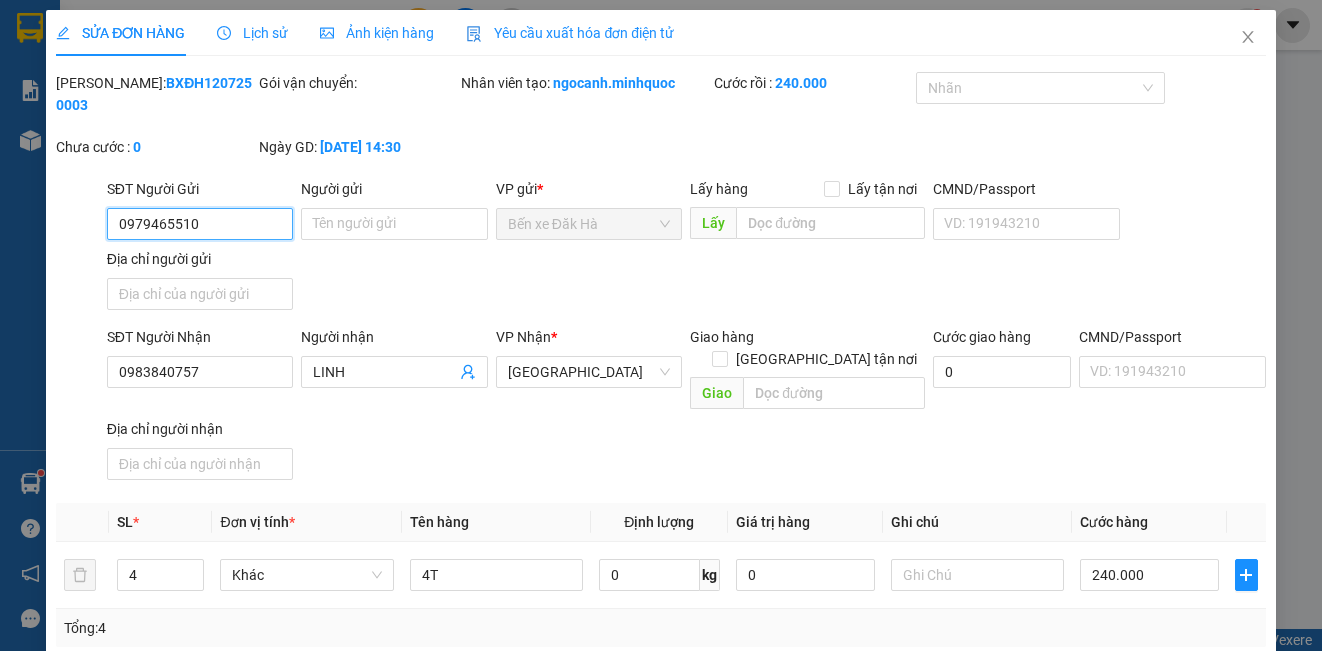 drag, startPoint x: 226, startPoint y: 227, endPoint x: 100, endPoint y: 227, distance: 126 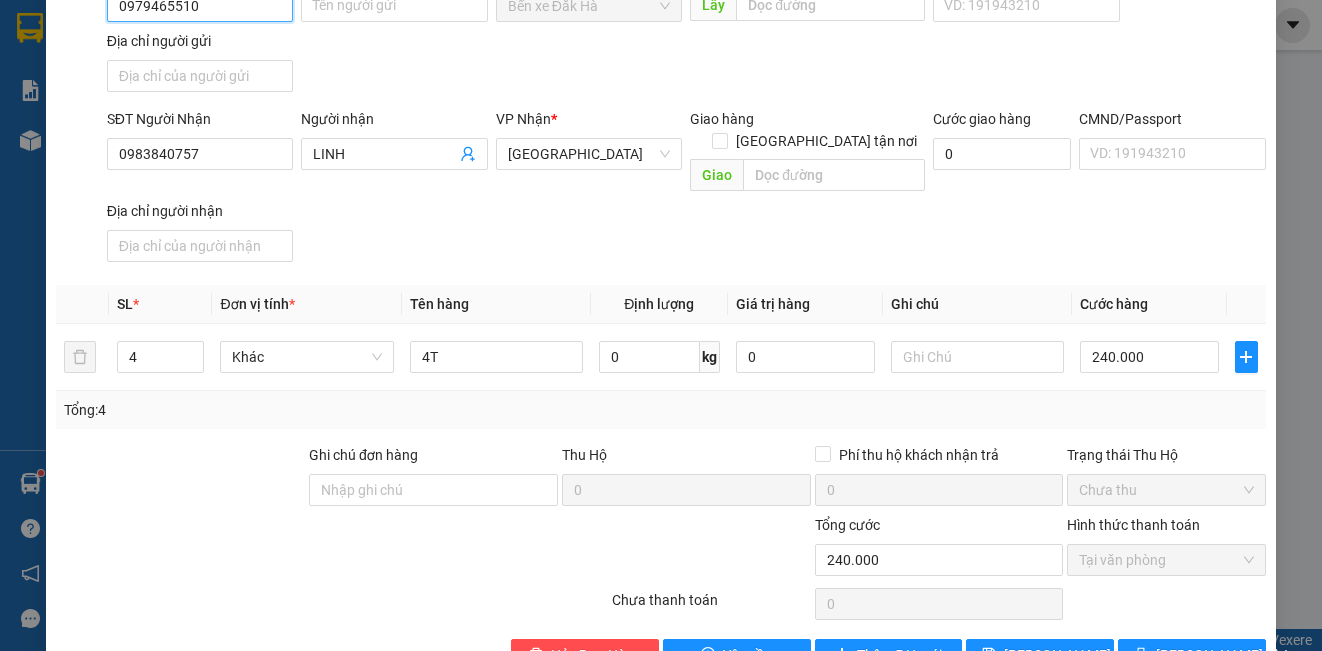scroll, scrollTop: 255, scrollLeft: 0, axis: vertical 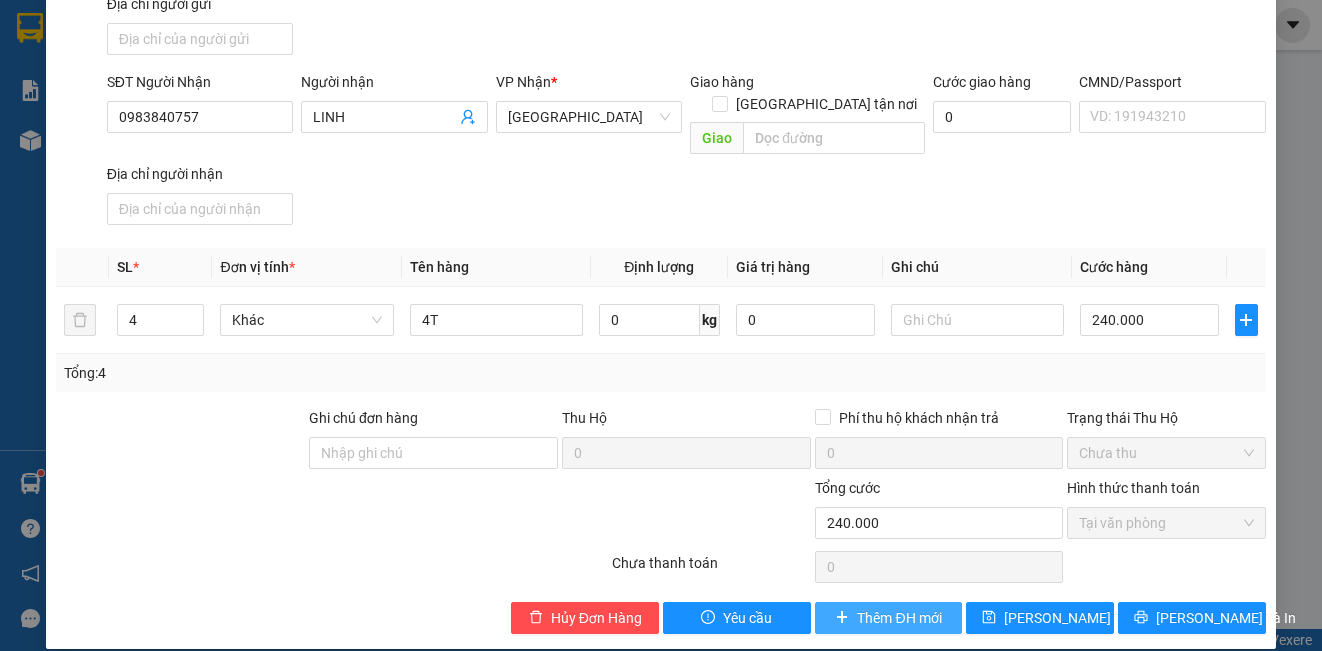 click on "Thêm ĐH mới" at bounding box center [899, 618] 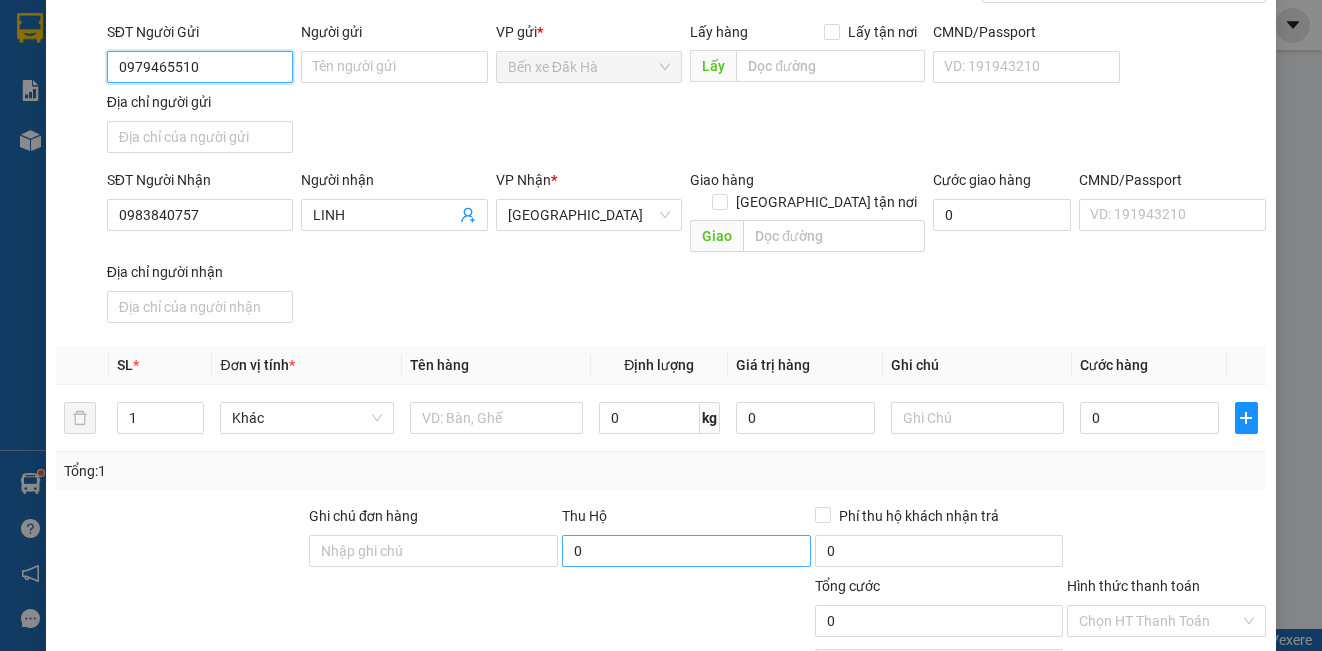 scroll, scrollTop: 200, scrollLeft: 0, axis: vertical 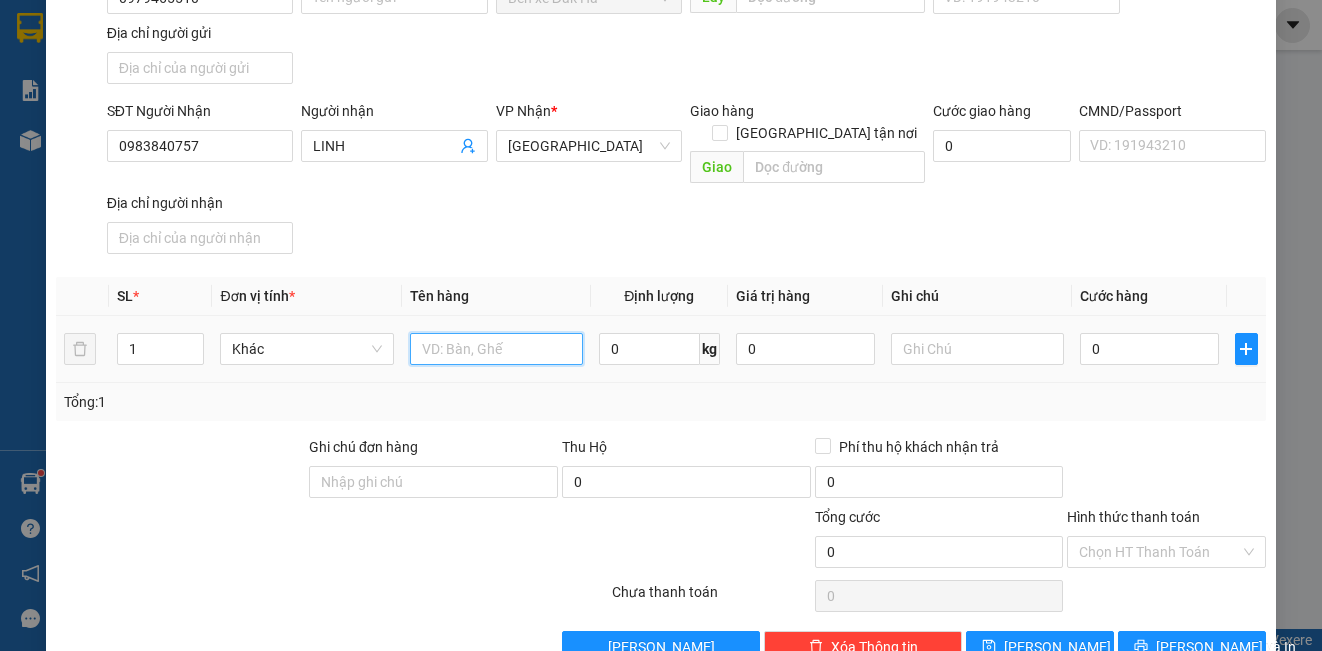 click at bounding box center (496, 349) 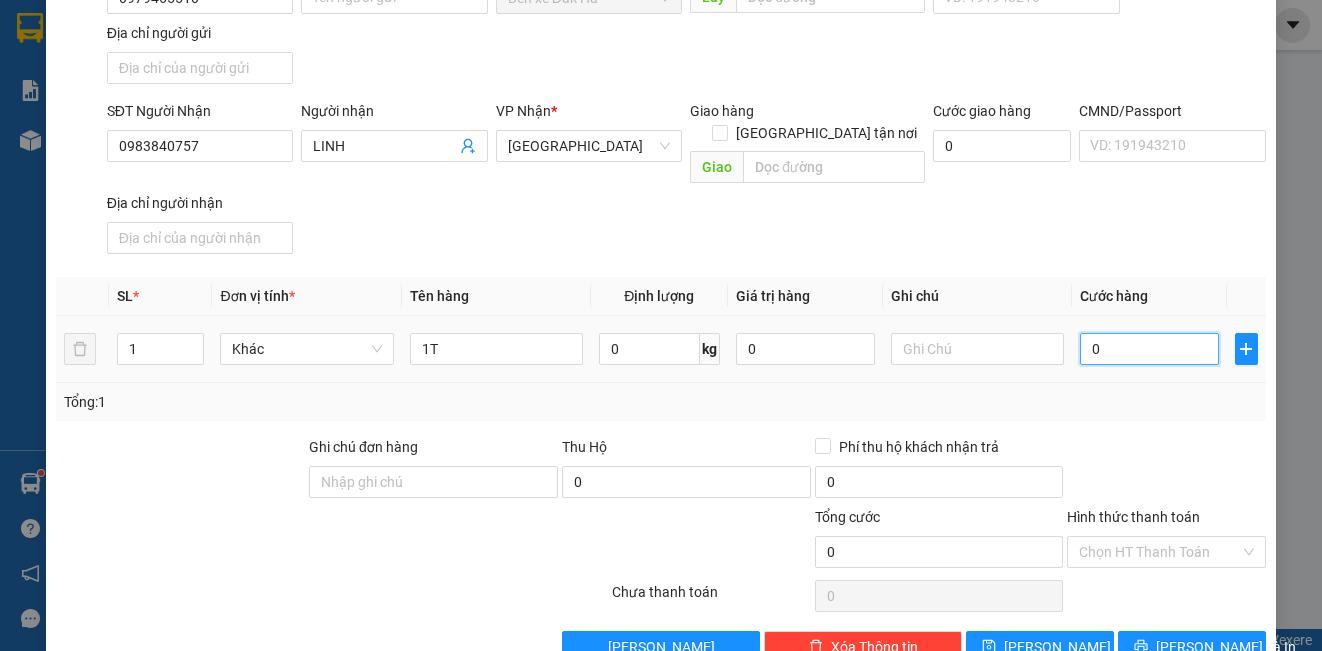 click on "0" at bounding box center [1149, 349] 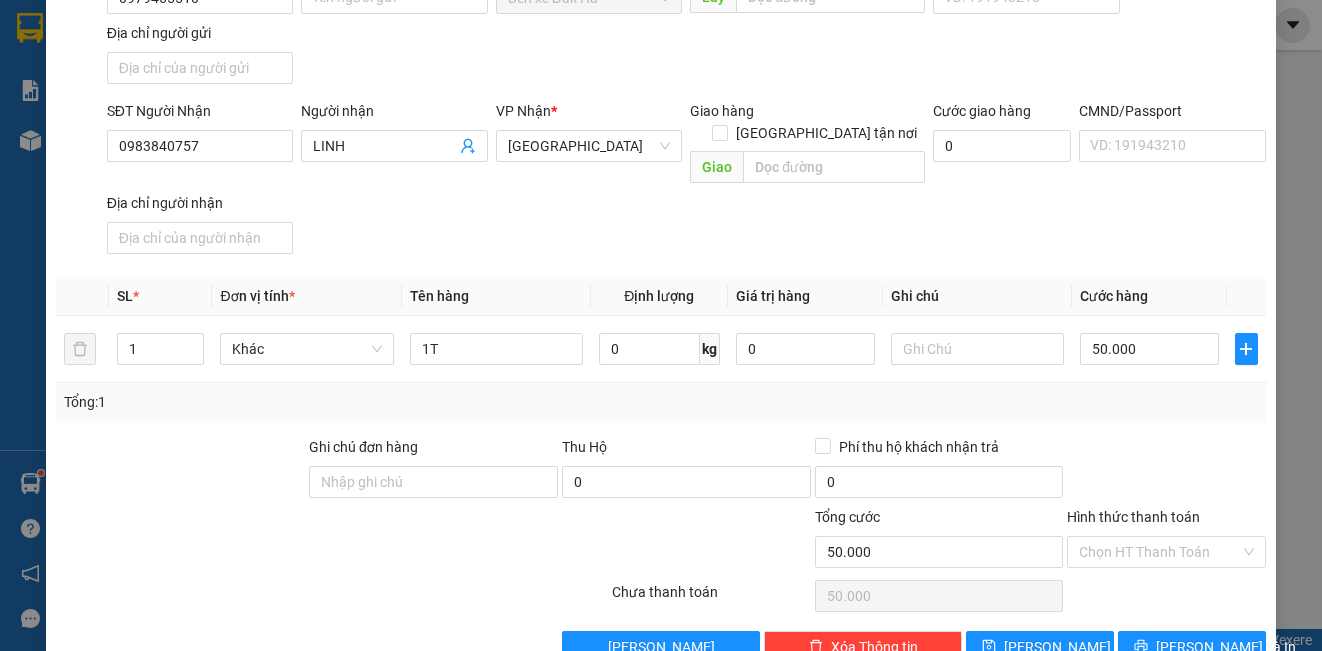 click on "Tổng:  1" at bounding box center [660, 402] 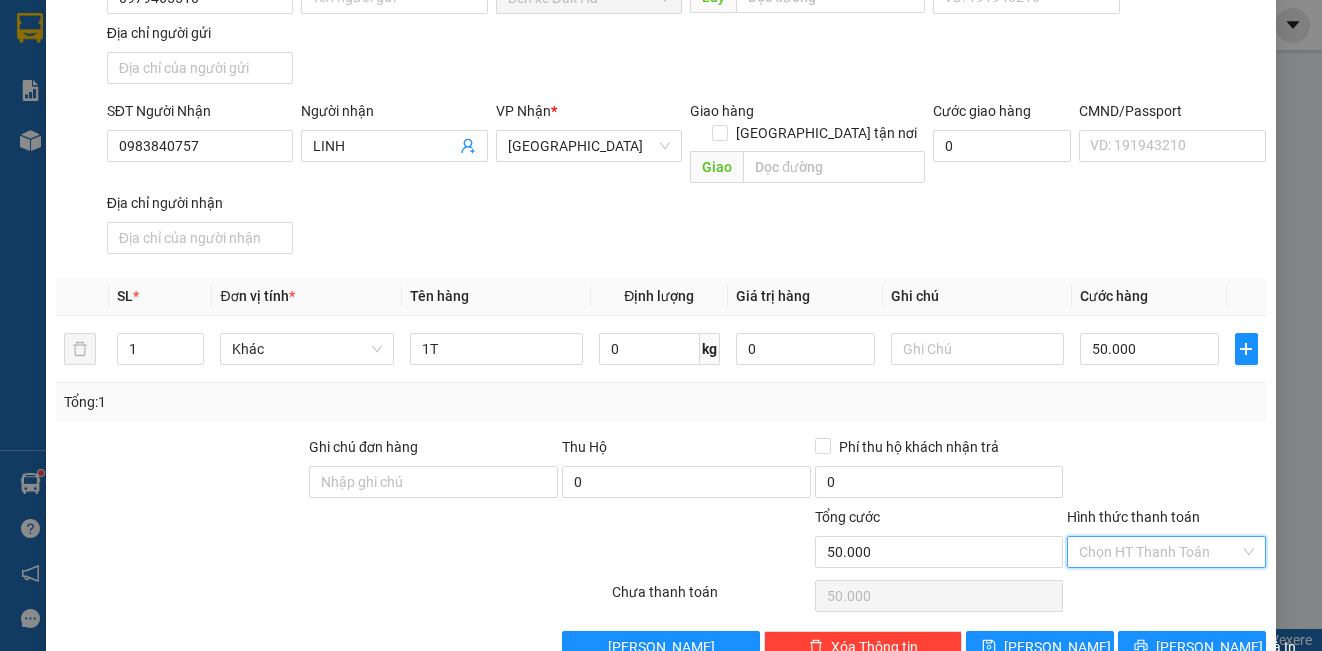 click on "Hình thức thanh toán" at bounding box center [1159, 552] 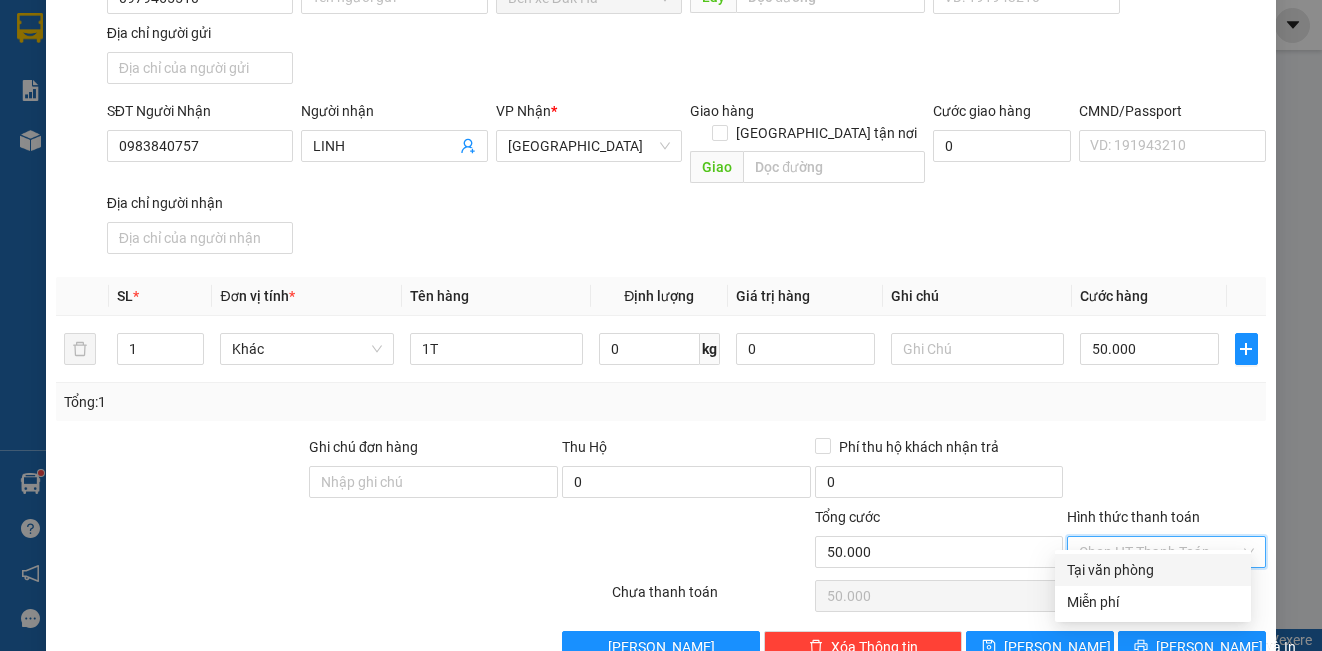 click on "Tại văn phòng" at bounding box center [1153, 570] 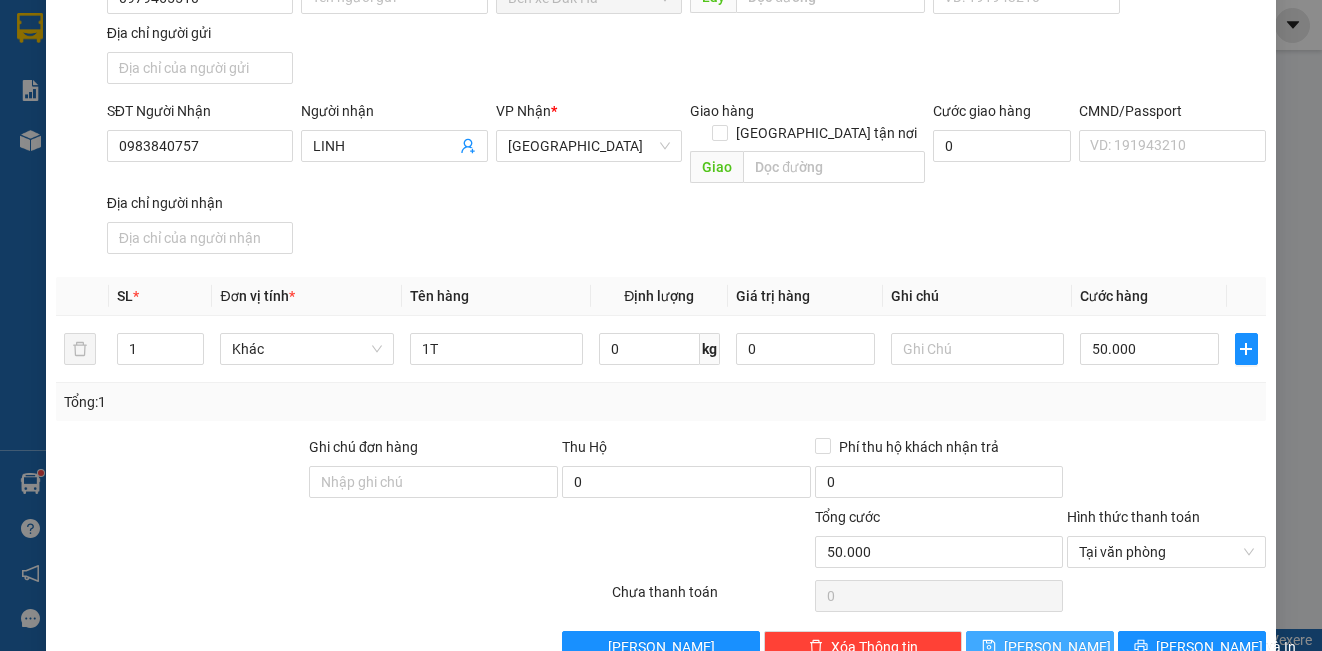 click on "[PERSON_NAME]" at bounding box center [1040, 647] 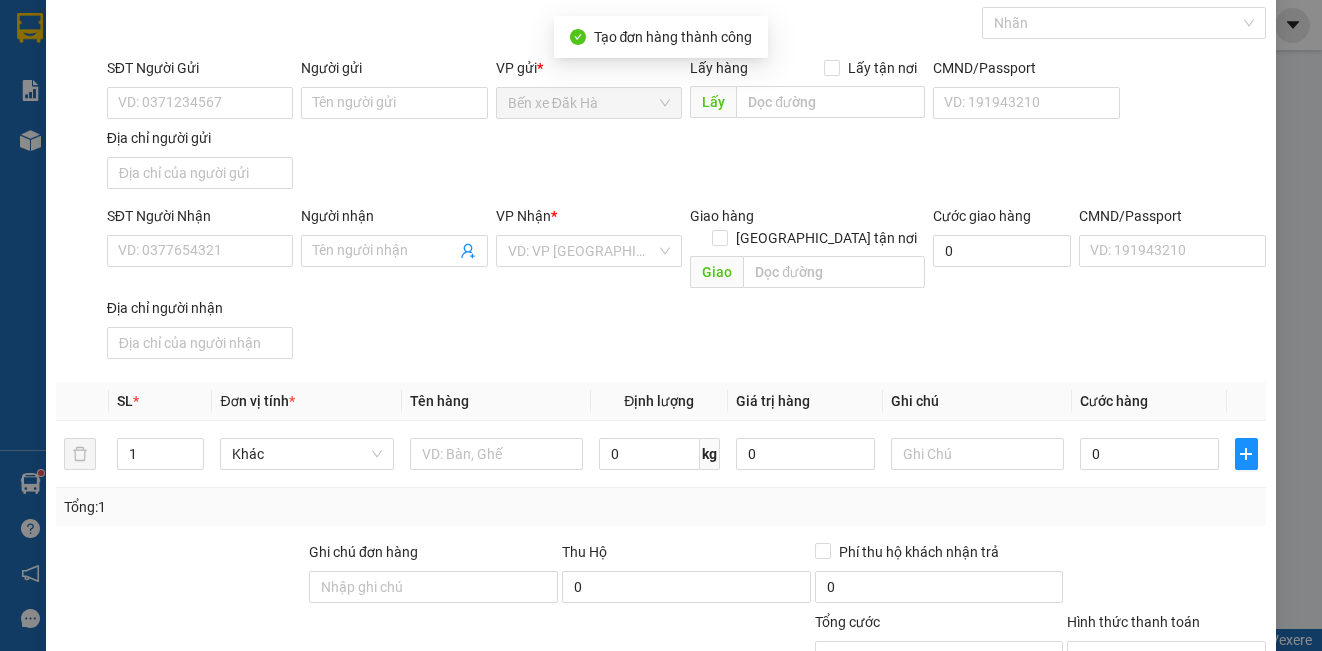 scroll, scrollTop: 0, scrollLeft: 0, axis: both 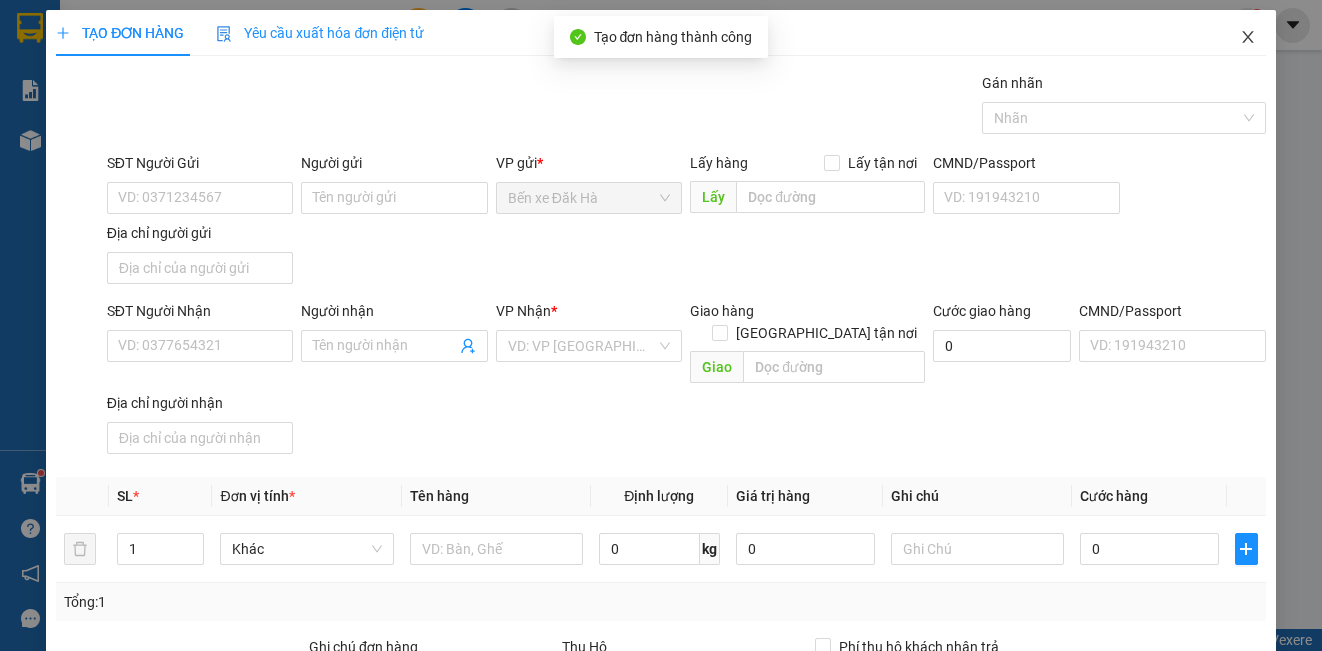 click at bounding box center (1248, 38) 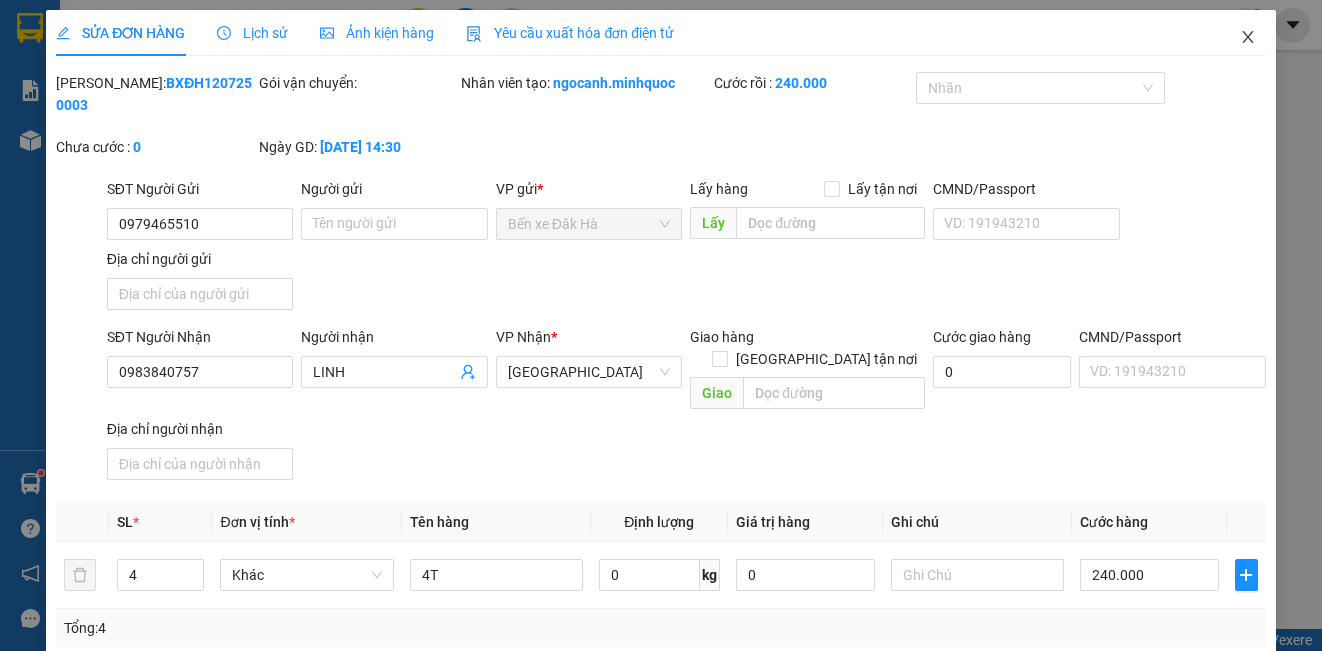 click at bounding box center [1248, 38] 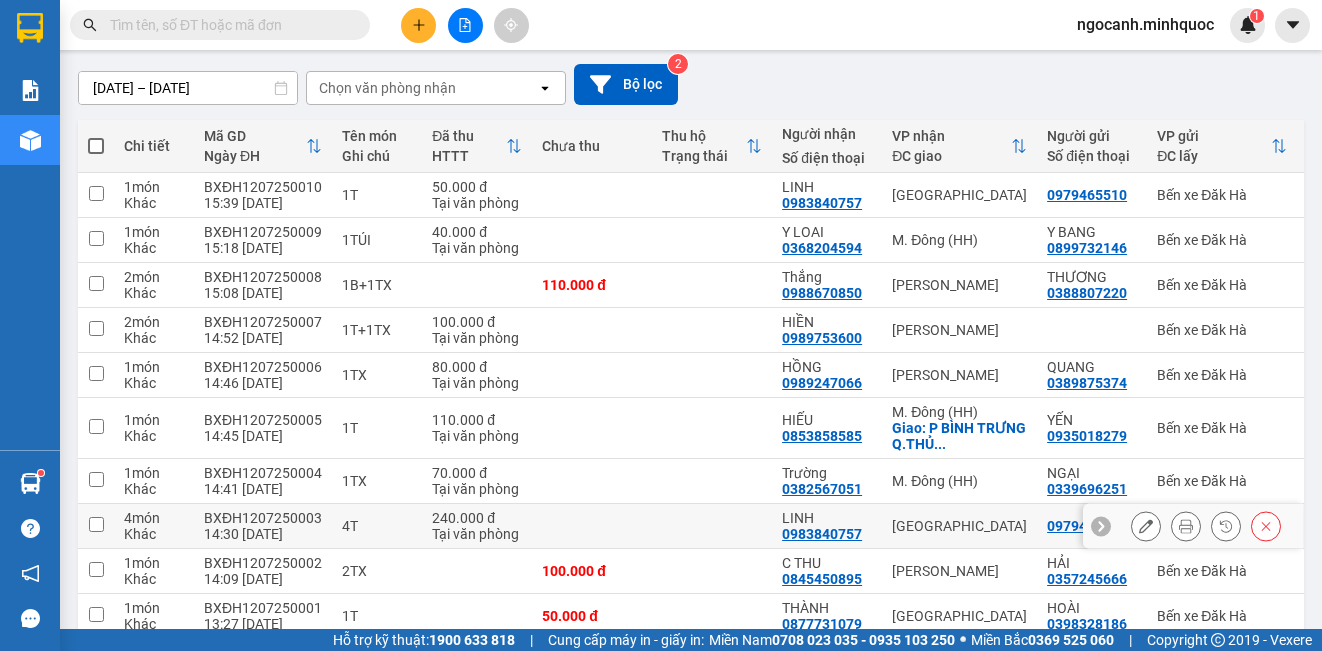 scroll, scrollTop: 262, scrollLeft: 0, axis: vertical 